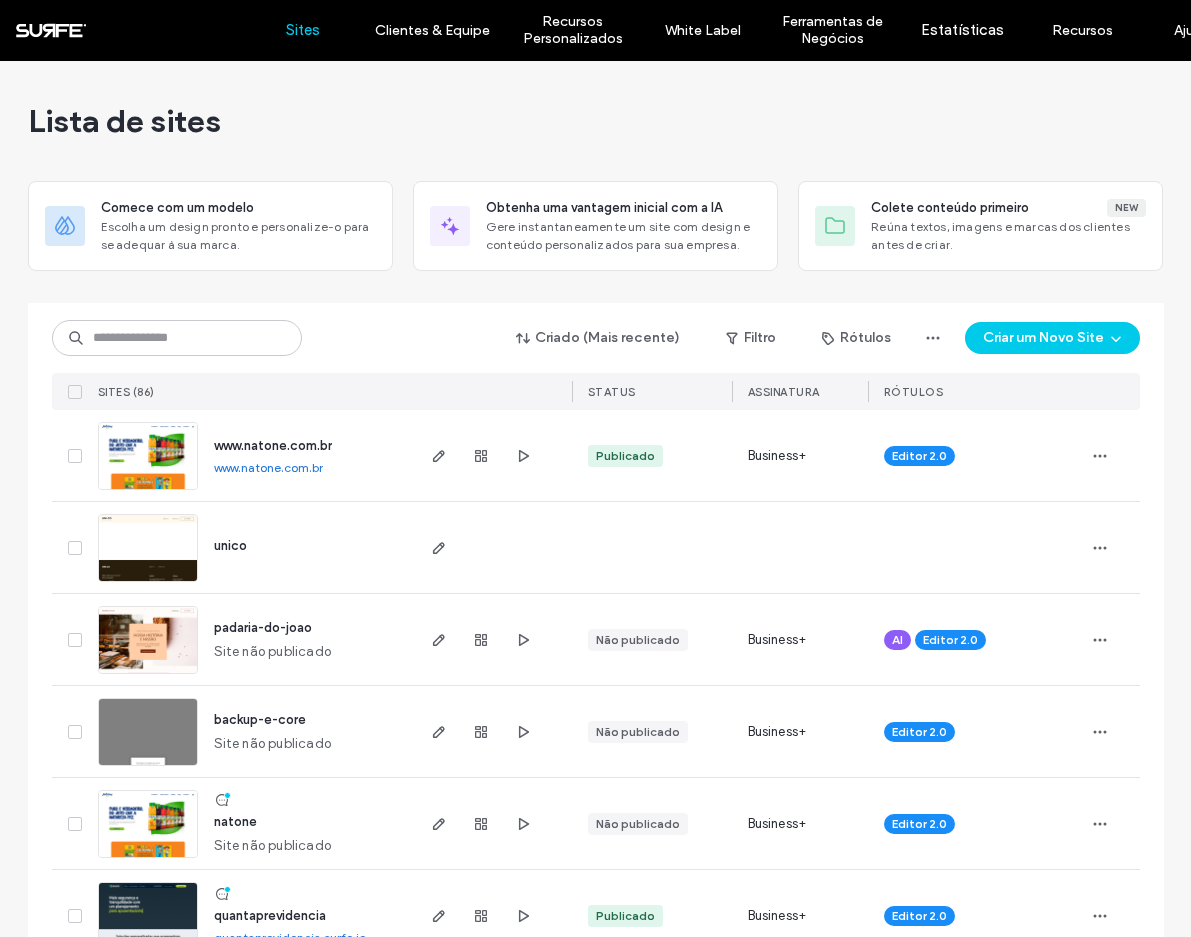 scroll, scrollTop: 0, scrollLeft: 0, axis: both 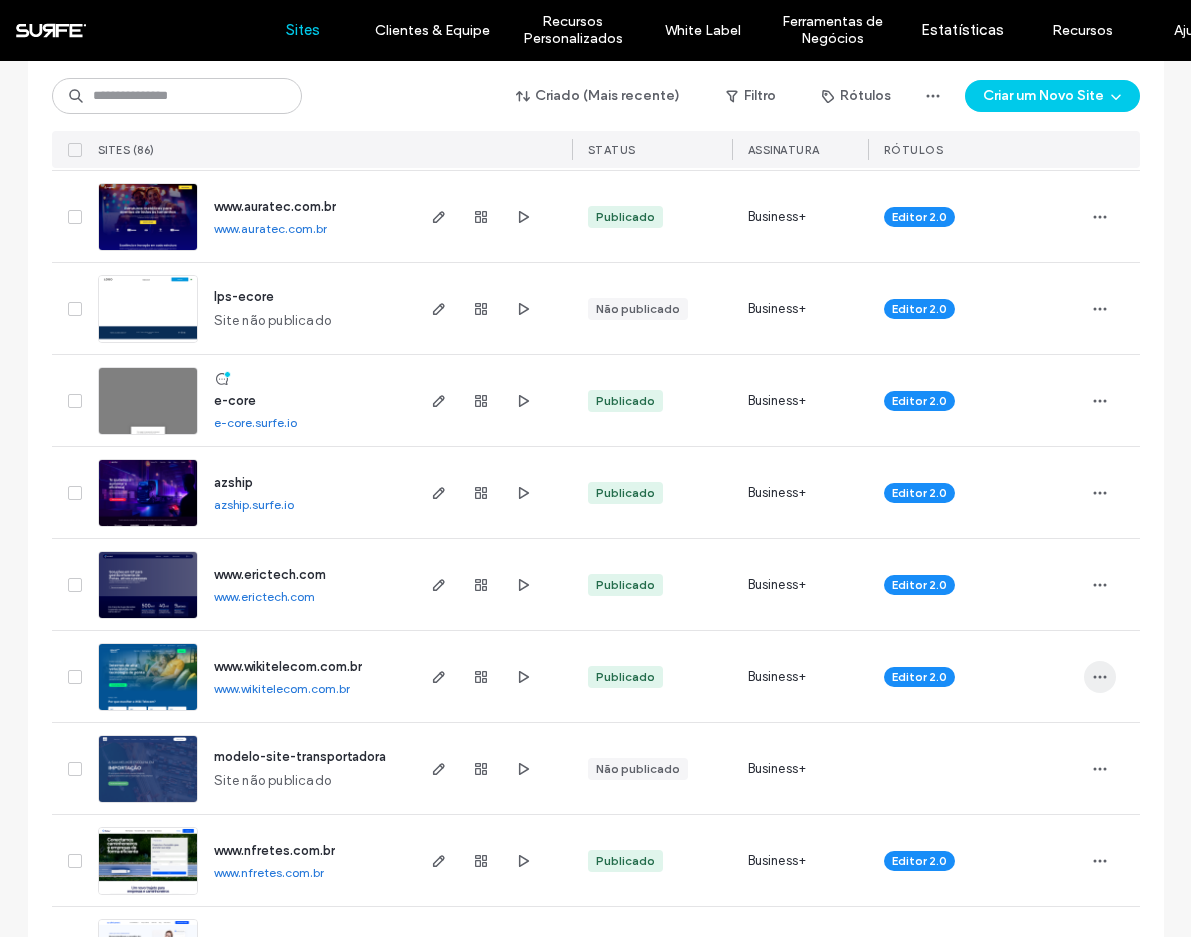click 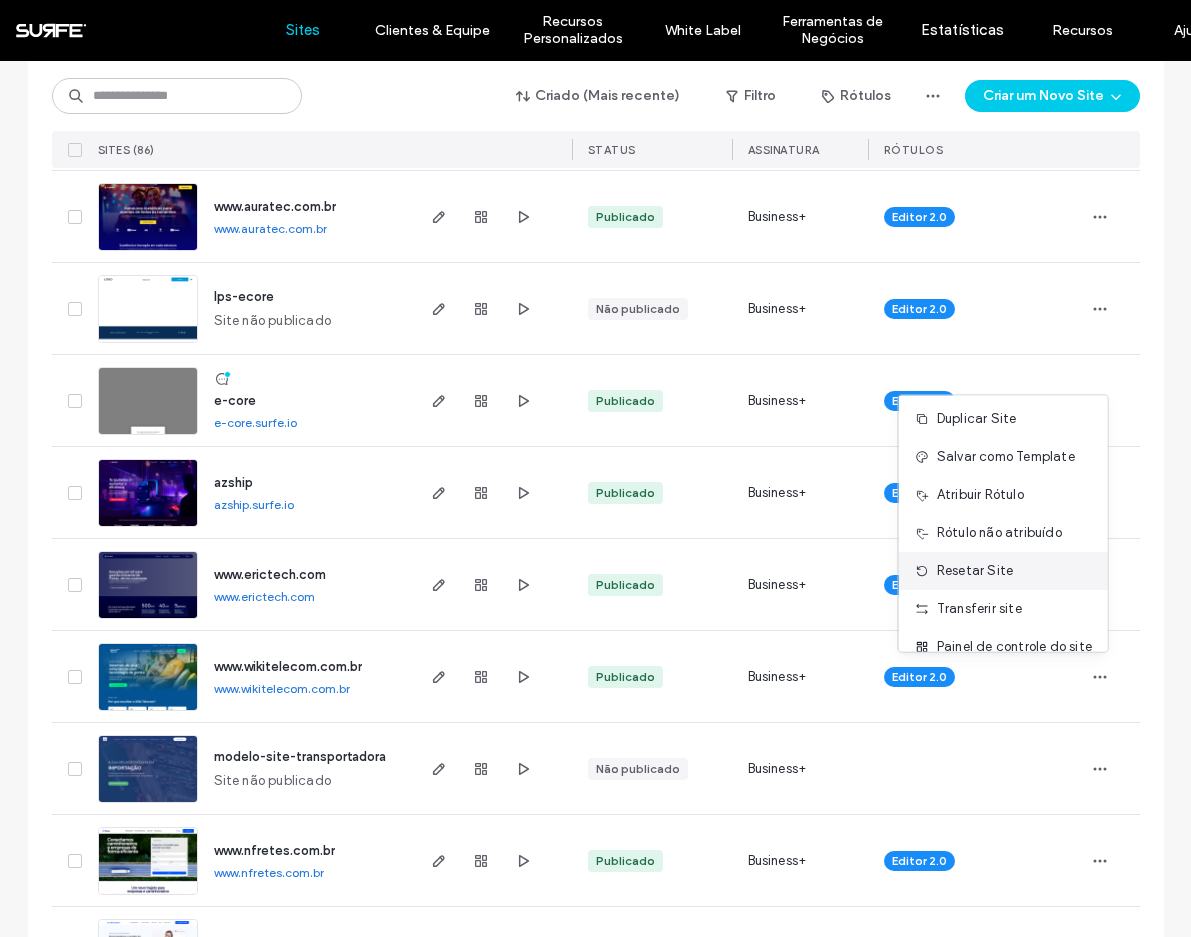 scroll, scrollTop: 0, scrollLeft: 0, axis: both 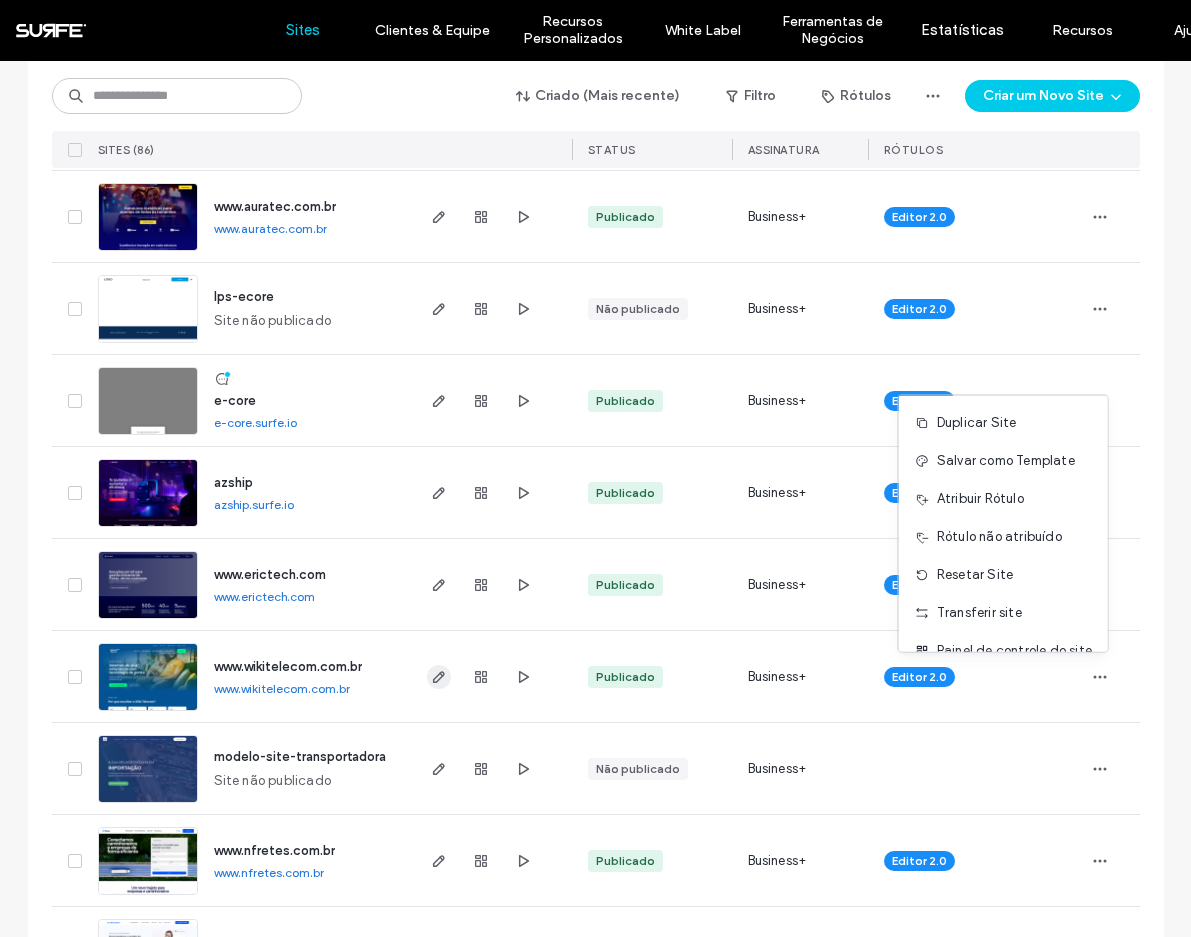 click 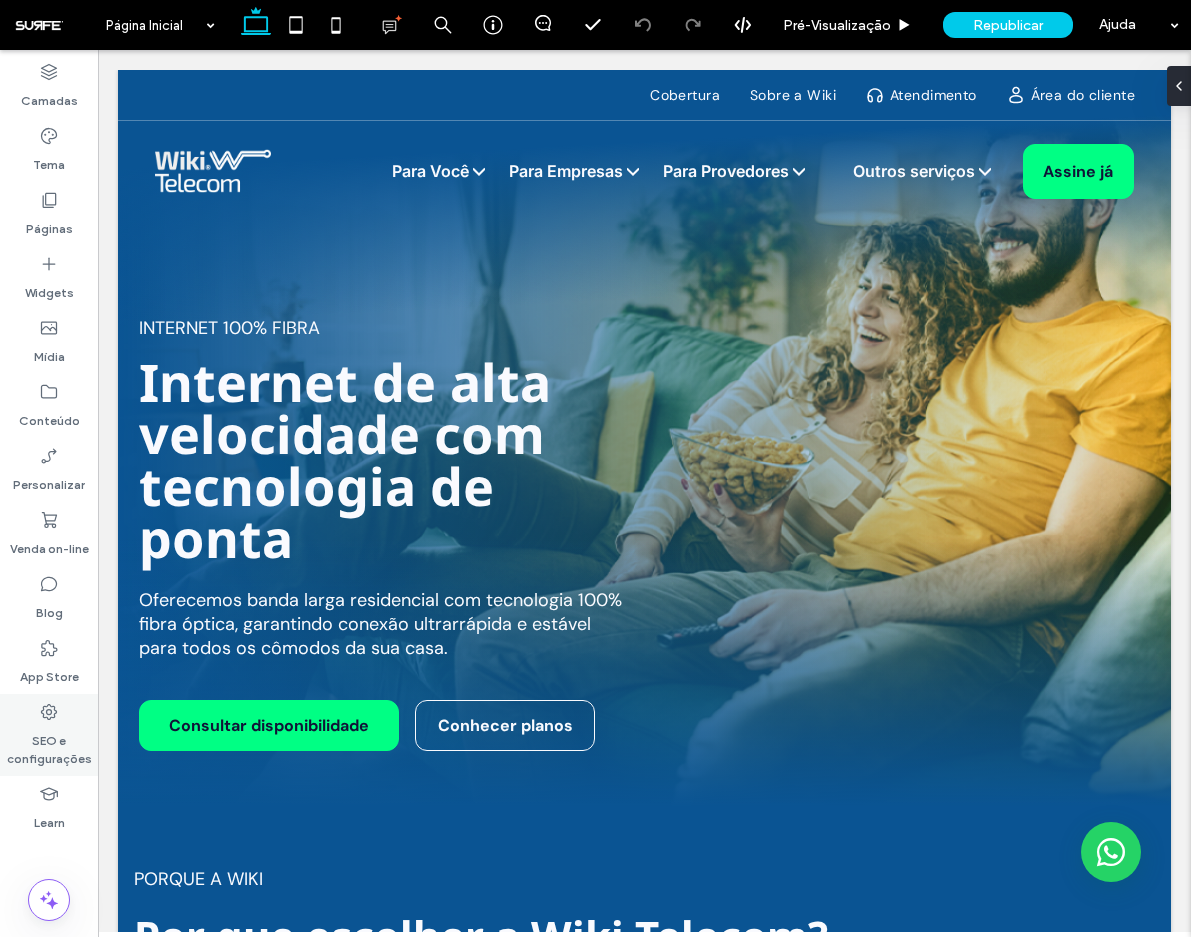scroll, scrollTop: 0, scrollLeft: 0, axis: both 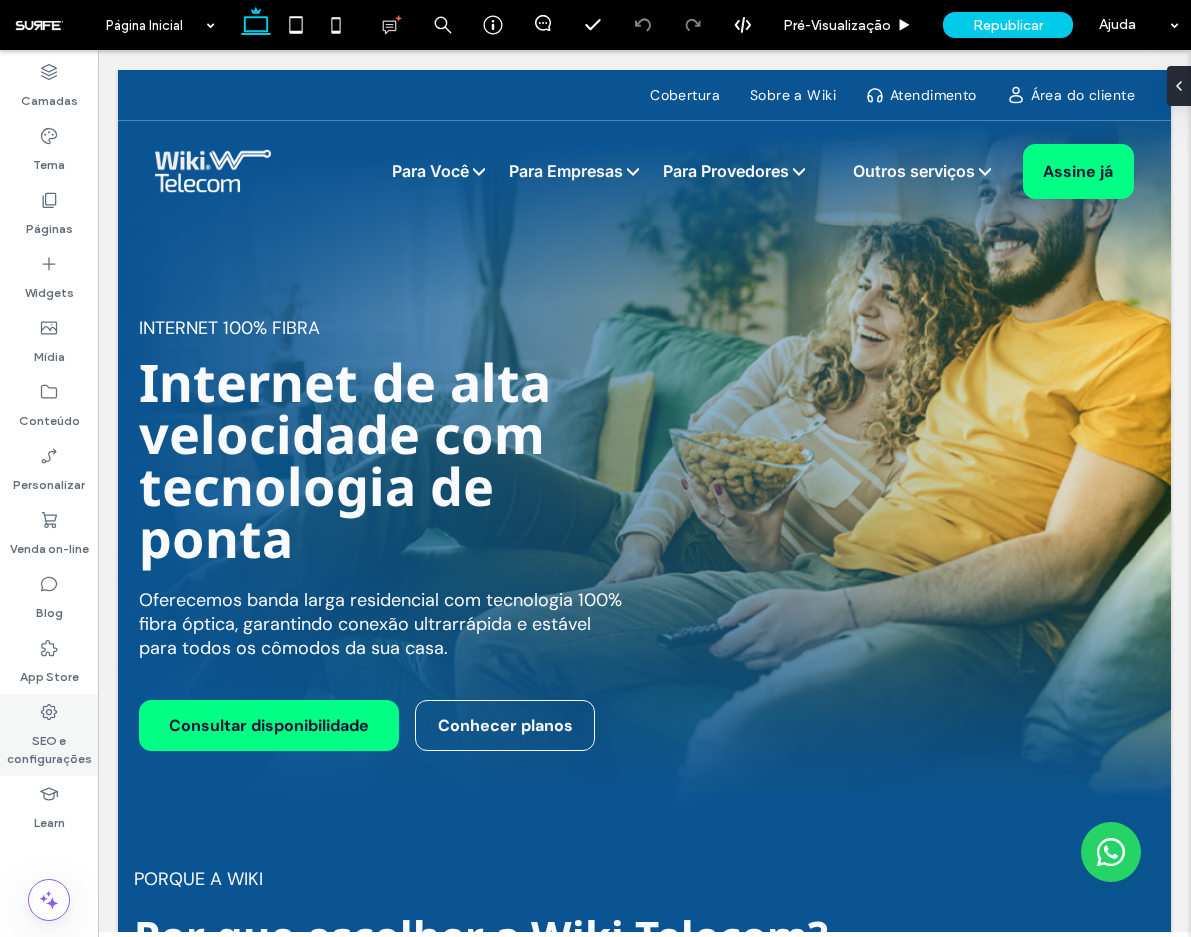 click on "SEO e configurações" at bounding box center (49, 745) 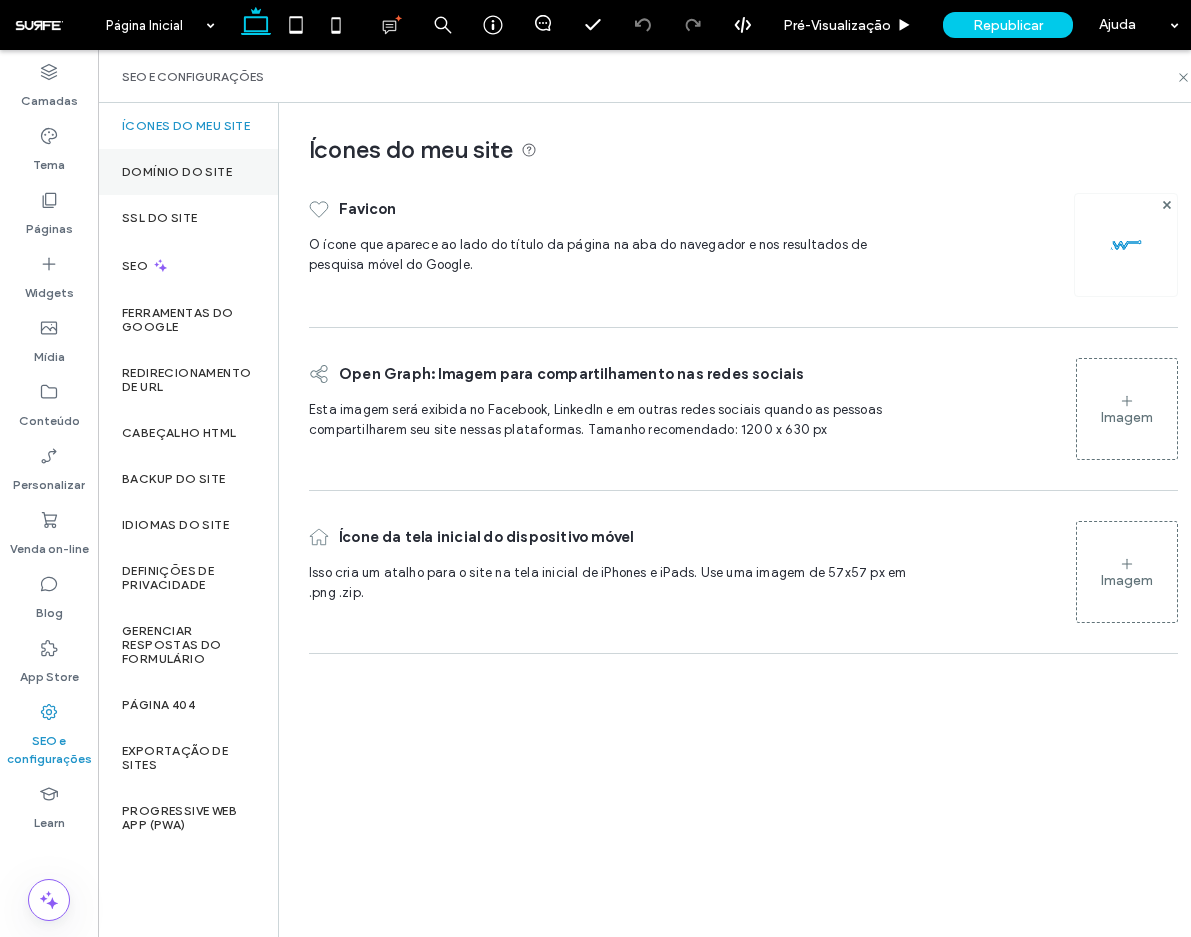 click on "Domínio do site" at bounding box center [177, 172] 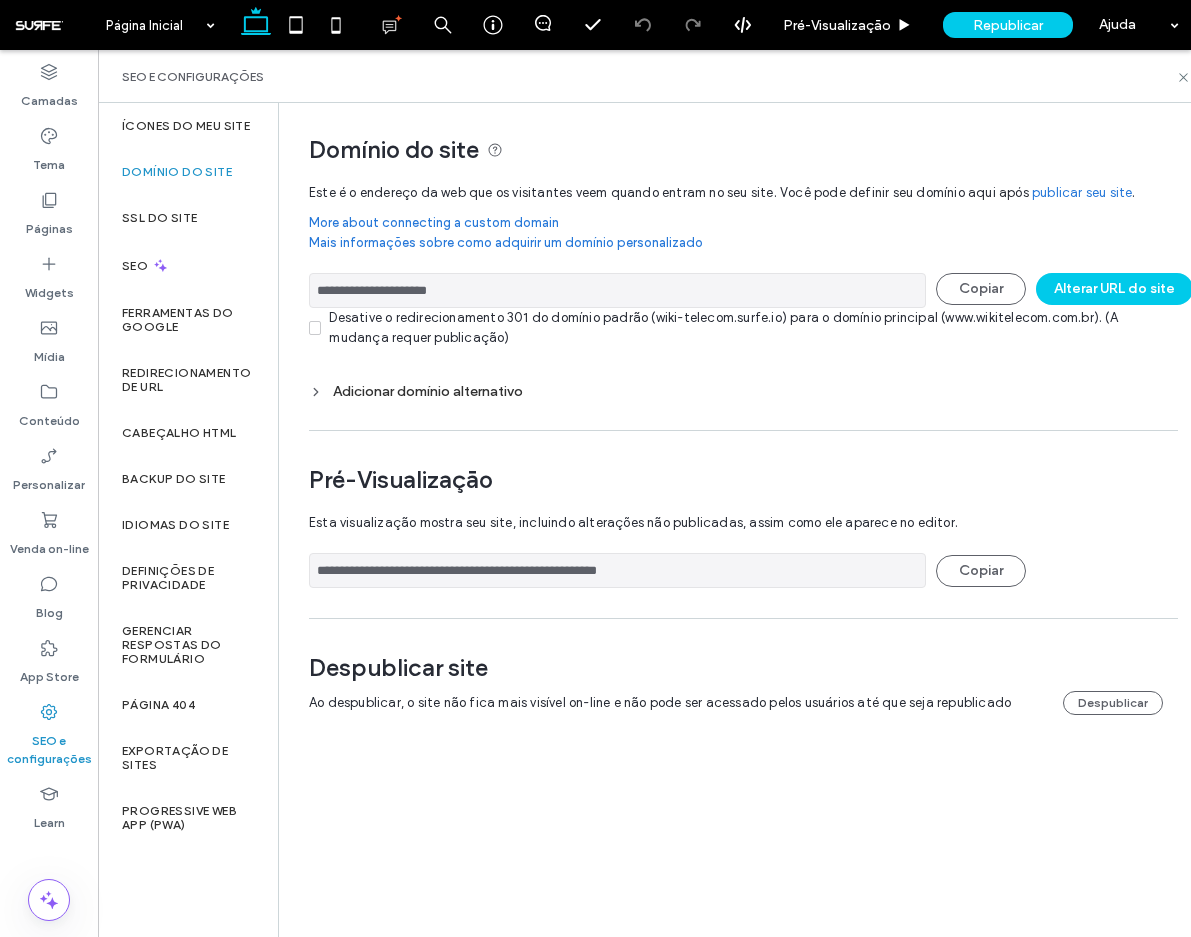click 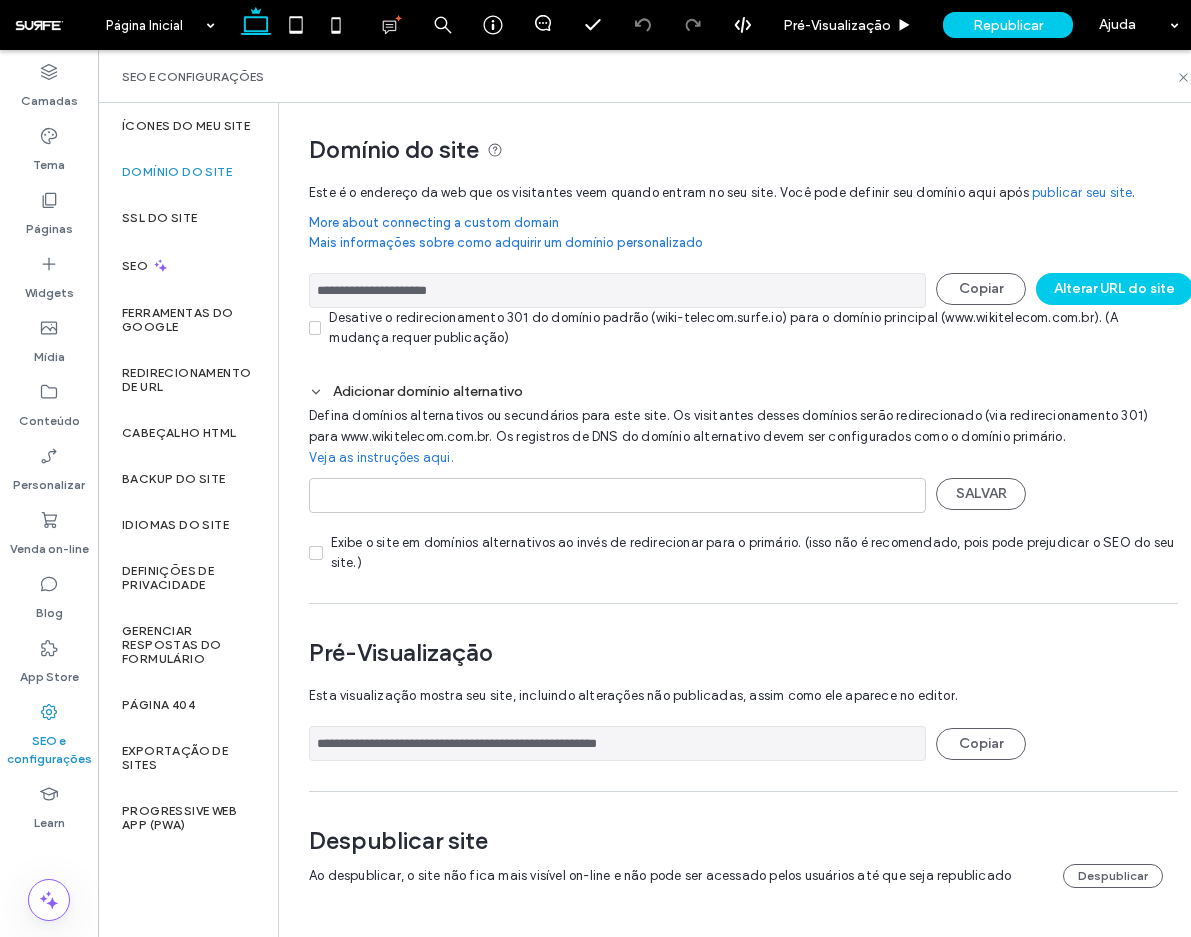 click 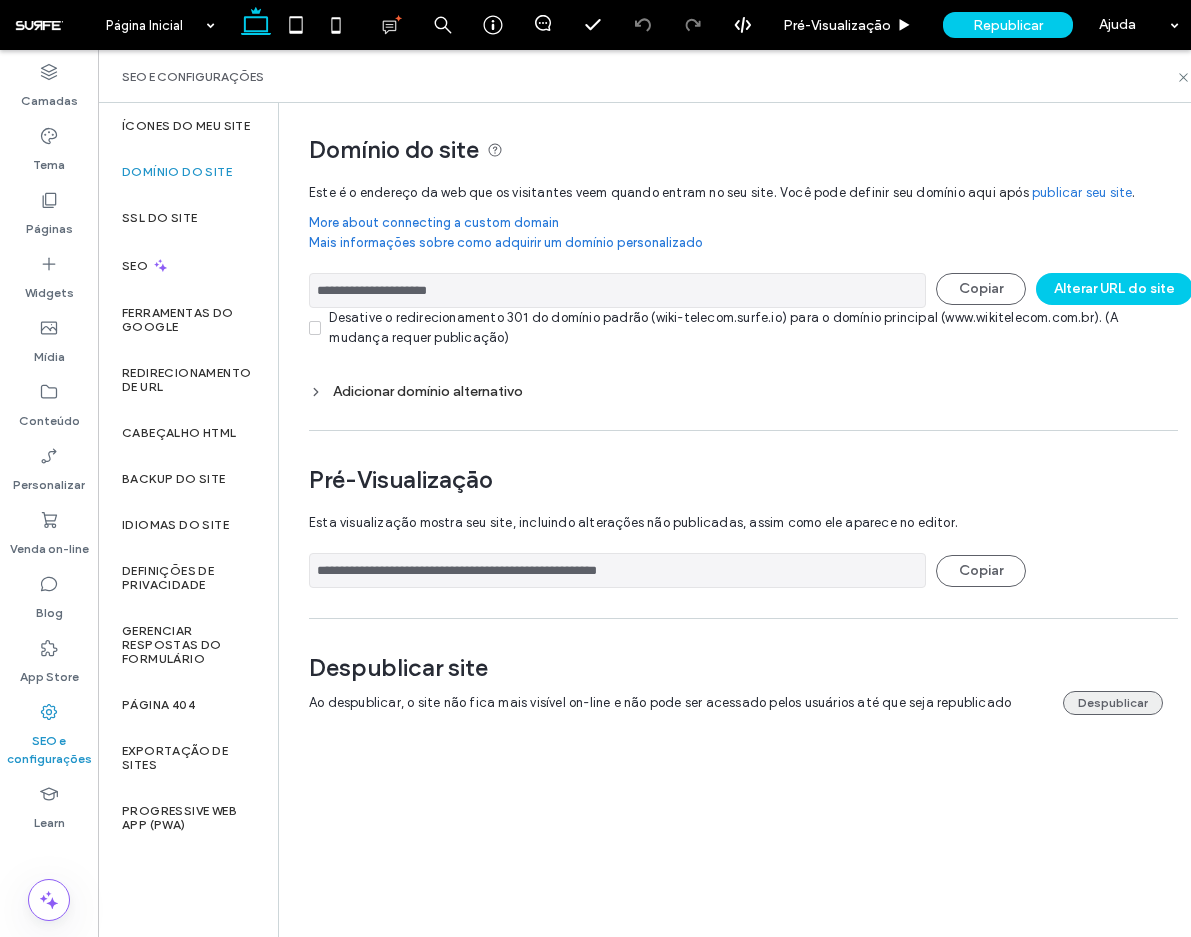 click on "Despublicar" at bounding box center [1113, 703] 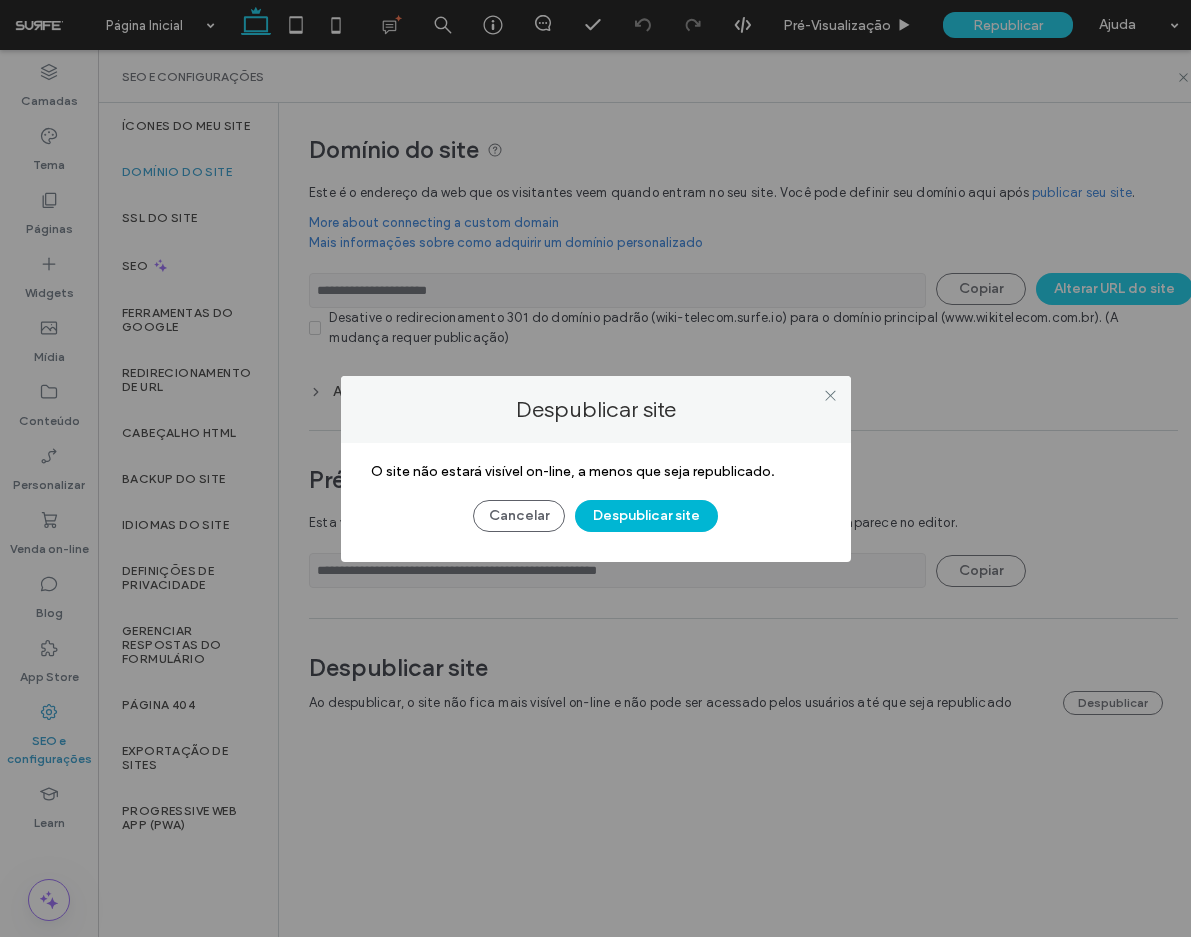 click on "Despublicar site" at bounding box center [646, 516] 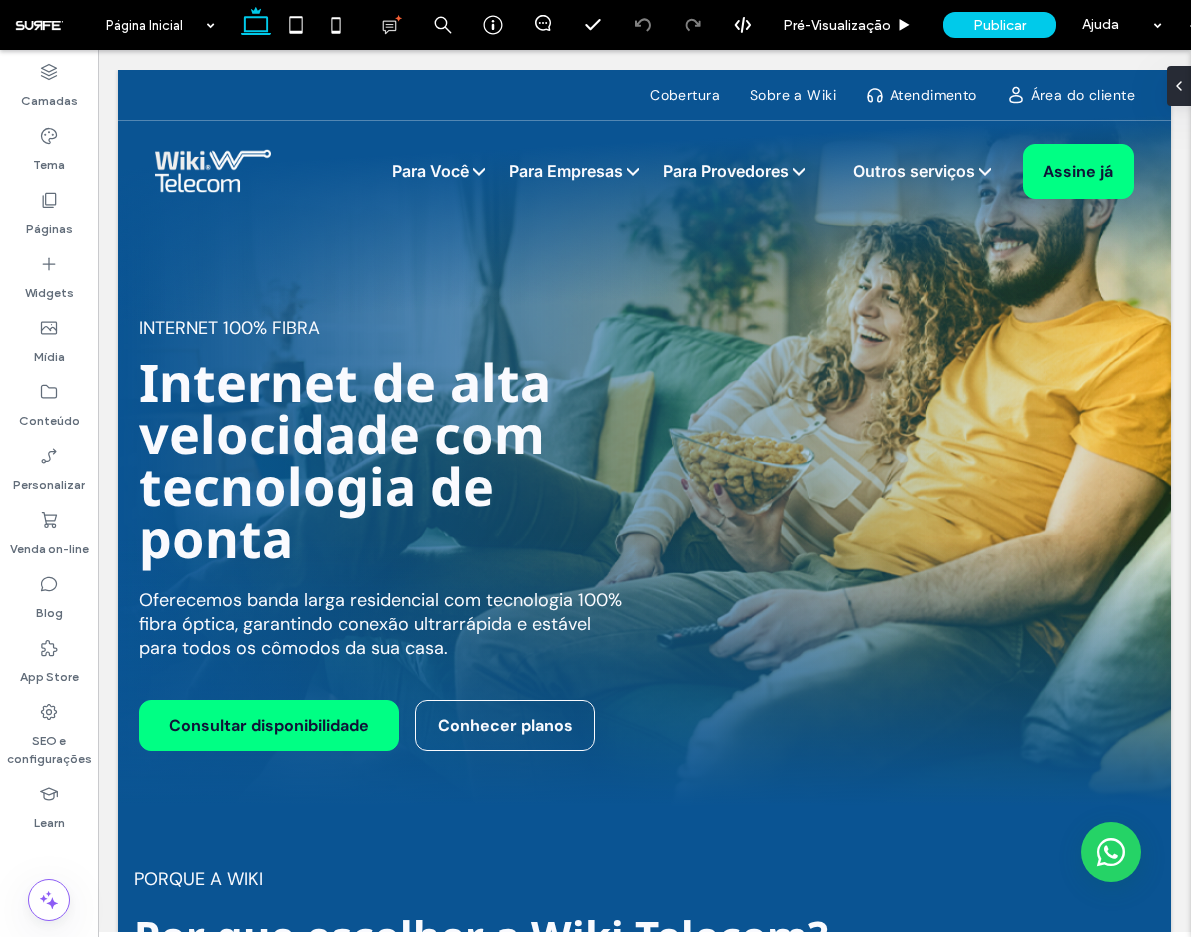 scroll, scrollTop: 0, scrollLeft: 0, axis: both 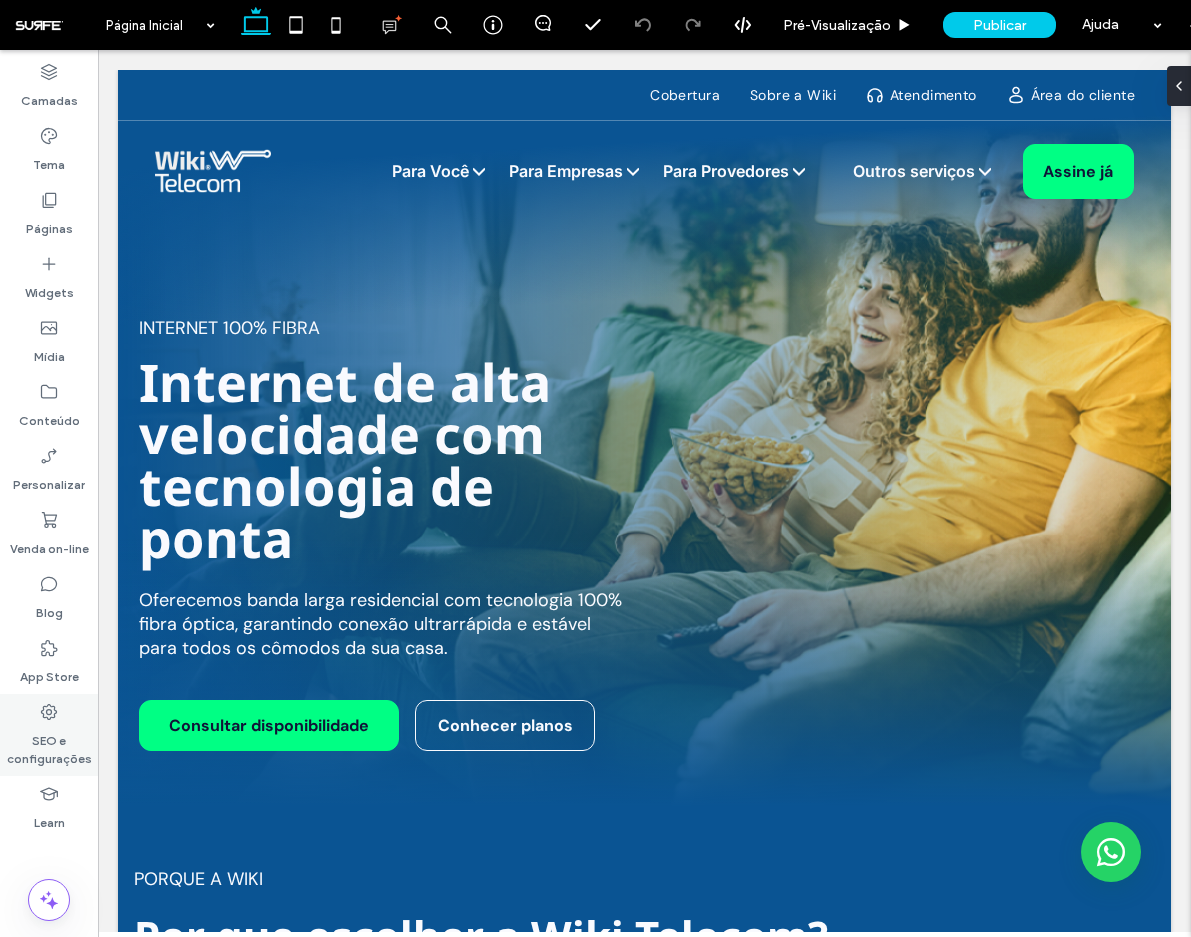 click on "SEO e configurações" at bounding box center [49, 745] 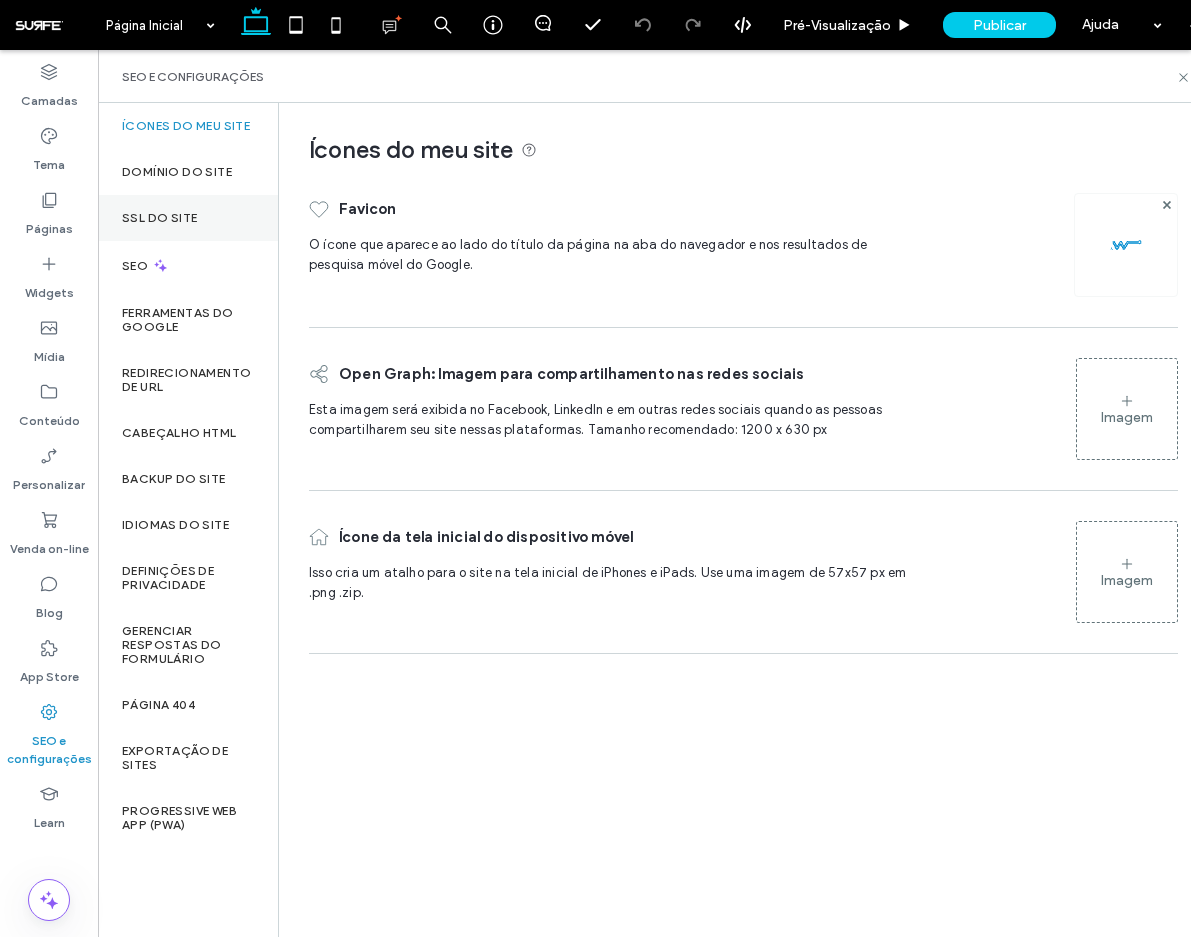 click on "SSL do site" at bounding box center (159, 218) 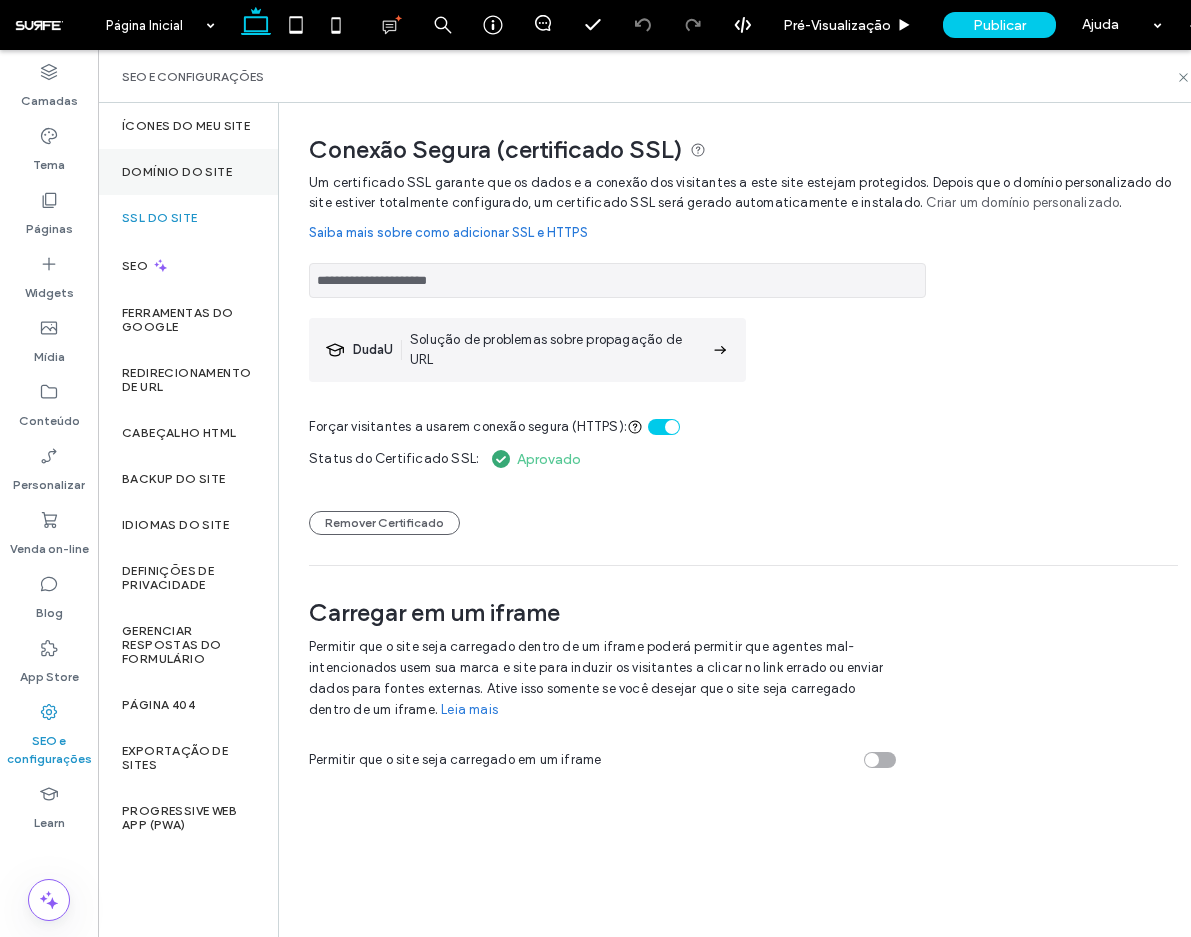 click on "Domínio do site" at bounding box center (188, 172) 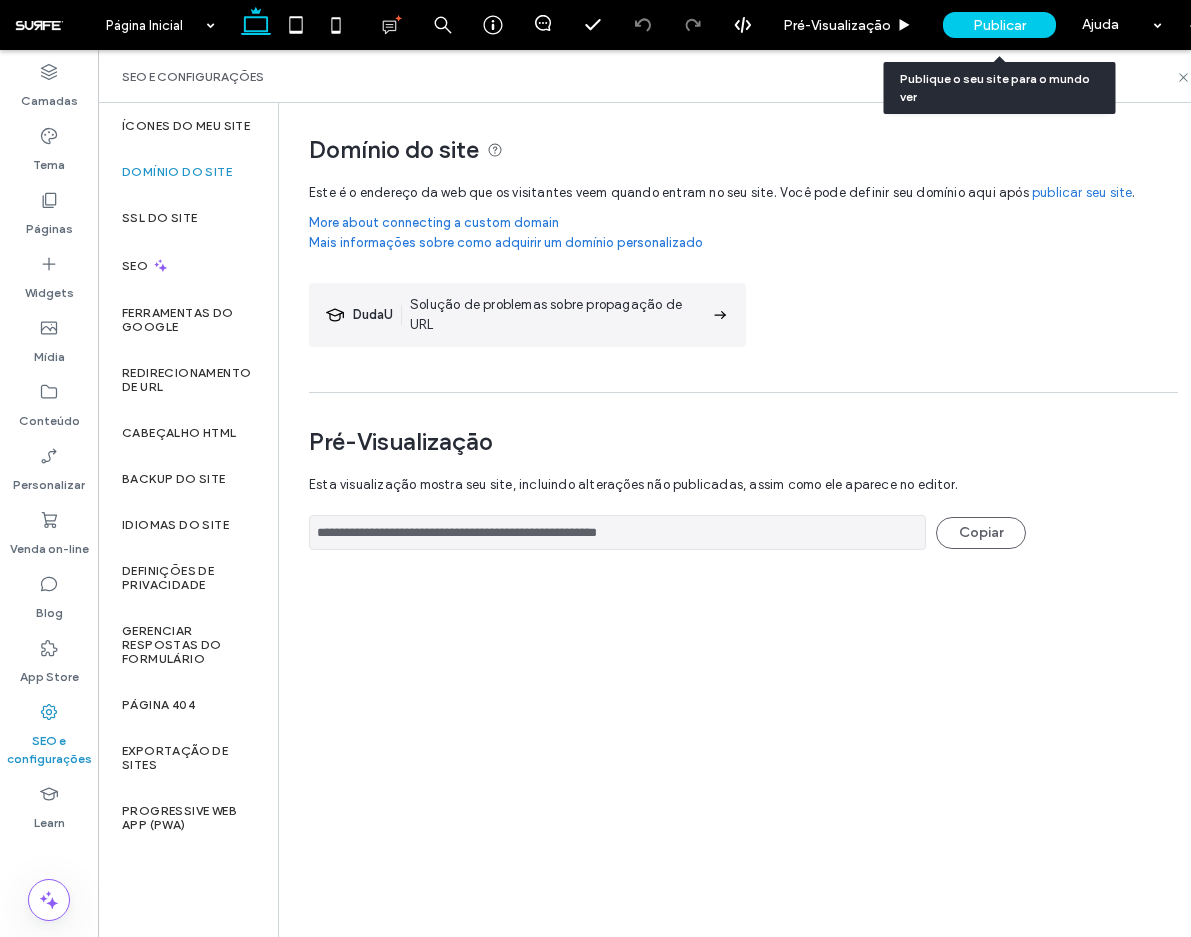 click on "Publicar" at bounding box center [999, 25] 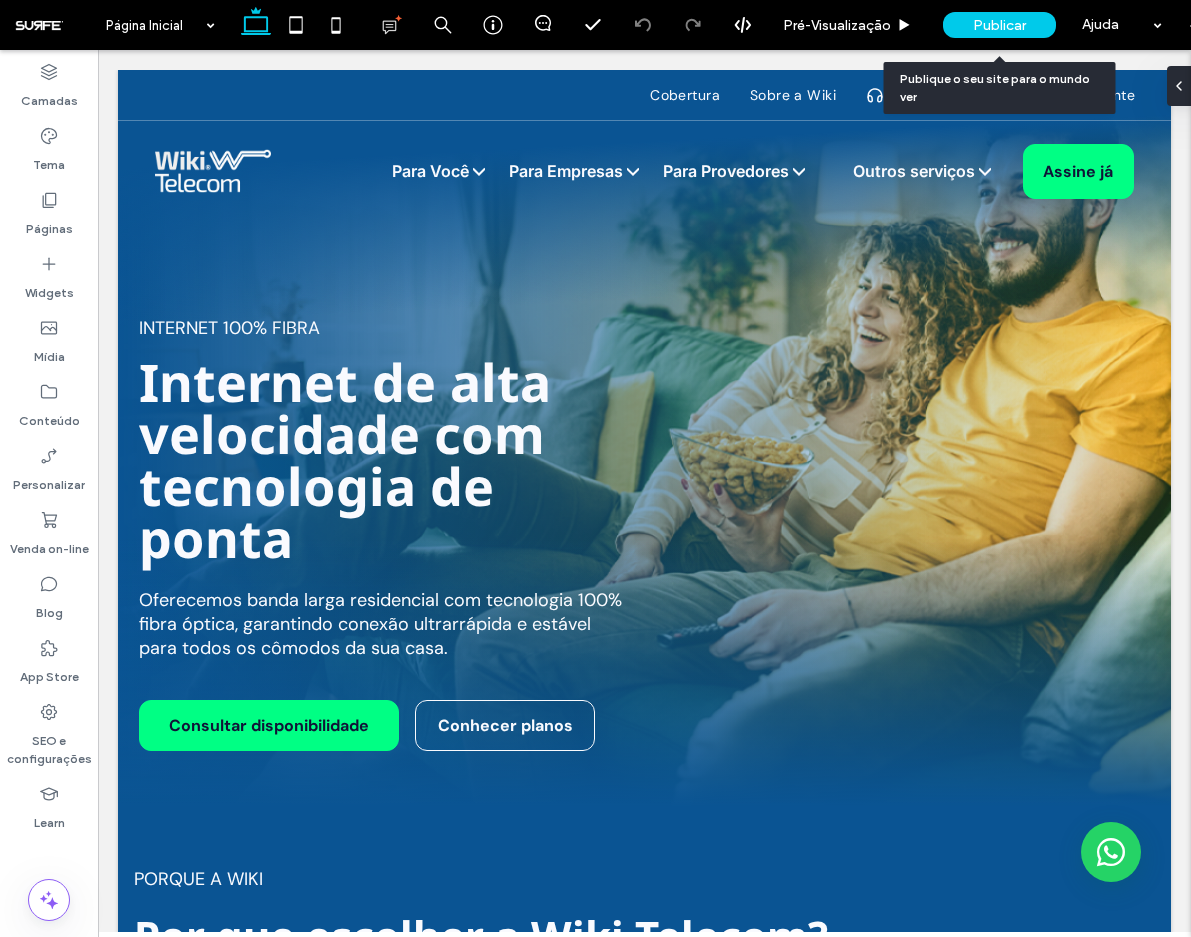 click on "Publicar" at bounding box center [999, 25] 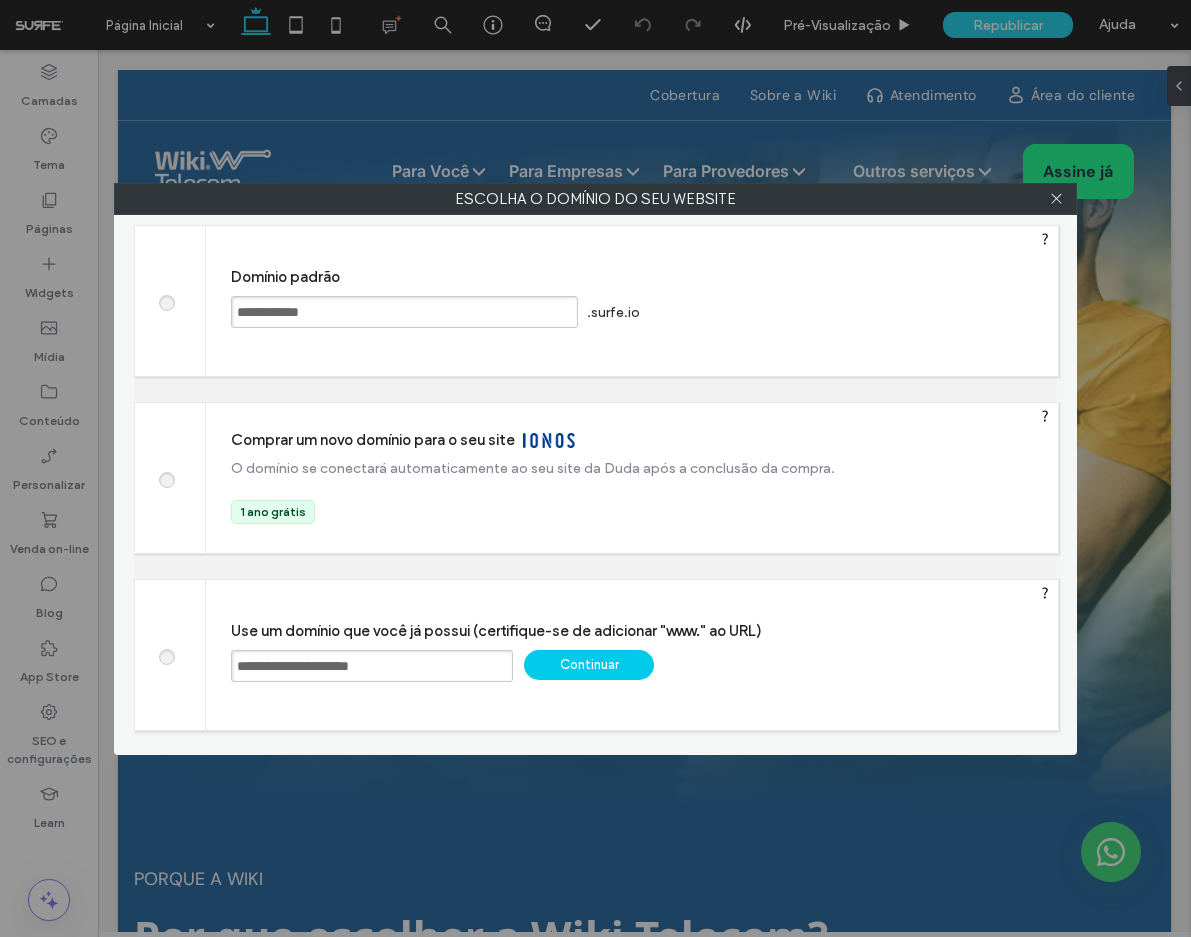 click at bounding box center (166, 300) 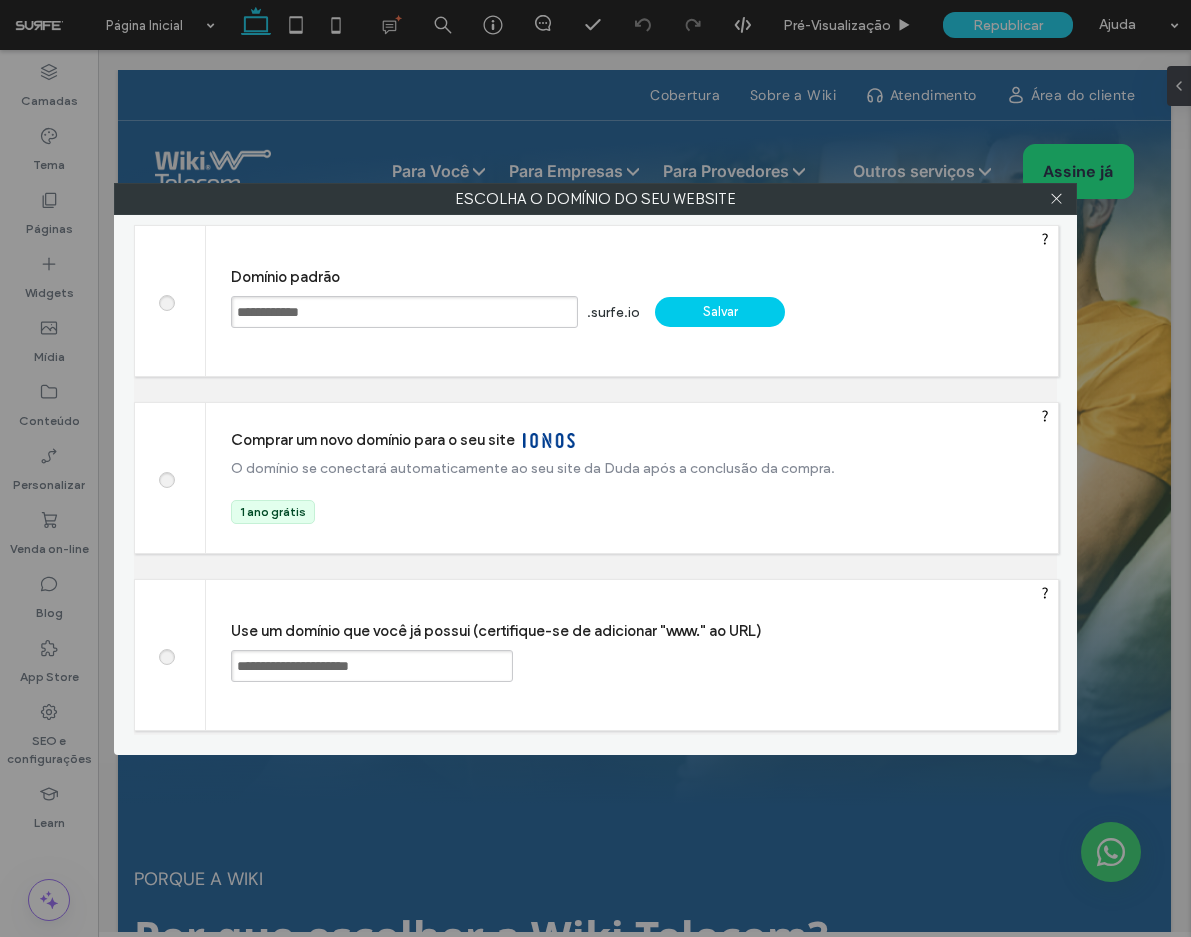 click on "Salvar" at bounding box center (720, 312) 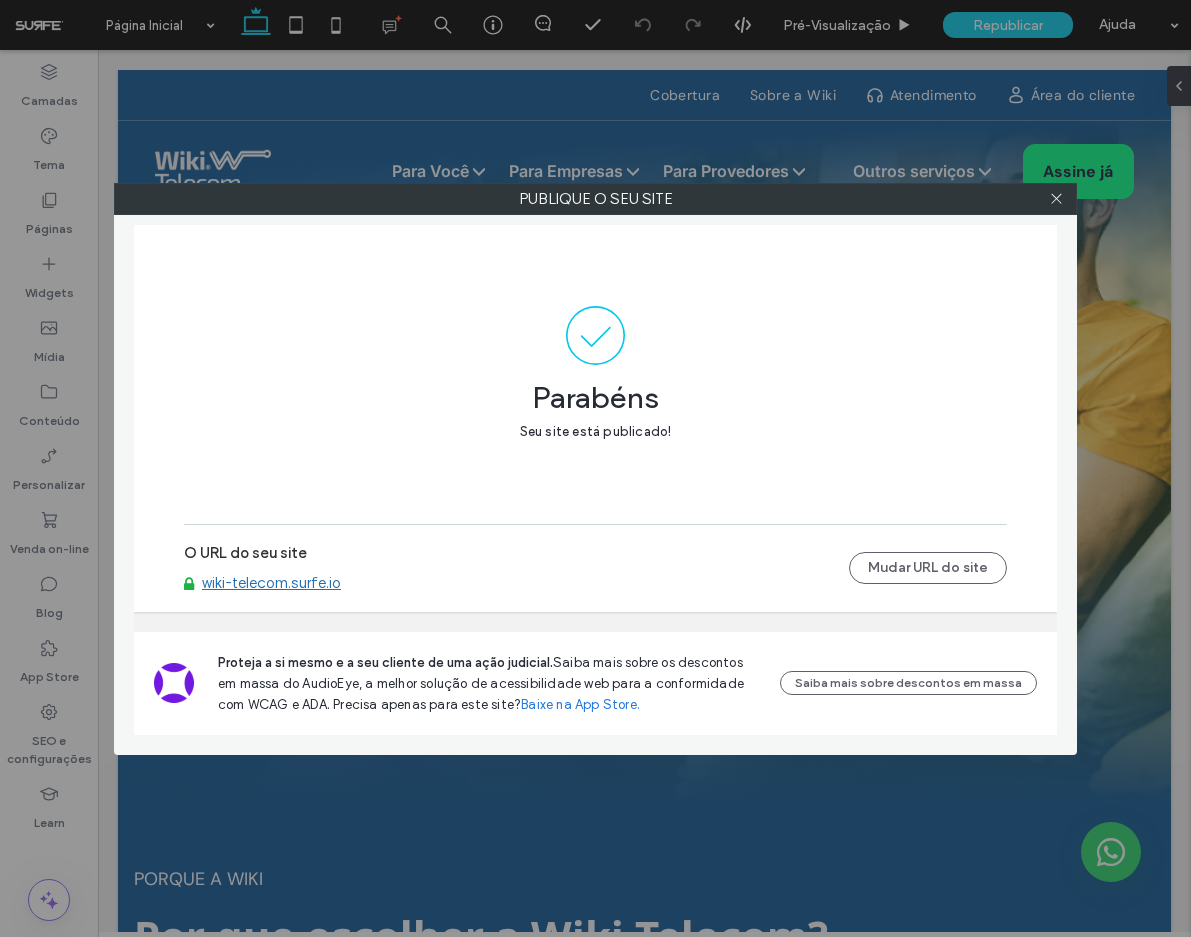 click on "wiki-telecom.surfe.io" at bounding box center [271, 583] 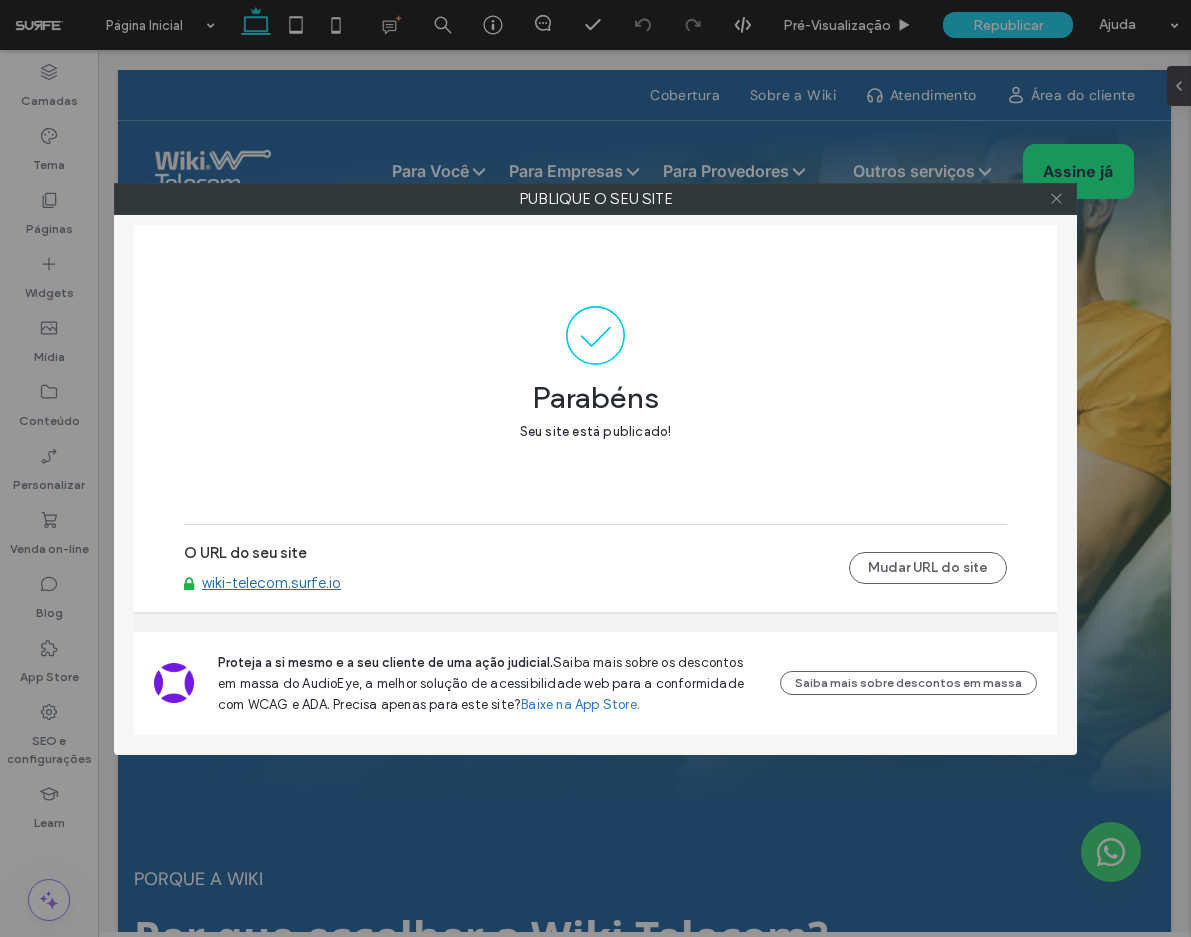 click 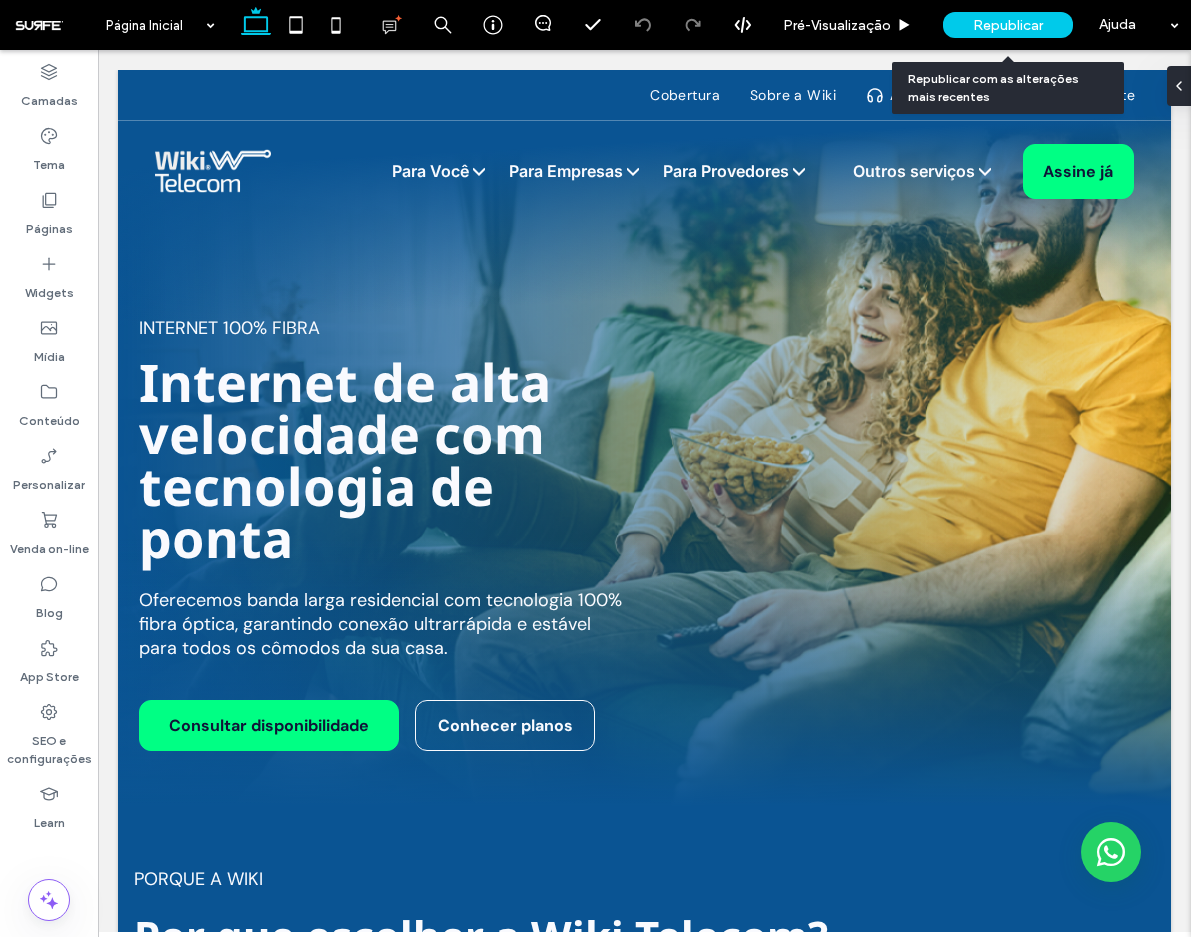 click on "Republicar" at bounding box center (1008, 25) 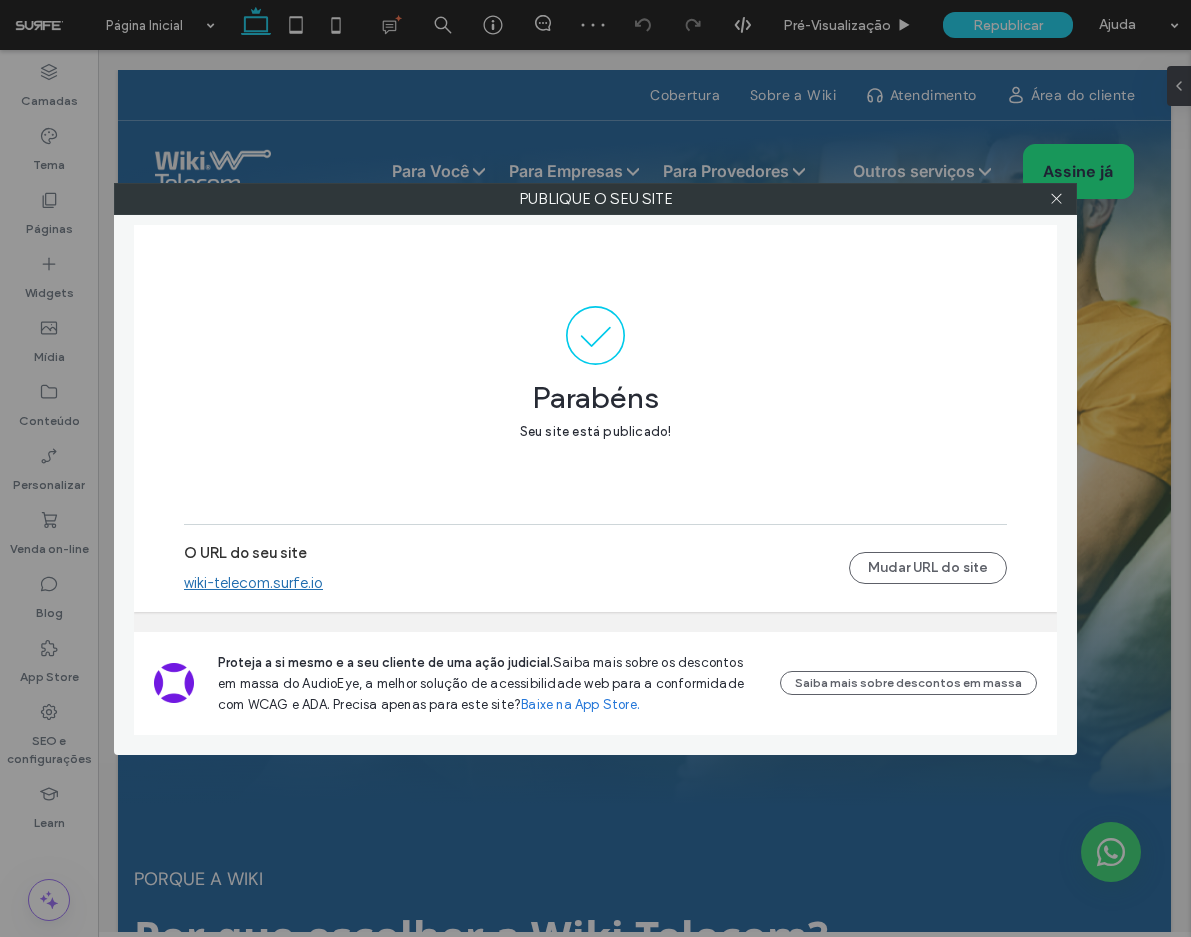 click on "wiki-telecom.surfe.io" at bounding box center [253, 583] 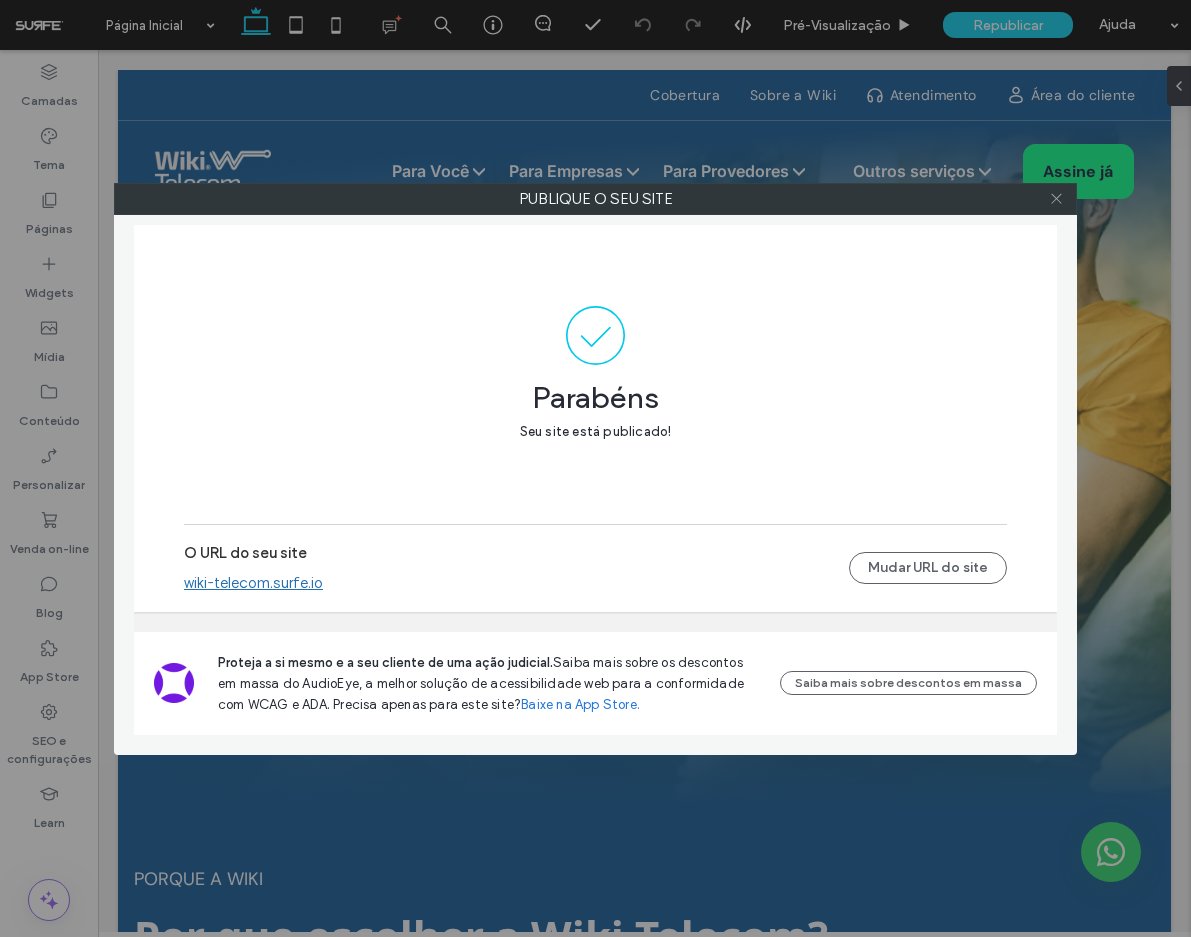 click 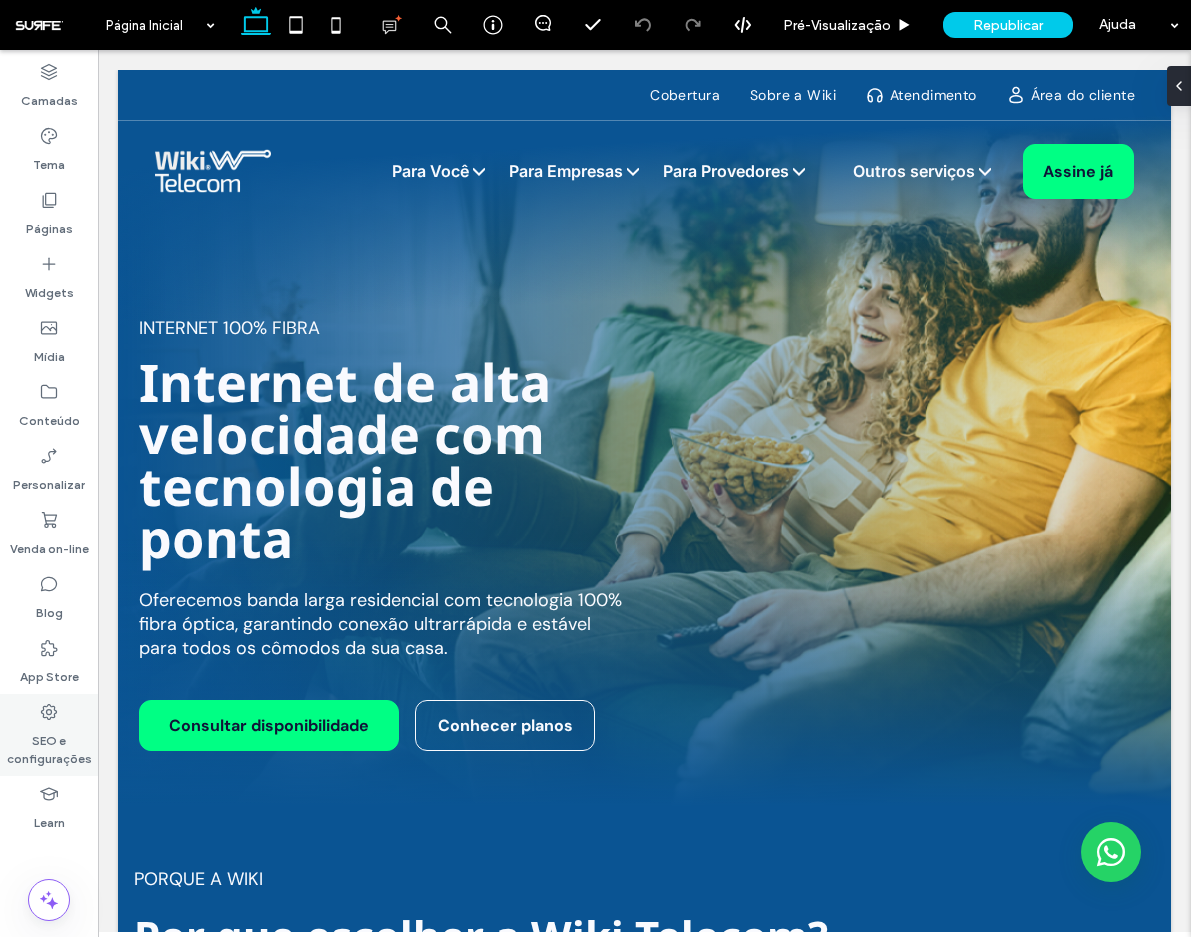 click on "SEO e configurações" at bounding box center [49, 745] 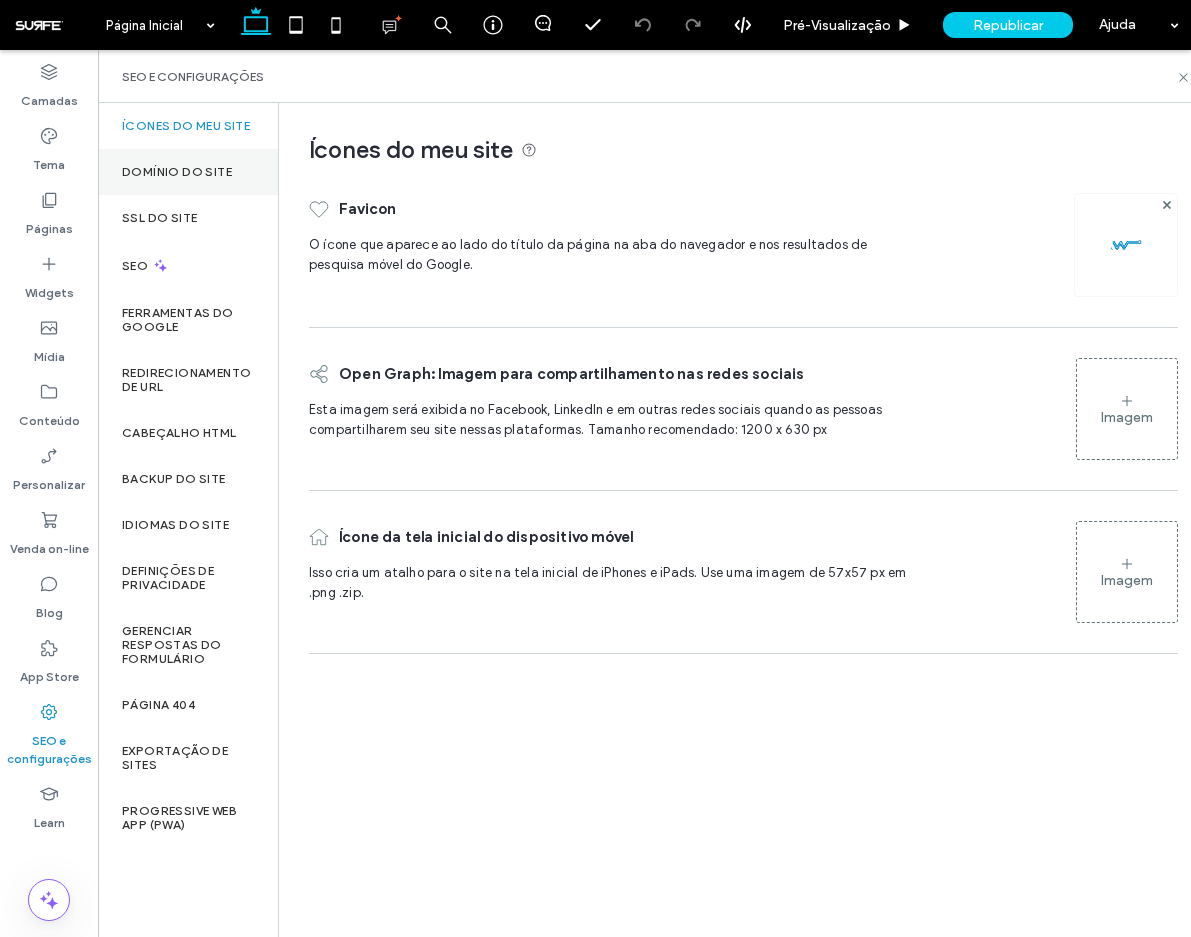 click on "Domínio do site" at bounding box center (177, 172) 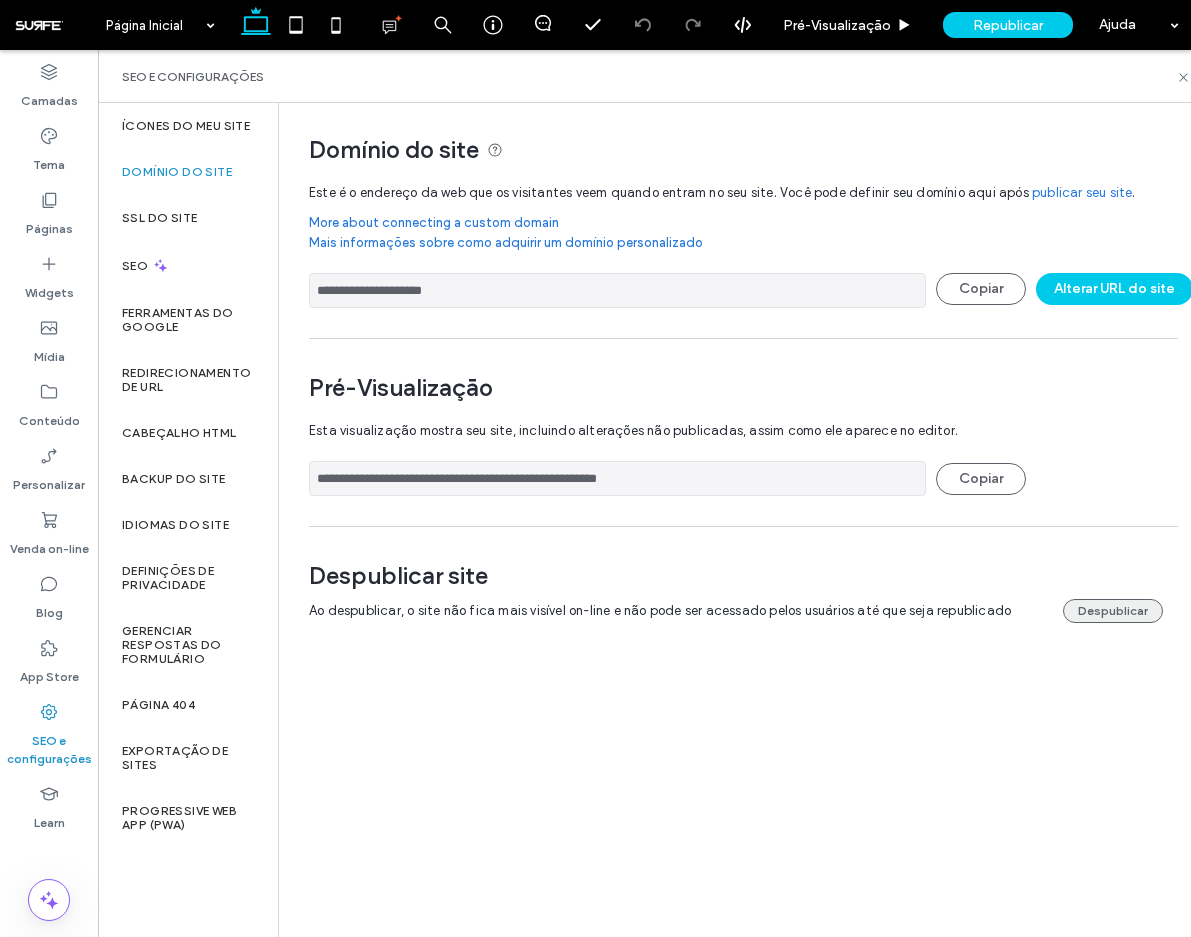 click on "Despublicar" at bounding box center [1113, 611] 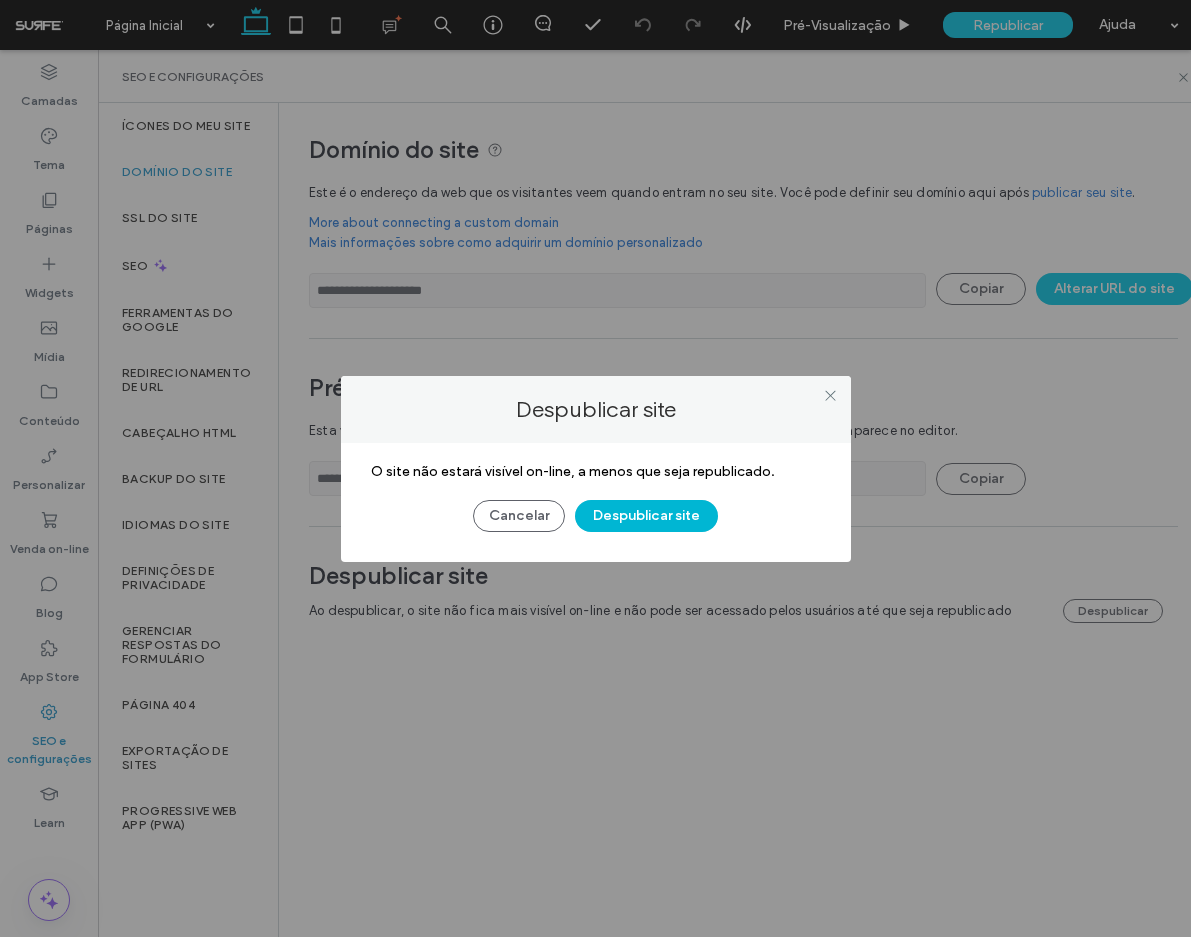 click on "Despublicar site" at bounding box center [646, 516] 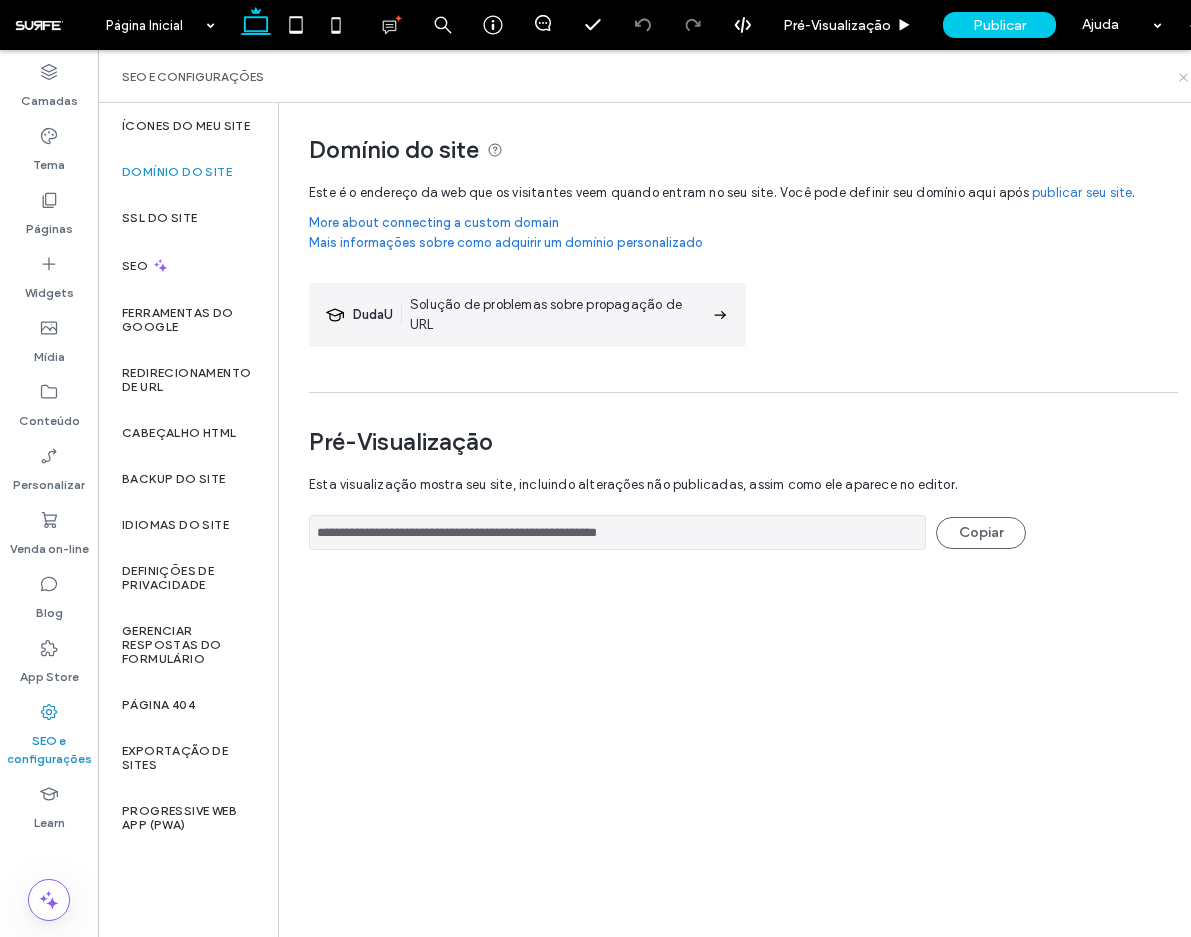 click 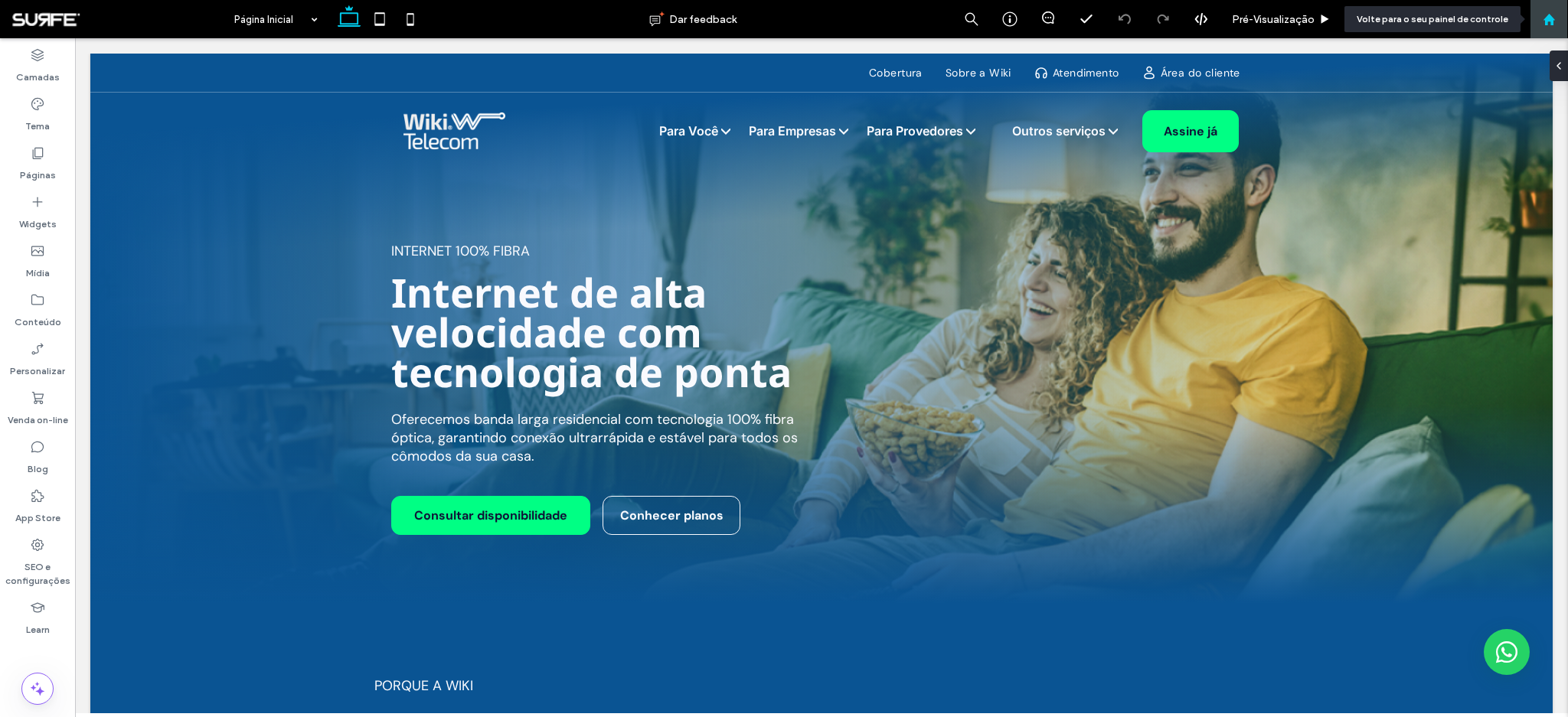 click at bounding box center [1549, 19] 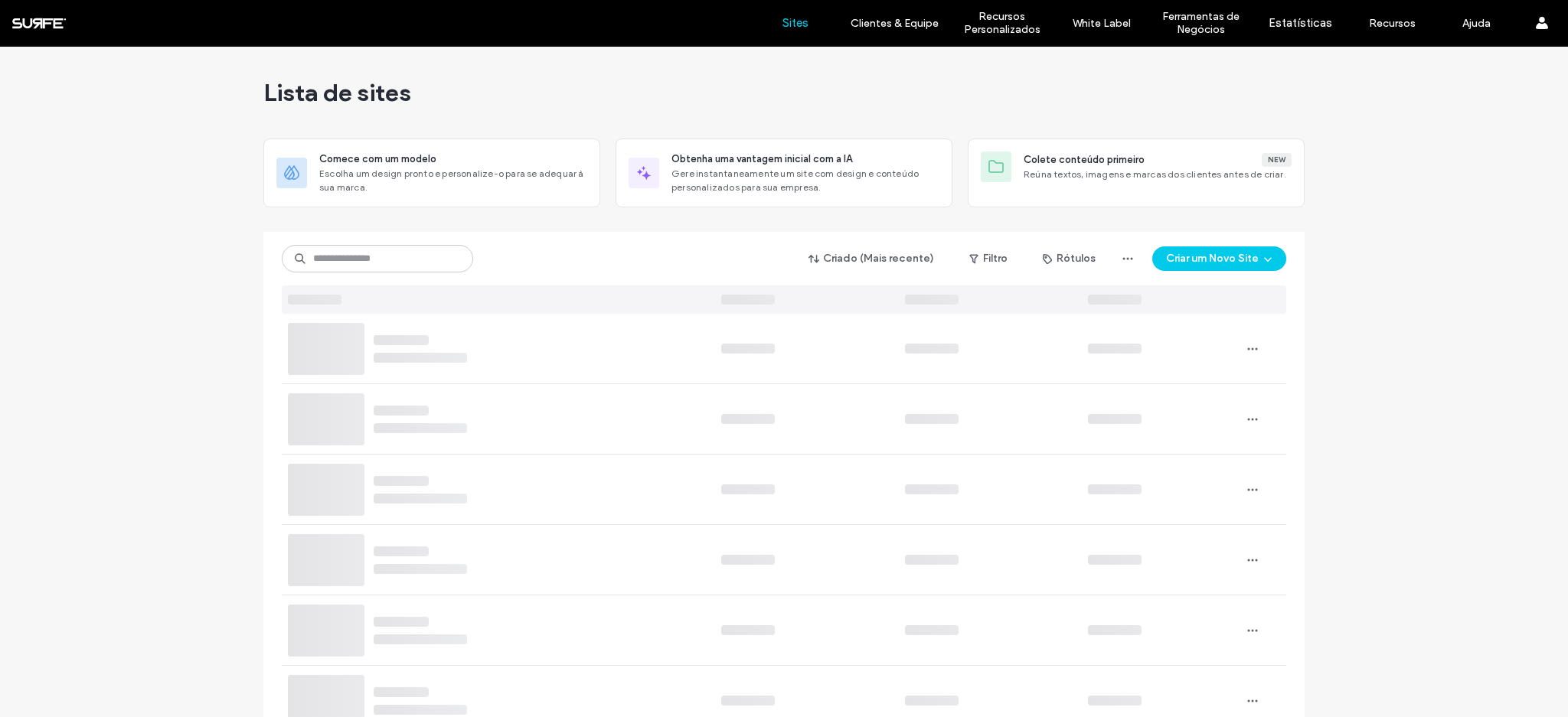 scroll, scrollTop: 0, scrollLeft: 0, axis: both 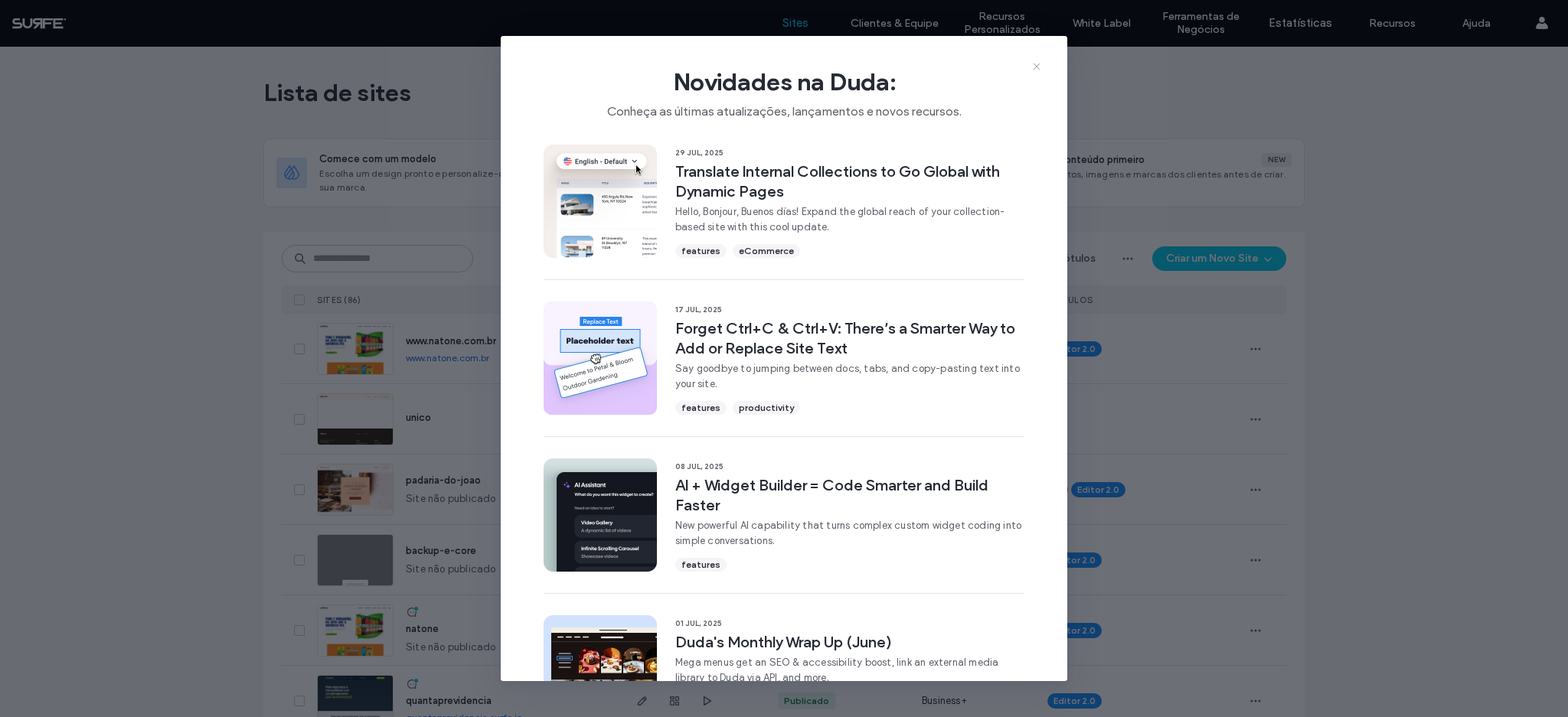 click 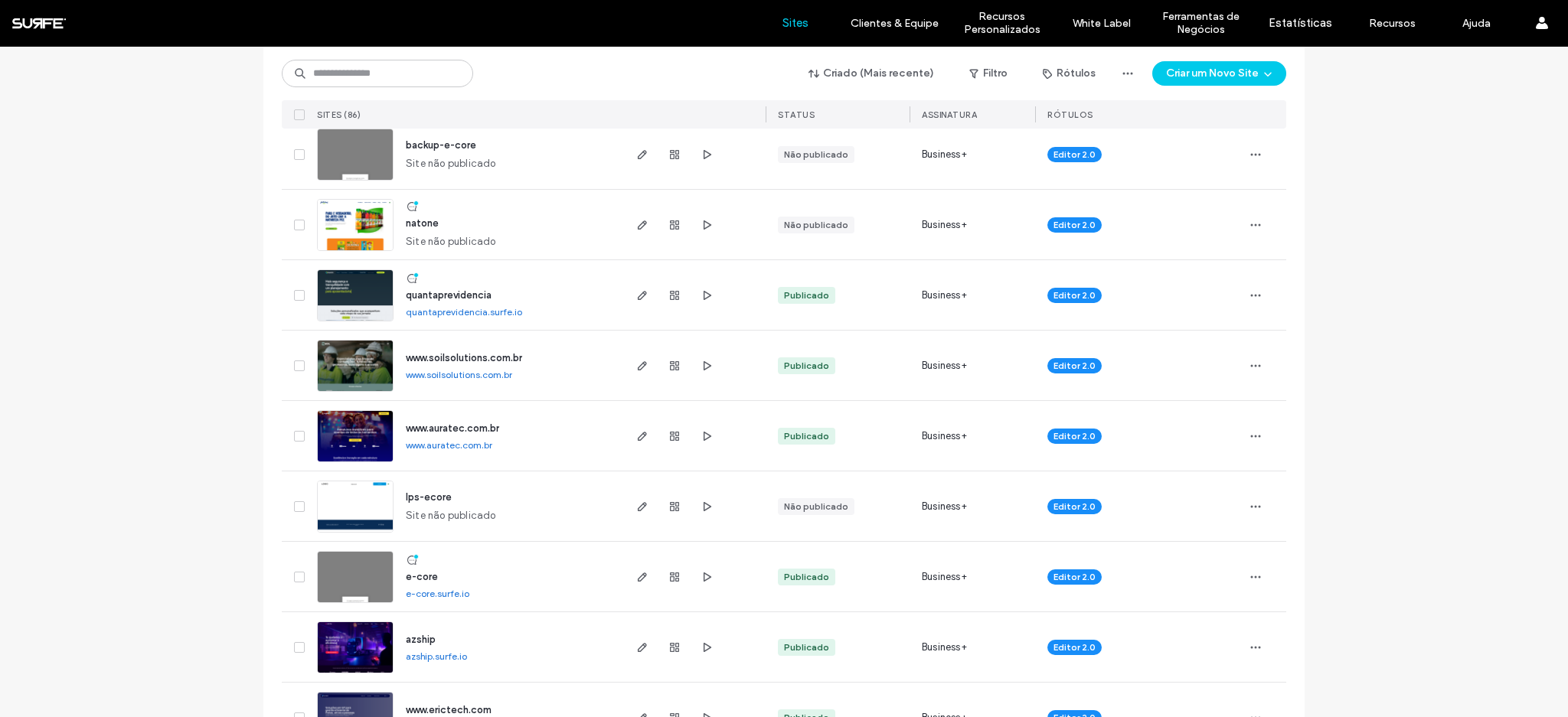 scroll, scrollTop: 487, scrollLeft: 0, axis: vertical 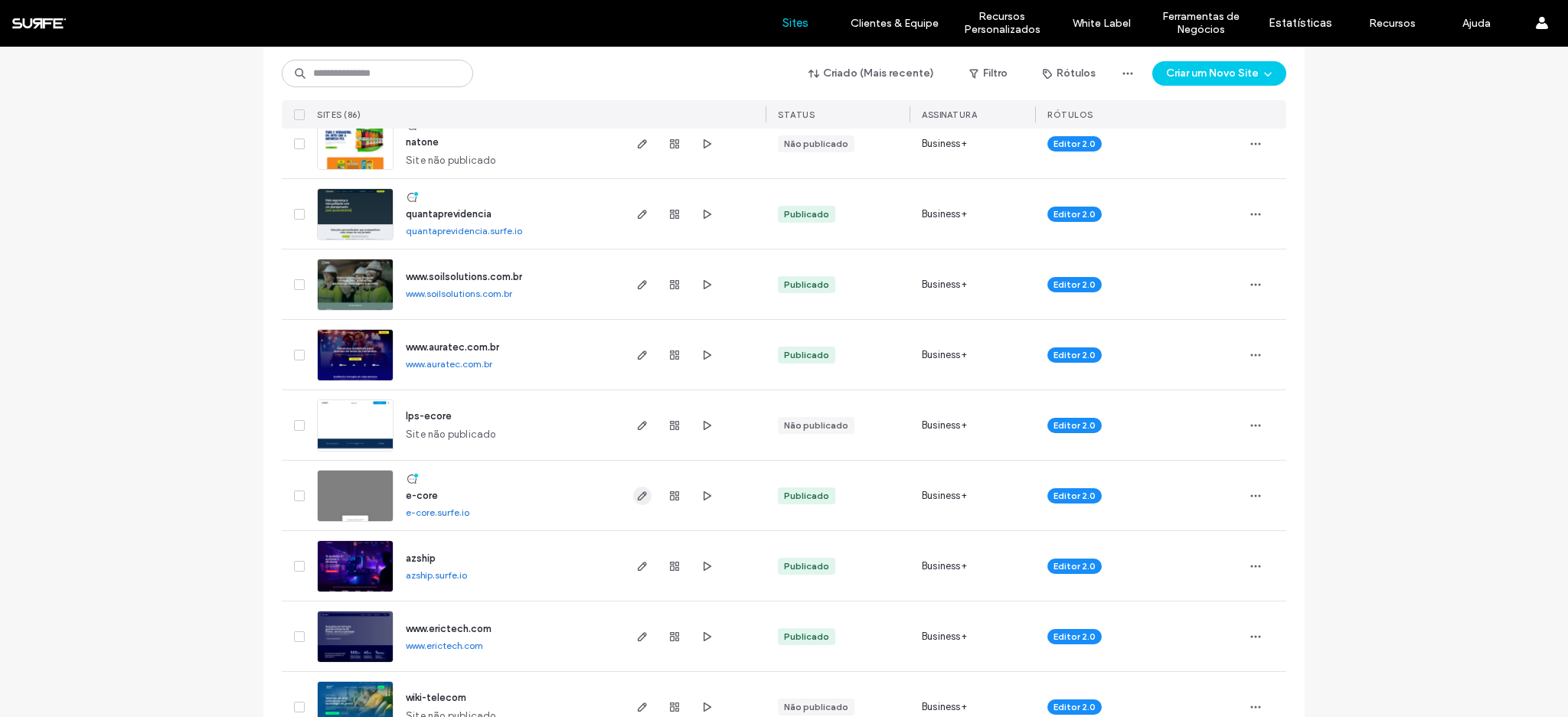 click at bounding box center (642, 496) 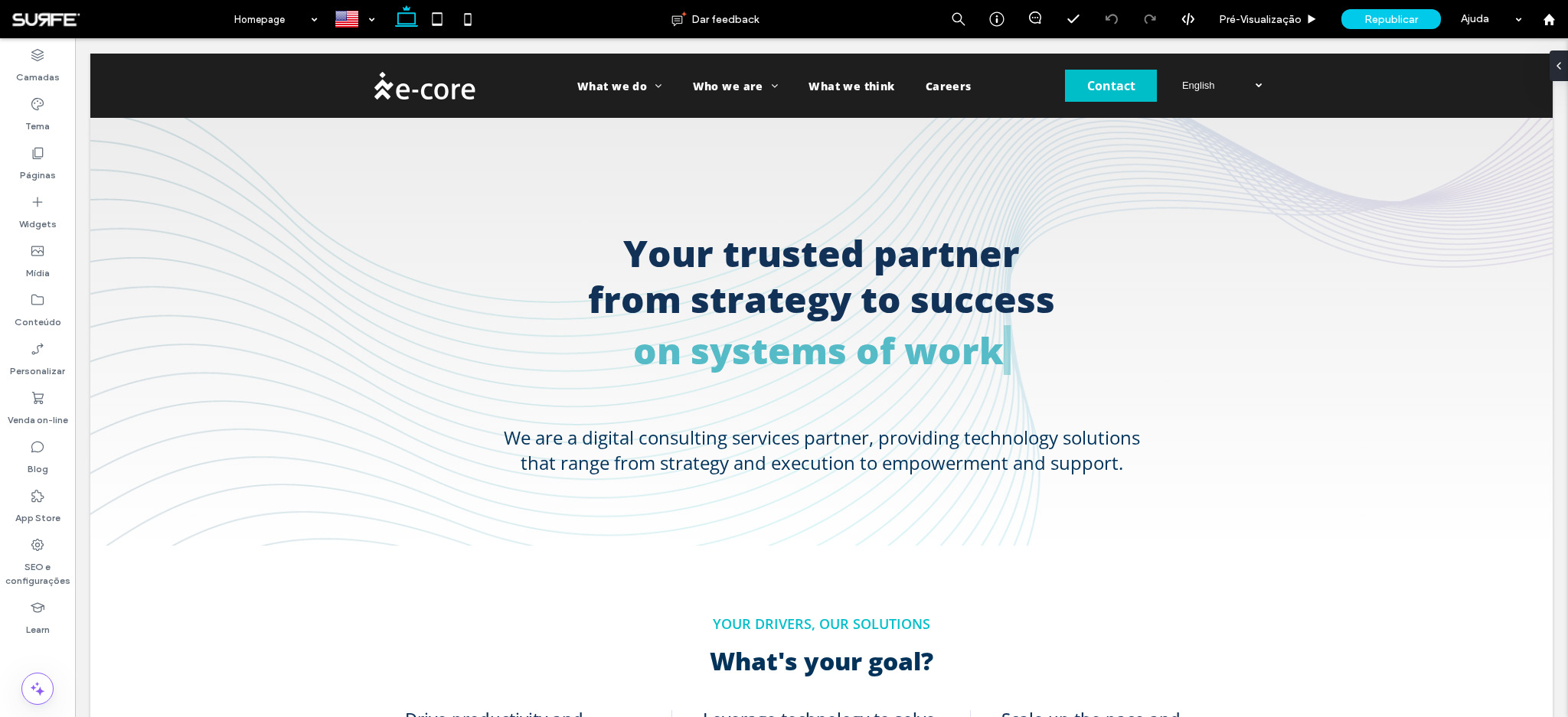 scroll, scrollTop: 0, scrollLeft: 0, axis: both 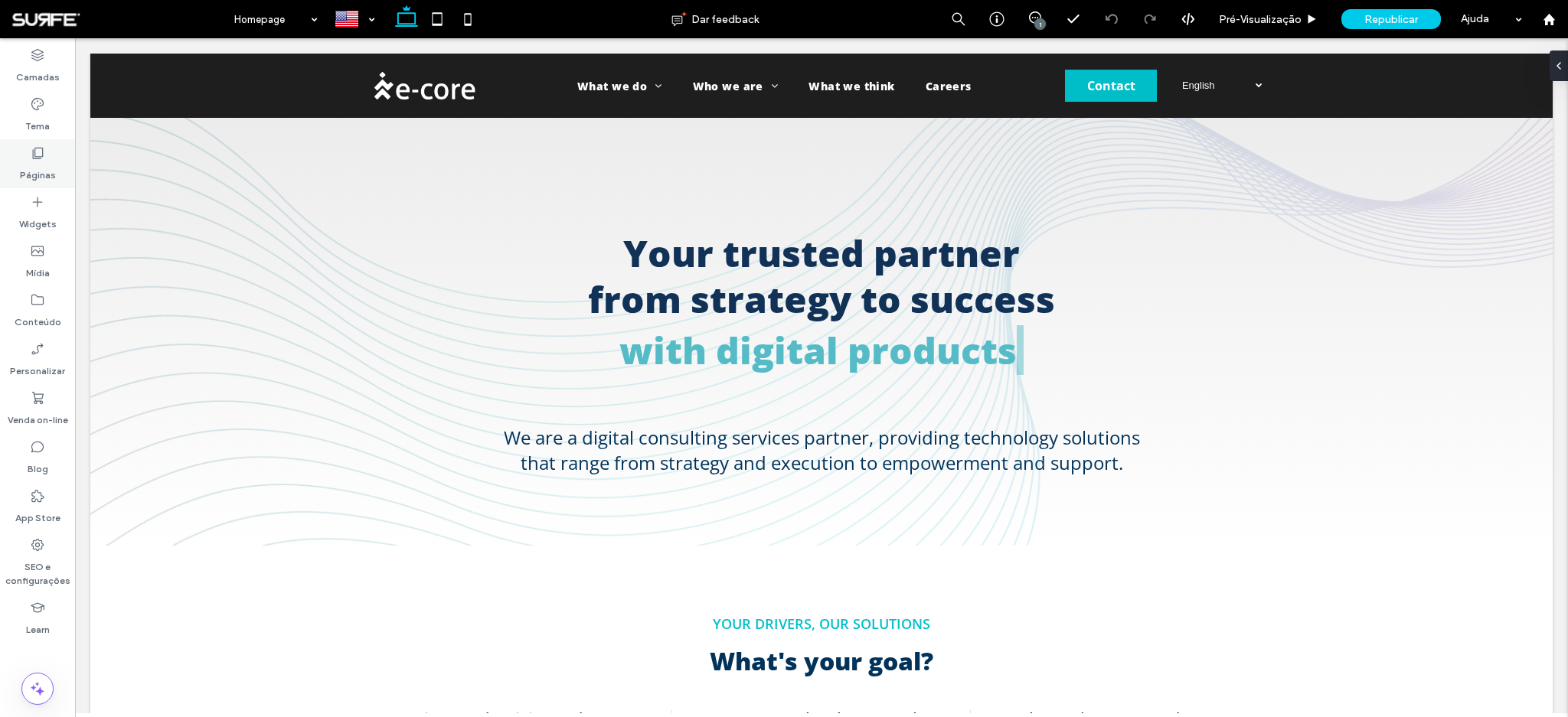 click on "Páginas" at bounding box center [38, 164] 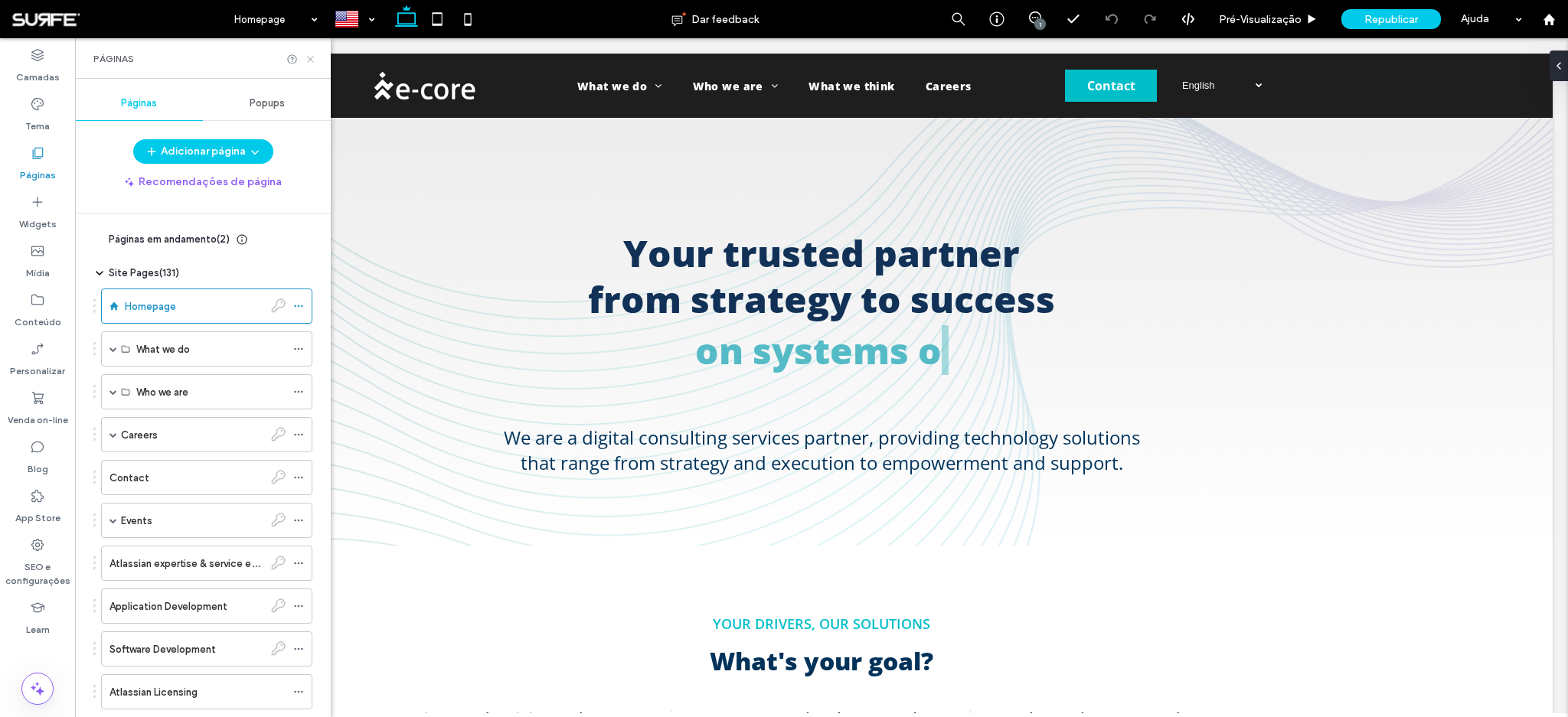 click 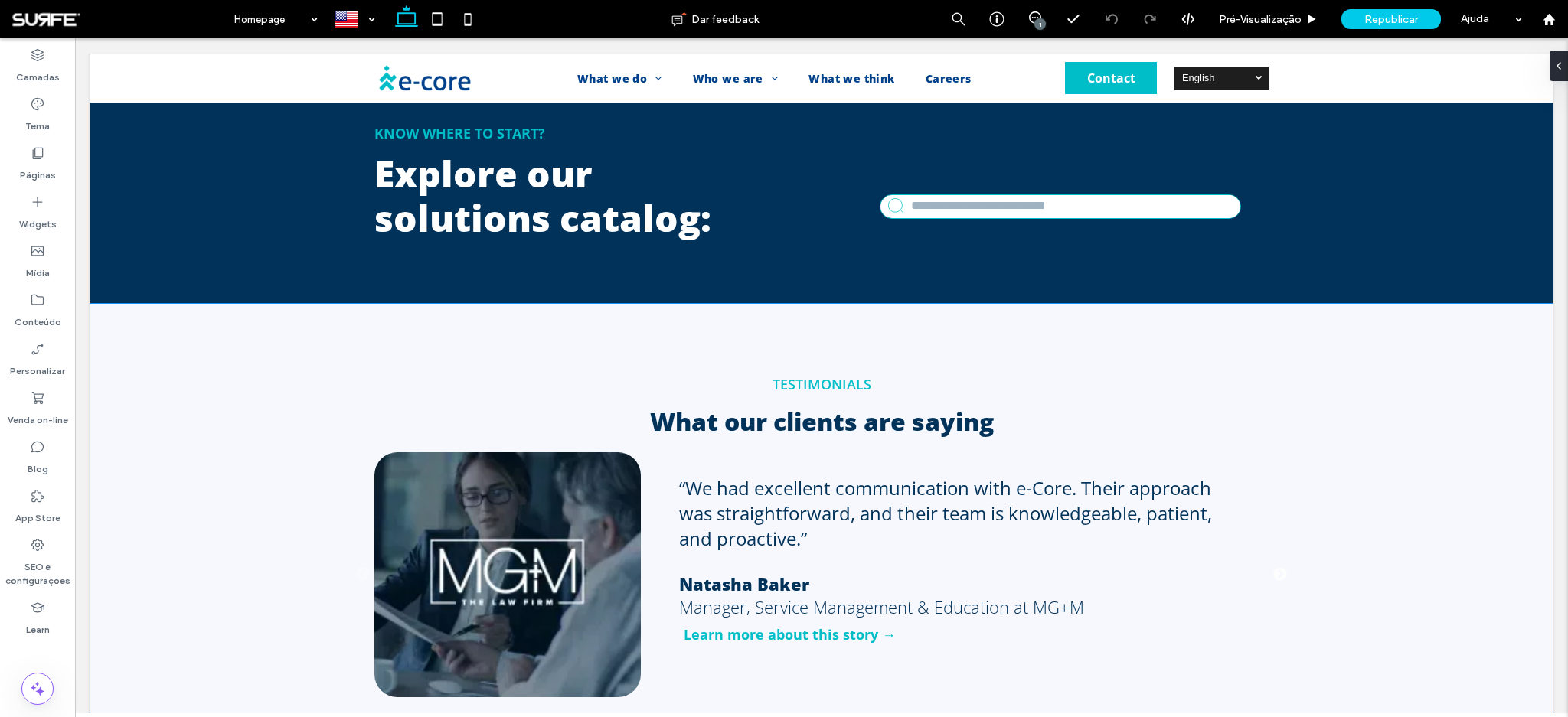 scroll, scrollTop: 1063, scrollLeft: 0, axis: vertical 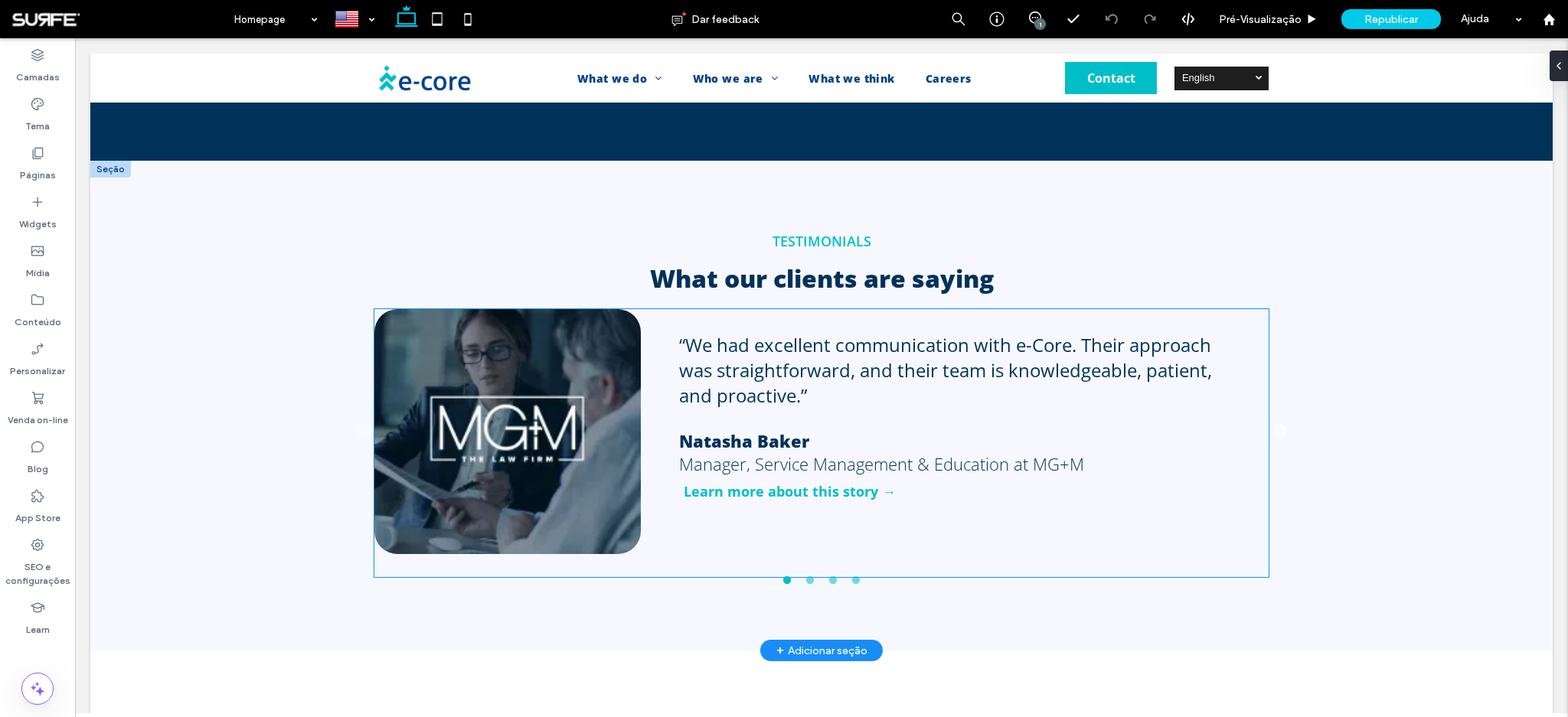 click on "“We had excellent communication with e-Core. Their approach was straightforward, and their team is knowledgeable, patient, and proactive.”
Natasha Baker
Manager, Service Management & Education at MG+M
Learn more about this story →" at bounding box center (947, 432) 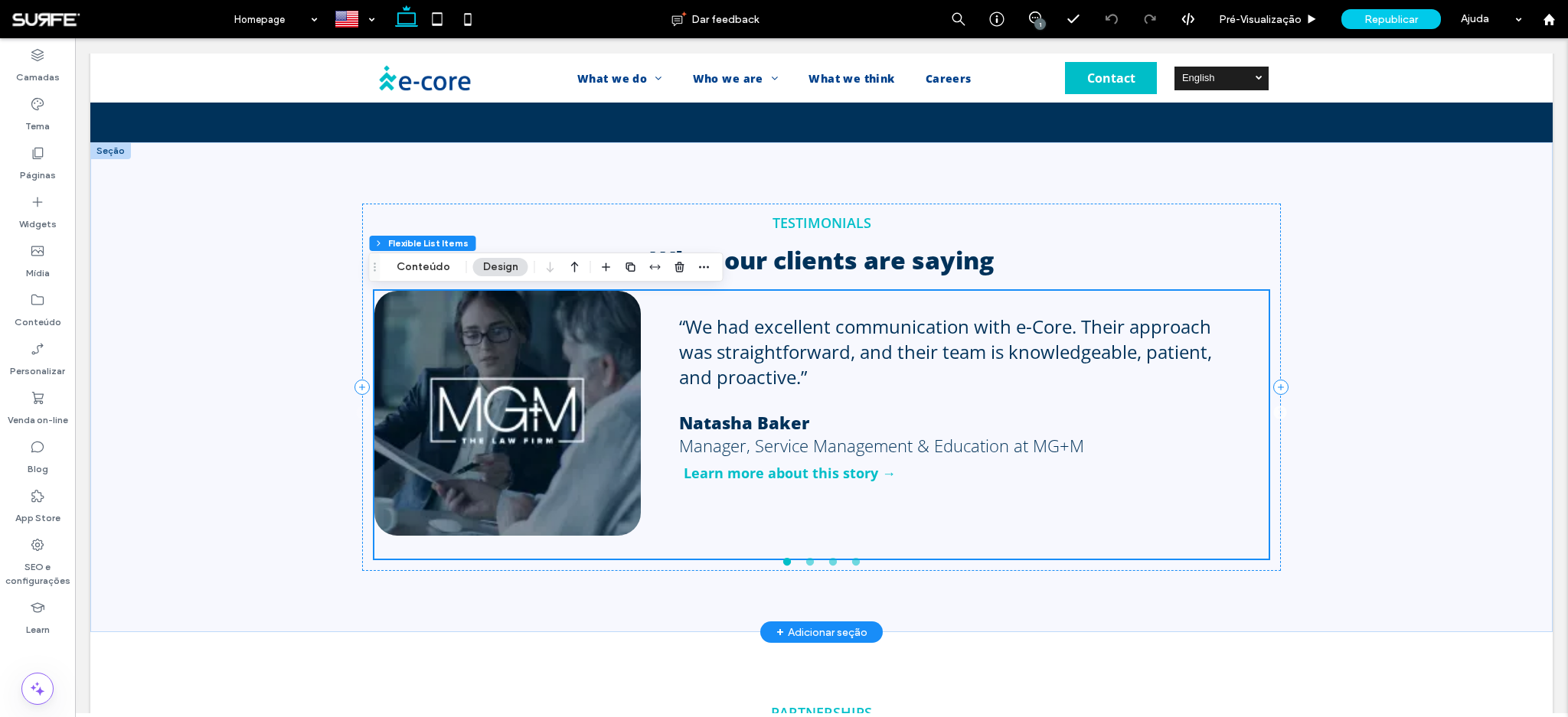 scroll, scrollTop: 1063, scrollLeft: 0, axis: vertical 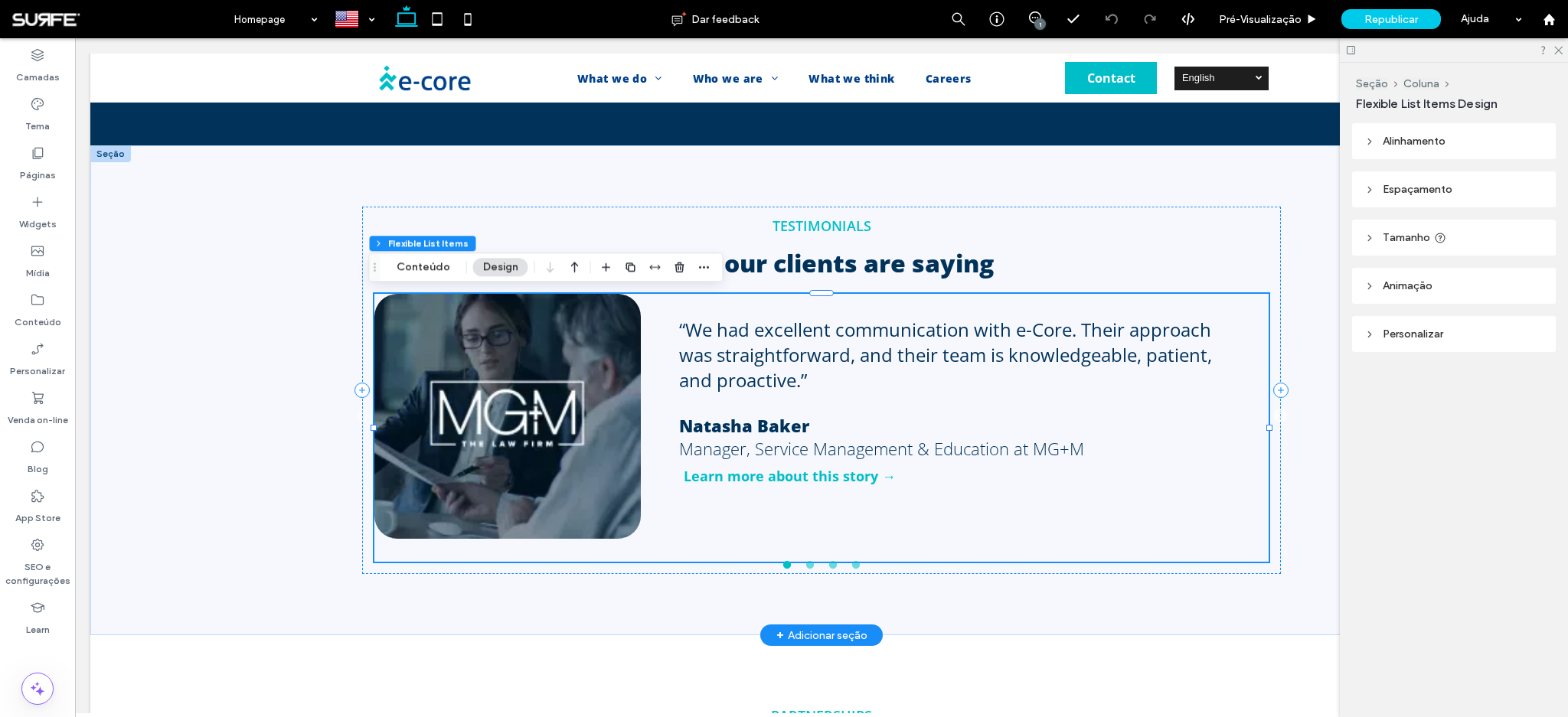 click on "“We had excellent communication with e-Core. Their approach was straightforward, and their team is knowledgeable, patient, and proactive.”
Natasha Baker
Manager, Service Management & Education at MG+M
Learn more about this story →" at bounding box center (947, 416) 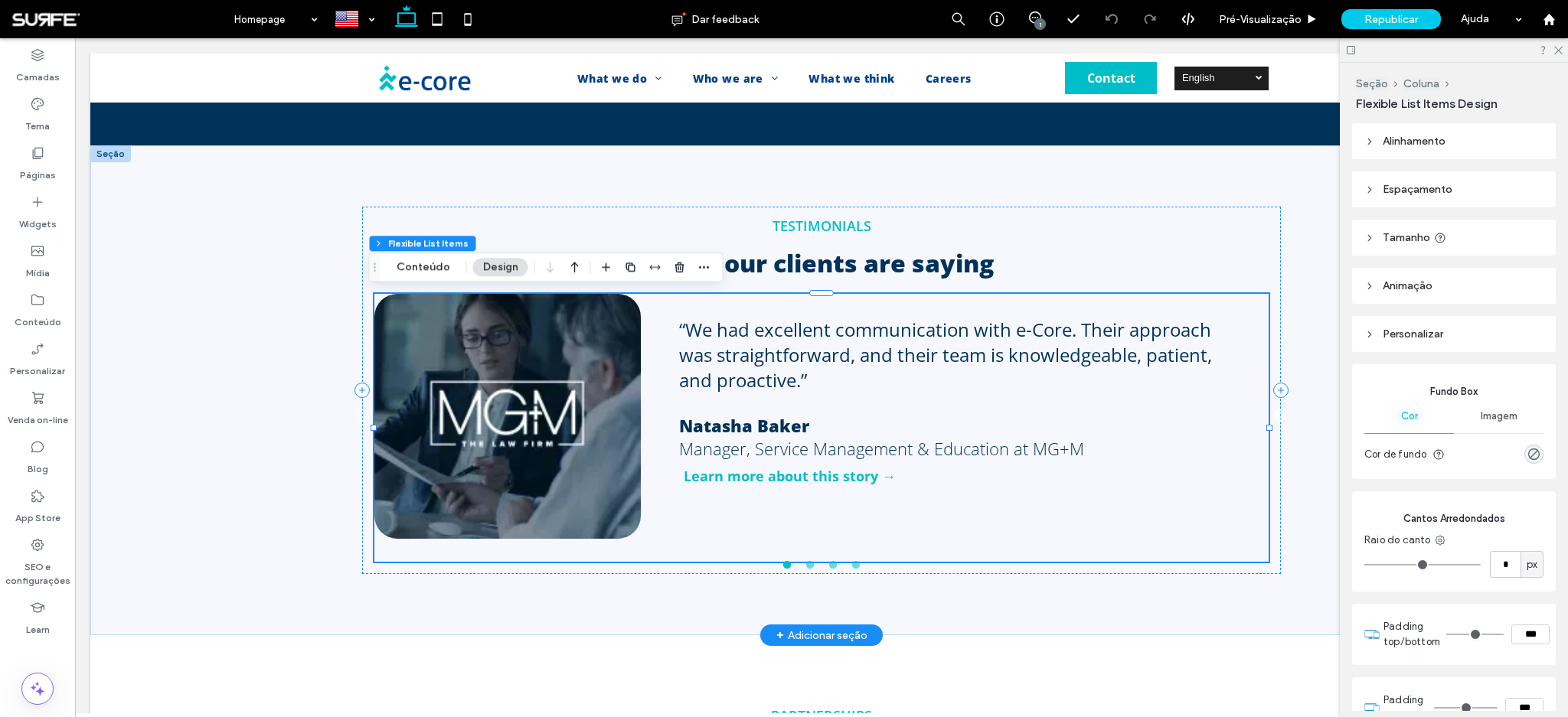 type on "**" 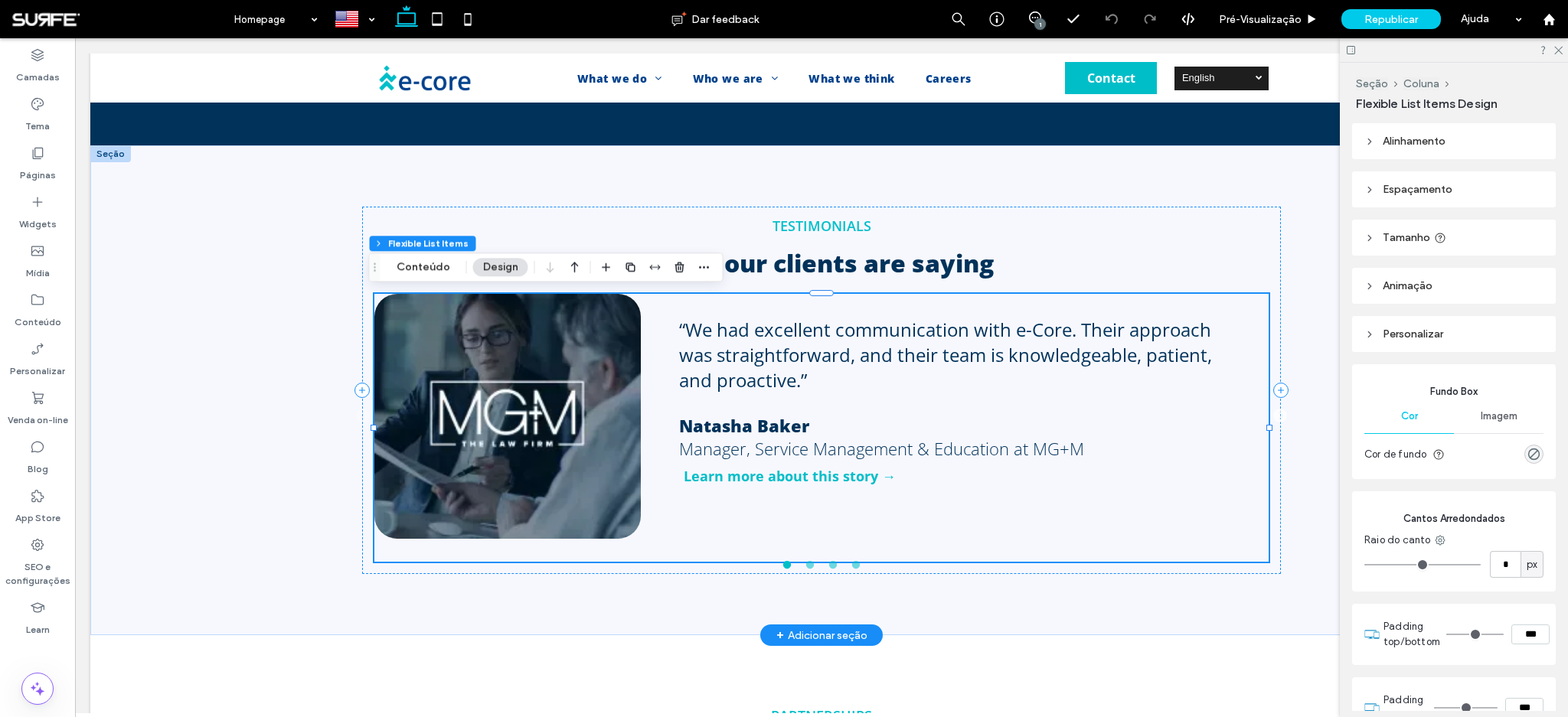type on "**" 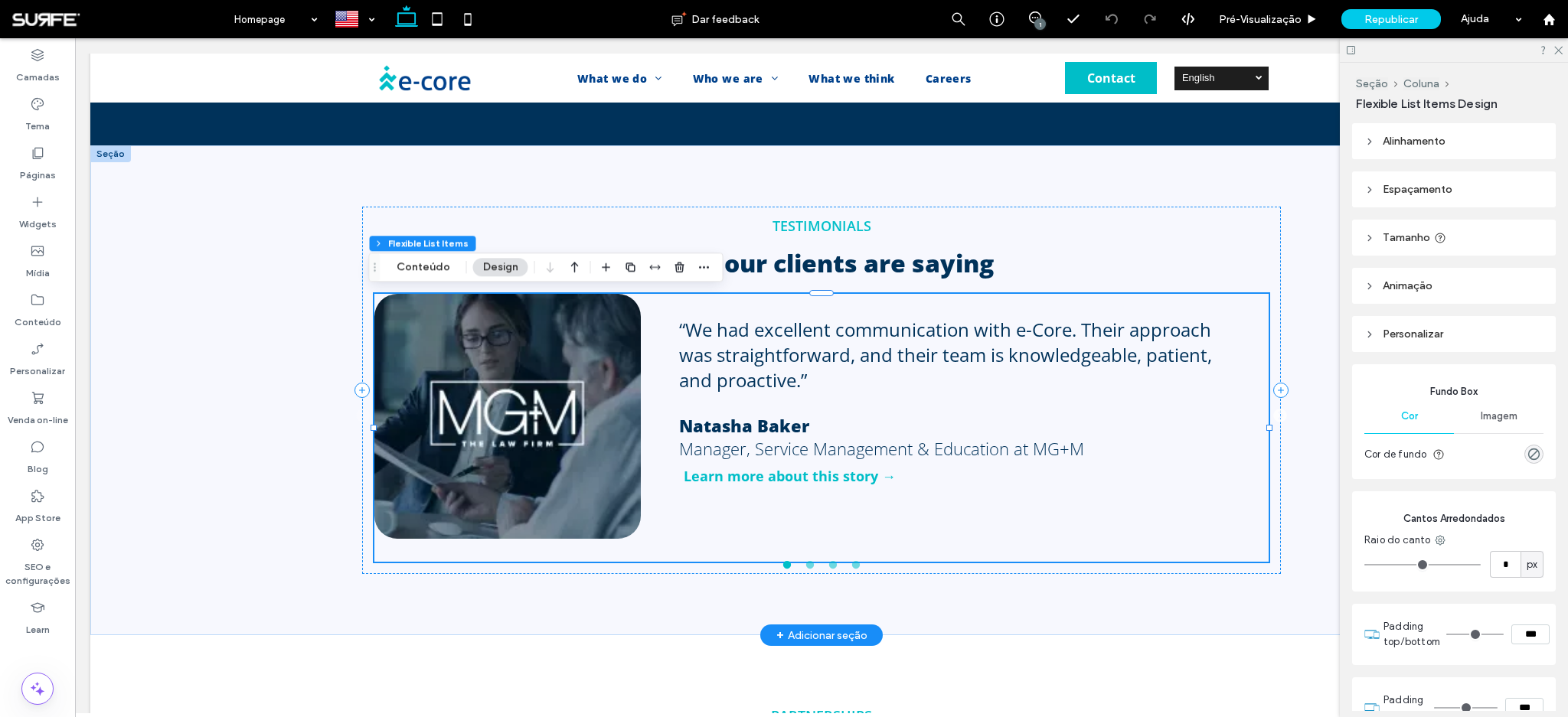 click on "Learn more about this story →" at bounding box center [789, 476] 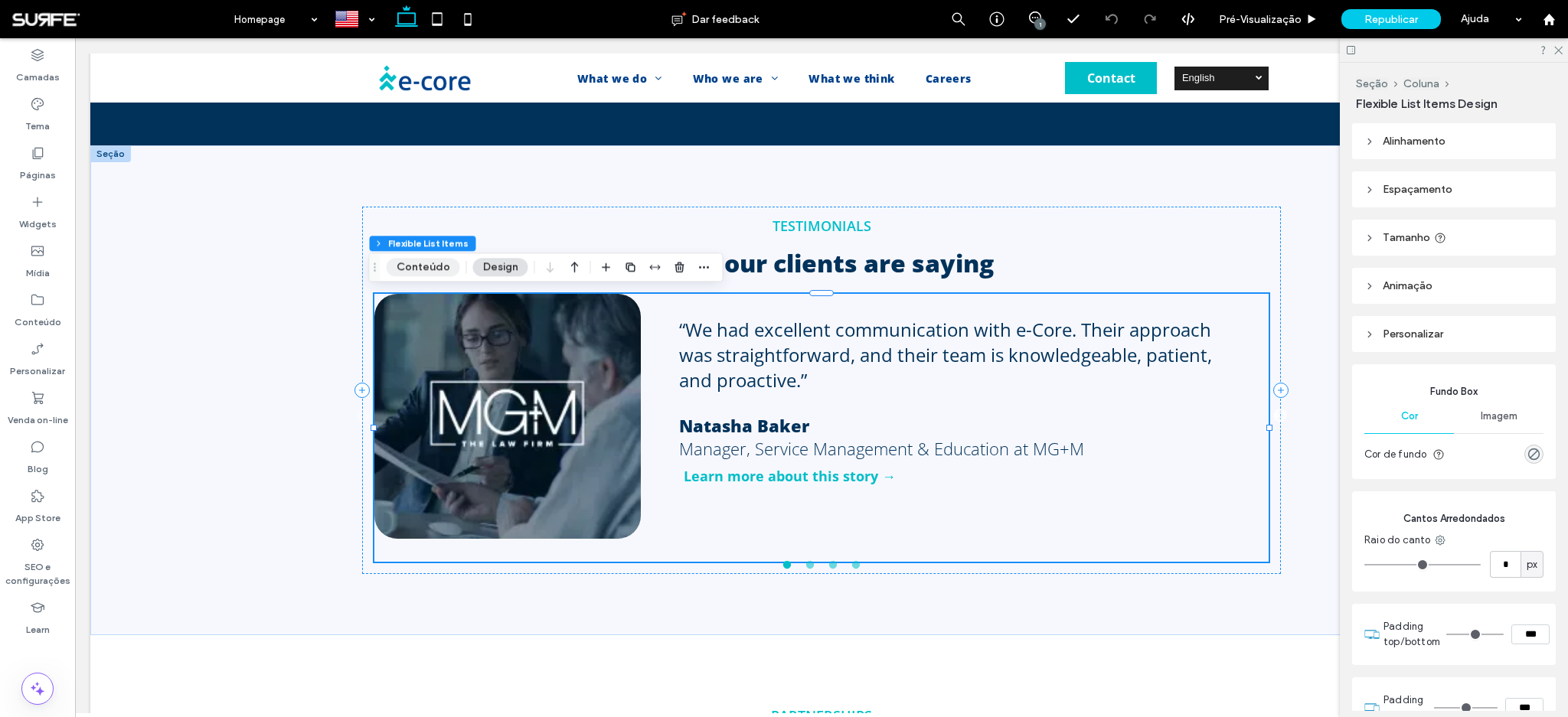 click on "Conteúdo" at bounding box center (423, 267) 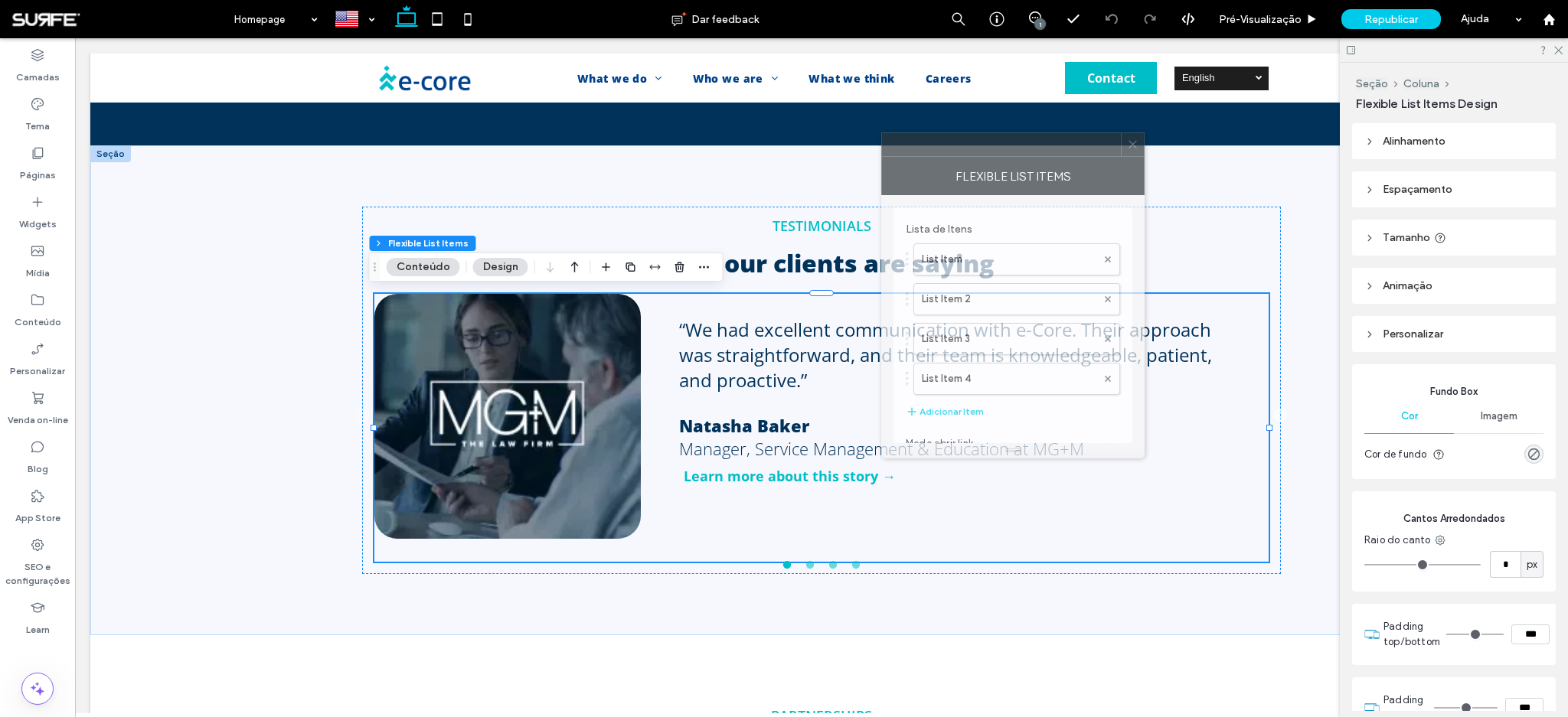 drag, startPoint x: 1429, startPoint y: 204, endPoint x: 1021, endPoint y: 141, distance: 412.83532 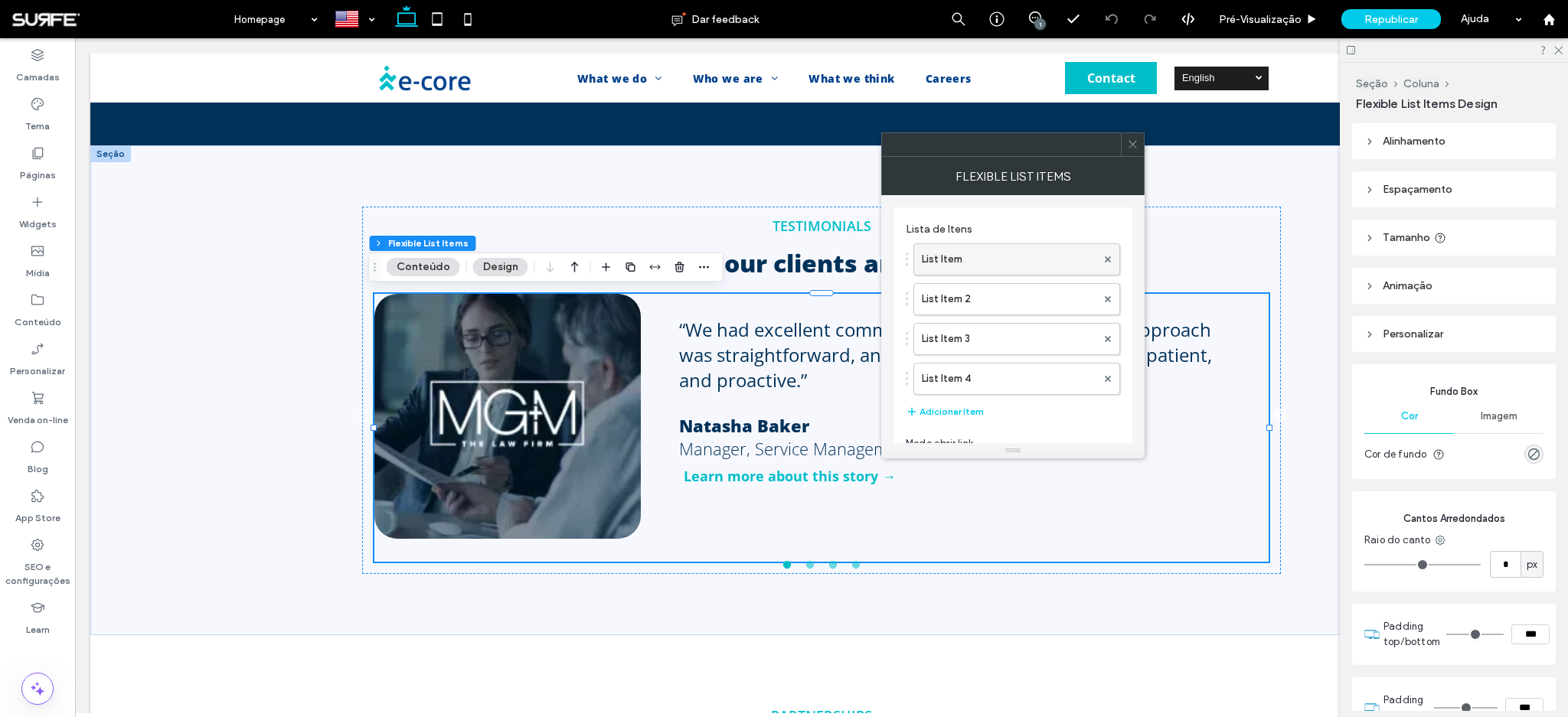 click on "List Item" at bounding box center [1009, 259] 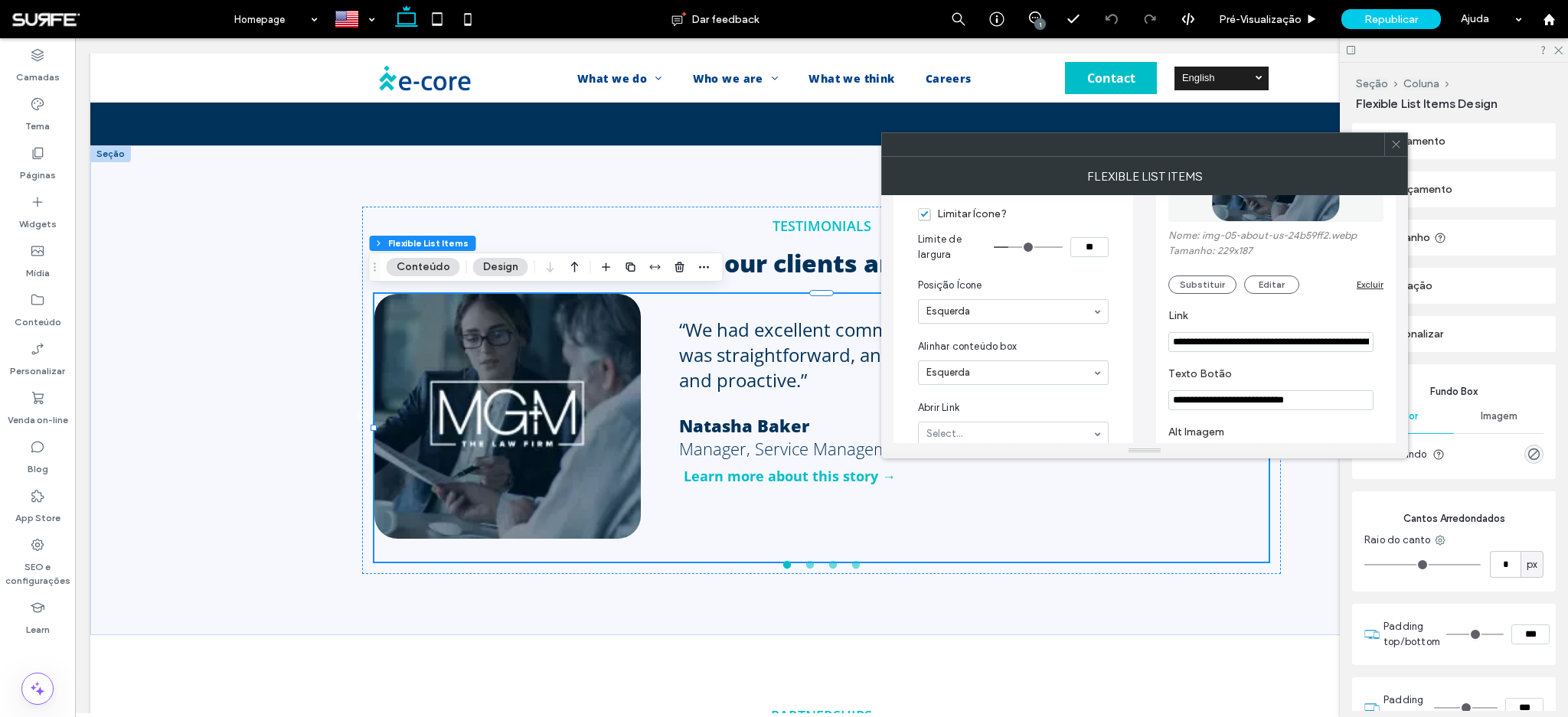 scroll, scrollTop: 673, scrollLeft: 0, axis: vertical 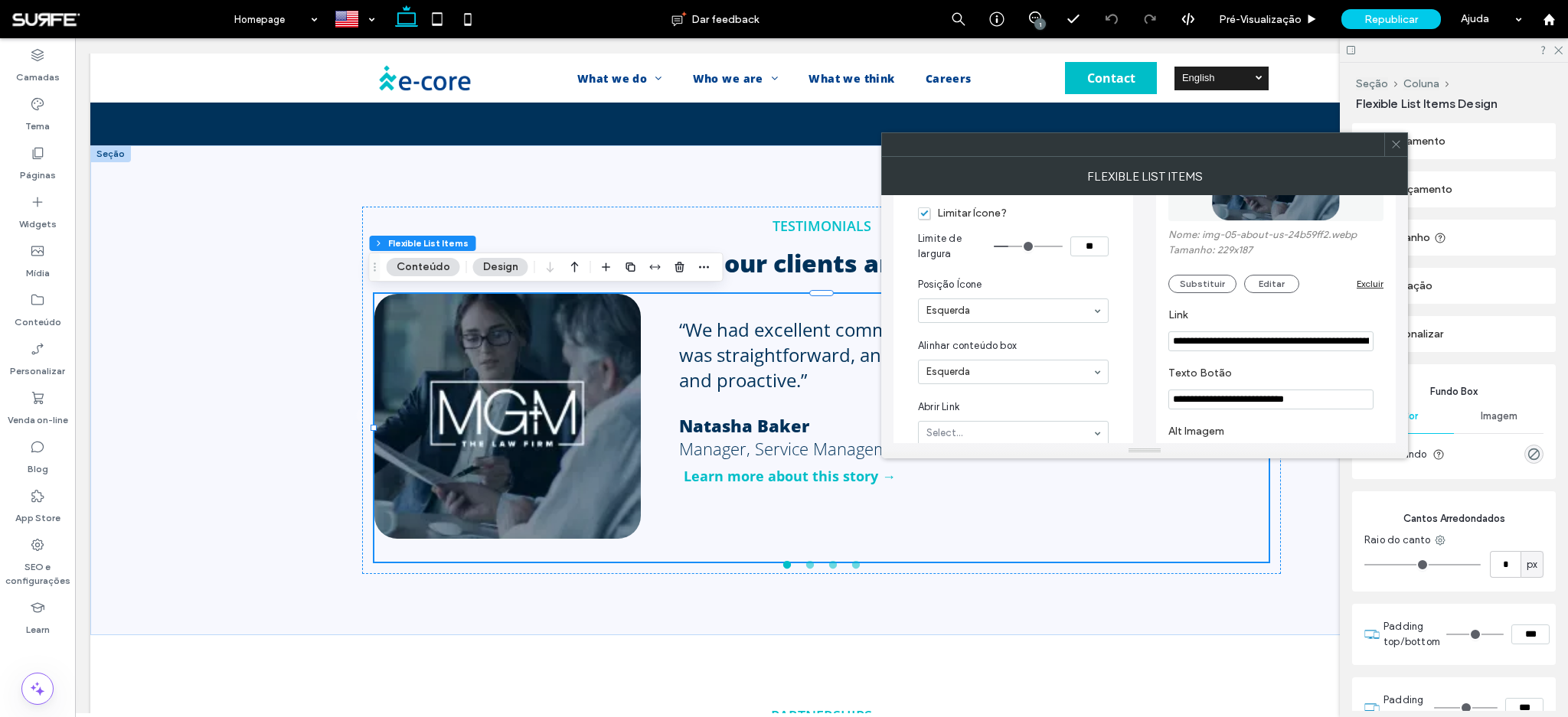 click 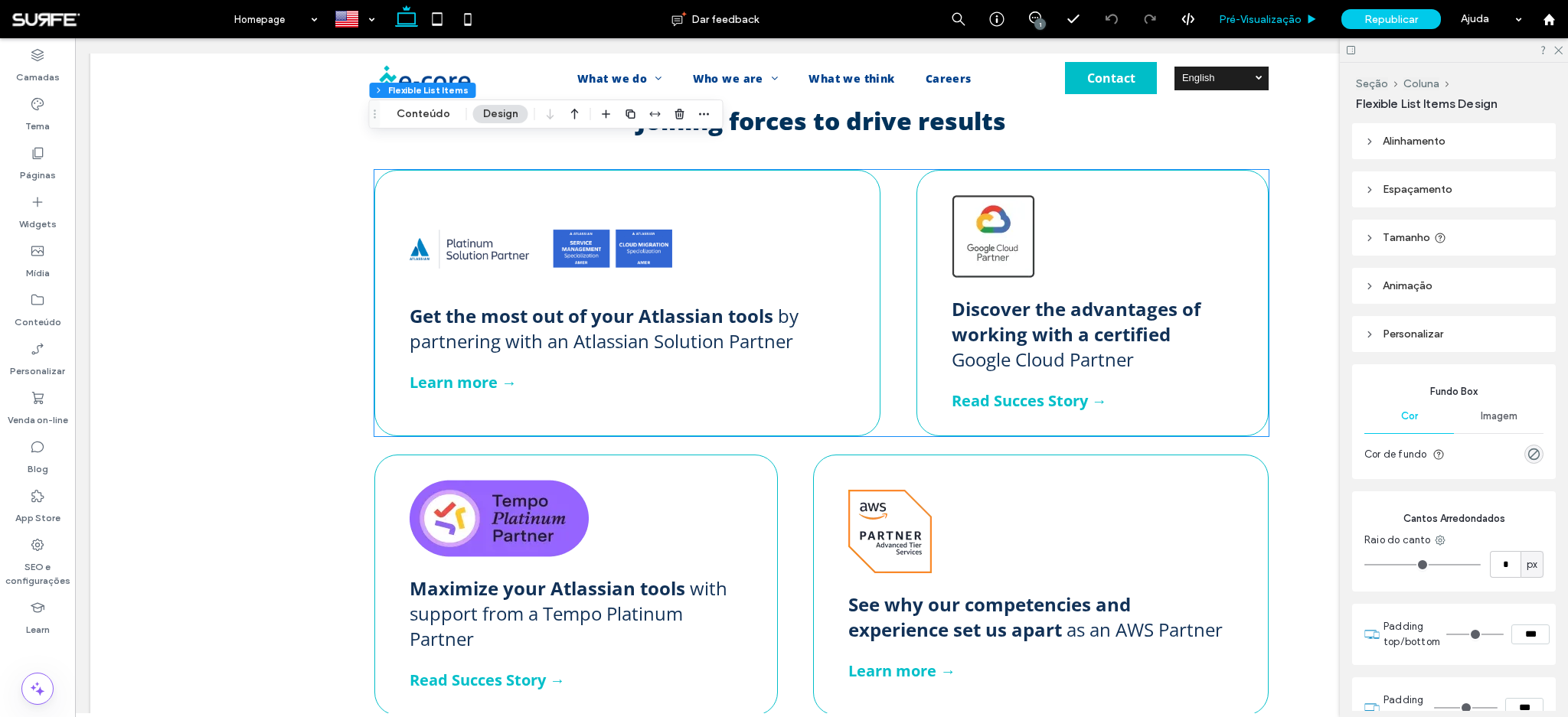 scroll, scrollTop: 1804, scrollLeft: 0, axis: vertical 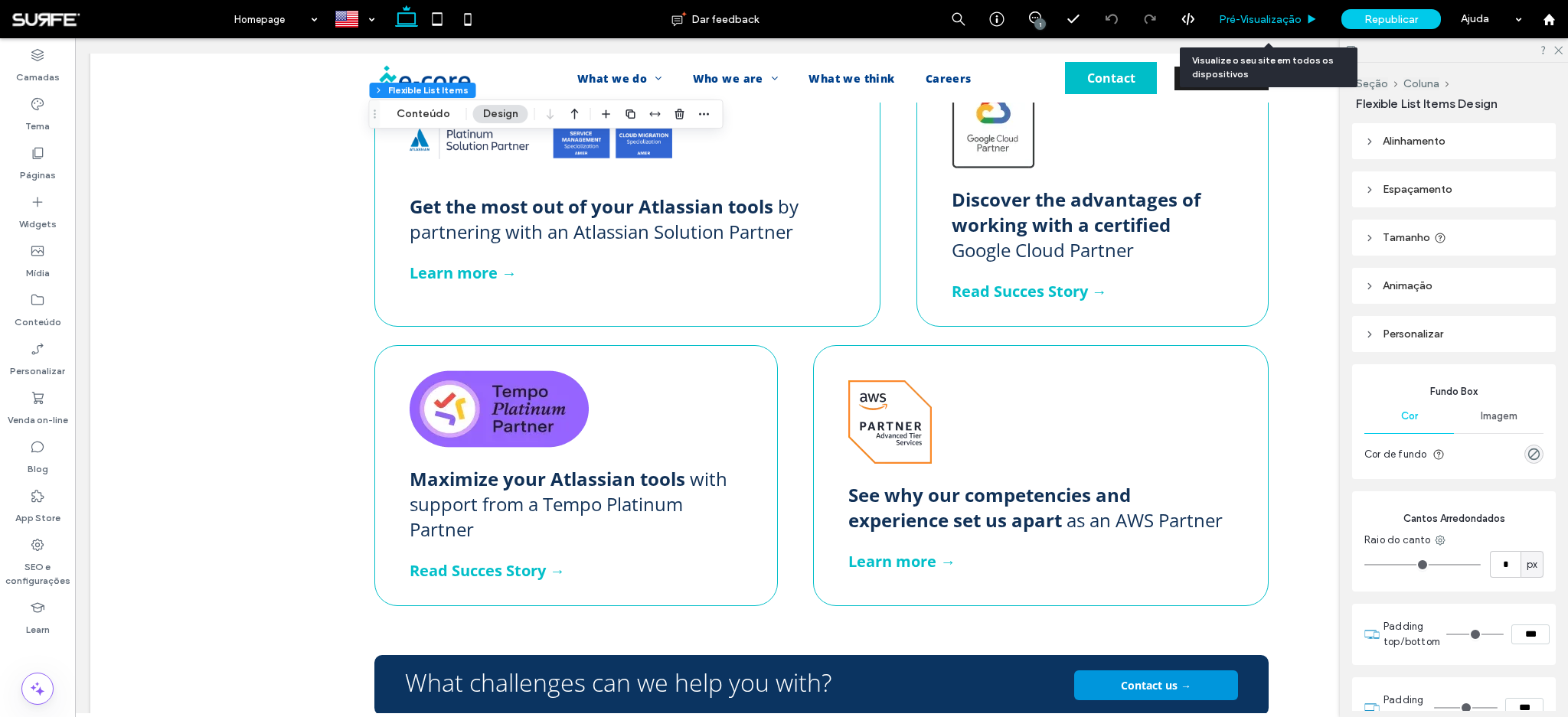 click on "Pré-Visualizaçāo" at bounding box center (1260, 19) 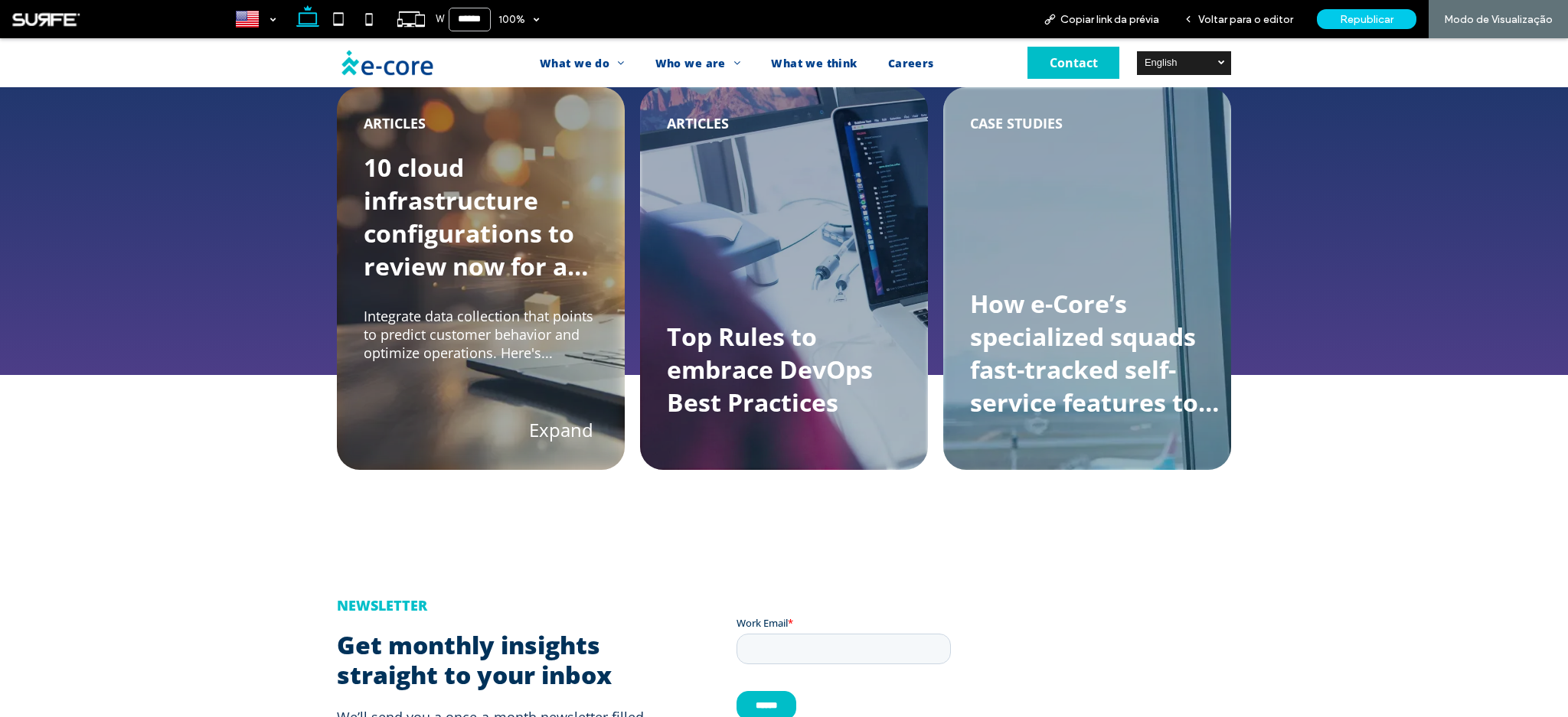 scroll, scrollTop: 2685, scrollLeft: 0, axis: vertical 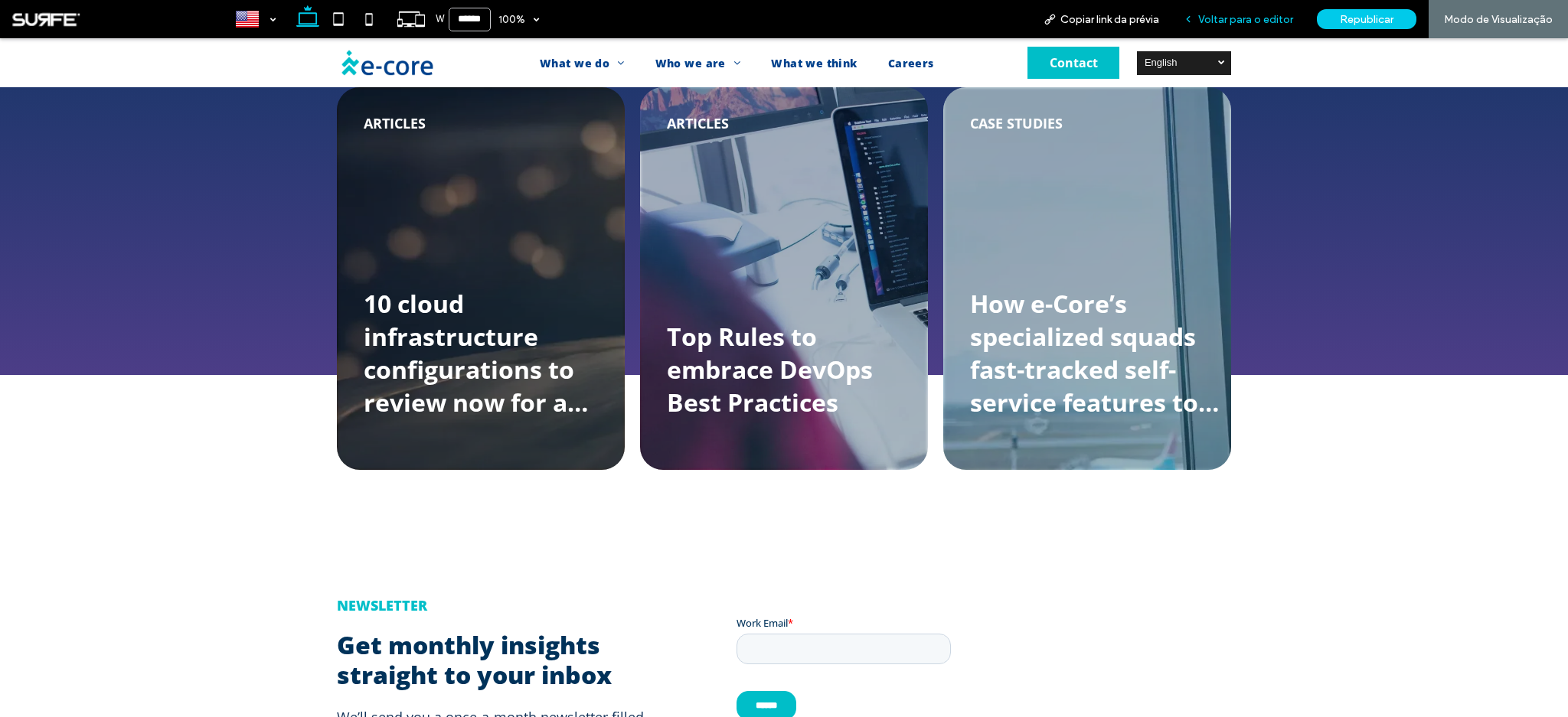 click on "Voltar para o editor" at bounding box center (1246, 19) 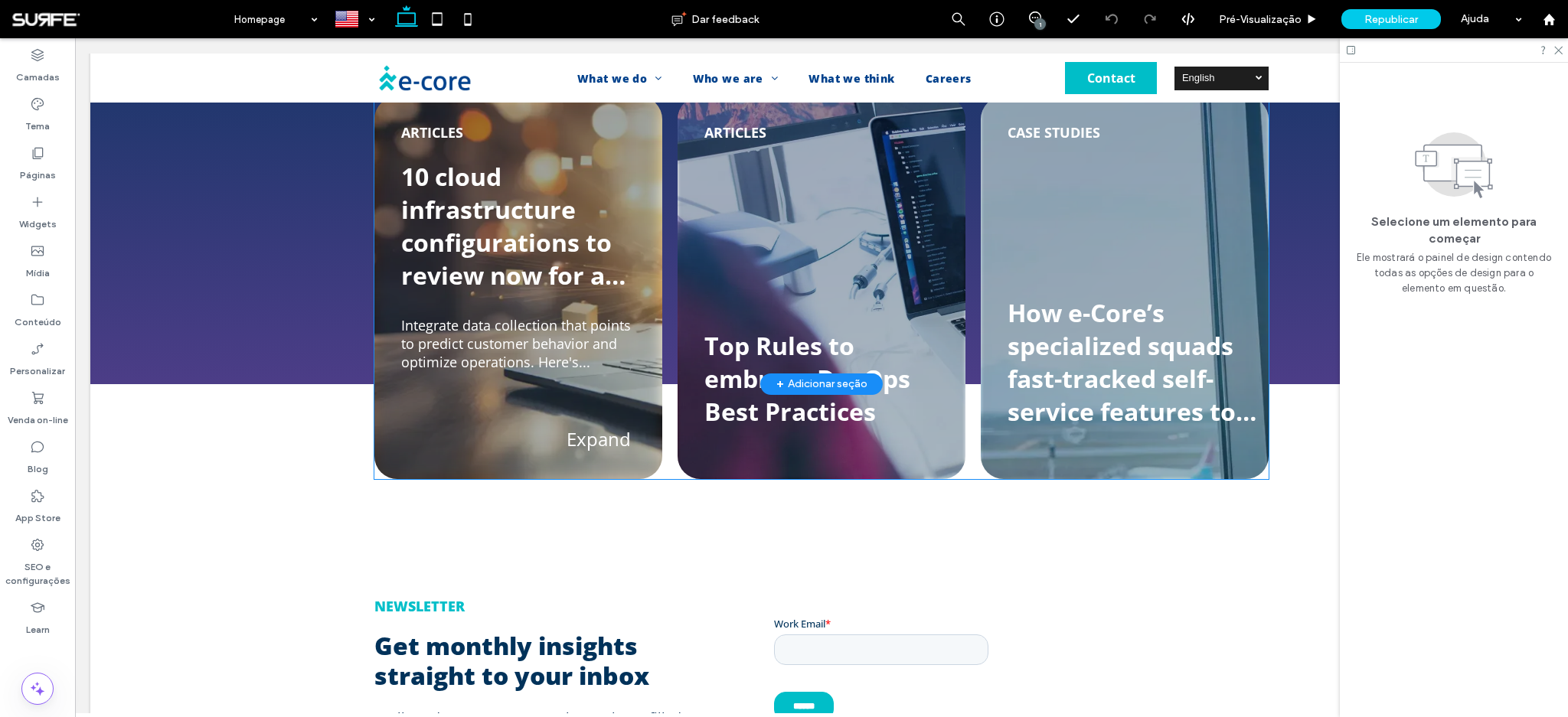 scroll, scrollTop: 2674, scrollLeft: 0, axis: vertical 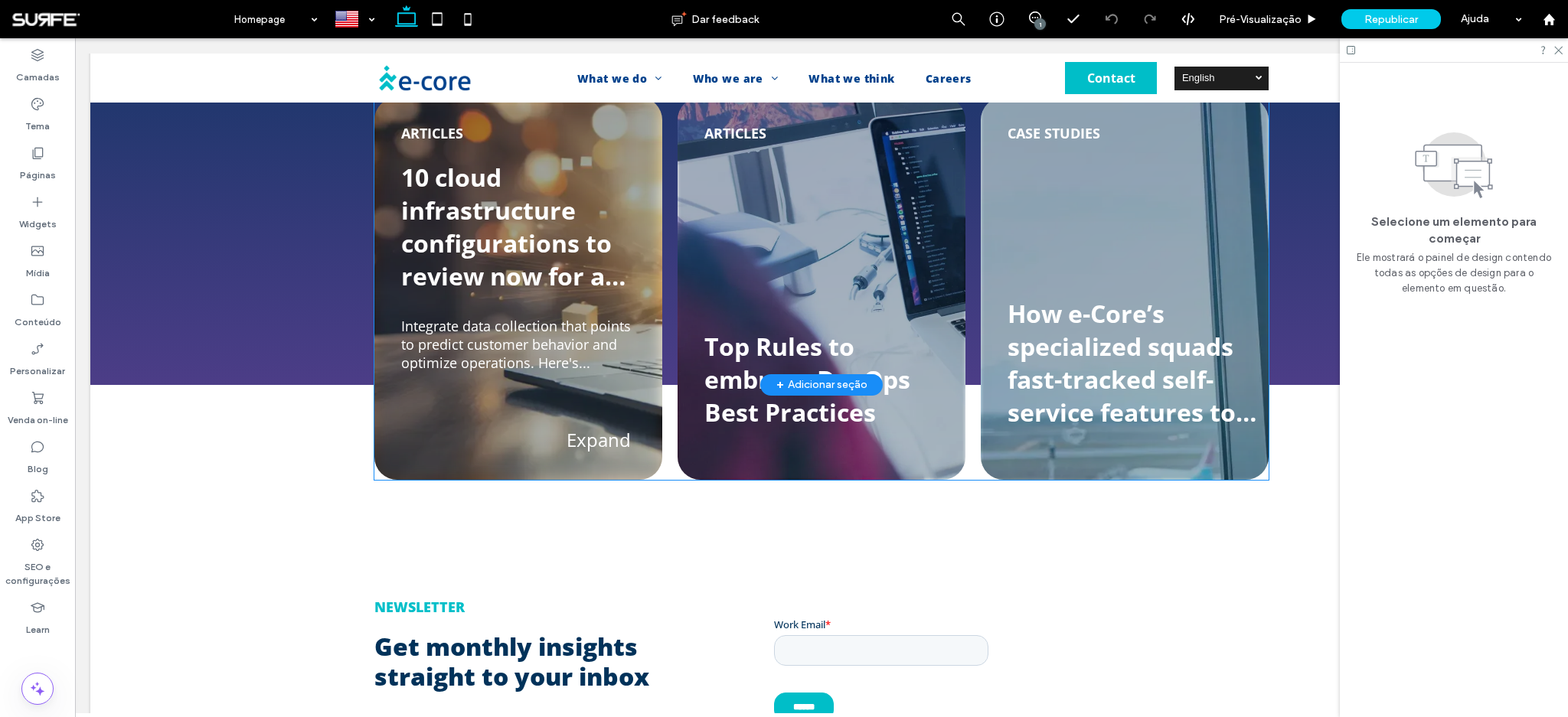 click on "10 cloud infrastructure configurations to review now for a stress-free holiday season" at bounding box center (518, 227) 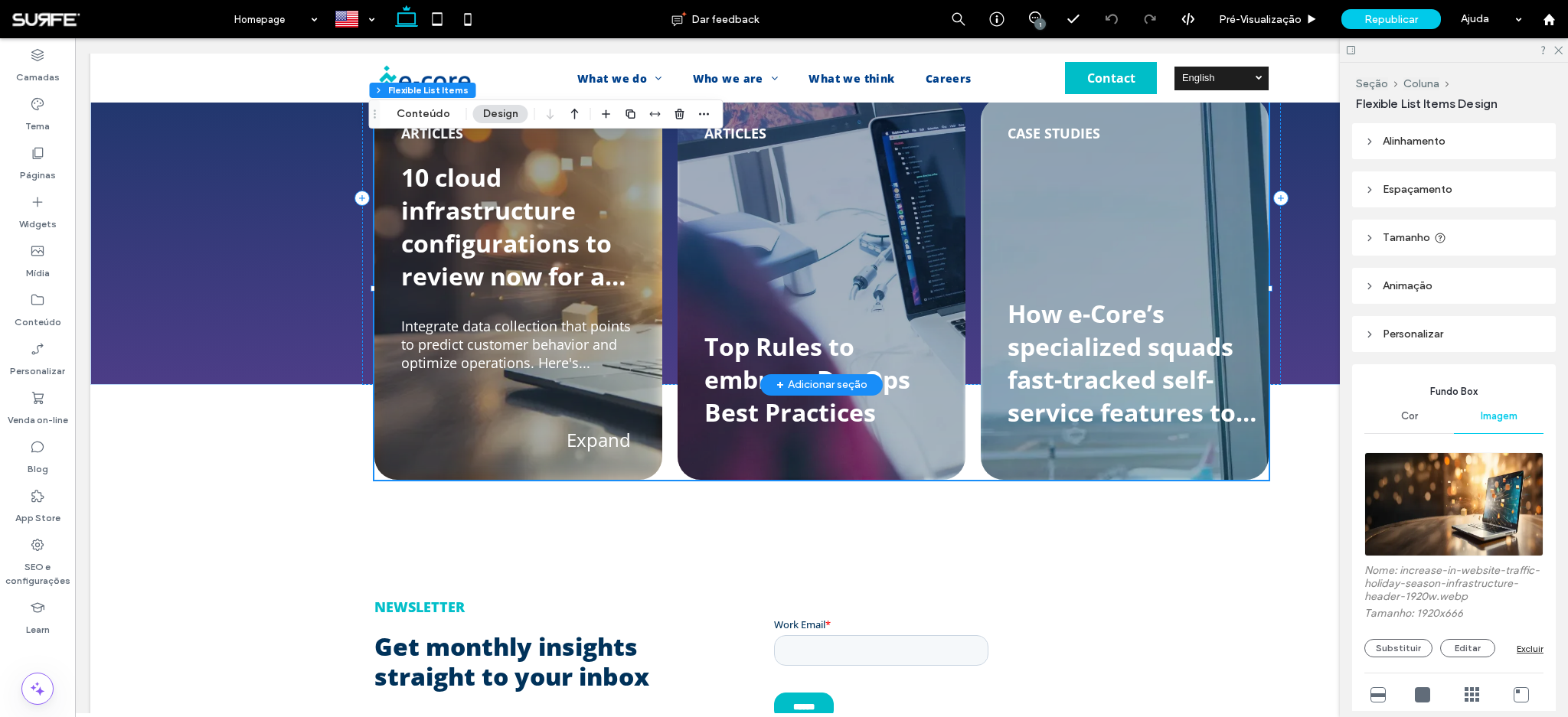type on "**" 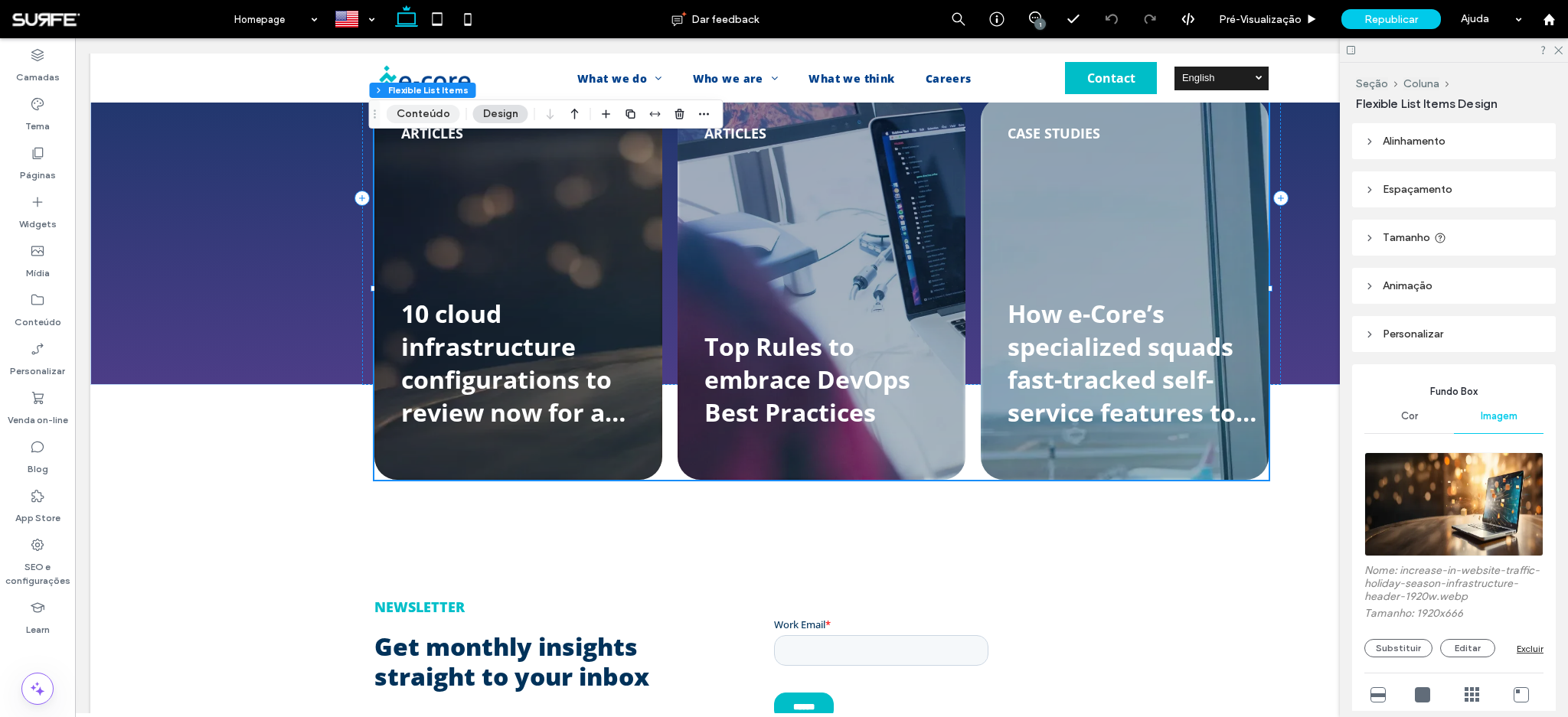 click on "Conteúdo" at bounding box center [423, 114] 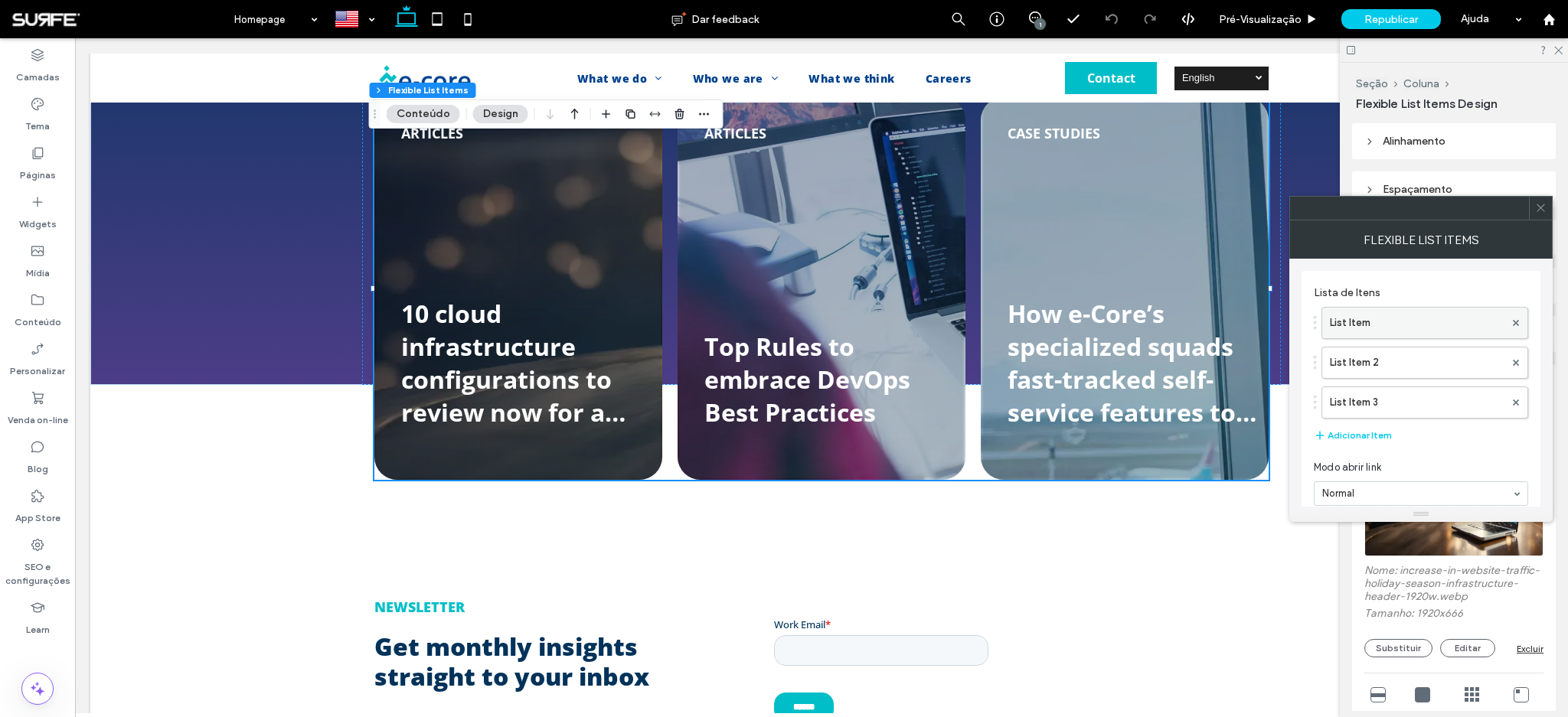 click on "List Item" at bounding box center (1417, 323) 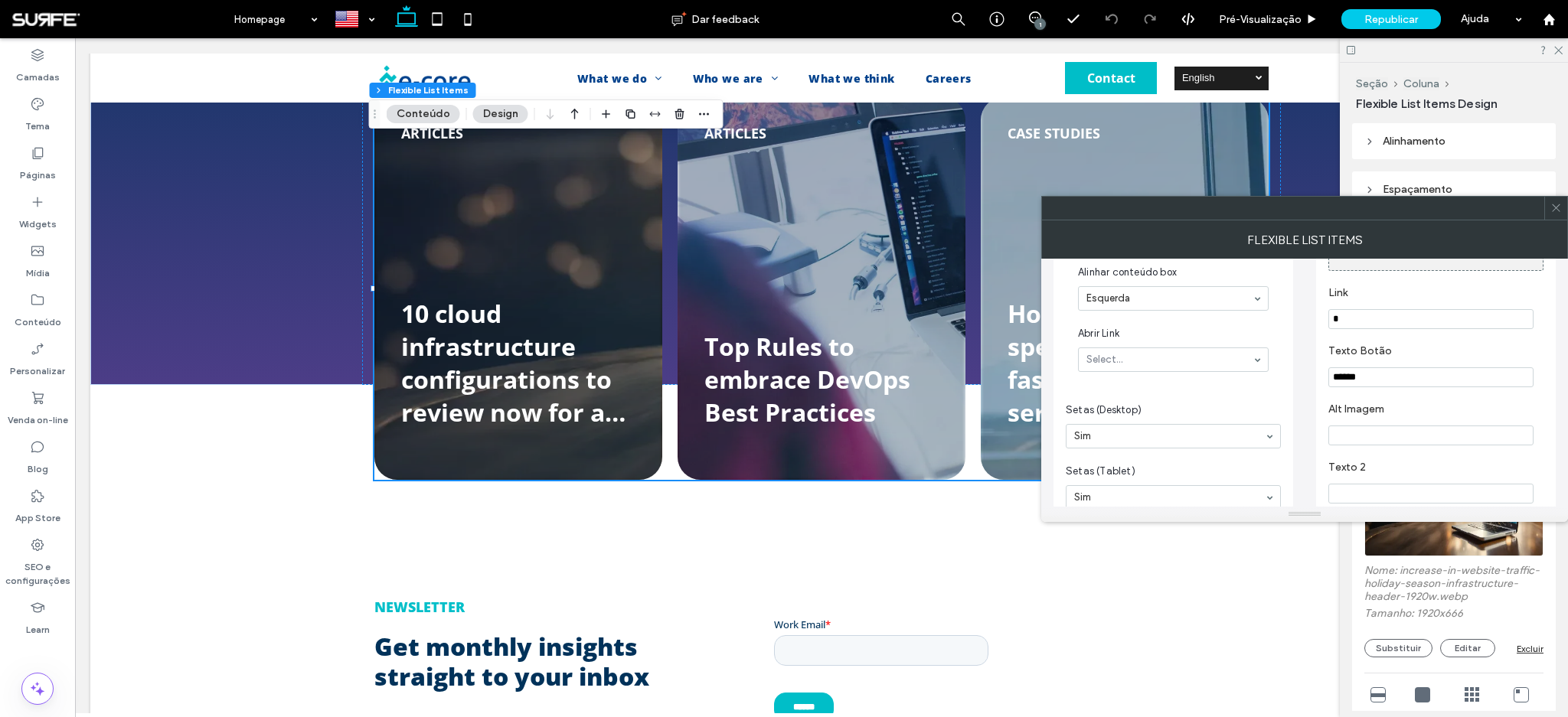 scroll, scrollTop: 769, scrollLeft: 0, axis: vertical 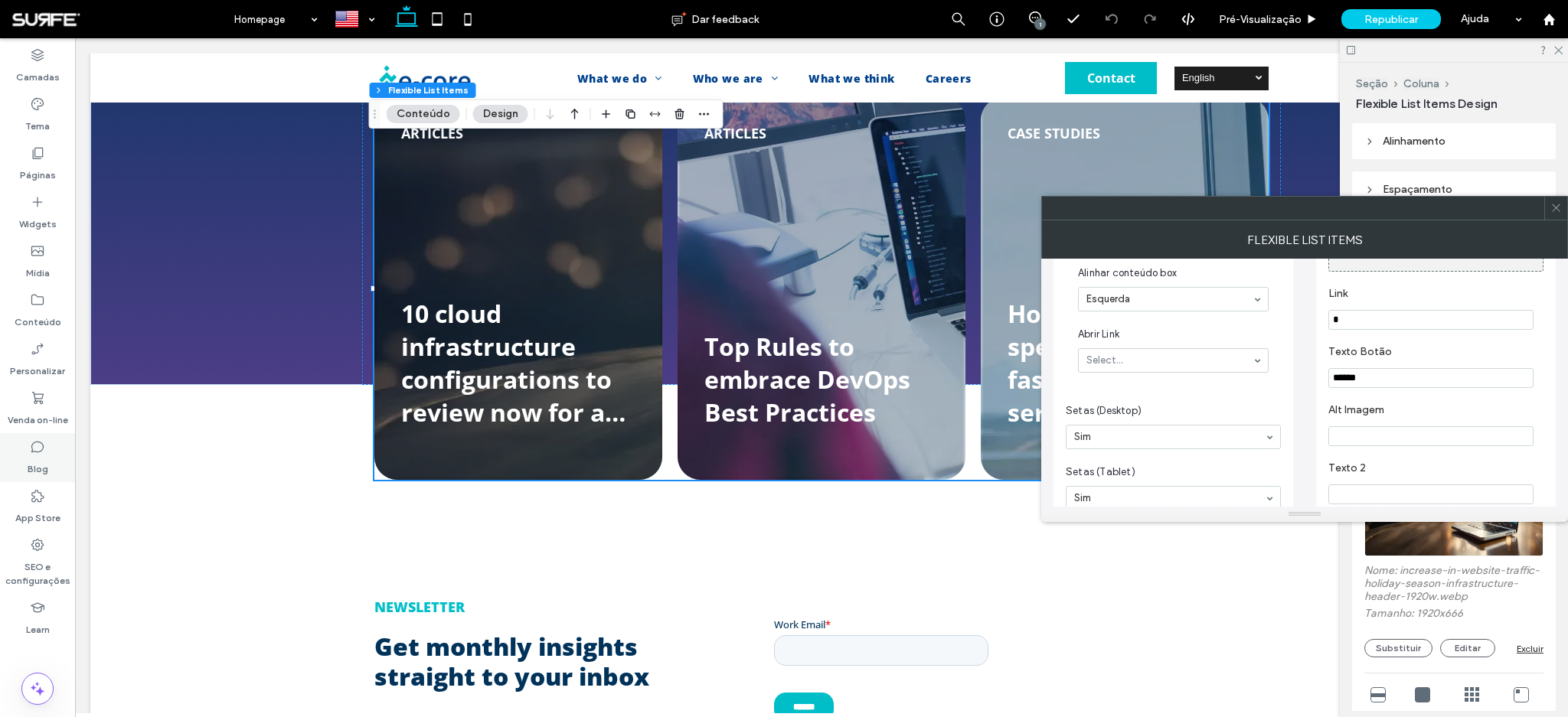 click on "Blog" at bounding box center (38, 465) 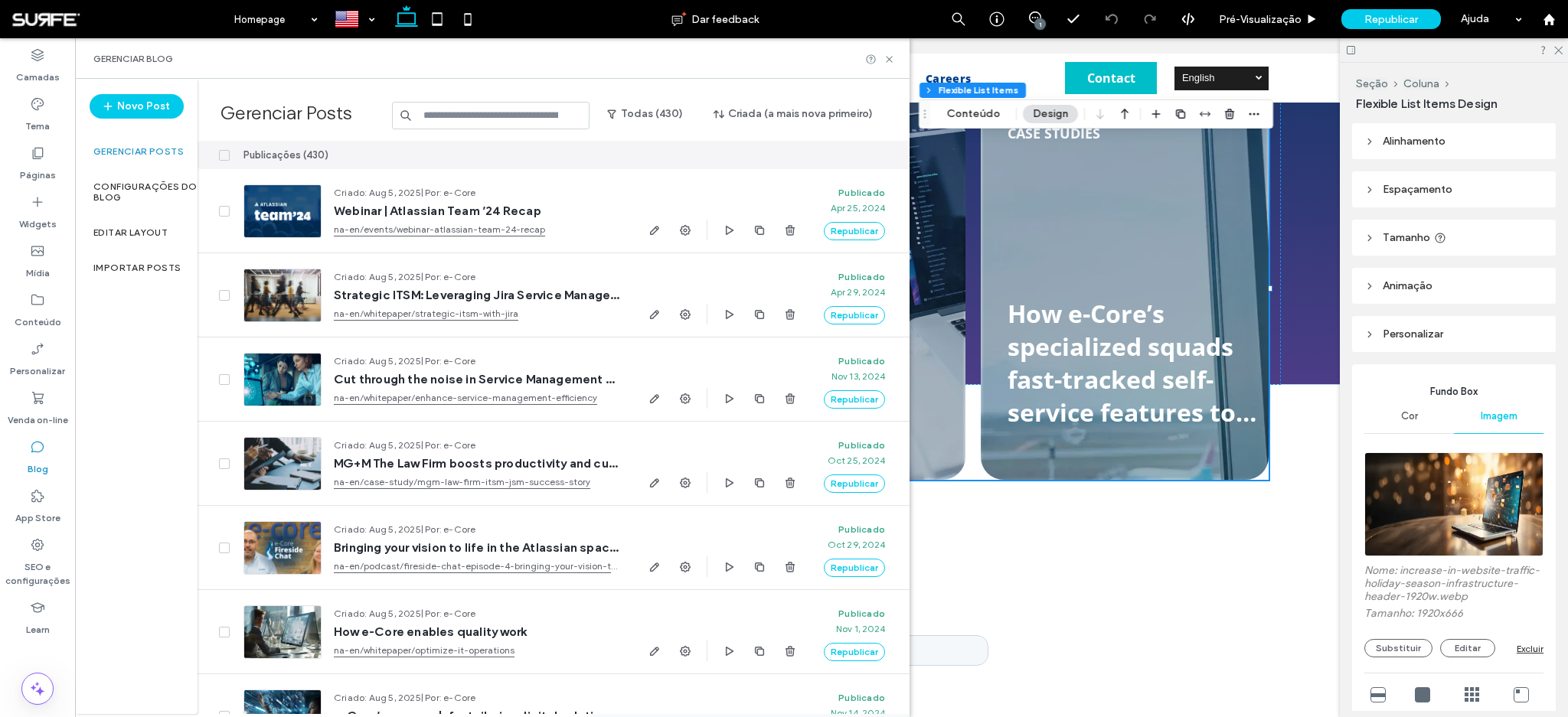 click at bounding box center (491, 116) 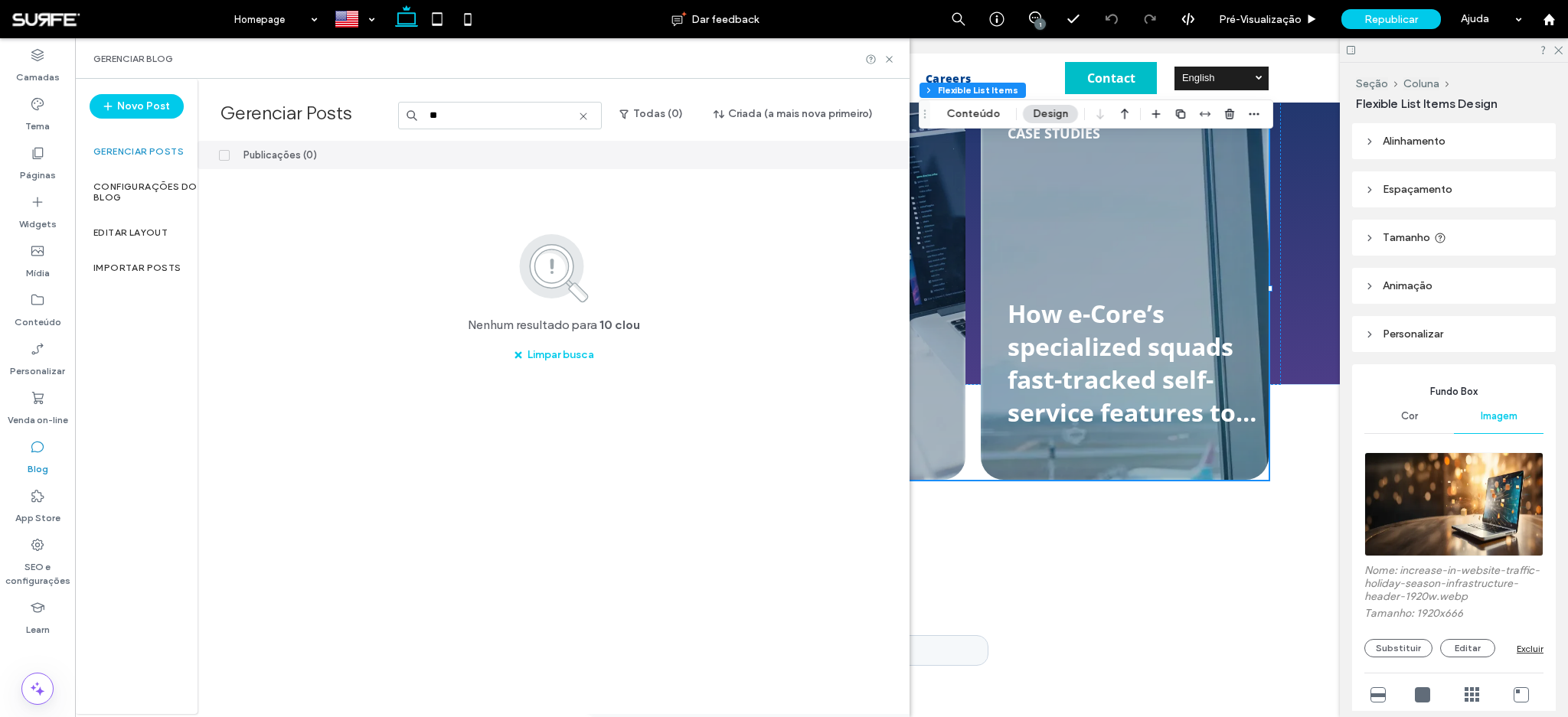 type on "*" 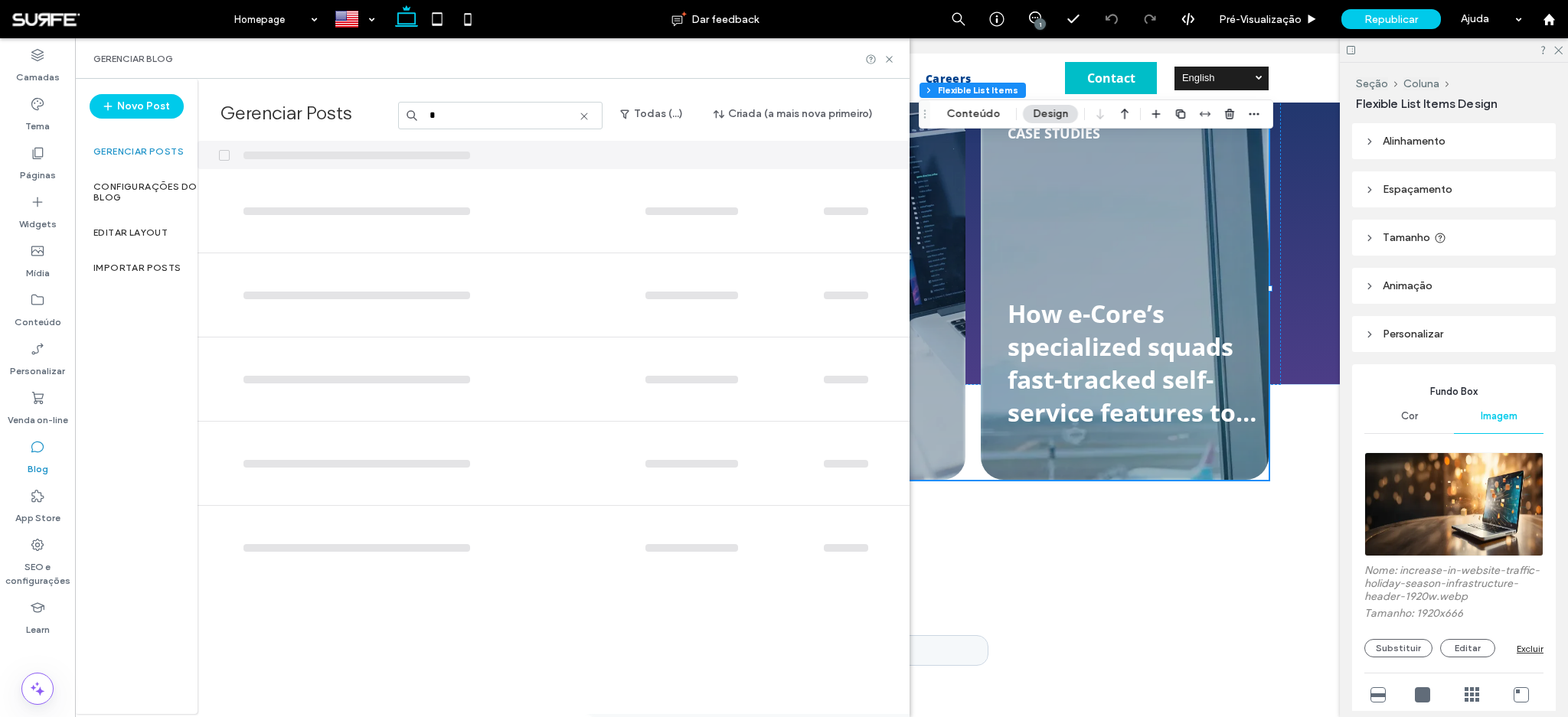 type 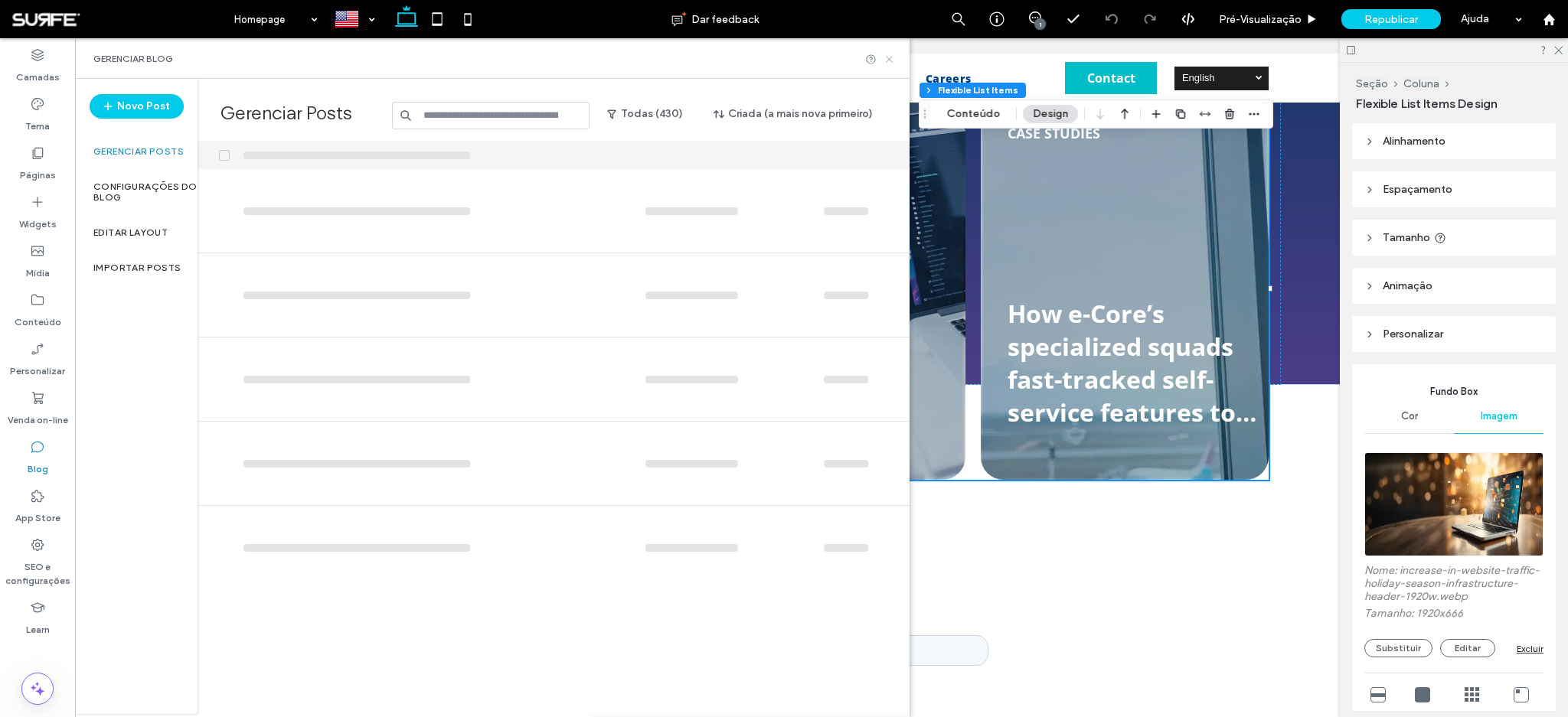 click 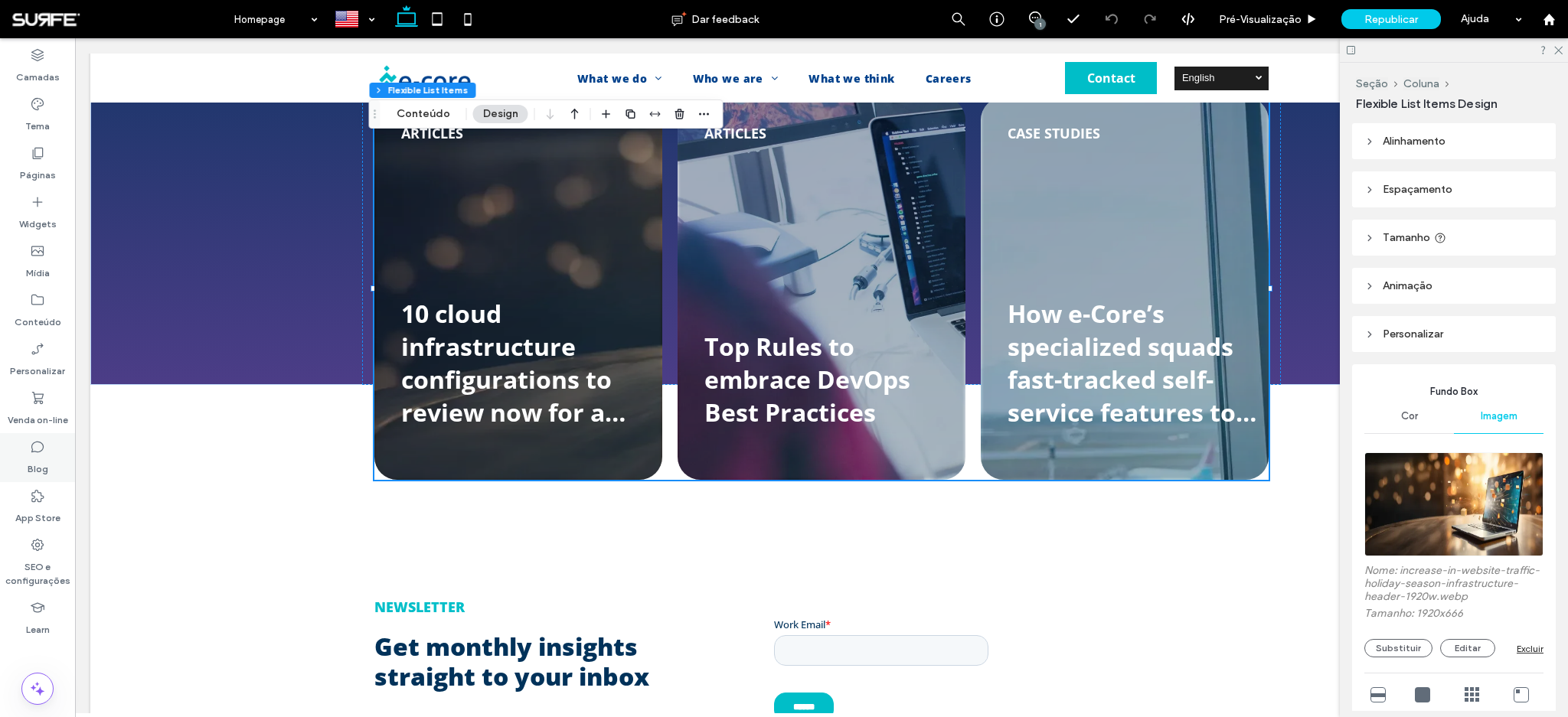 click on "Blog" at bounding box center [38, 465] 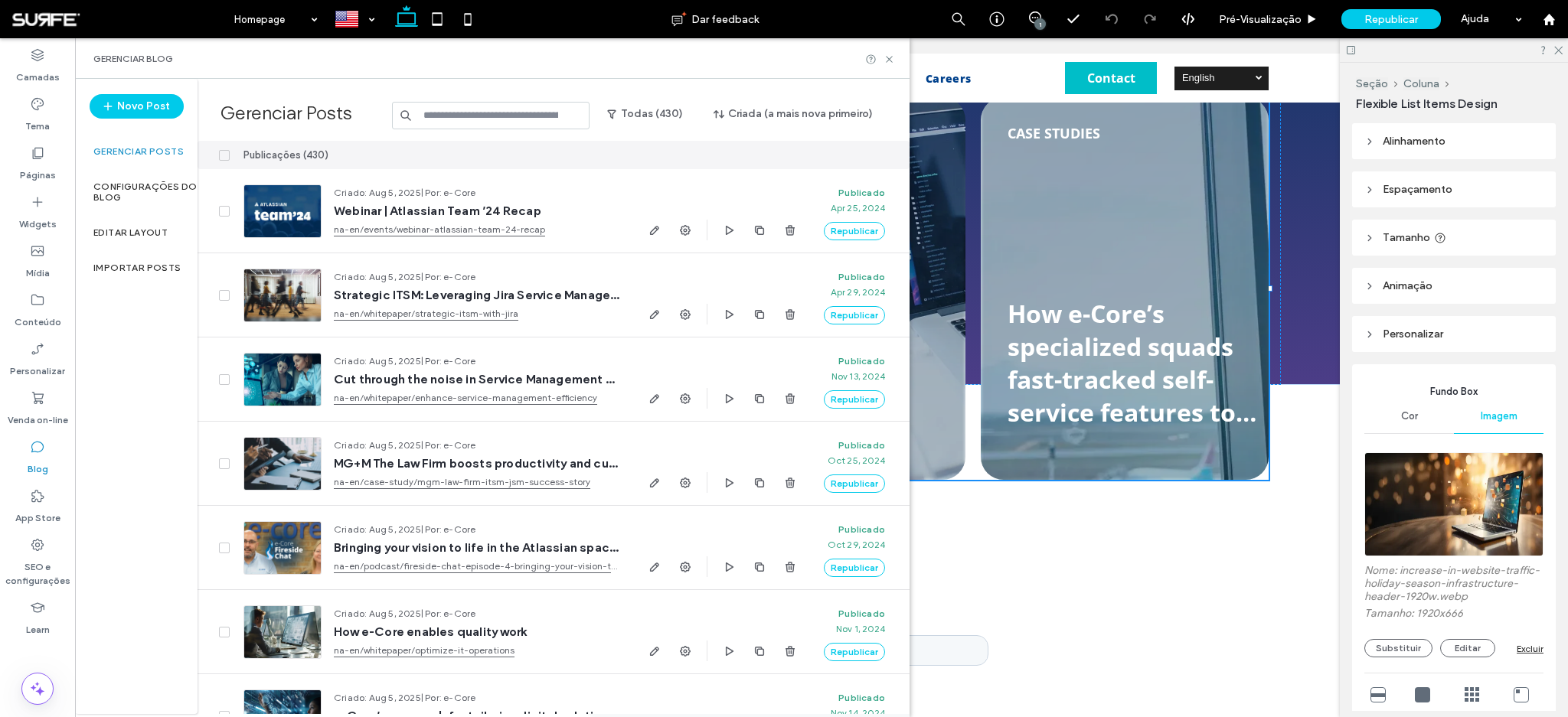 click at bounding box center (491, 116) 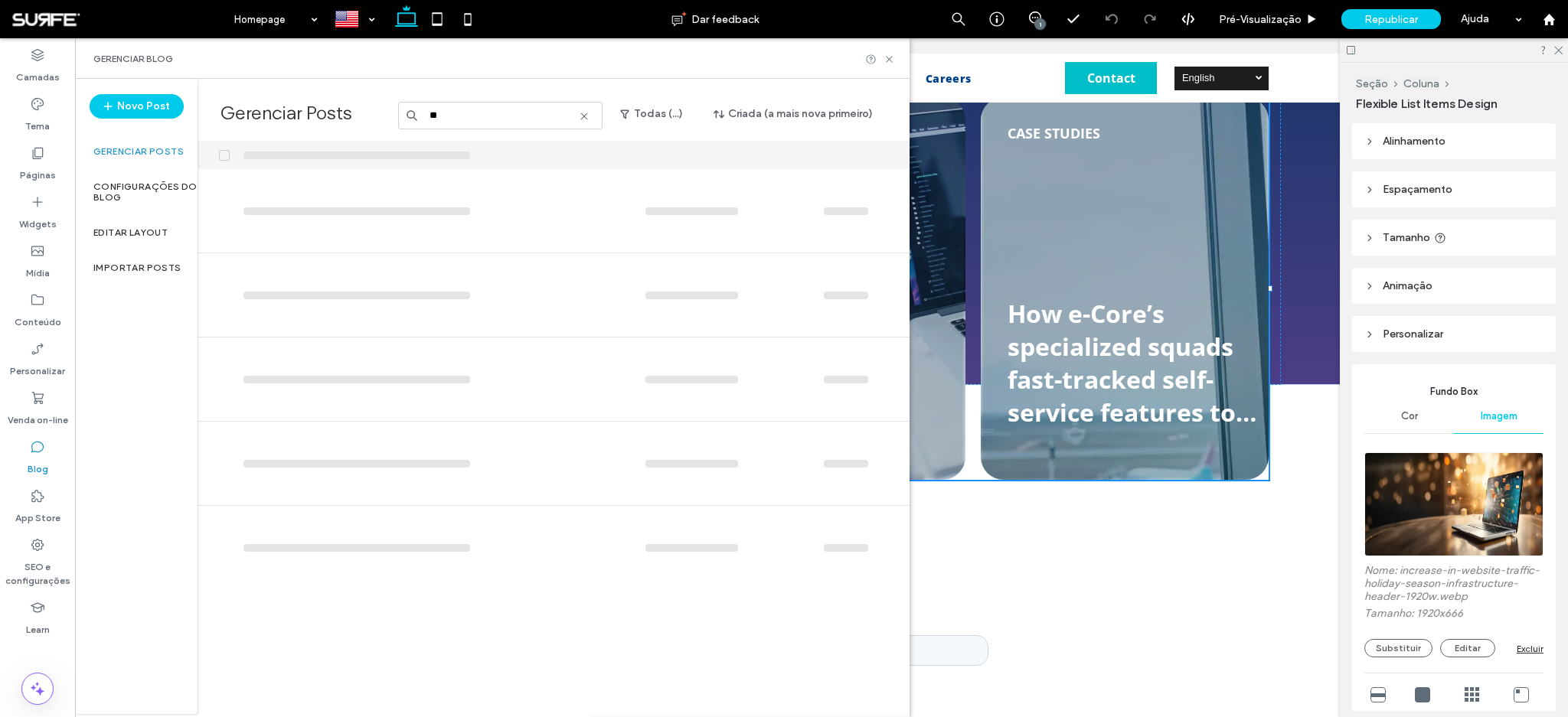 type on "*" 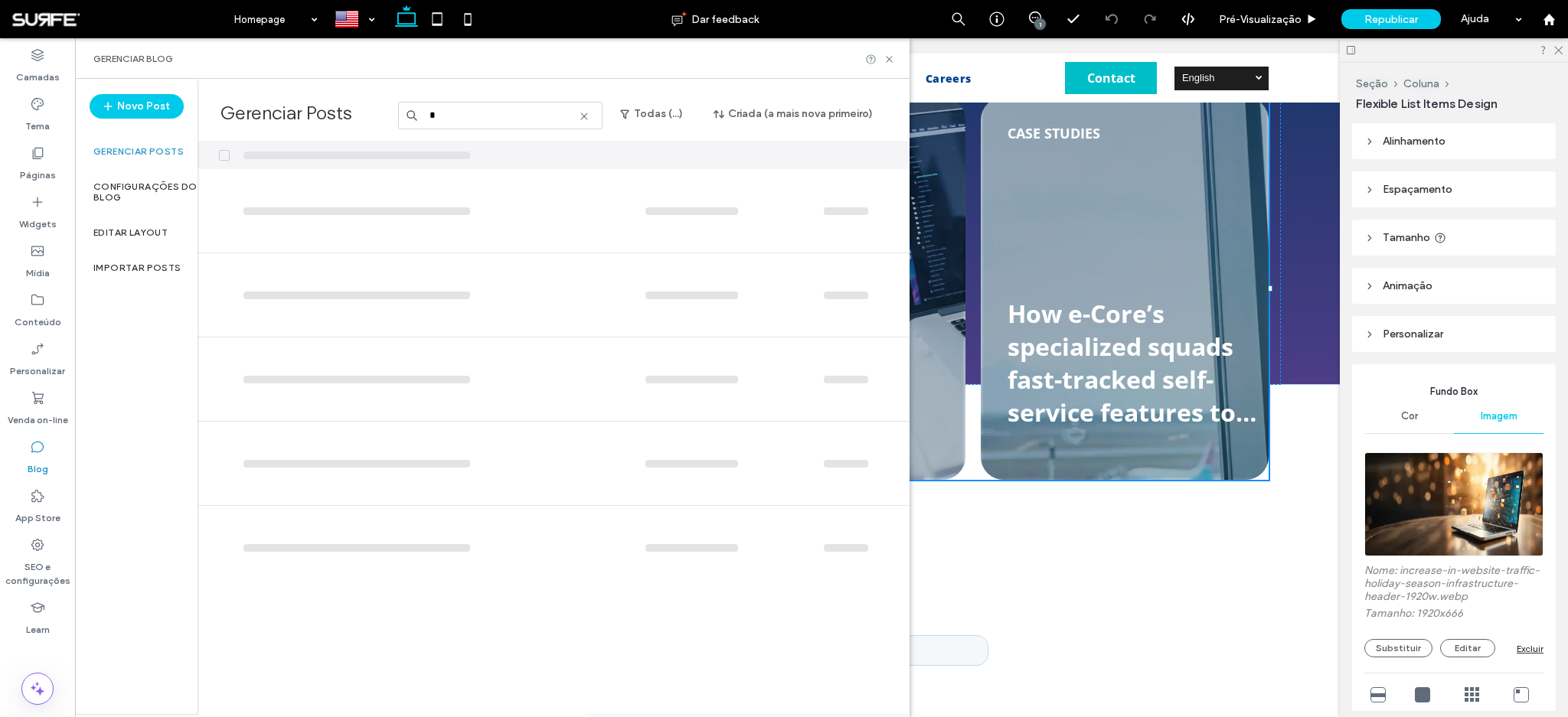 type on "*" 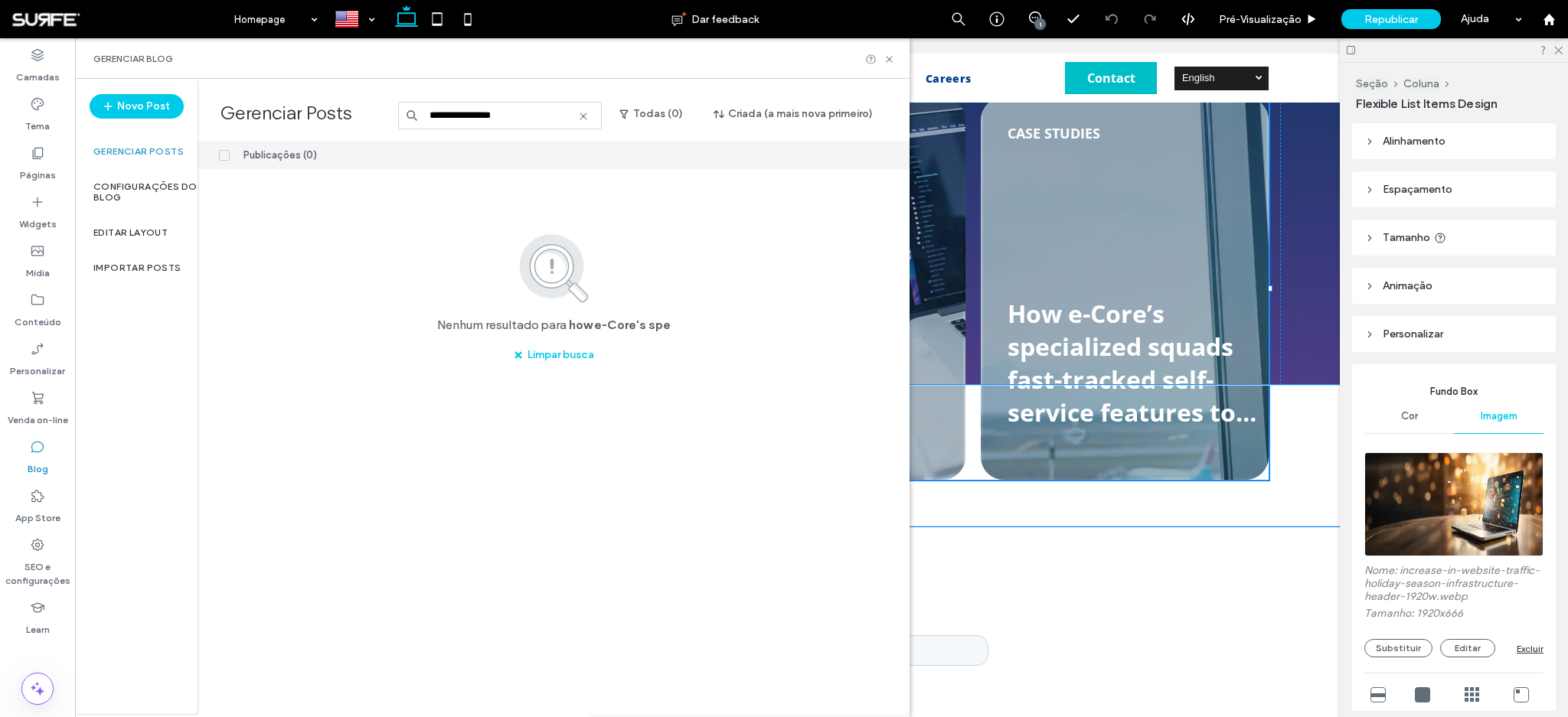 type on "**********" 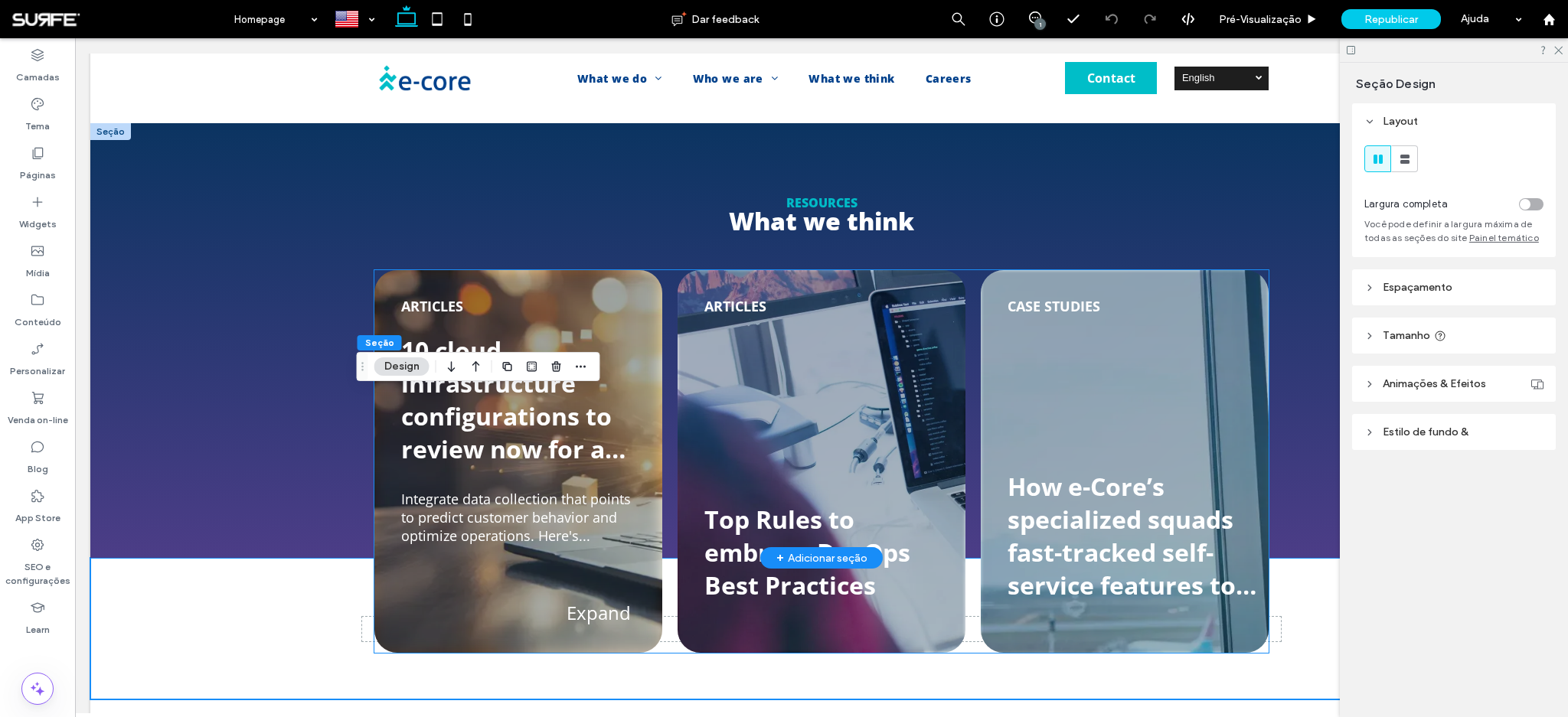 scroll, scrollTop: 2378, scrollLeft: 0, axis: vertical 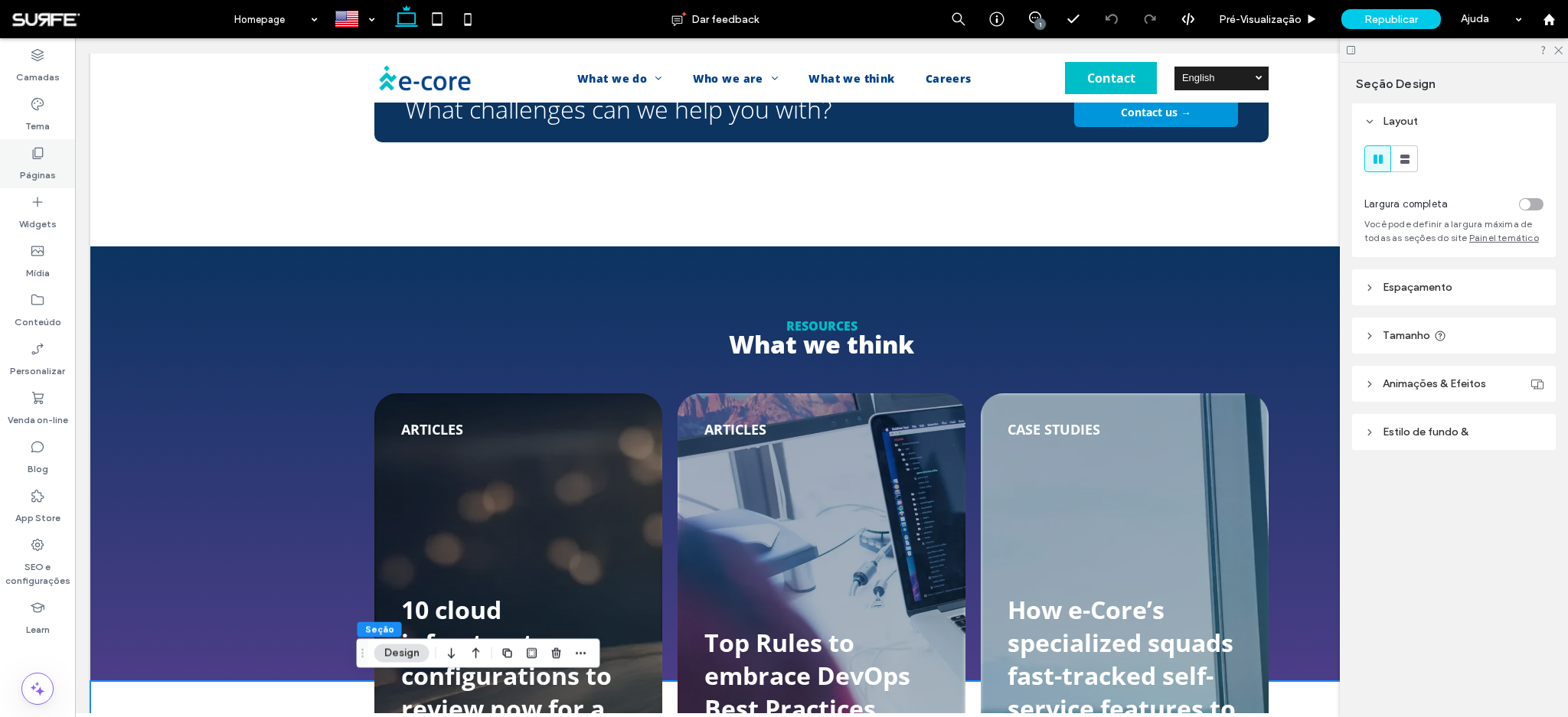click on "Páginas" at bounding box center [38, 171] 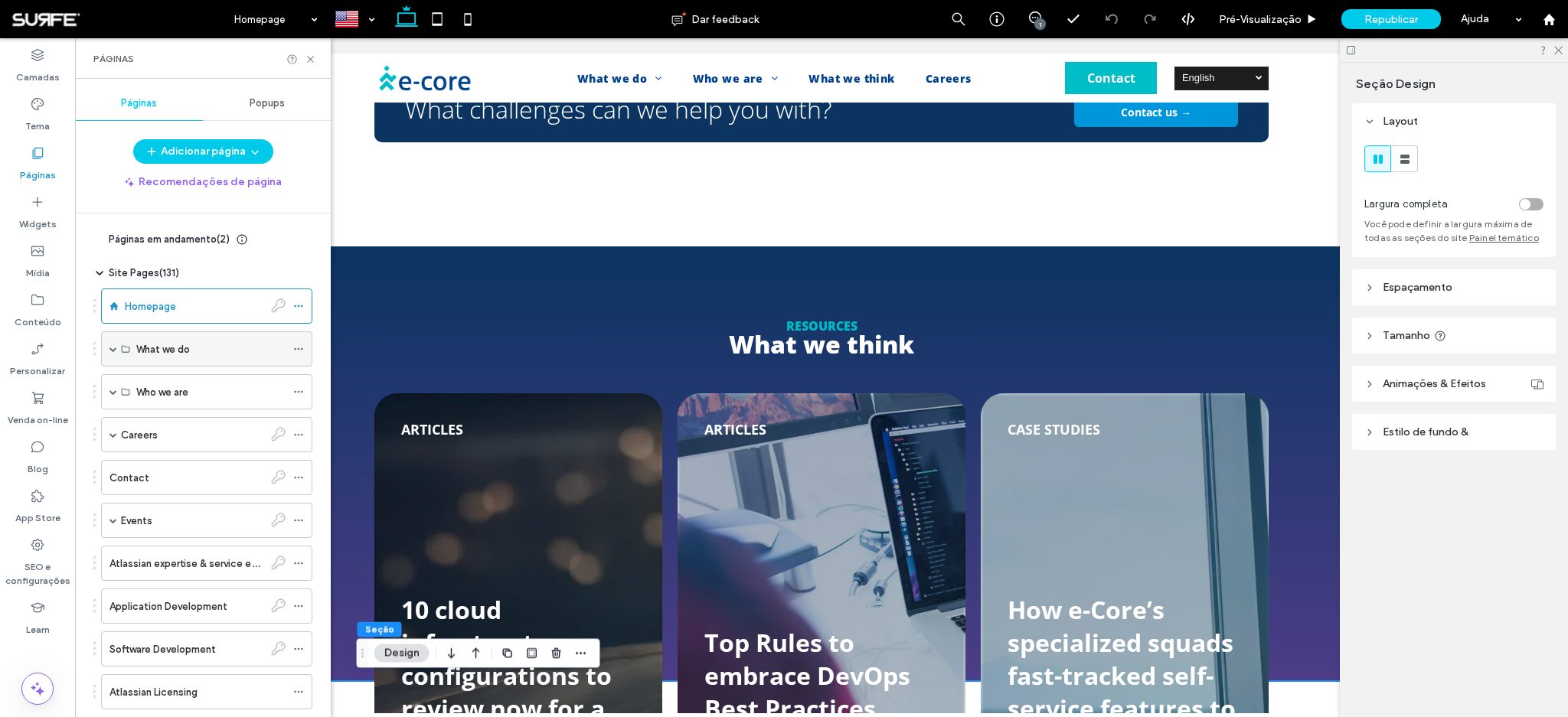 click at bounding box center [113, 349] 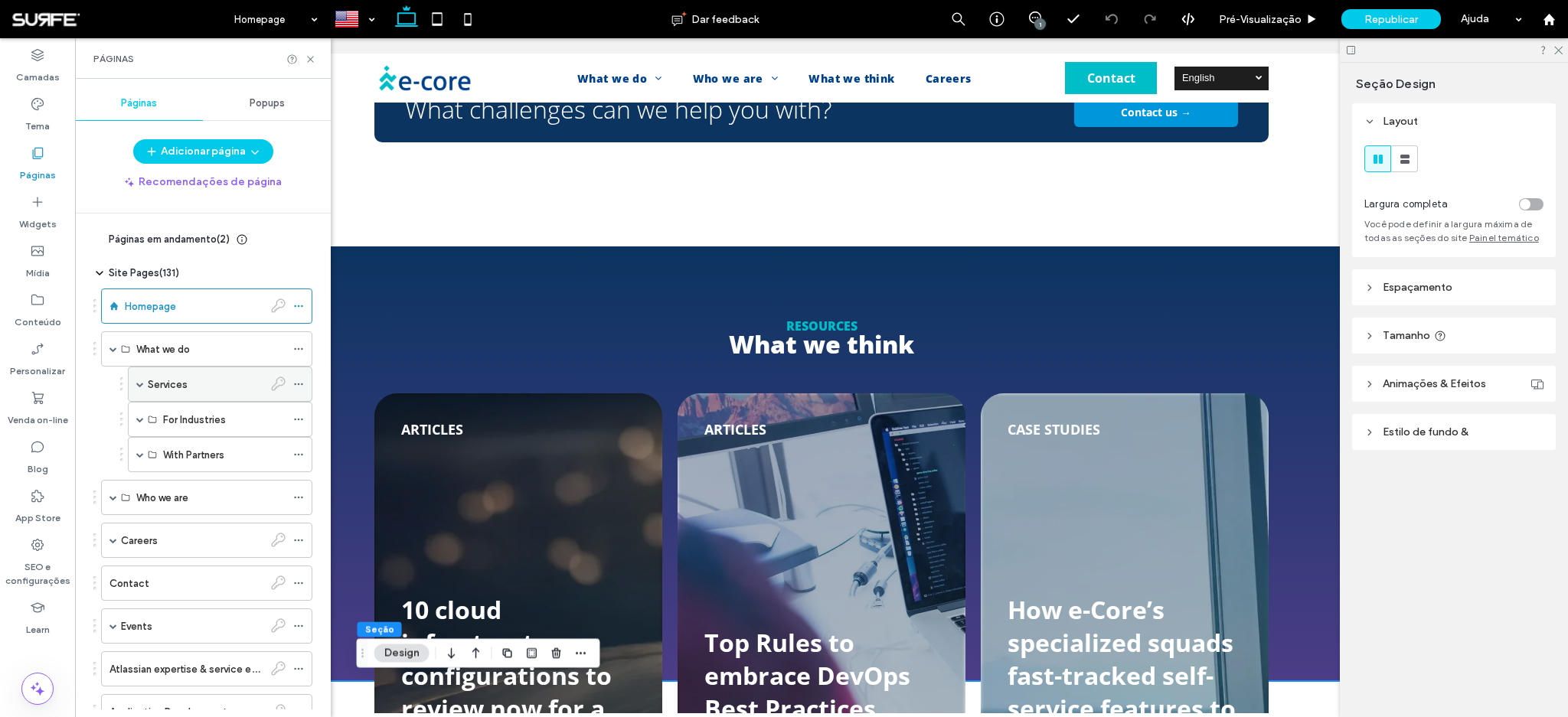 click at bounding box center (140, 384) 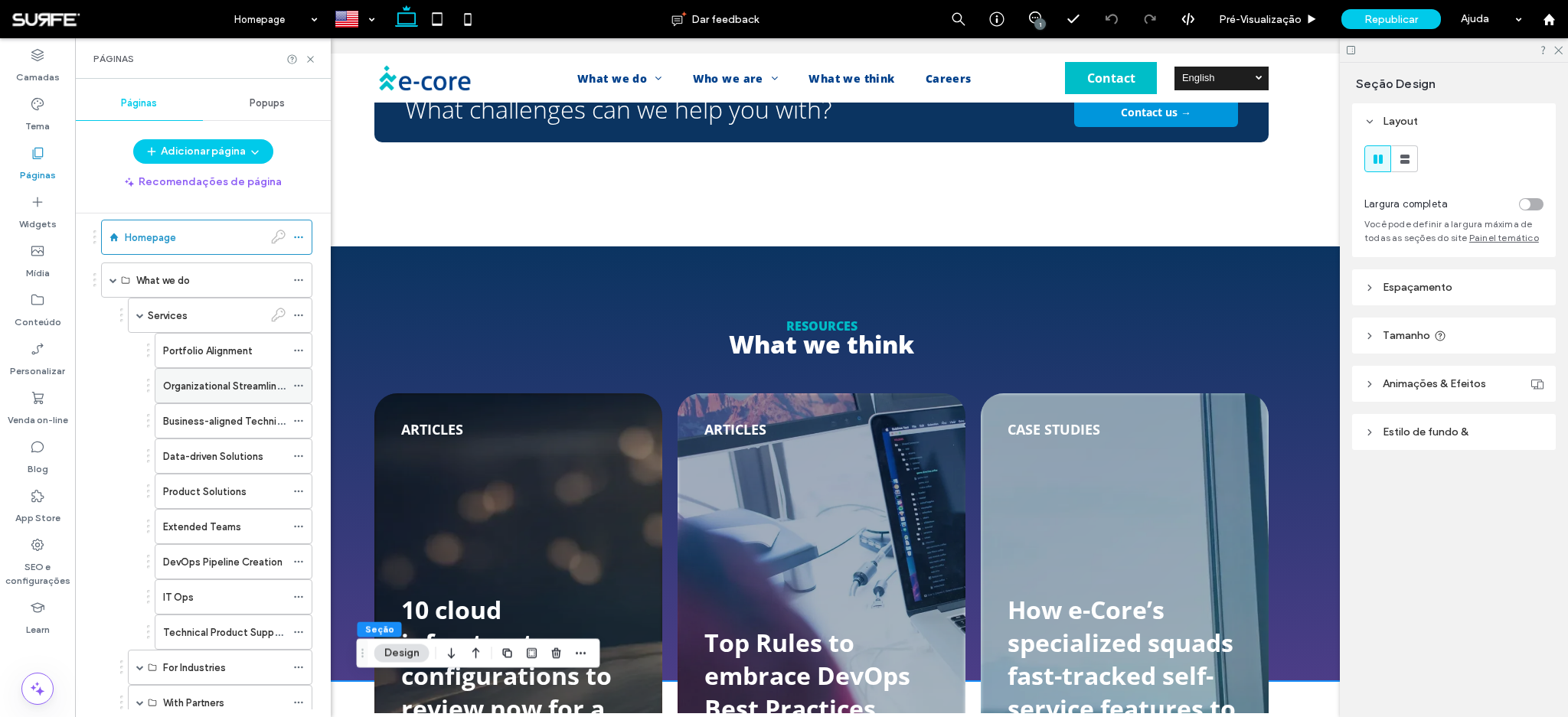 scroll, scrollTop: 84, scrollLeft: 0, axis: vertical 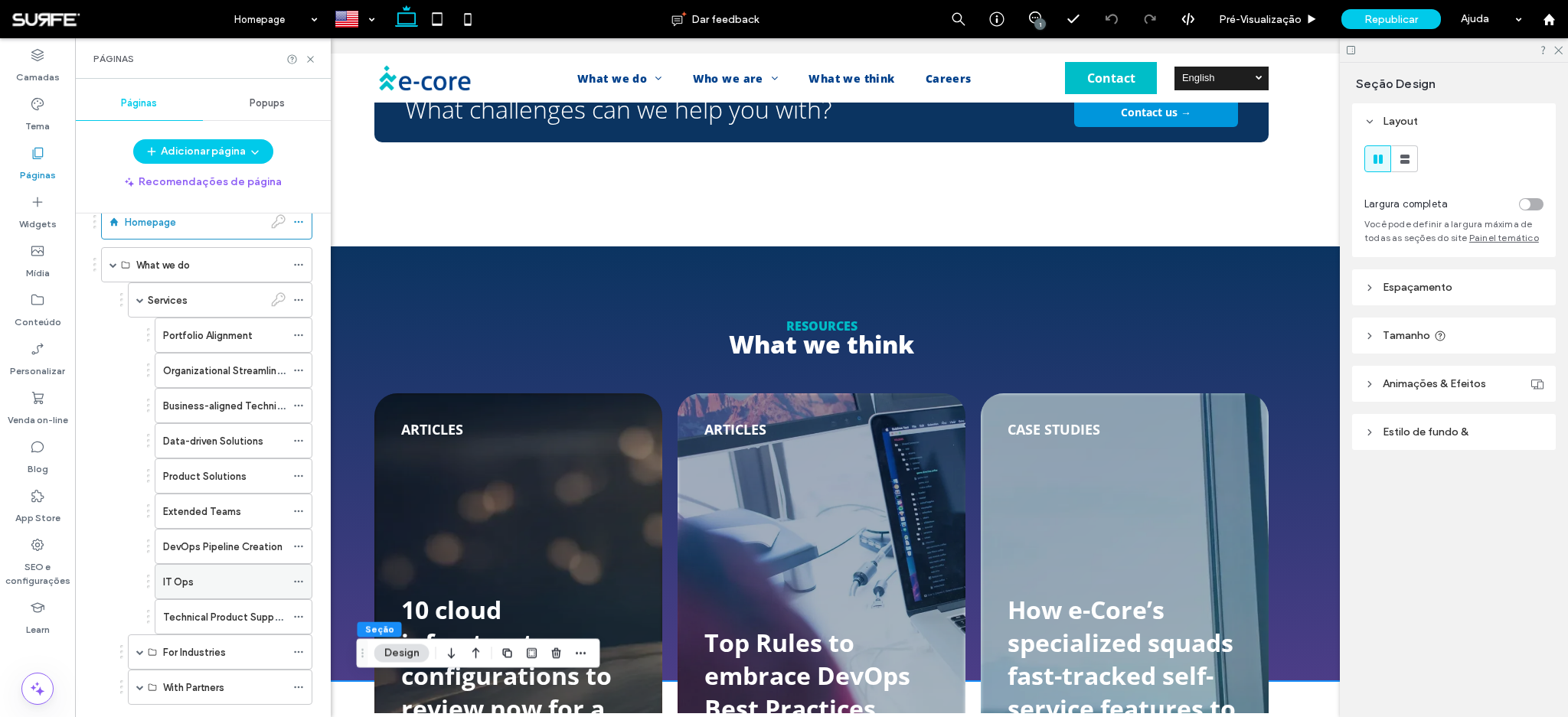 click on "IT Ops" at bounding box center [178, 582] 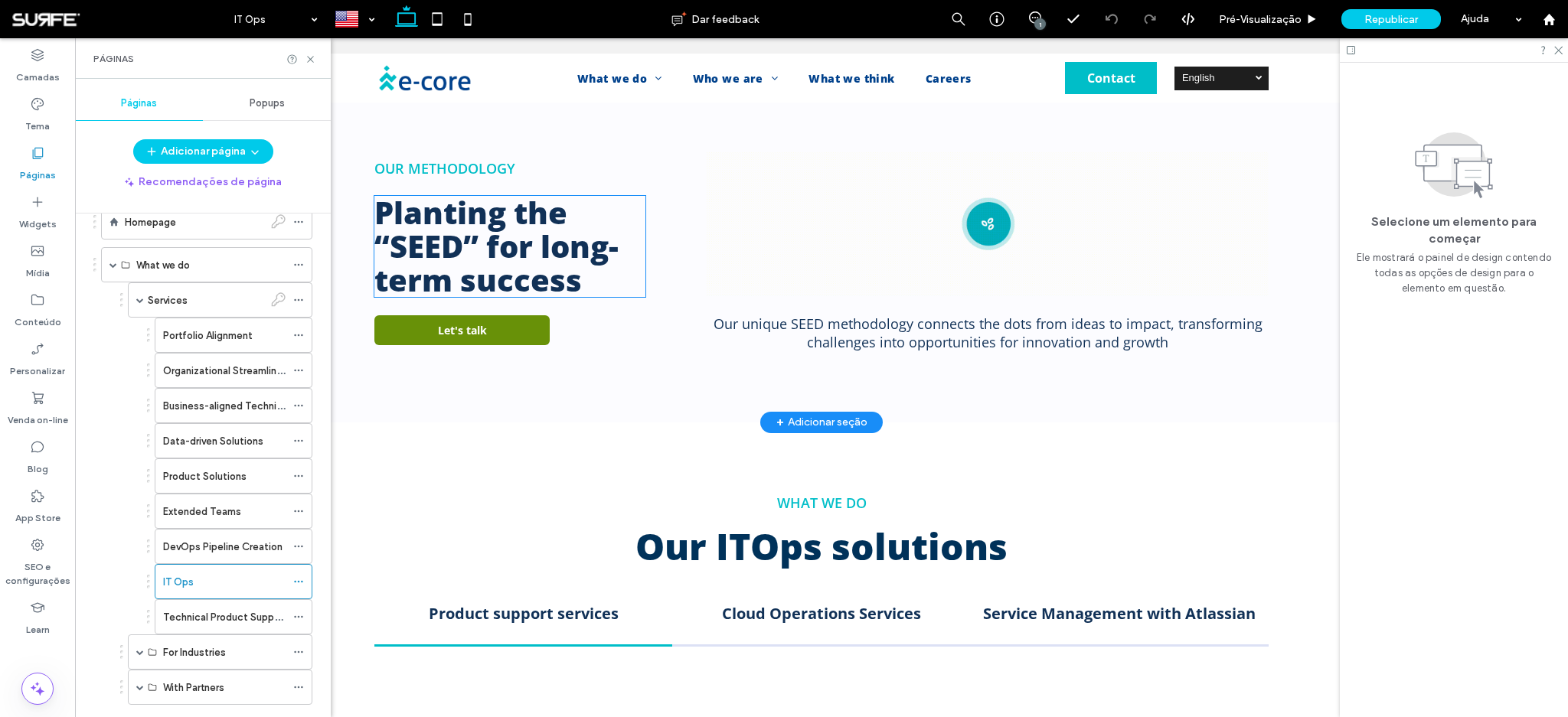 scroll, scrollTop: 1269, scrollLeft: 0, axis: vertical 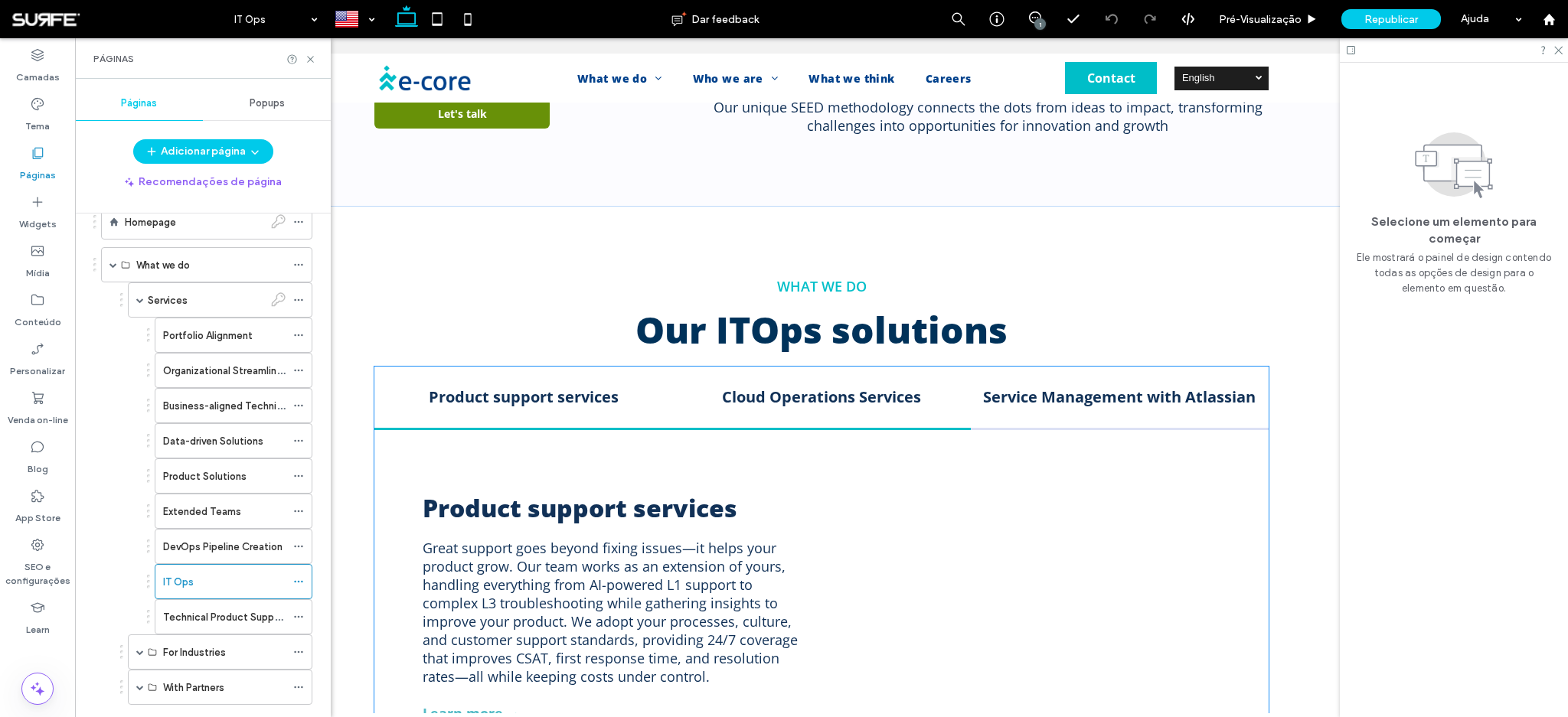 click on "Cloud Operations Services" at bounding box center (821, 396) 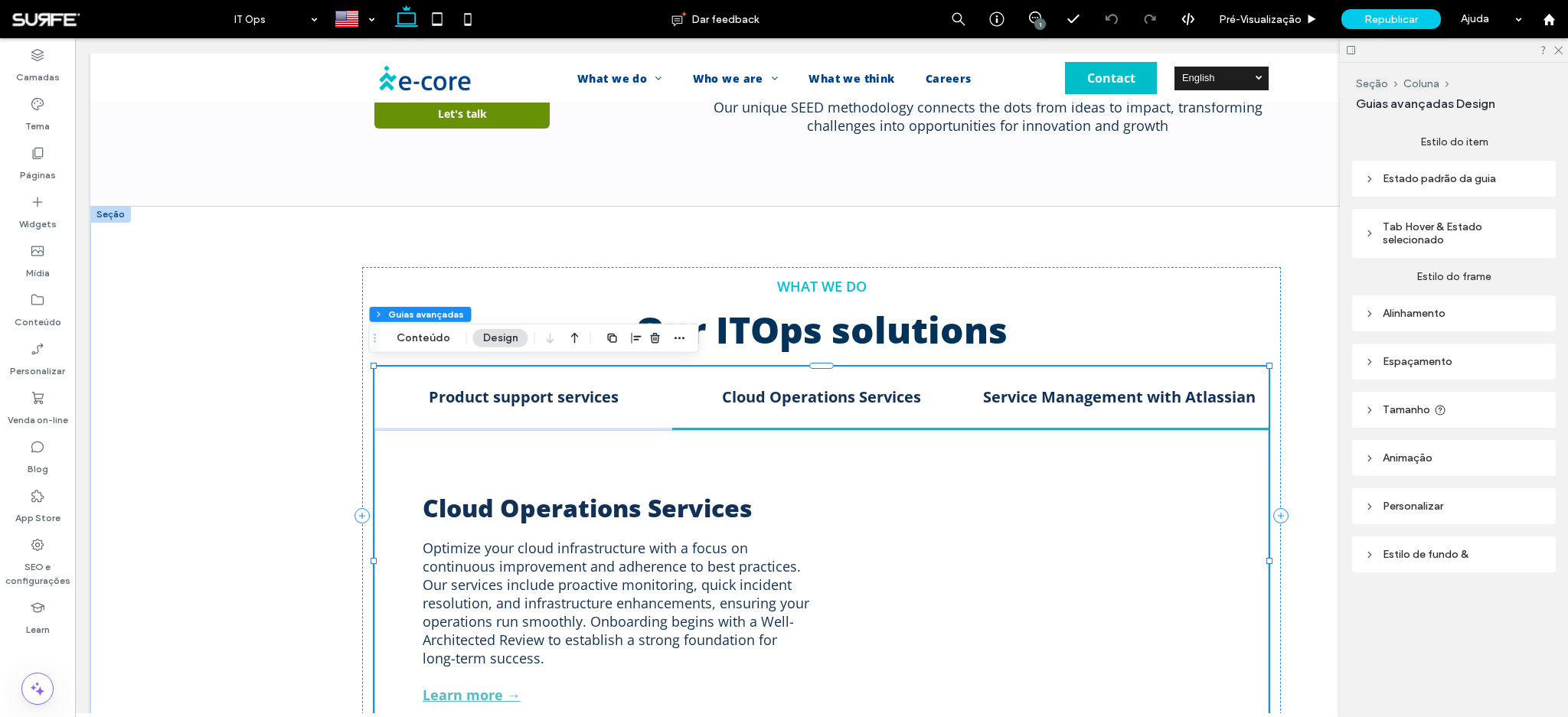 click on "Service Management with Atlassian" at bounding box center [1119, 398] 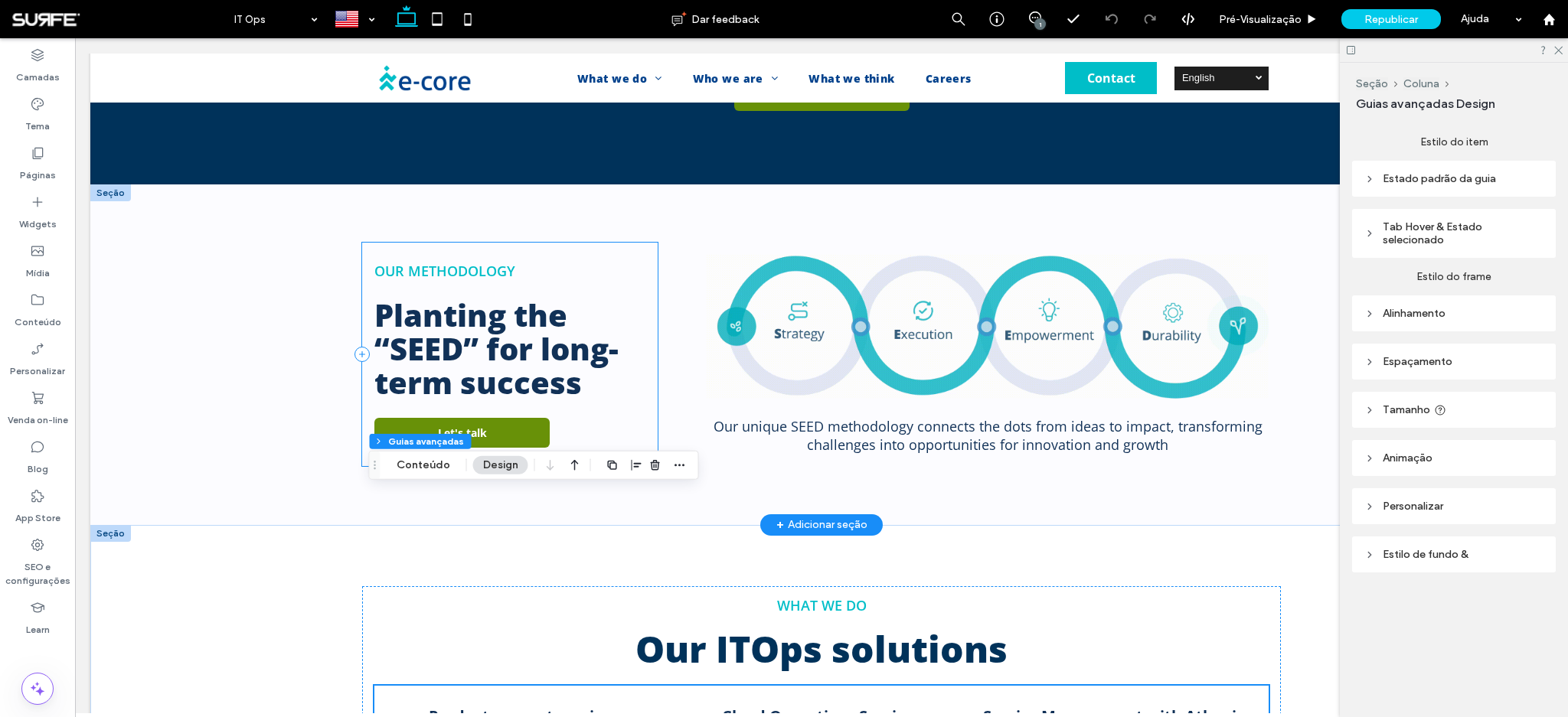 scroll, scrollTop: 1142, scrollLeft: 0, axis: vertical 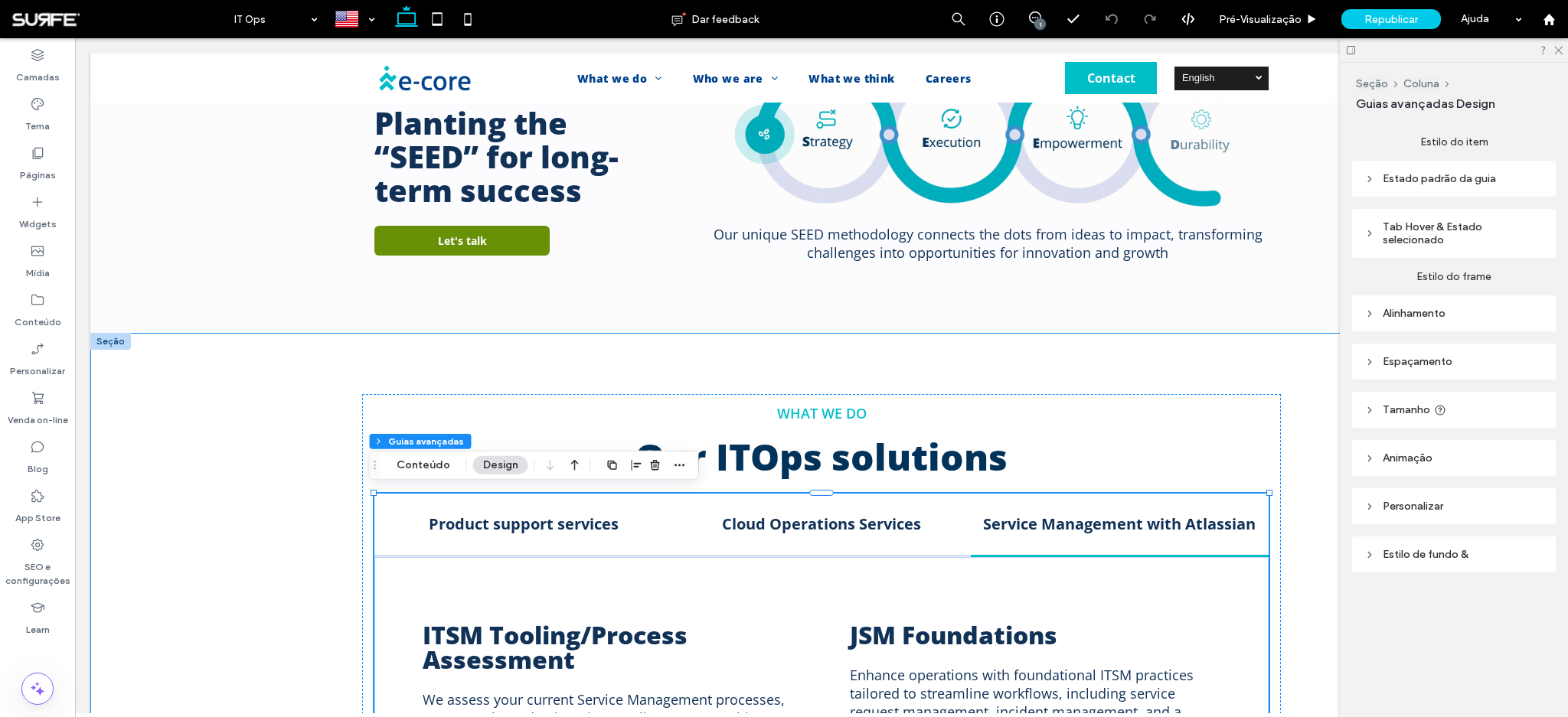 click on "WHAT WE DO
Our ITOps solutions
Product support services
Cloud Operations Services
Service Management with Atlassian
Product support services
Great support goes beyond fixing issues—it helps your product grow. Our team works as an extension of yours, handling everything from AI-powered L1 support to complex L3 troubleshooting while gathering insights to improve your product. We adopt your processes, culture, and customer support standards, providing 24/7 coverage that improves CSAT, first response time, and resolution rates—all while keeping costs under control.
Learn more →
Cloud Operations Services
Learn more →
ITSM Tooling/Process Assessment
Learn more →" at bounding box center (822, 921) 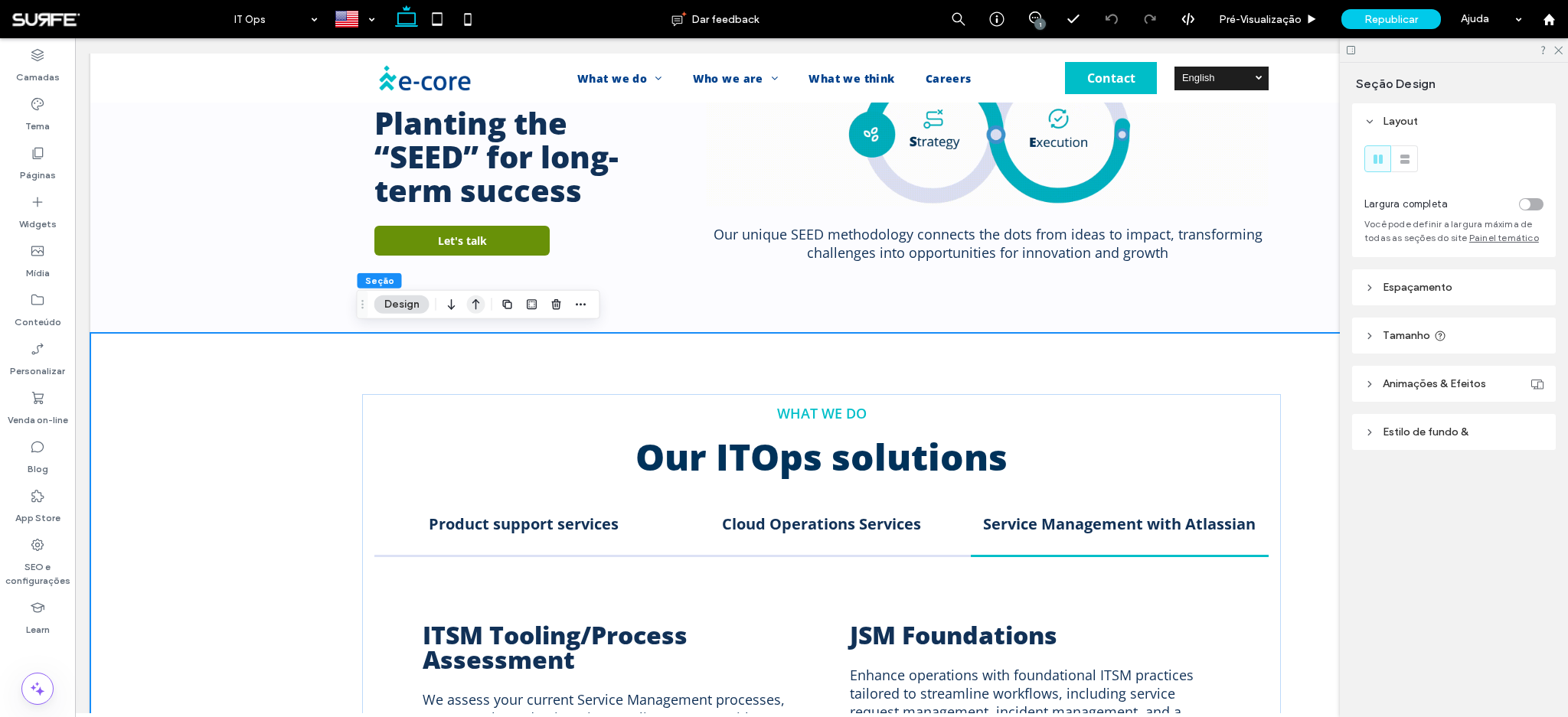 click 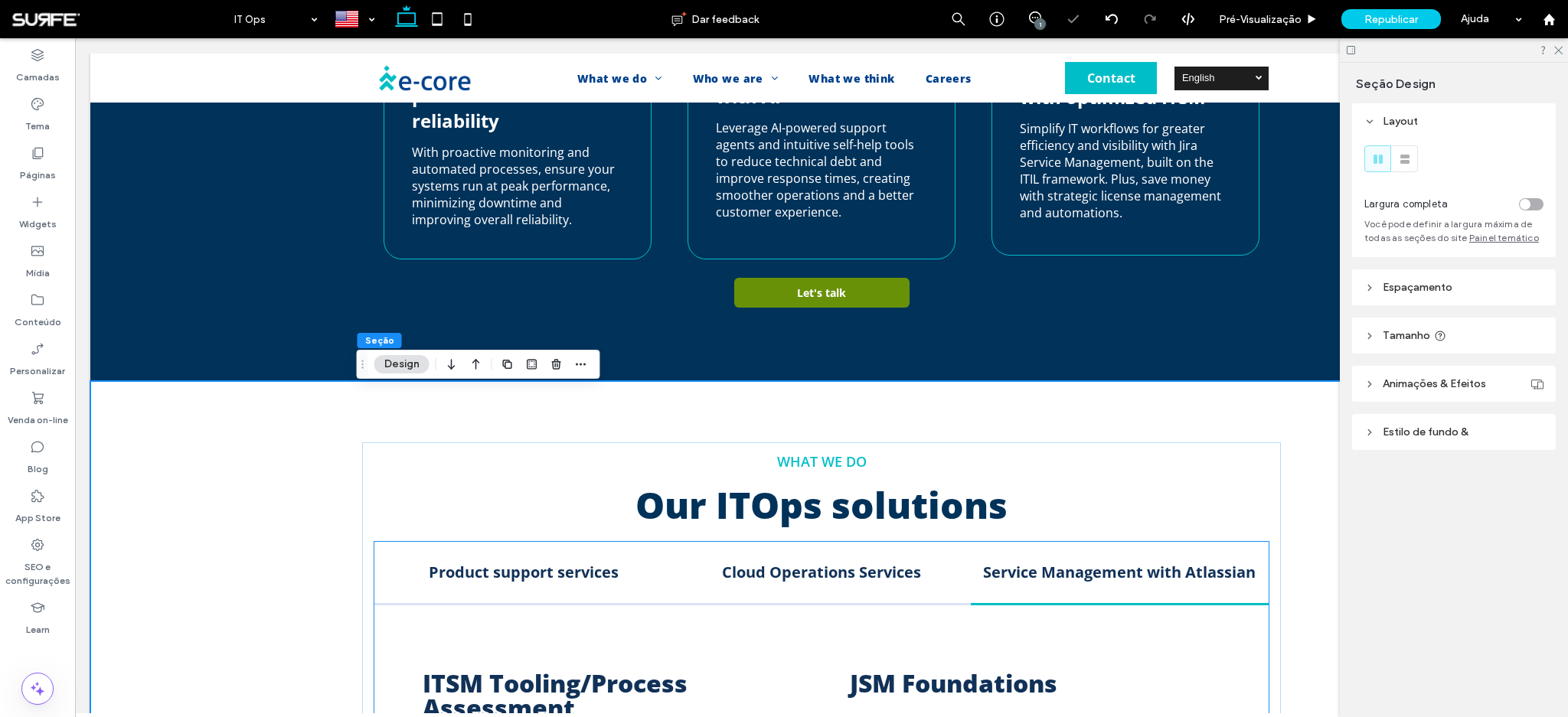 scroll, scrollTop: 740, scrollLeft: 0, axis: vertical 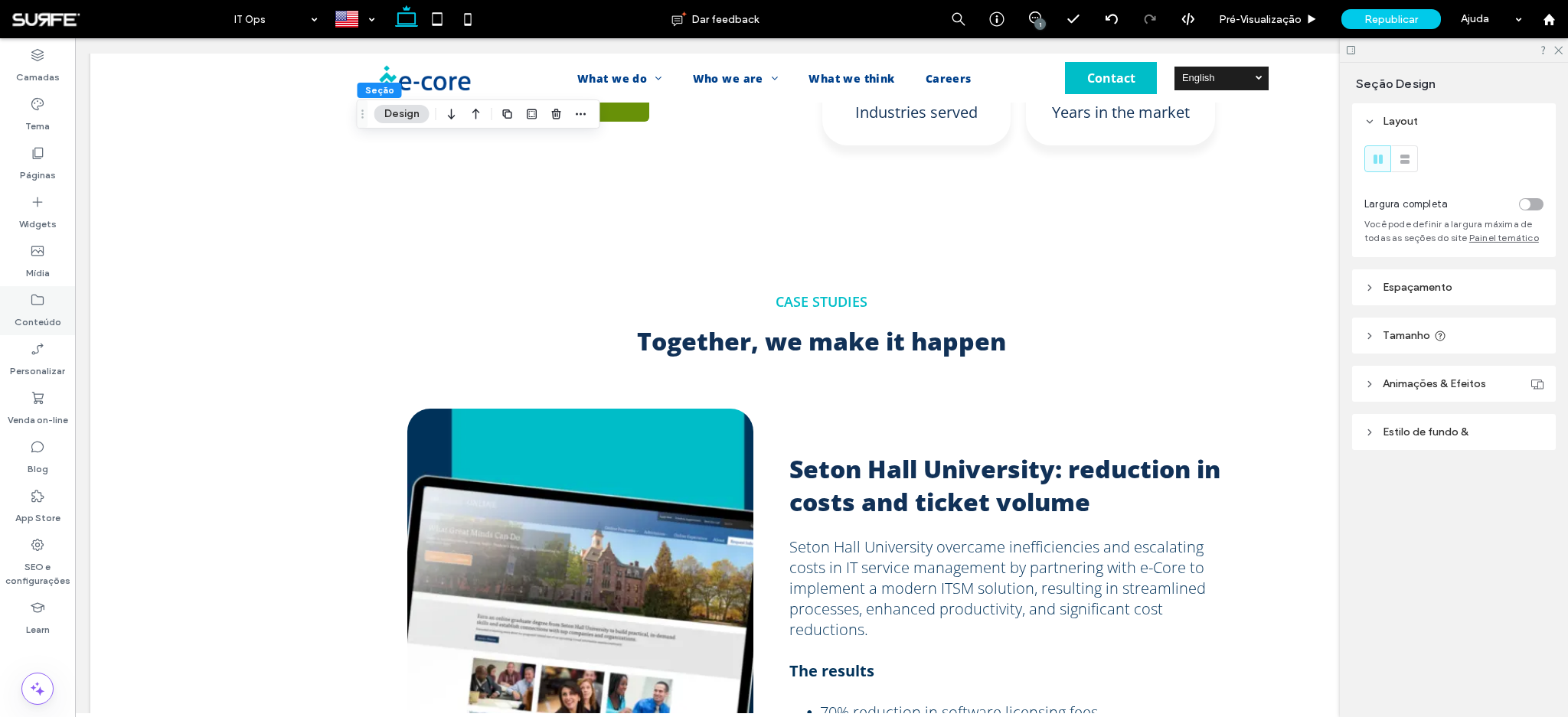 click 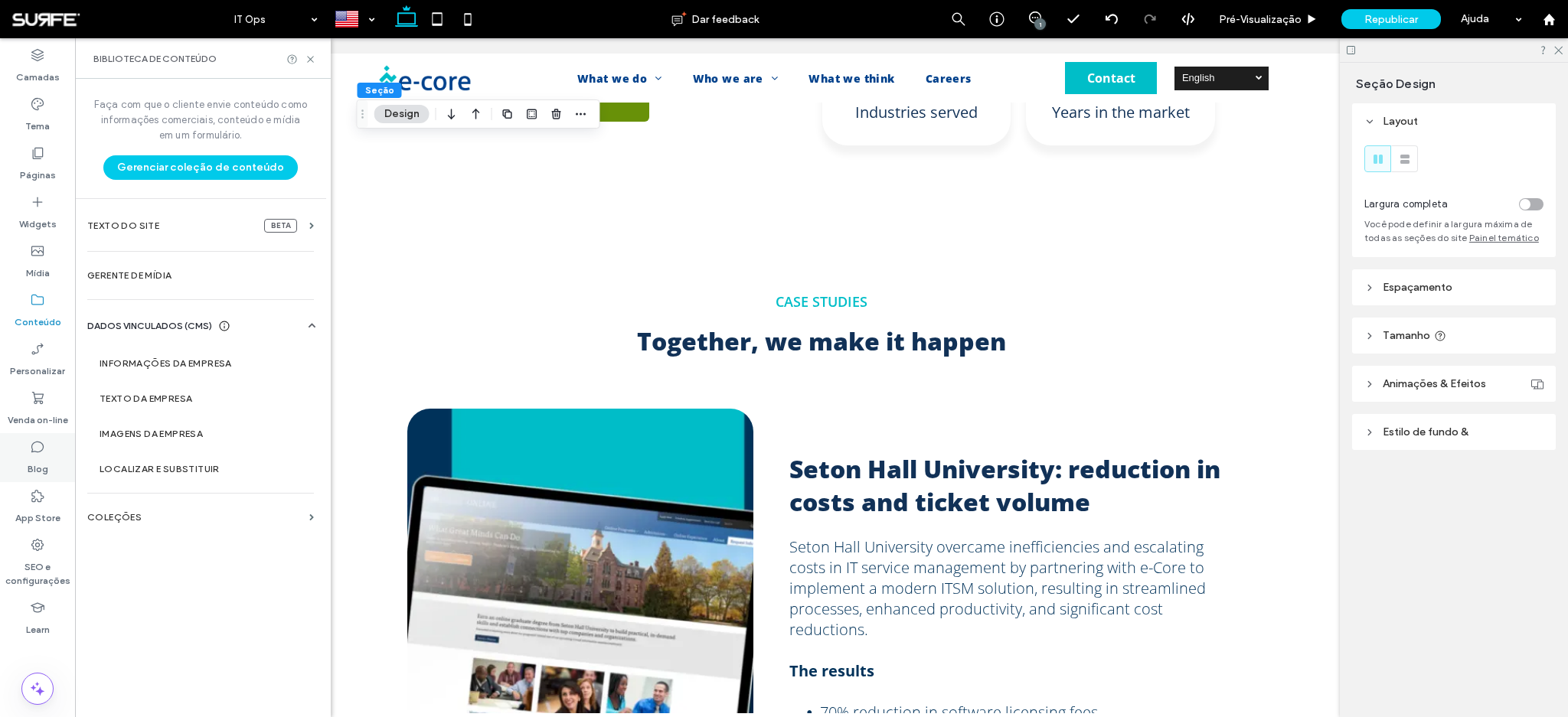 click on "Blog" at bounding box center [38, 465] 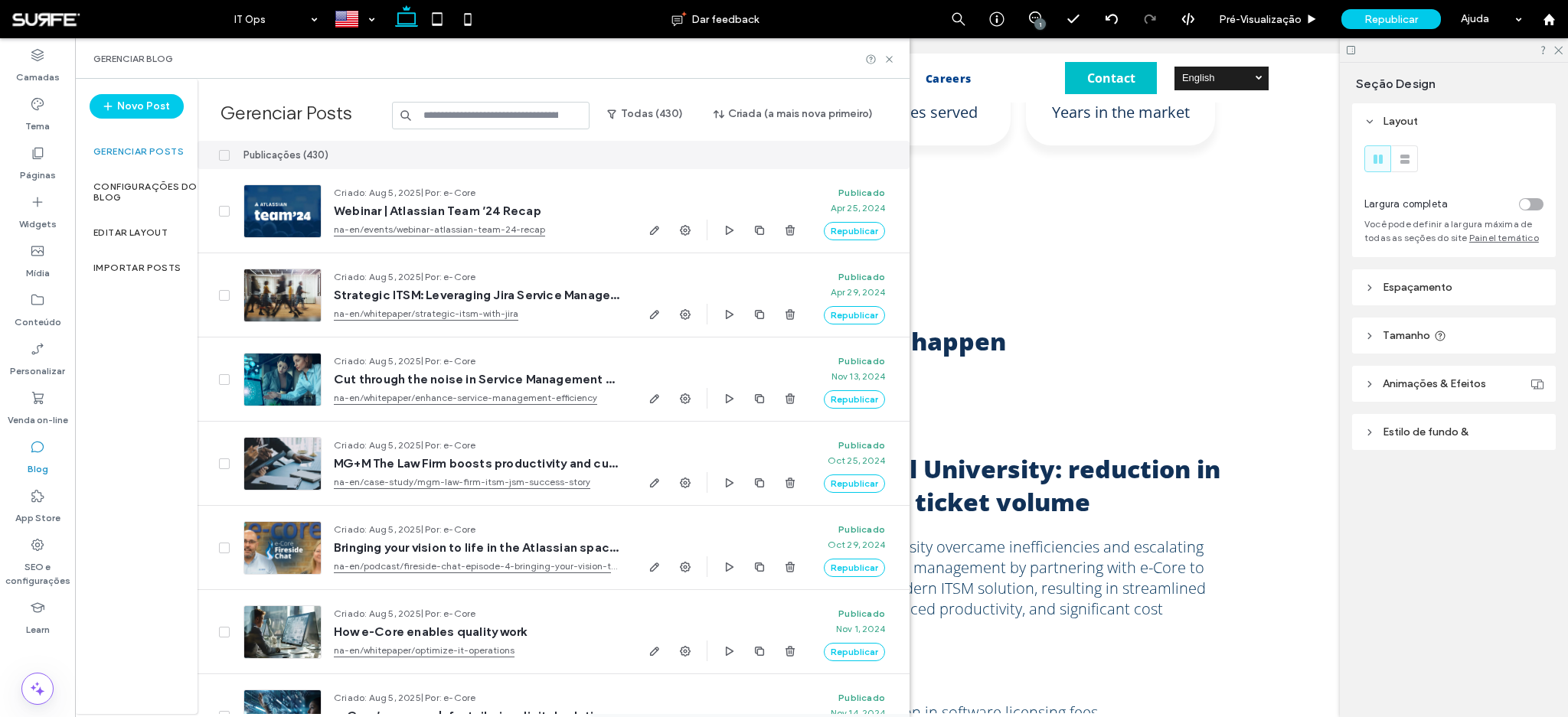 click at bounding box center [491, 116] 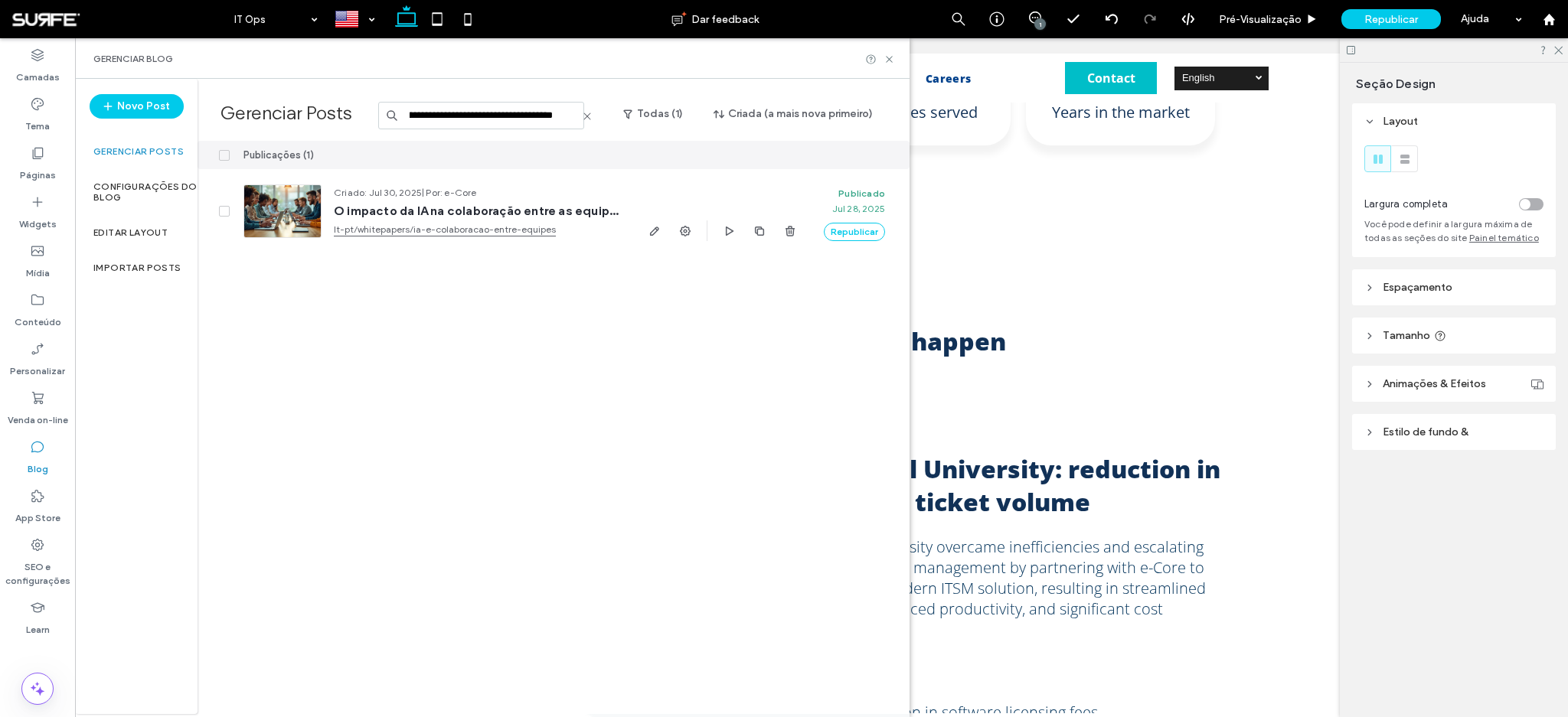scroll, scrollTop: 0, scrollLeft: 85, axis: horizontal 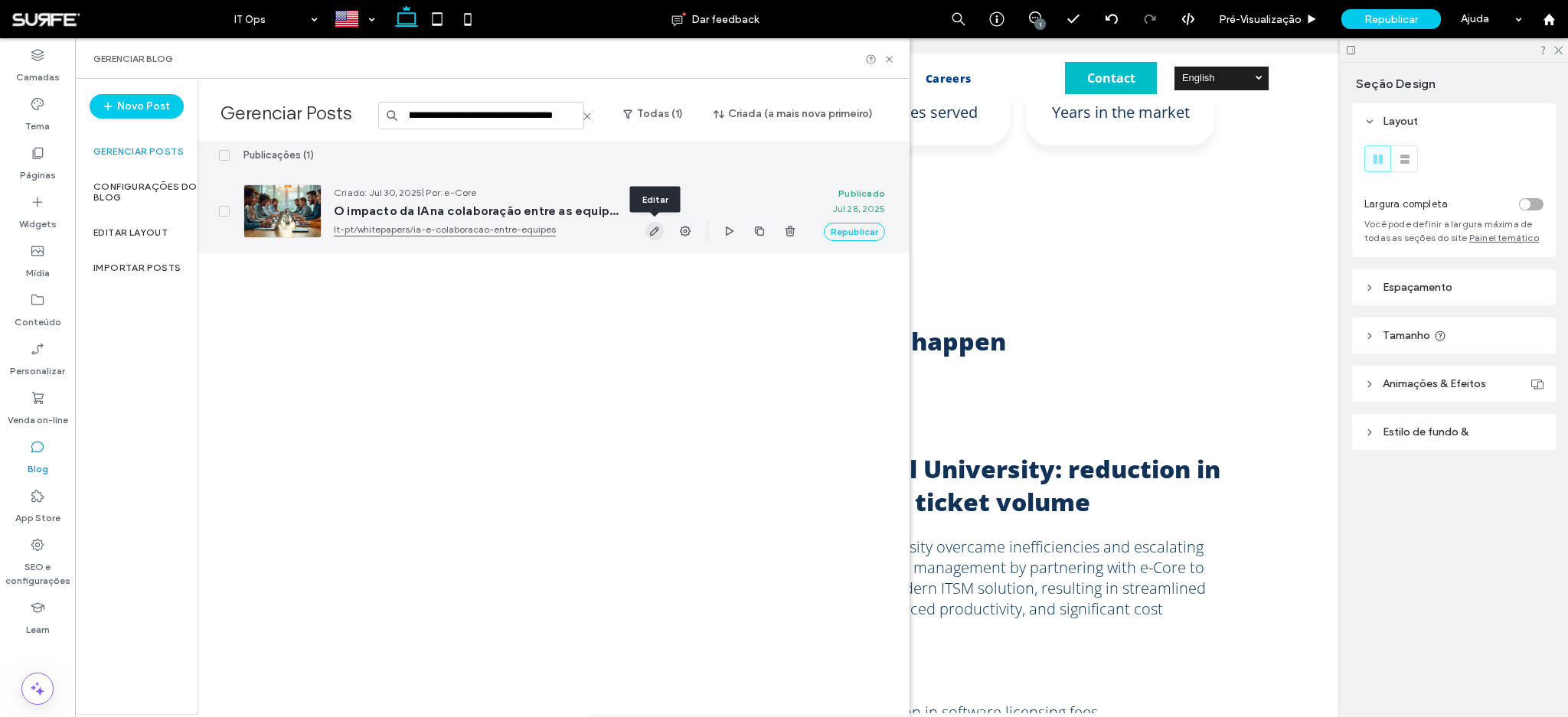 type on "**********" 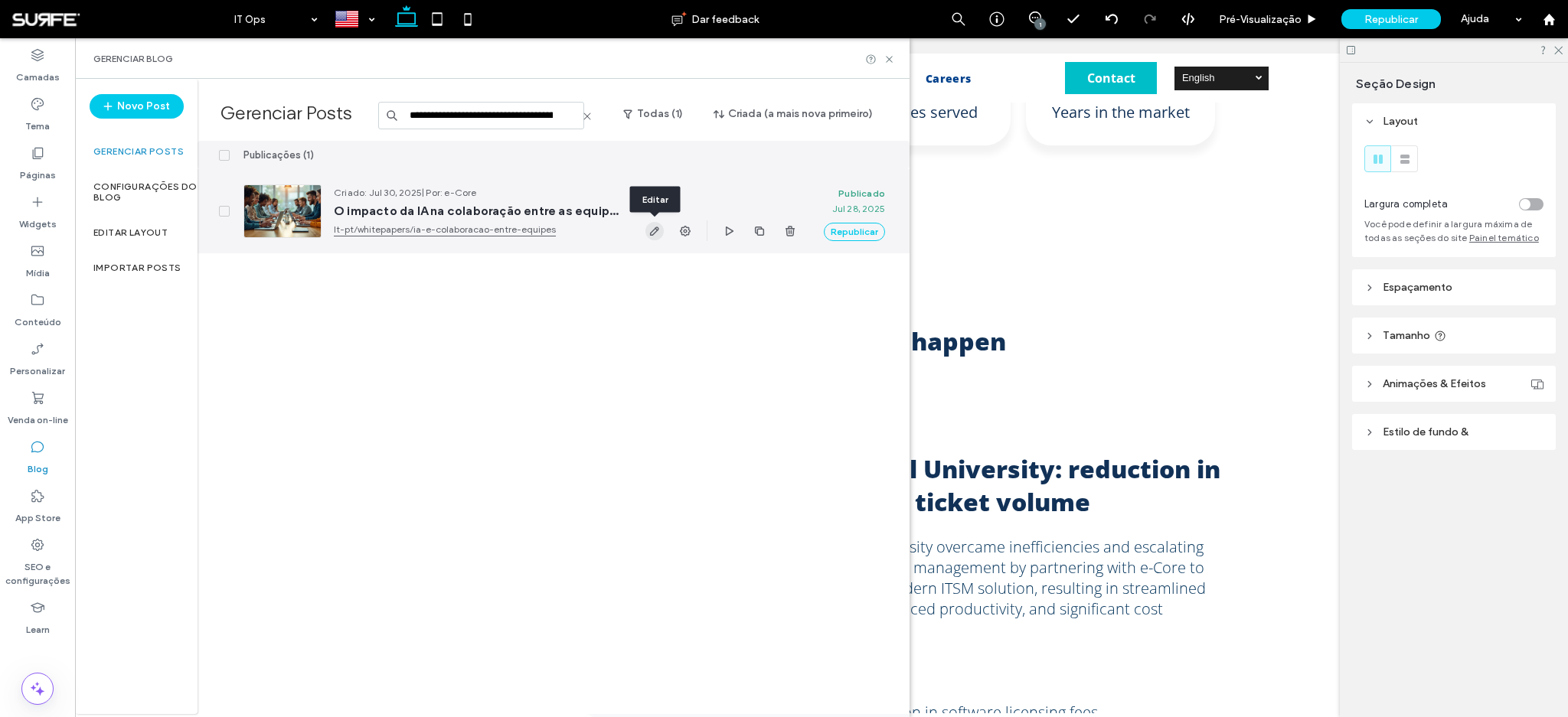 click 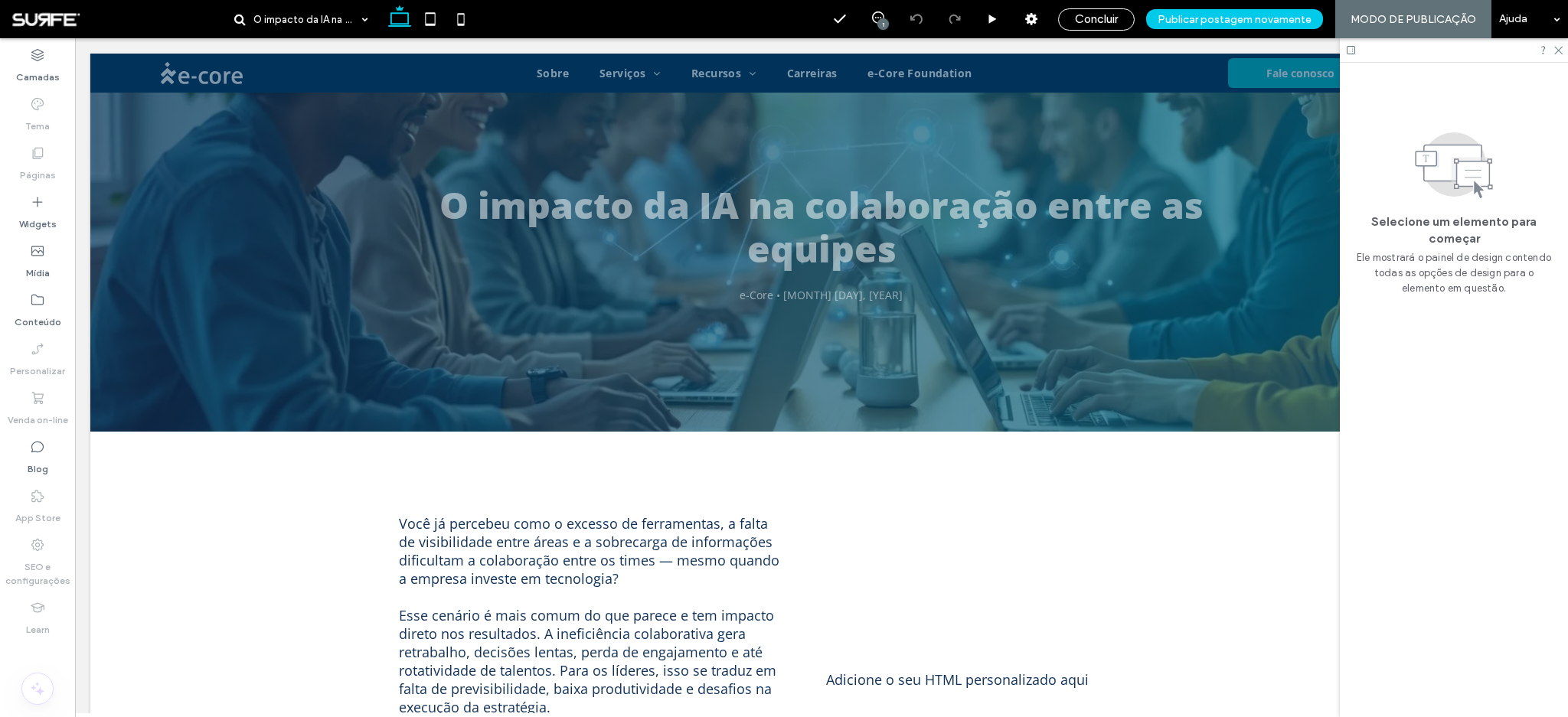 scroll, scrollTop: 1111, scrollLeft: 0, axis: vertical 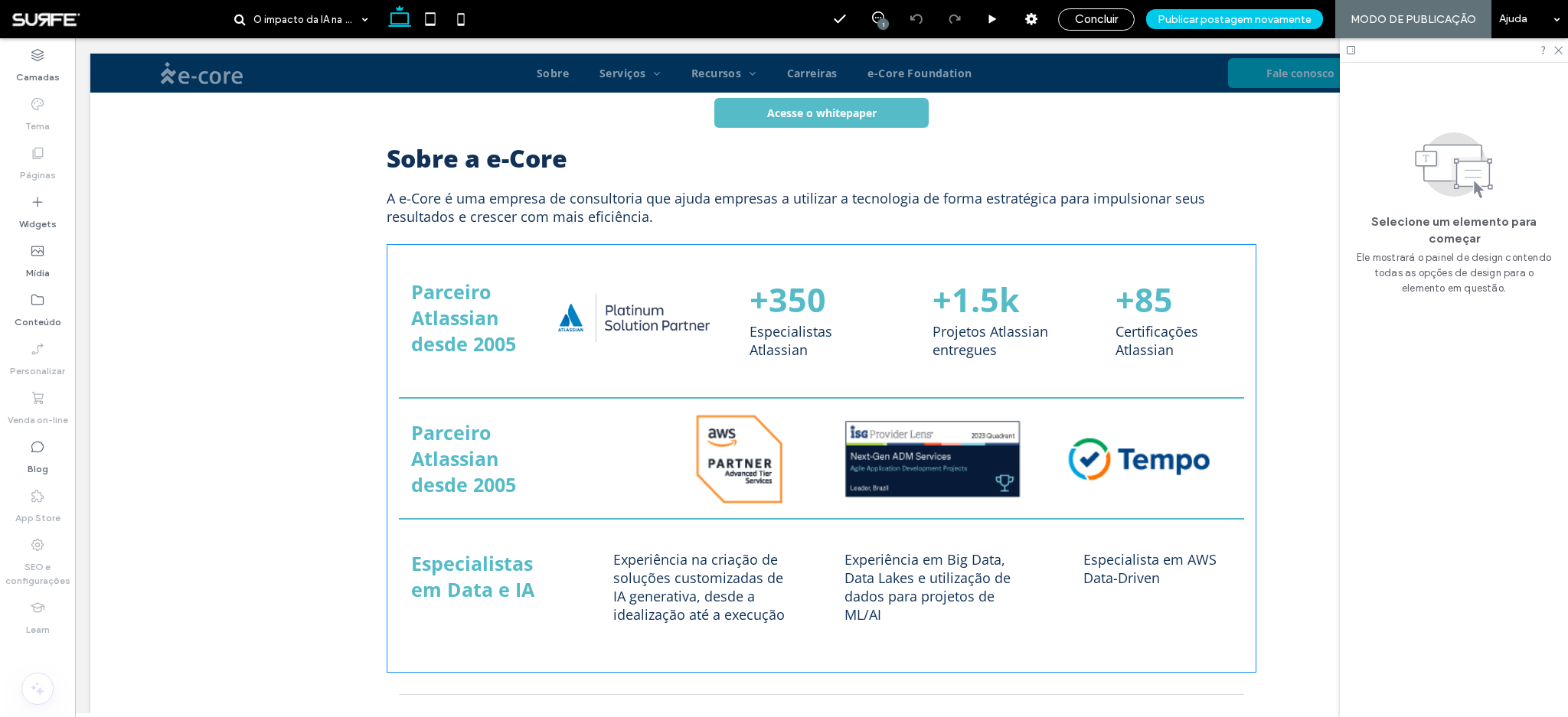click at bounding box center [956, 458] 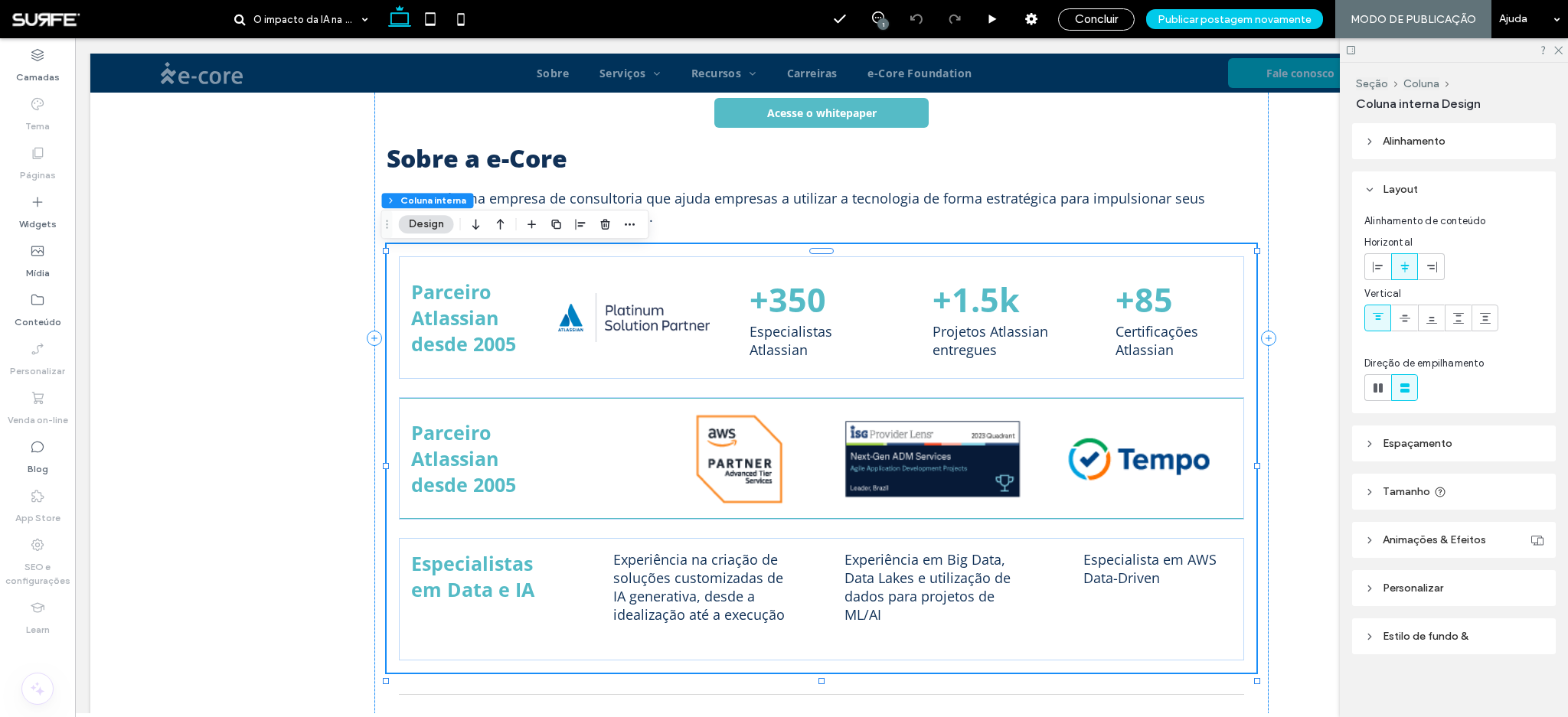 click at bounding box center [956, 458] 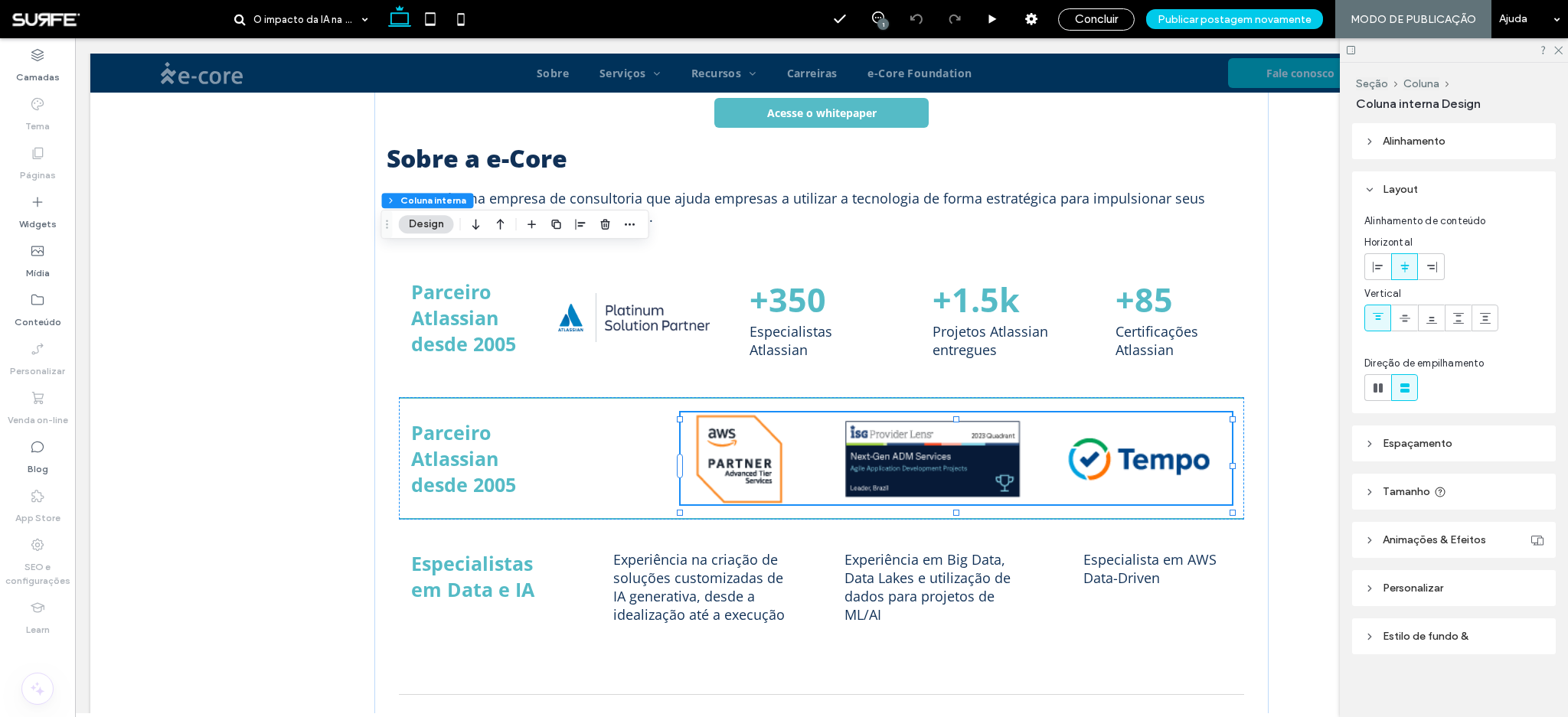 click at bounding box center [956, 458] 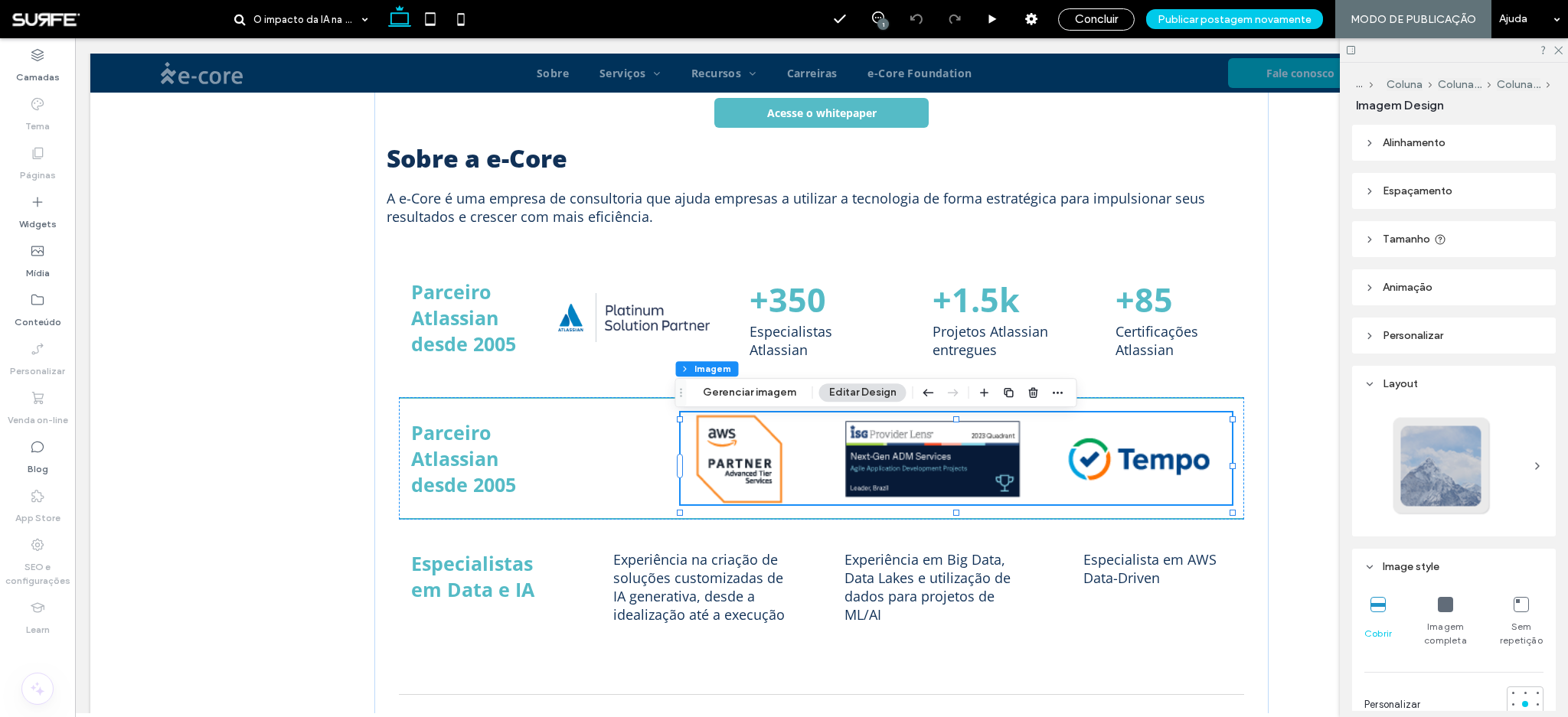 click at bounding box center (956, 458) 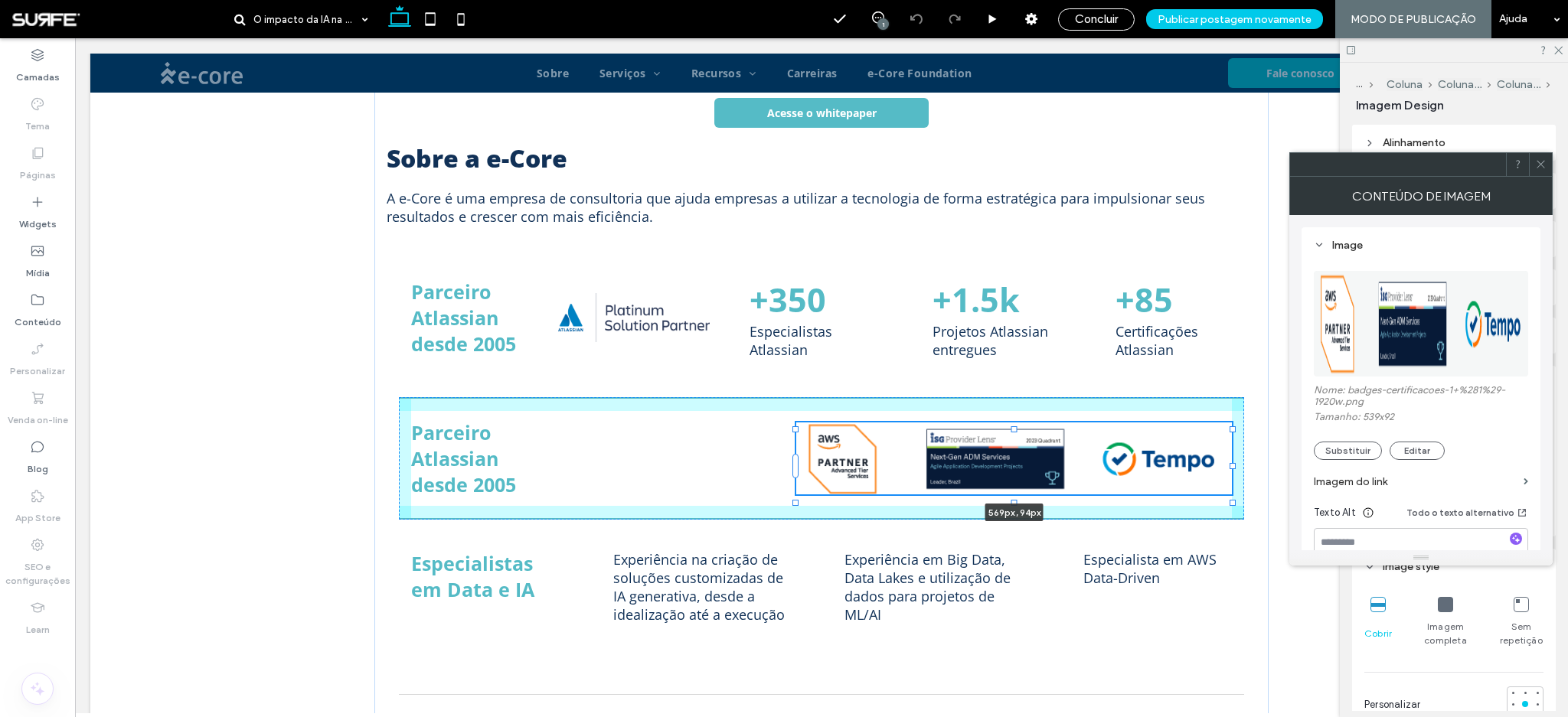 drag, startPoint x: 1227, startPoint y: 509, endPoint x: 1111, endPoint y: 499, distance: 116.43024 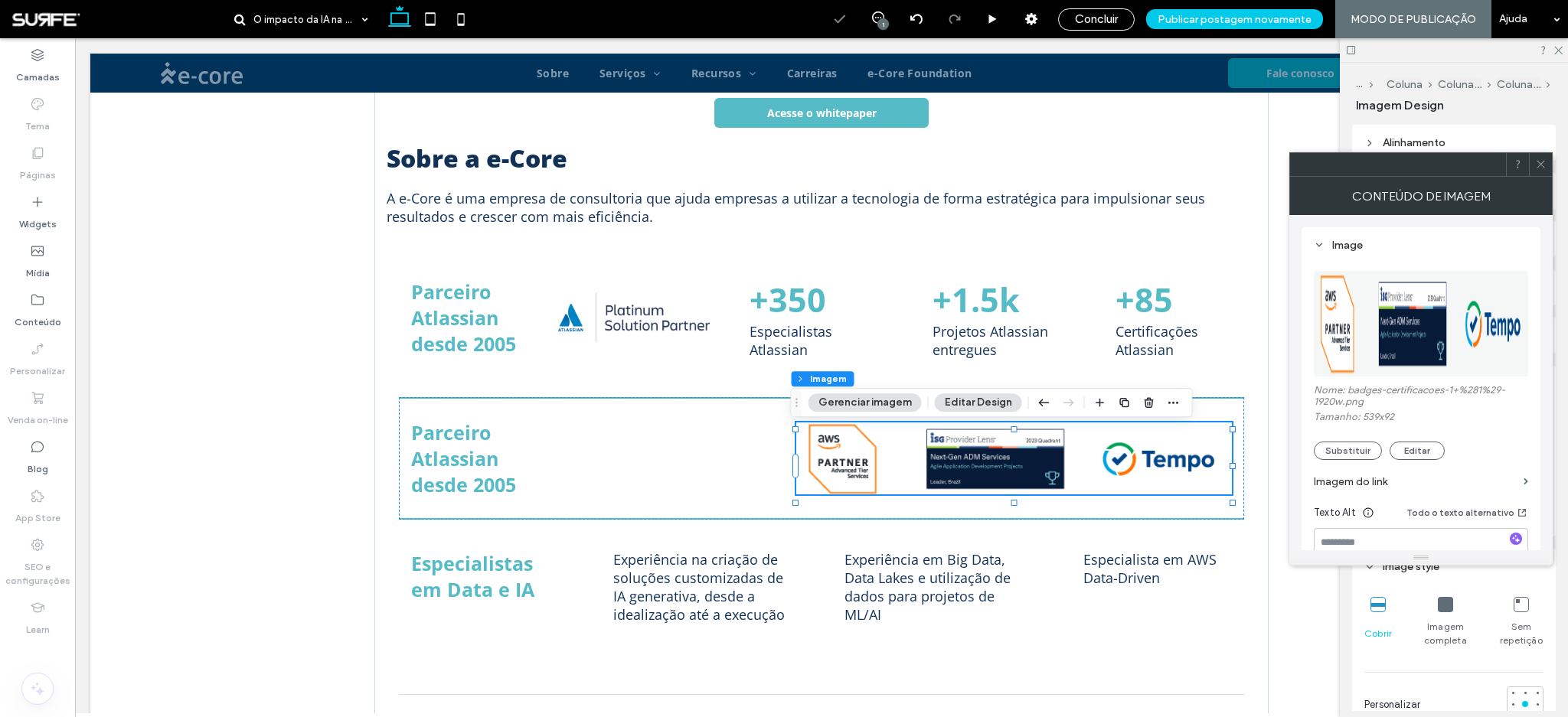 click at bounding box center [1446, 605] 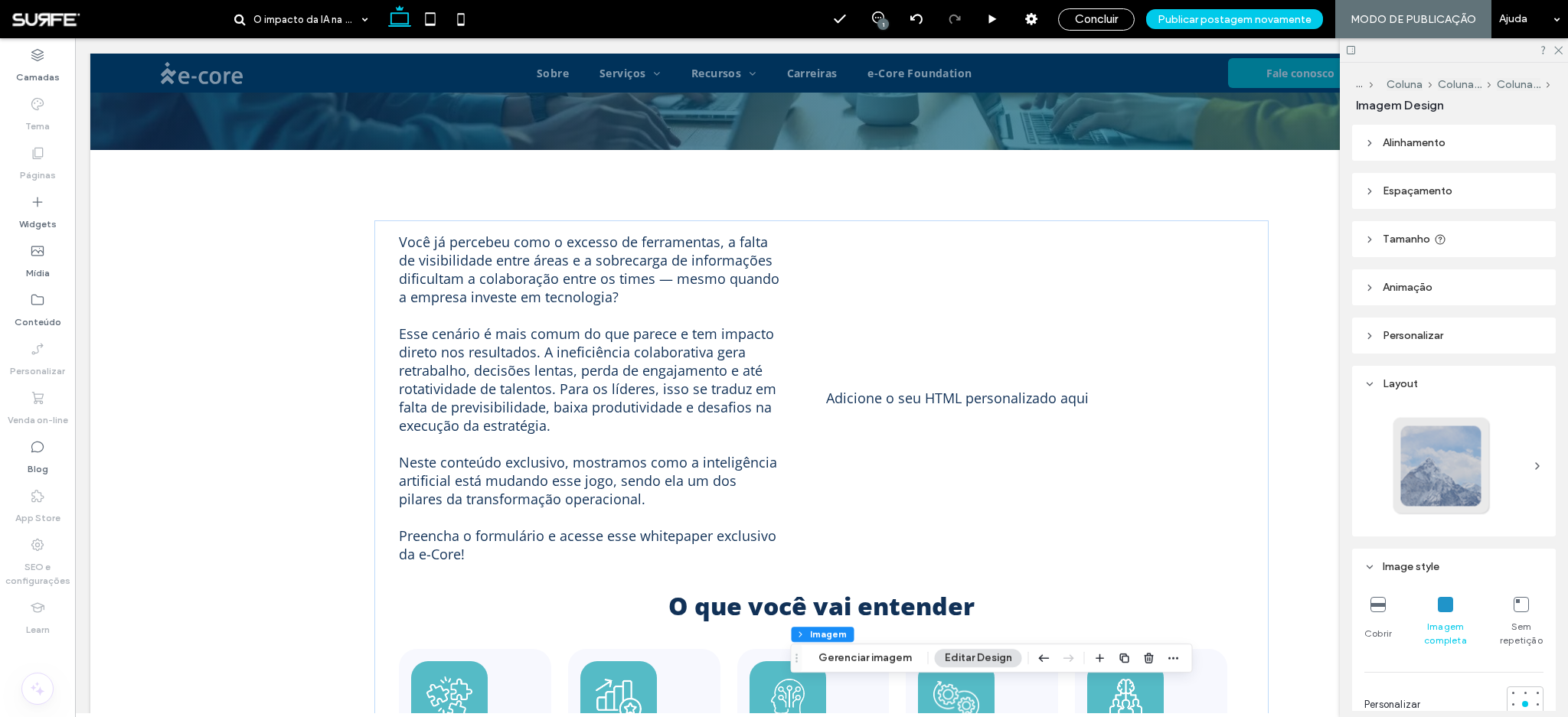 scroll, scrollTop: 47, scrollLeft: 0, axis: vertical 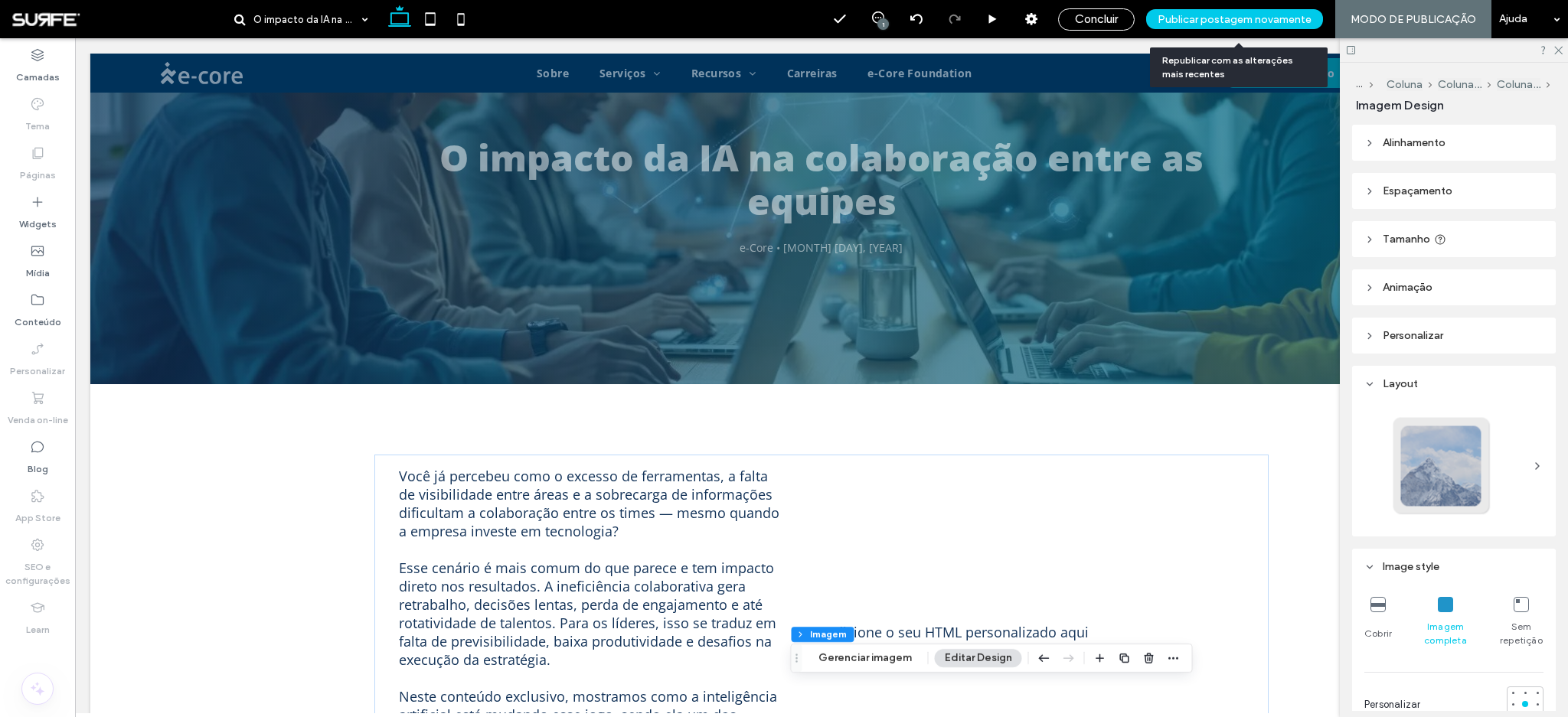 click on "Publicar postagem novamente" at bounding box center (1234, 19) 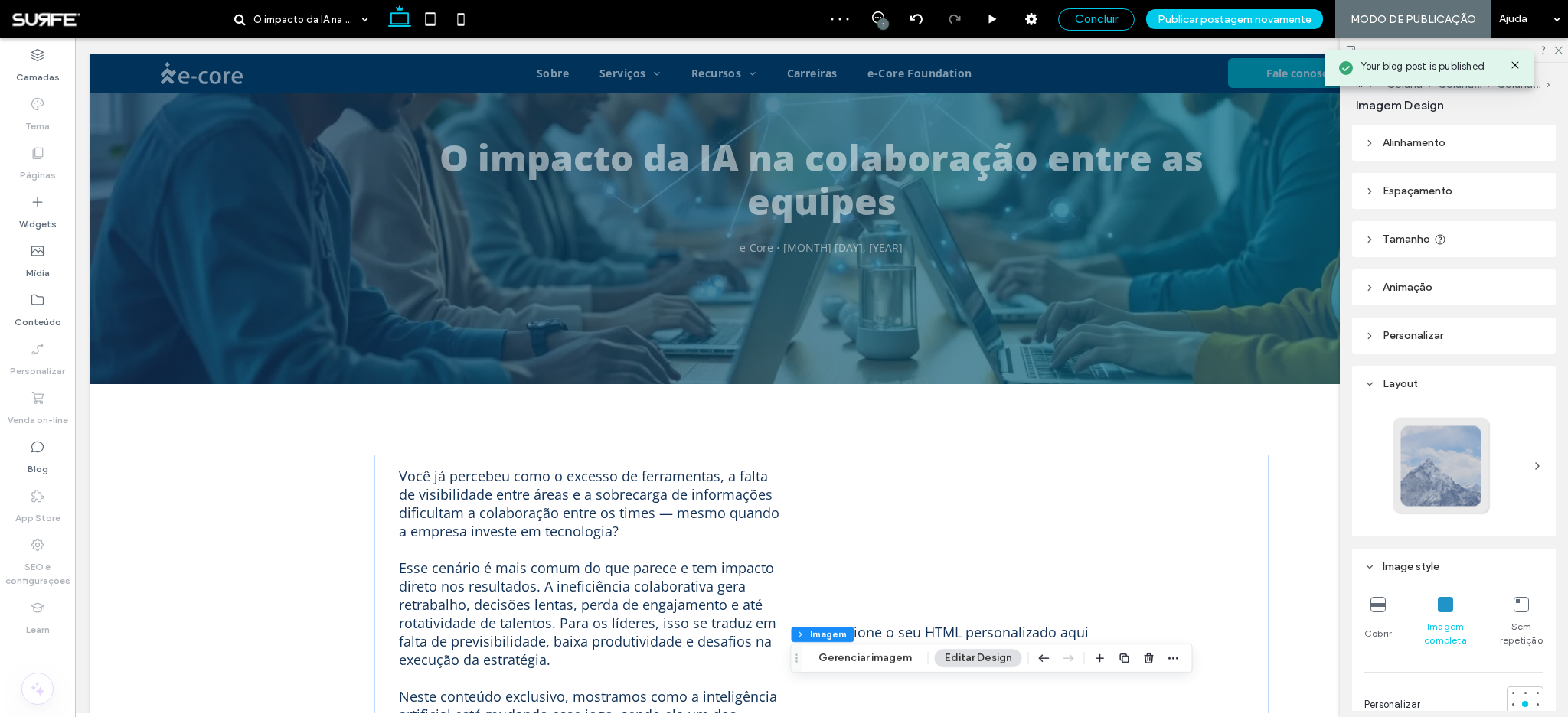 click on "Concluir" at bounding box center [1096, 19] 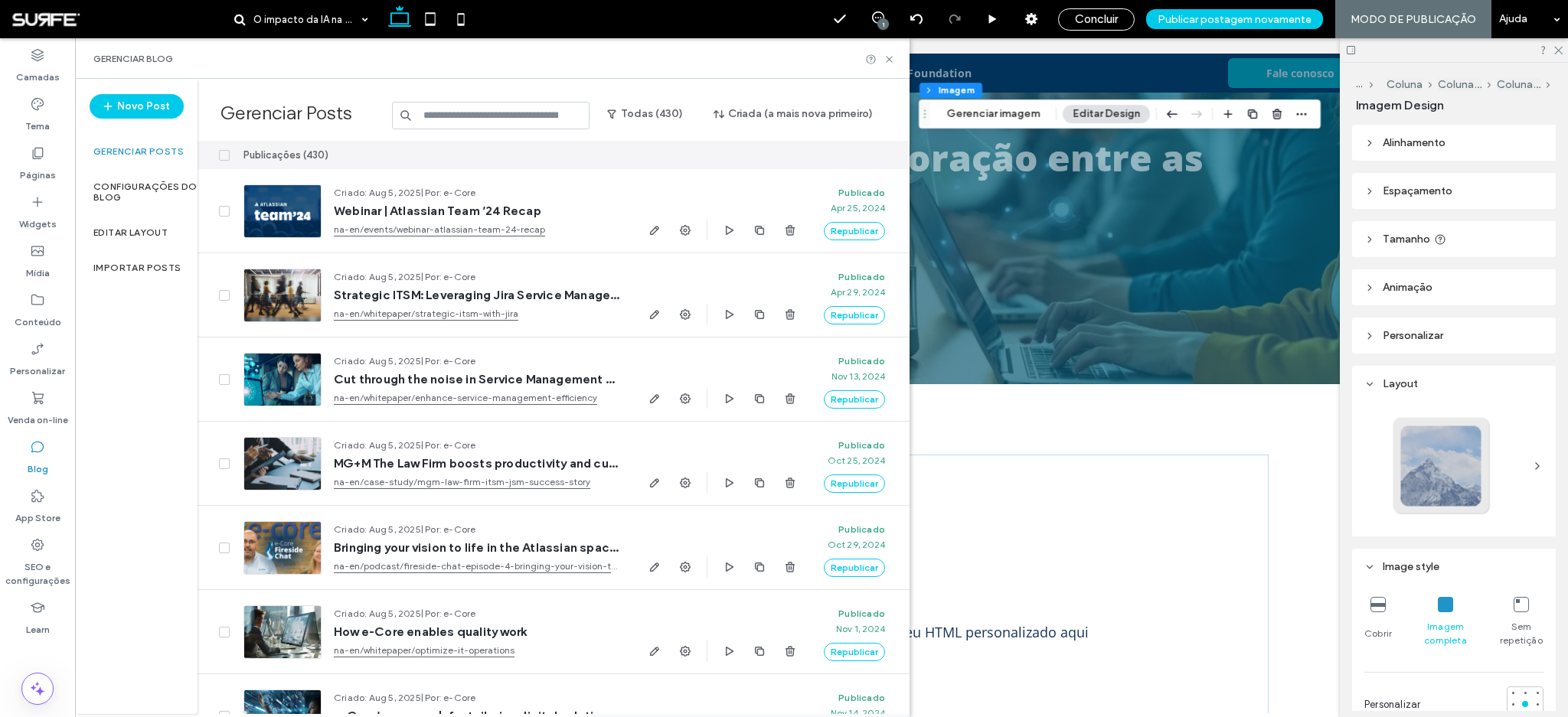 click 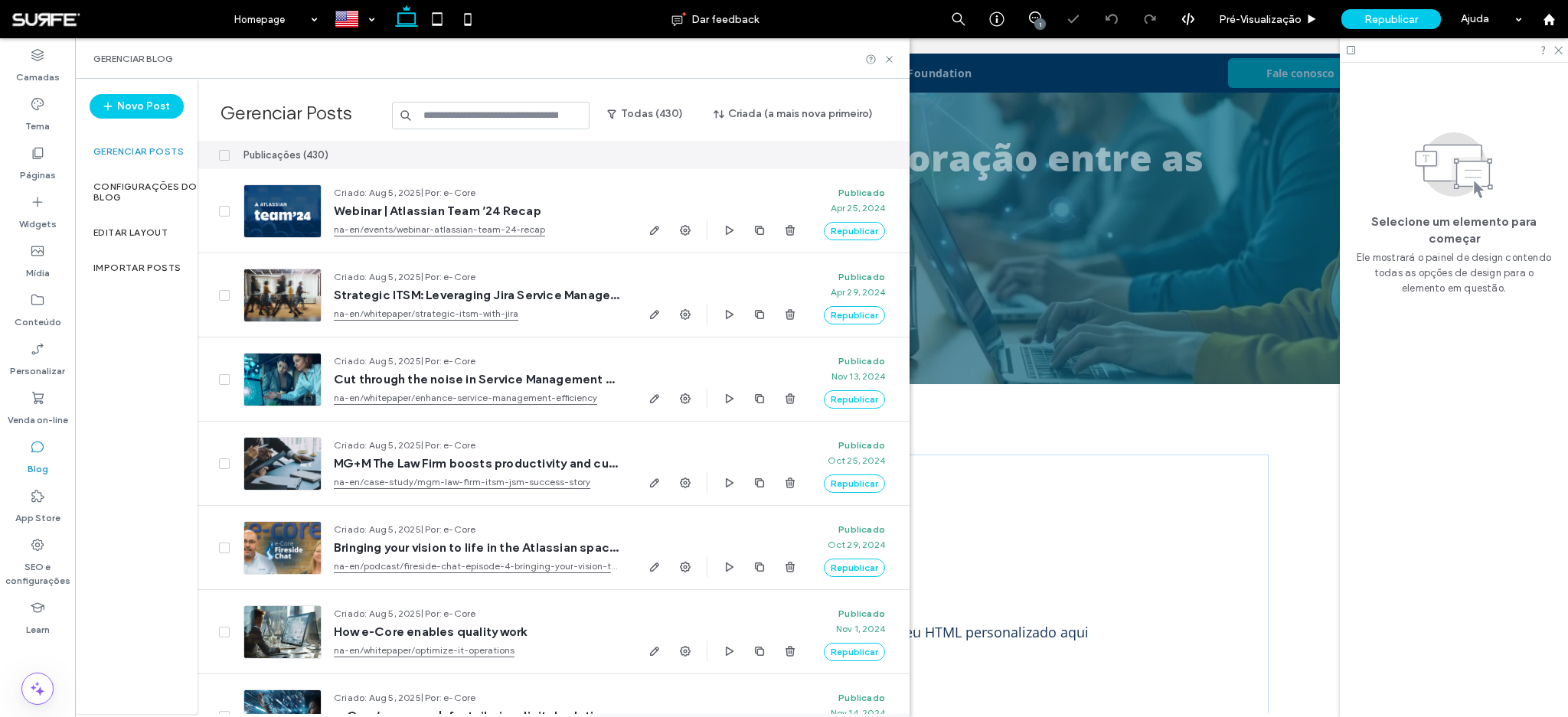 click 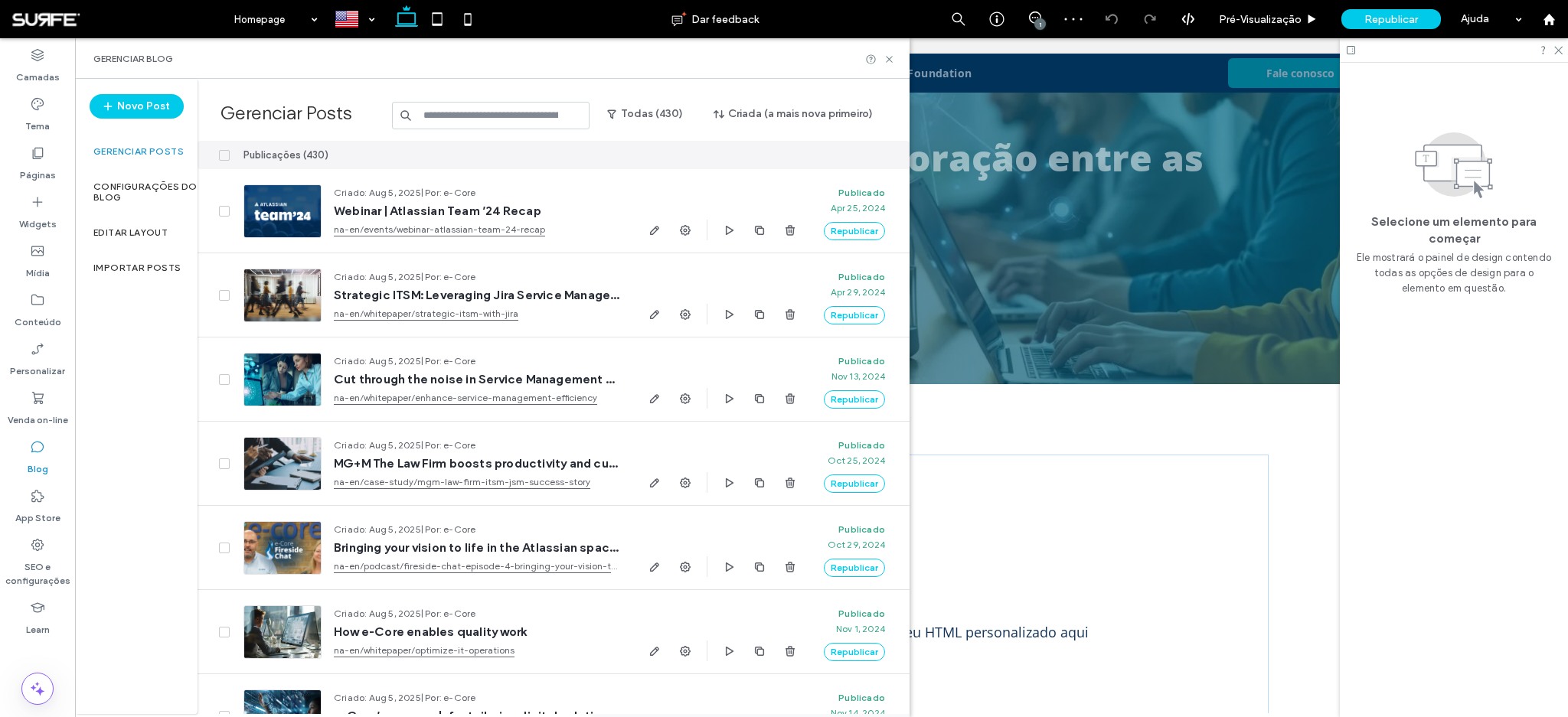 click 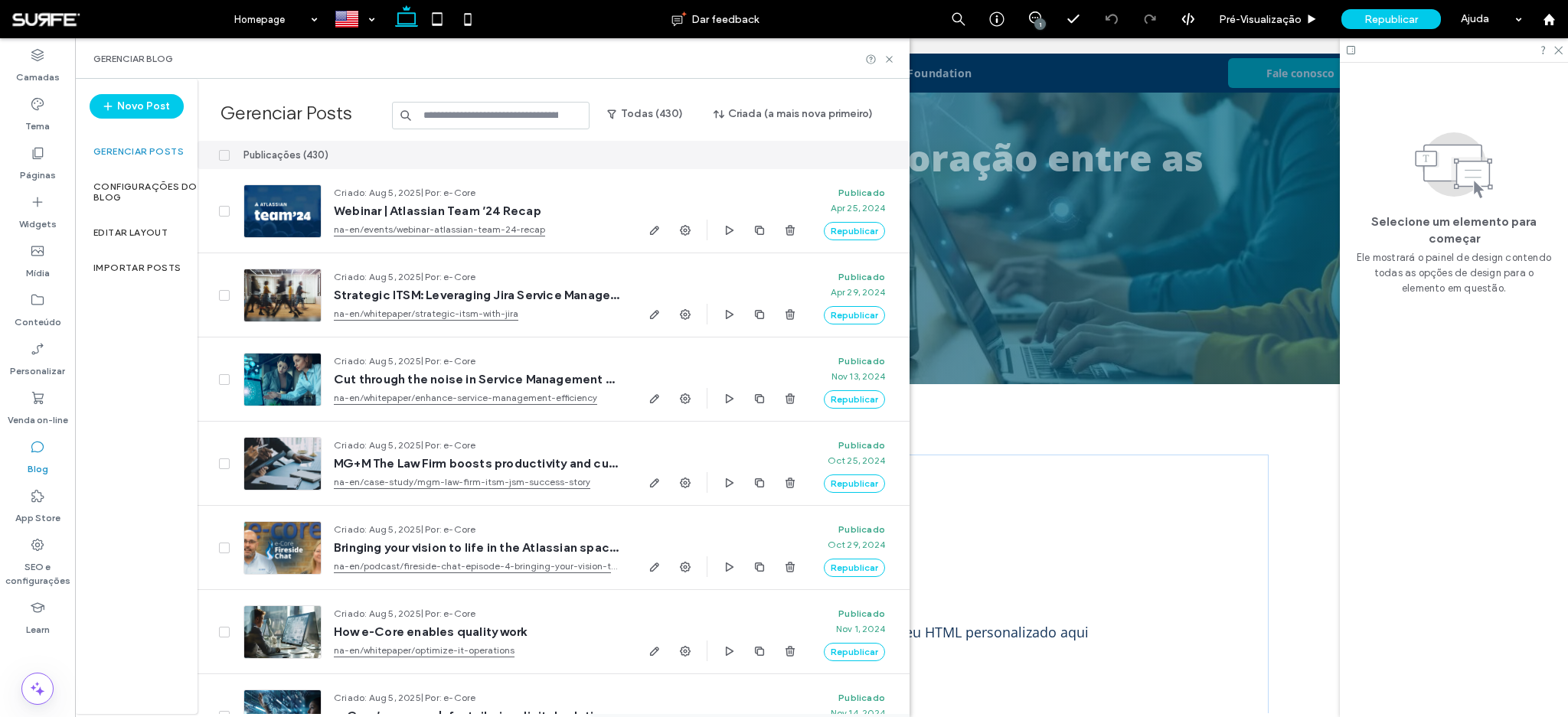 click 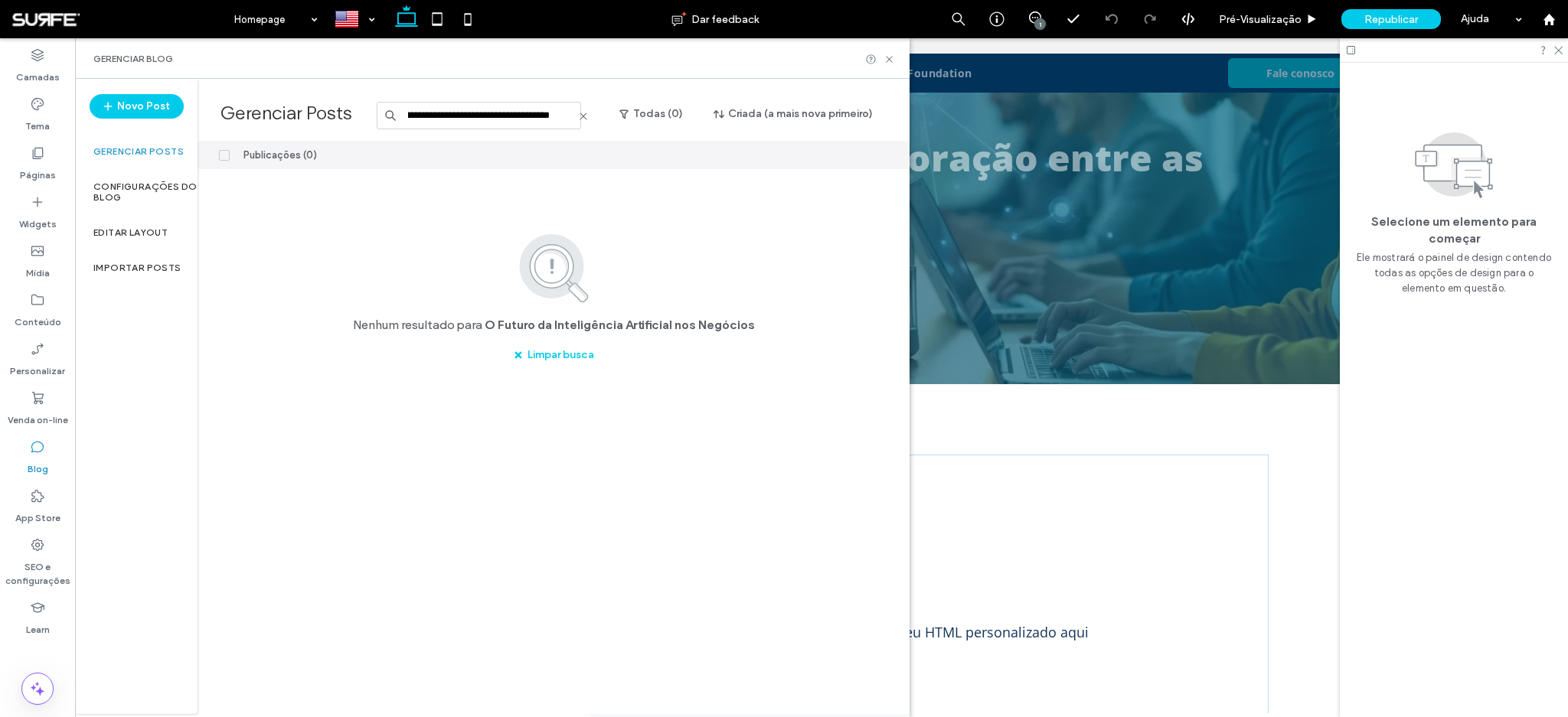 scroll, scrollTop: 0, scrollLeft: 77, axis: horizontal 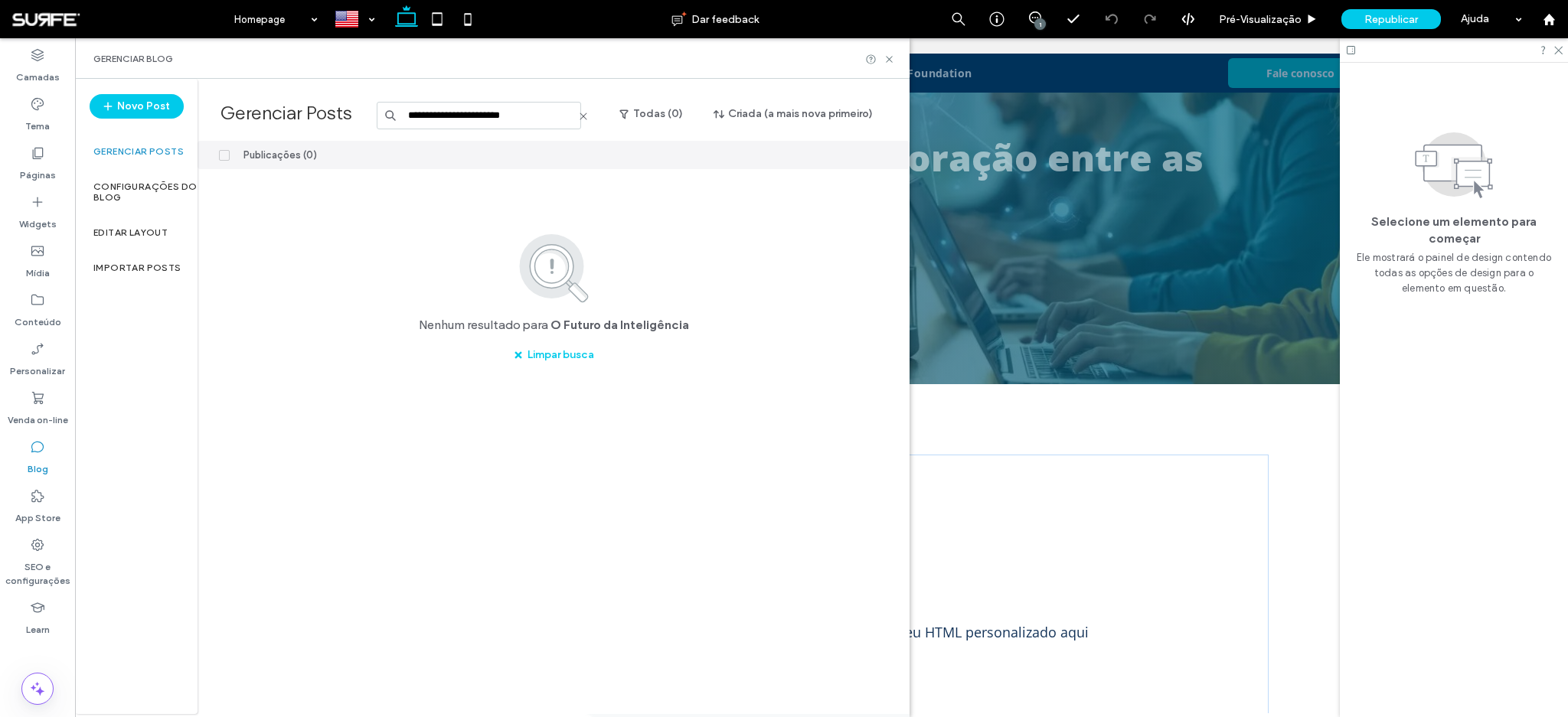 click on "**********" at bounding box center (479, 116) 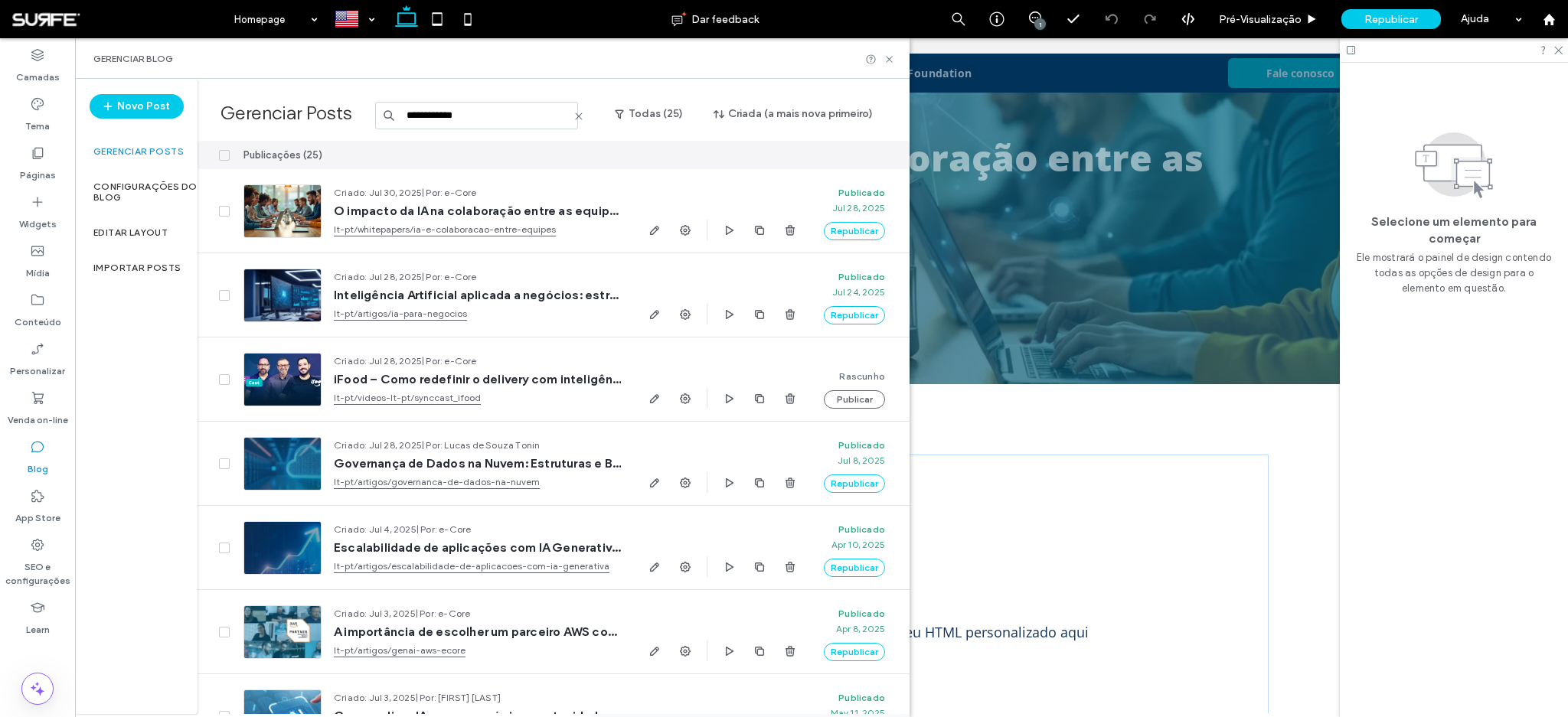 click on "**********" at bounding box center [476, 116] 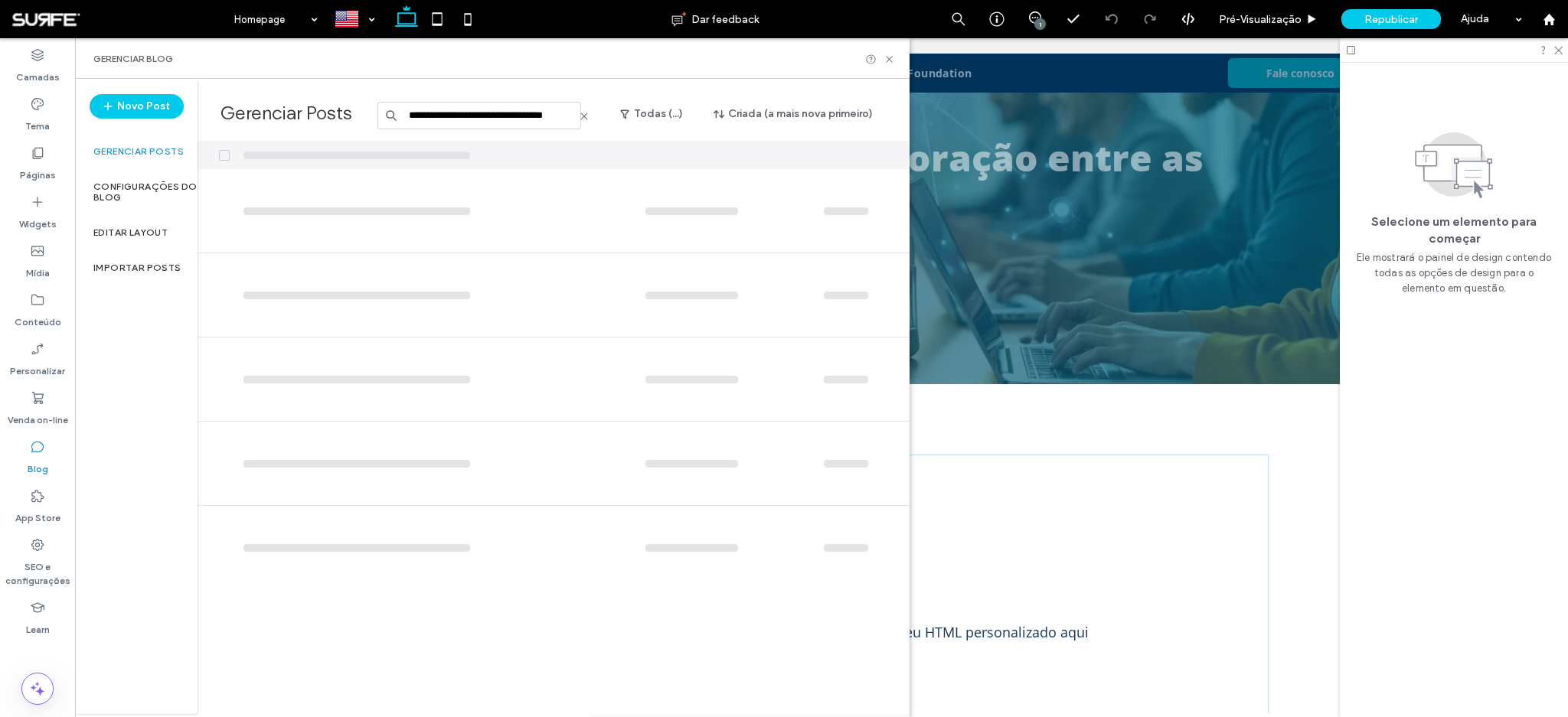 scroll, scrollTop: 0, scrollLeft: 11, axis: horizontal 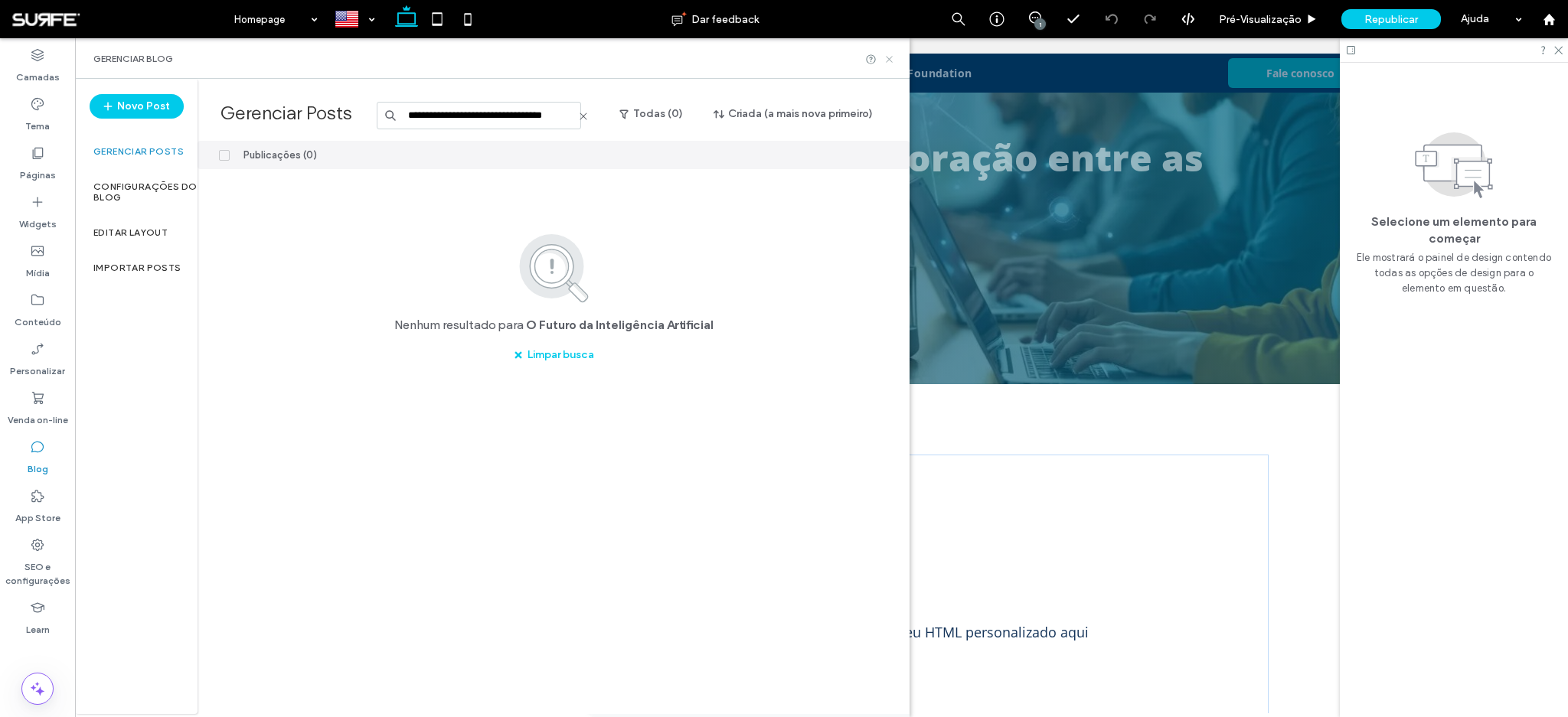 type on "**********" 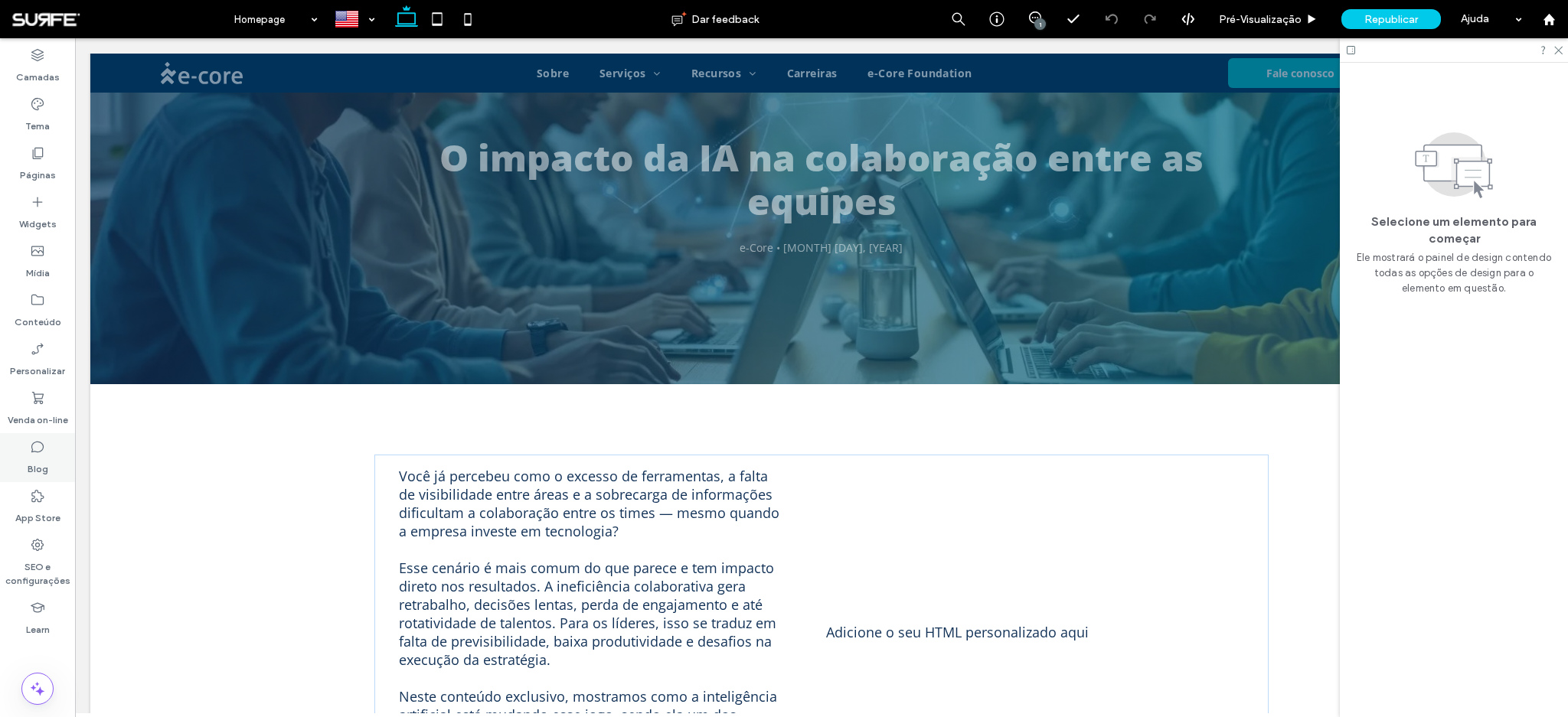 click on "Blog" at bounding box center (38, 465) 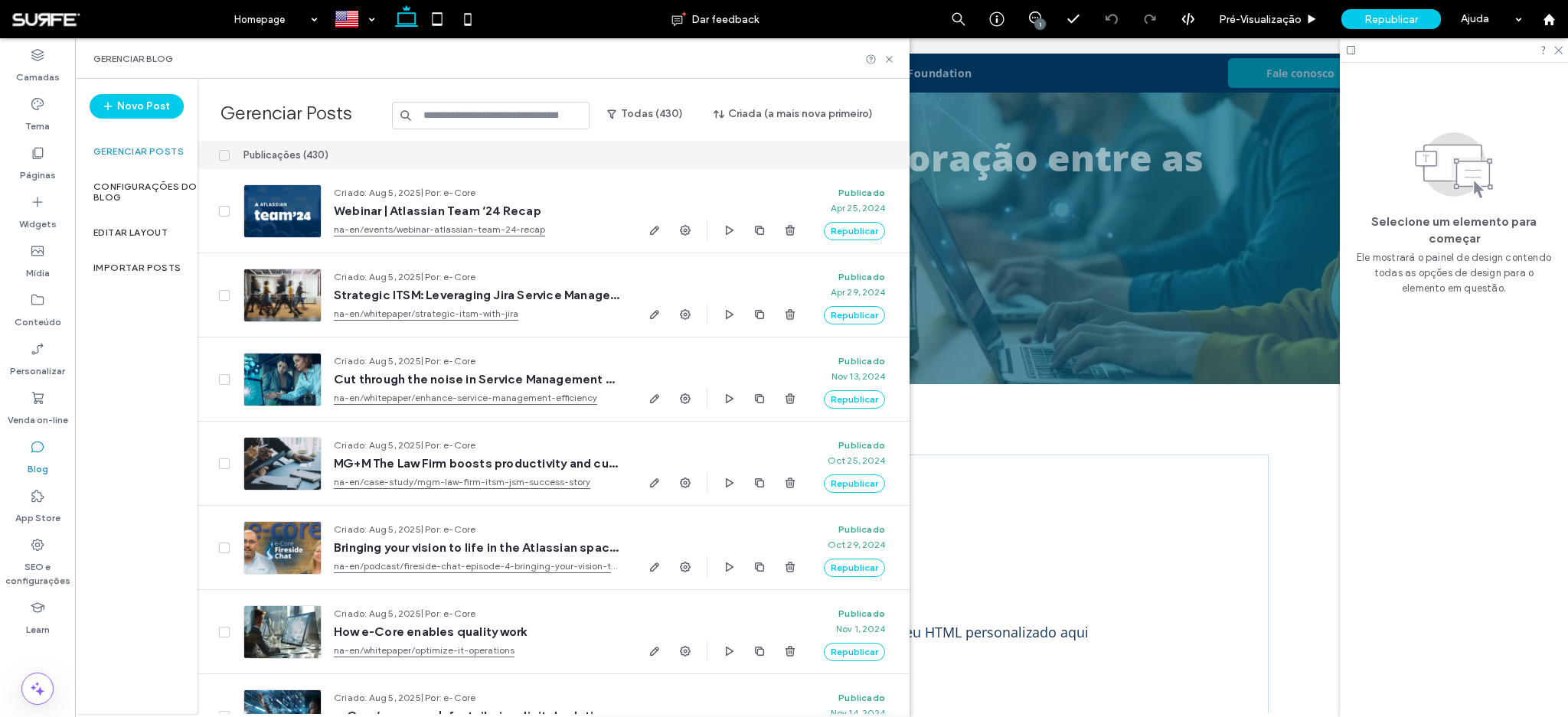click 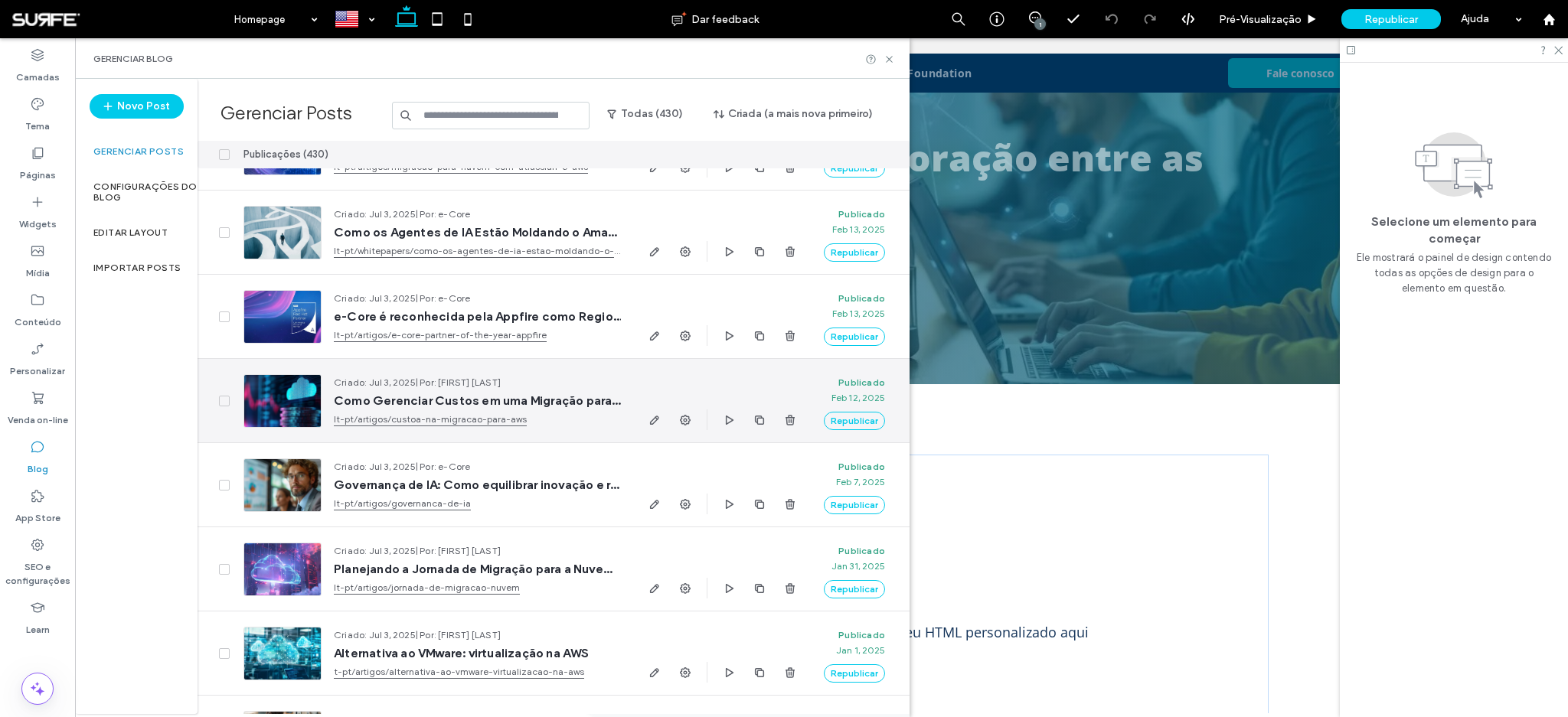 scroll, scrollTop: 4608, scrollLeft: 0, axis: vertical 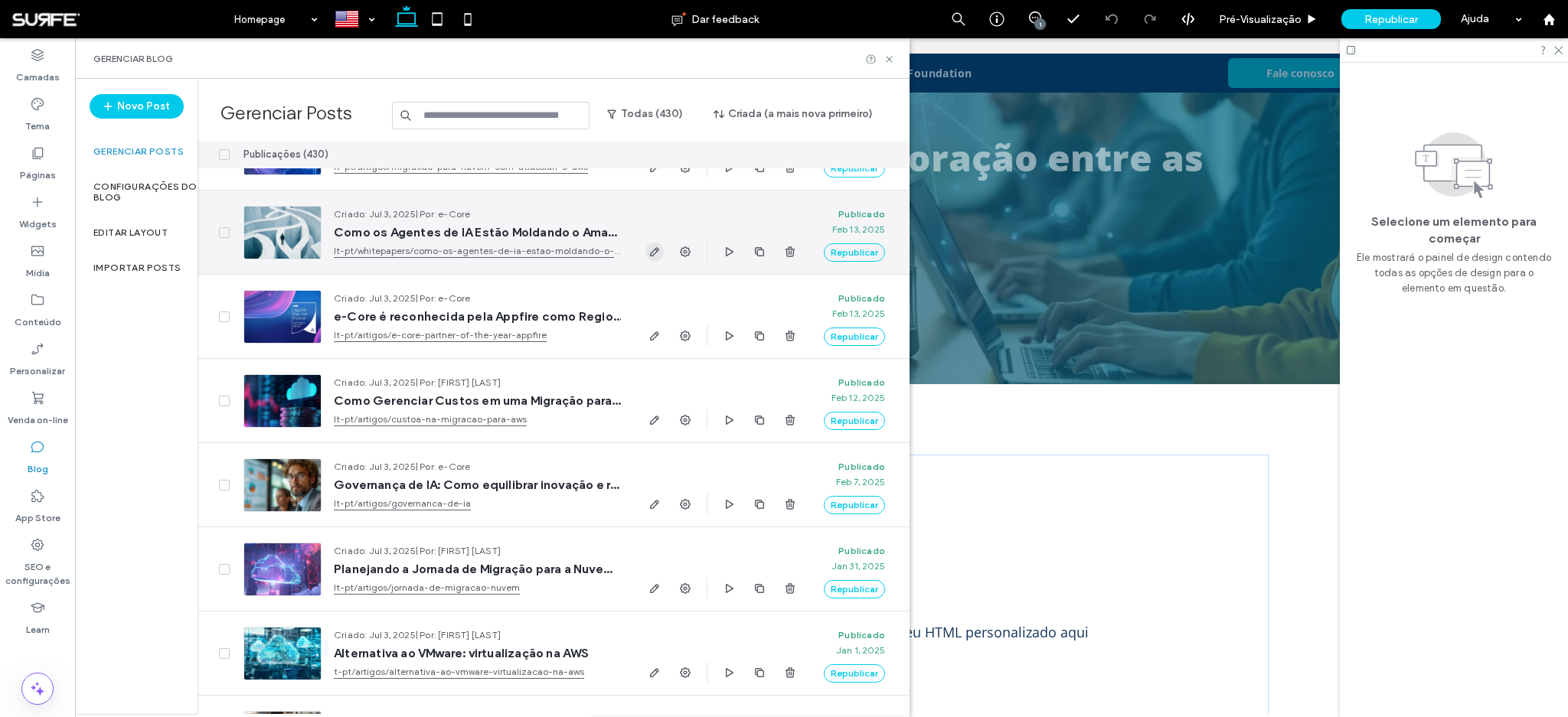click 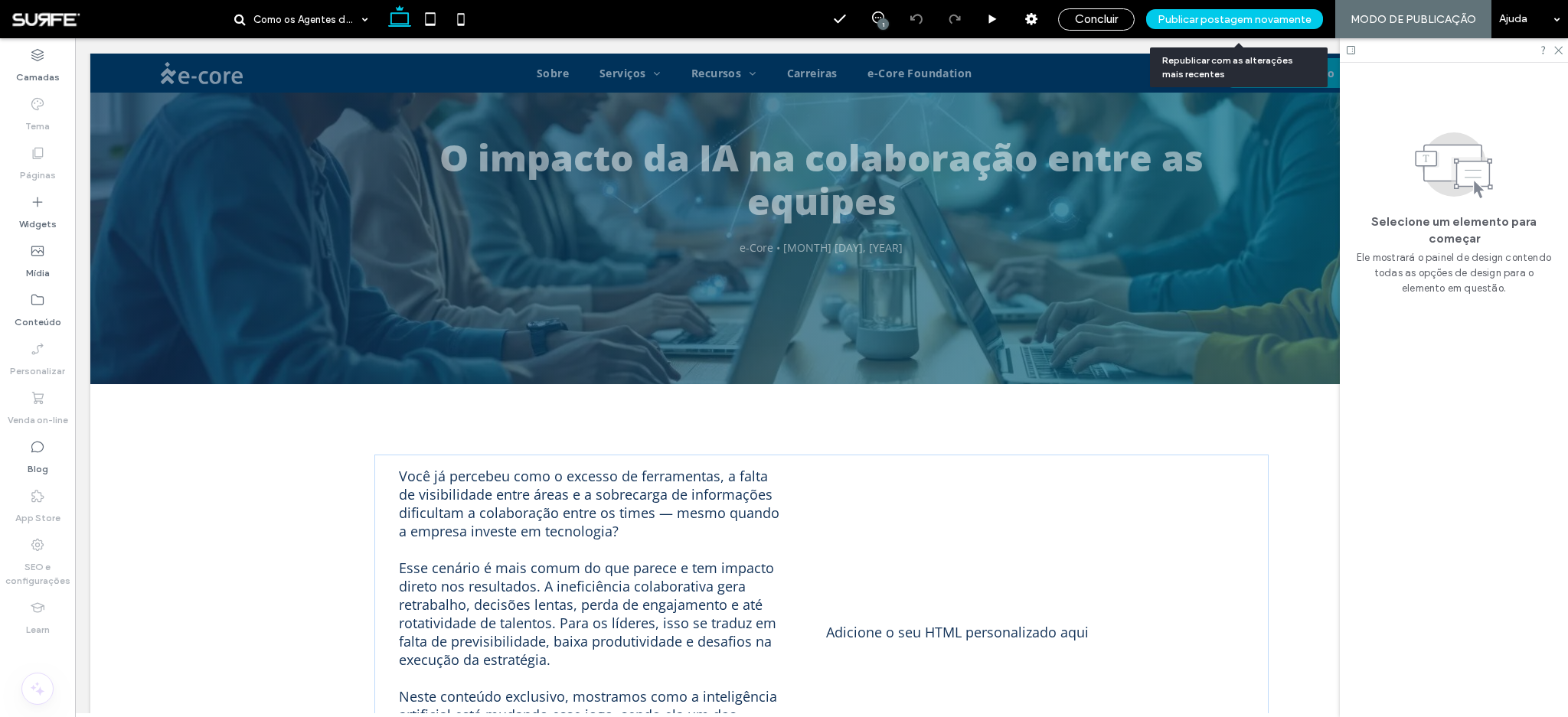 click on "Publicar postagem novamente" at bounding box center (1234, 19) 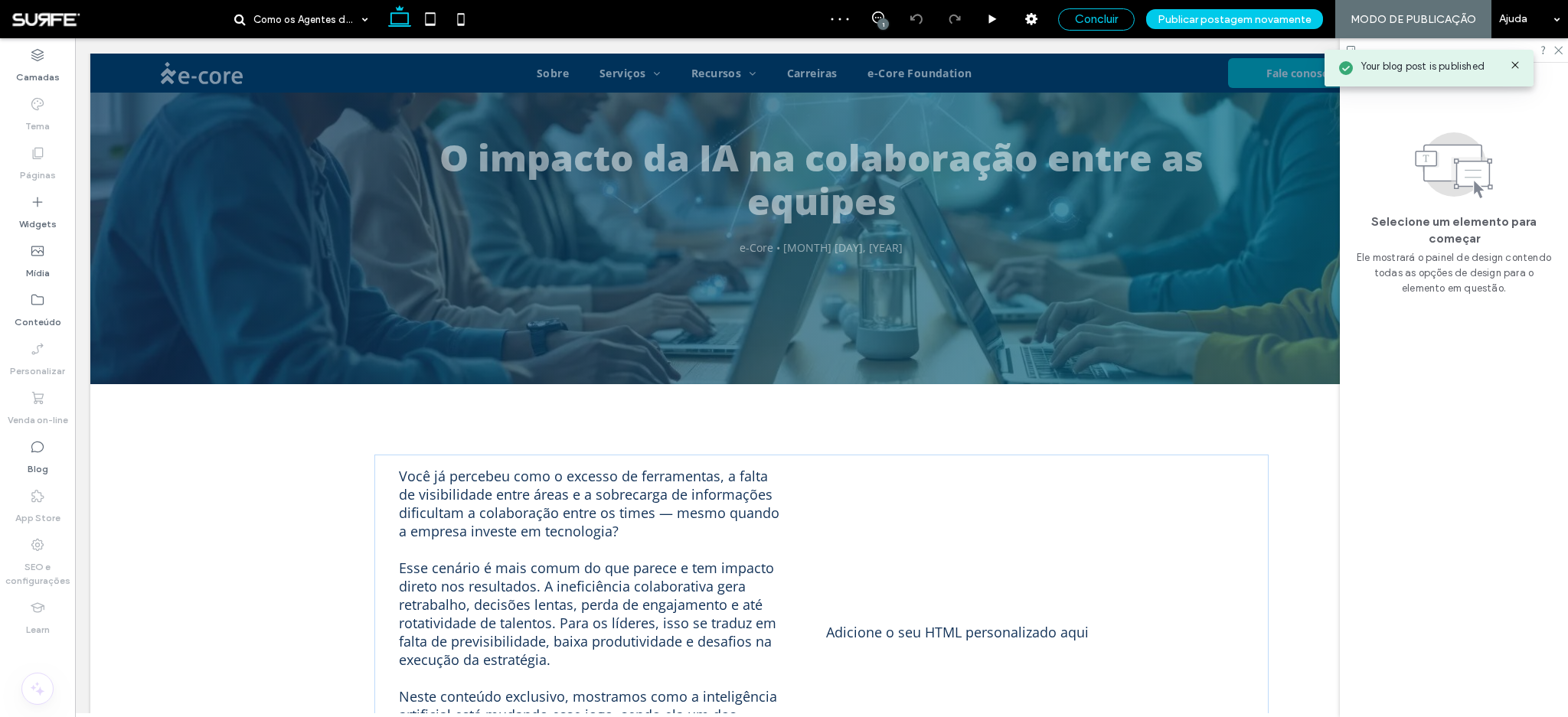 click on "Concluir" at bounding box center [1096, 19] 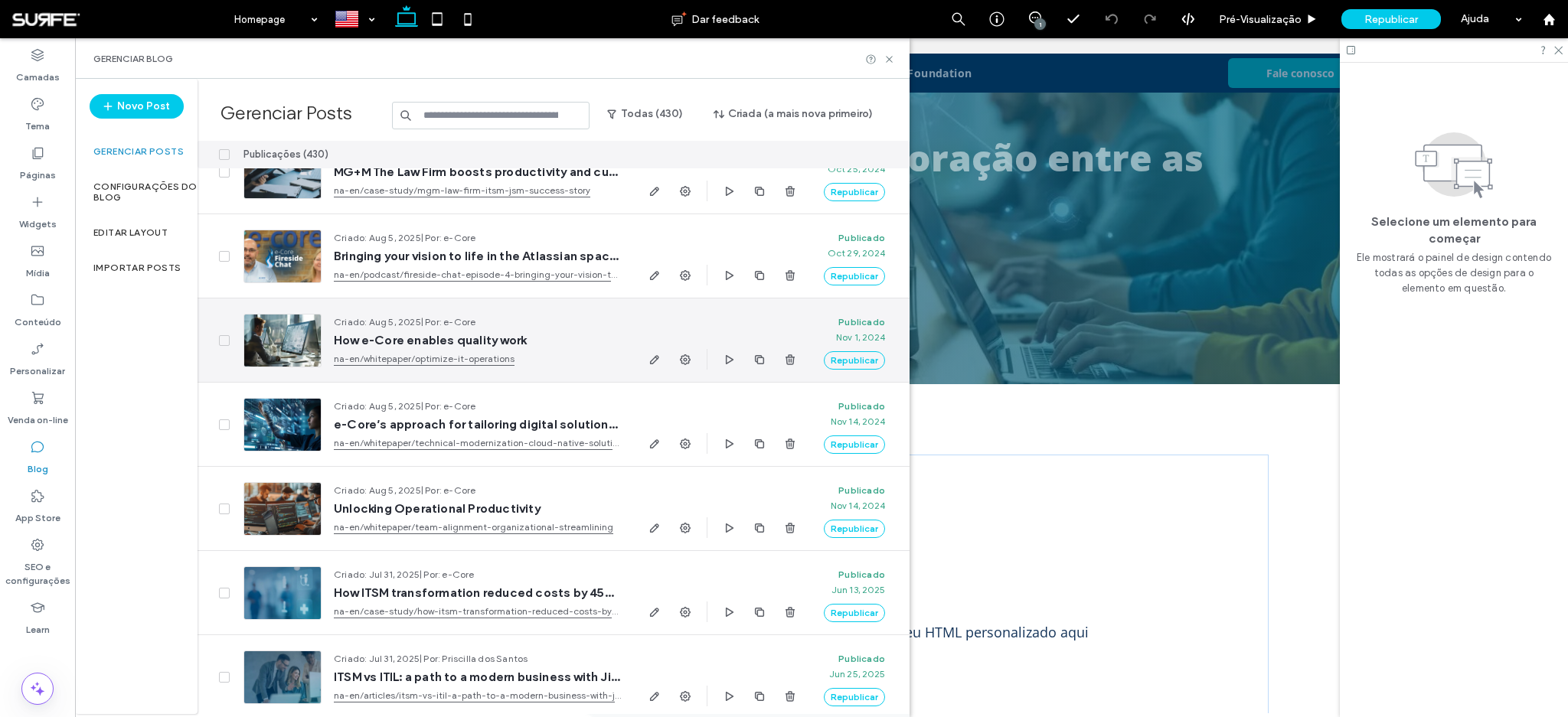 scroll, scrollTop: 0, scrollLeft: 0, axis: both 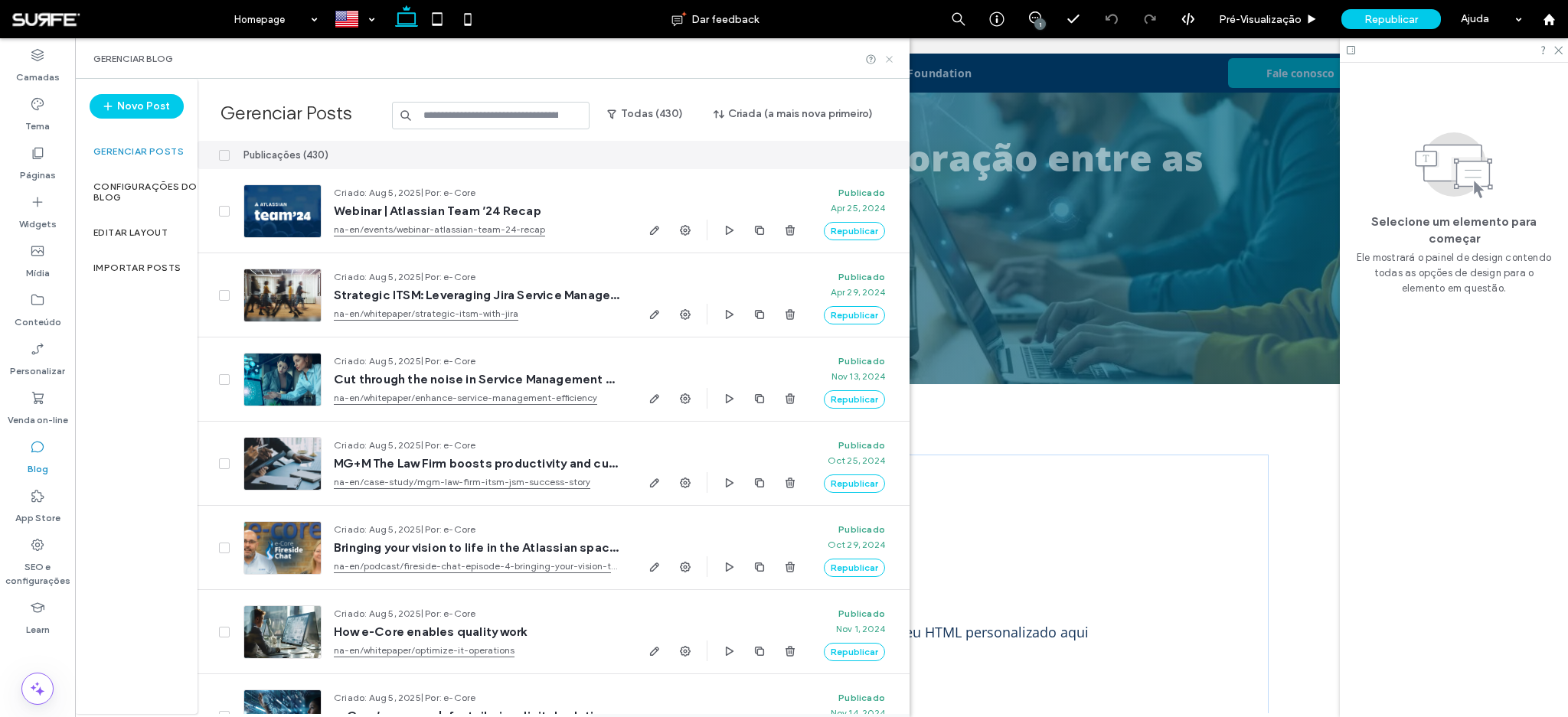 click 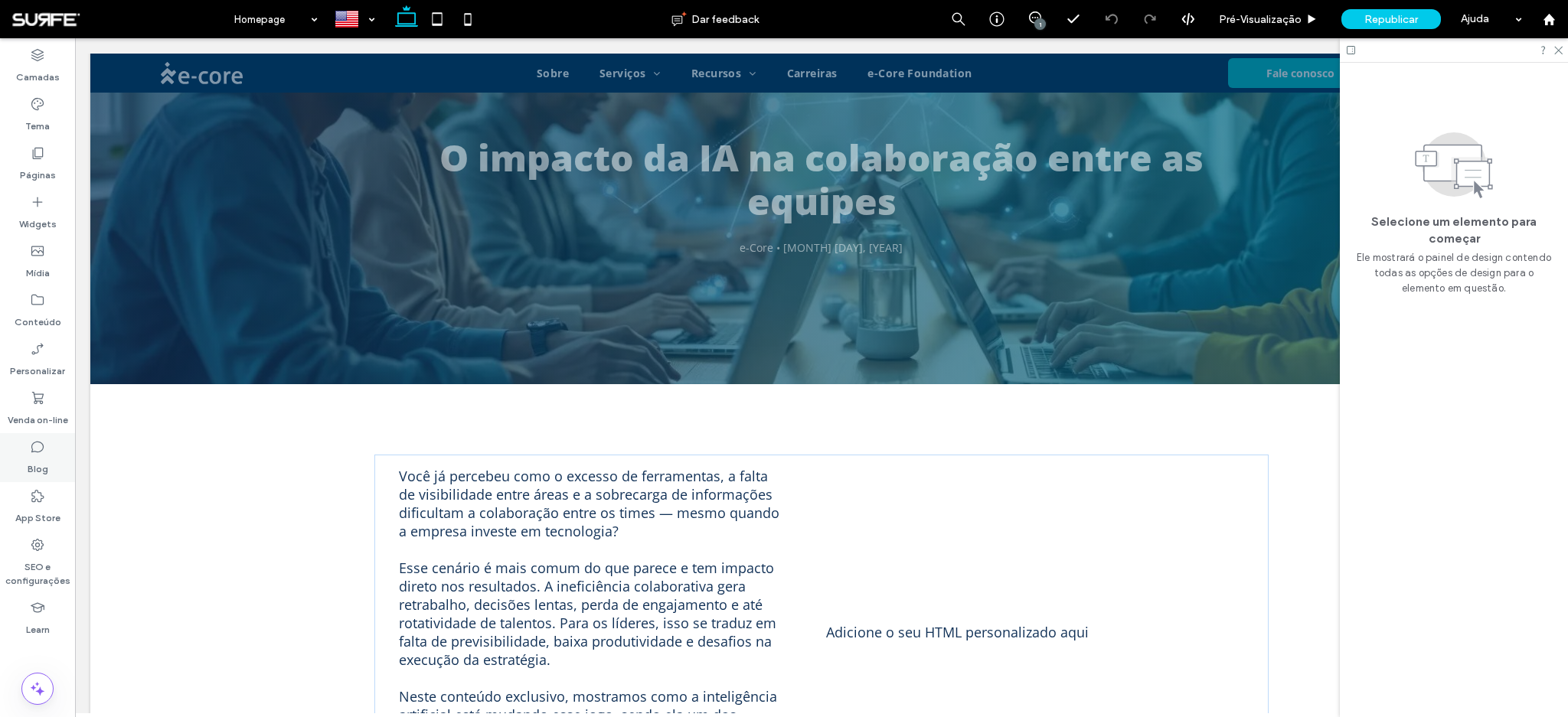 click on "Blog" at bounding box center [38, 465] 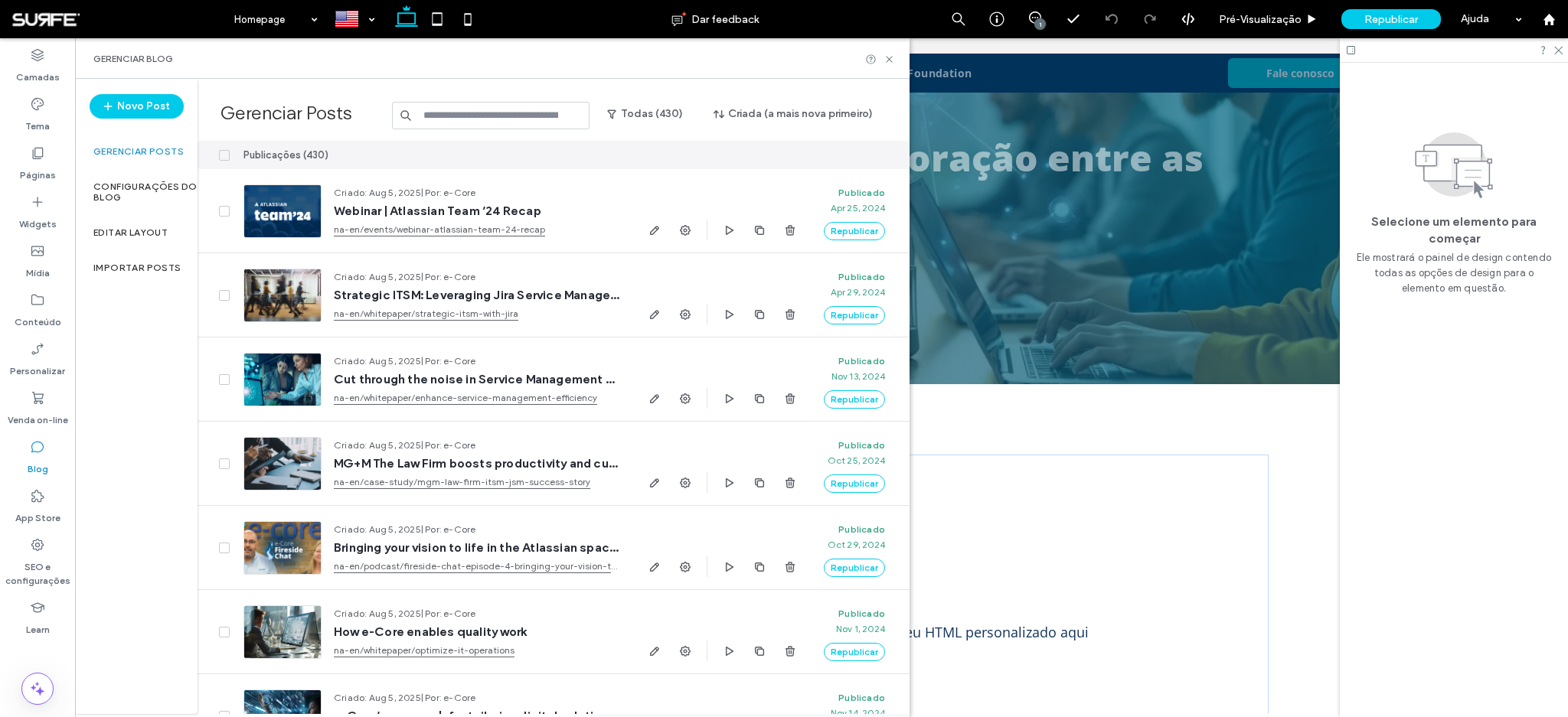 click at bounding box center (491, 116) 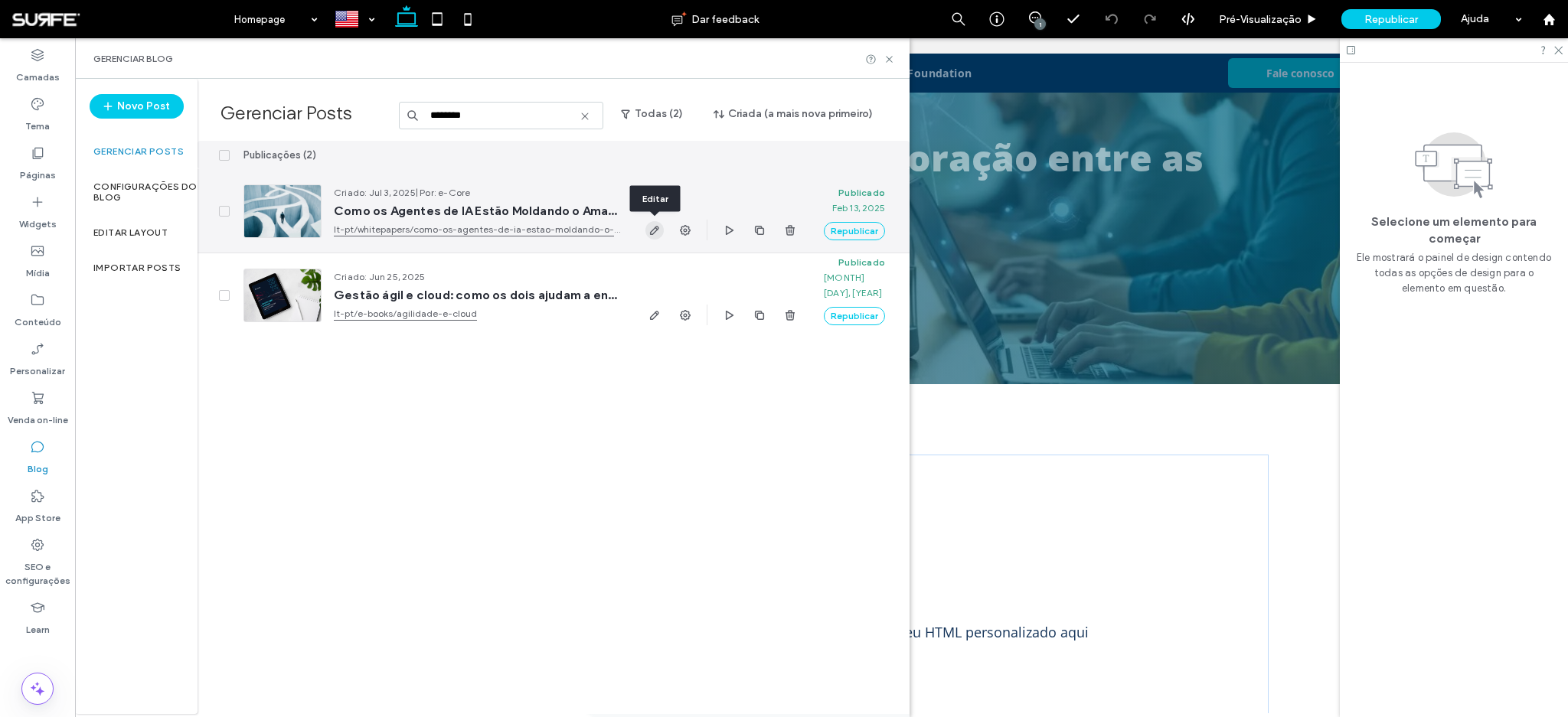 type on "*******" 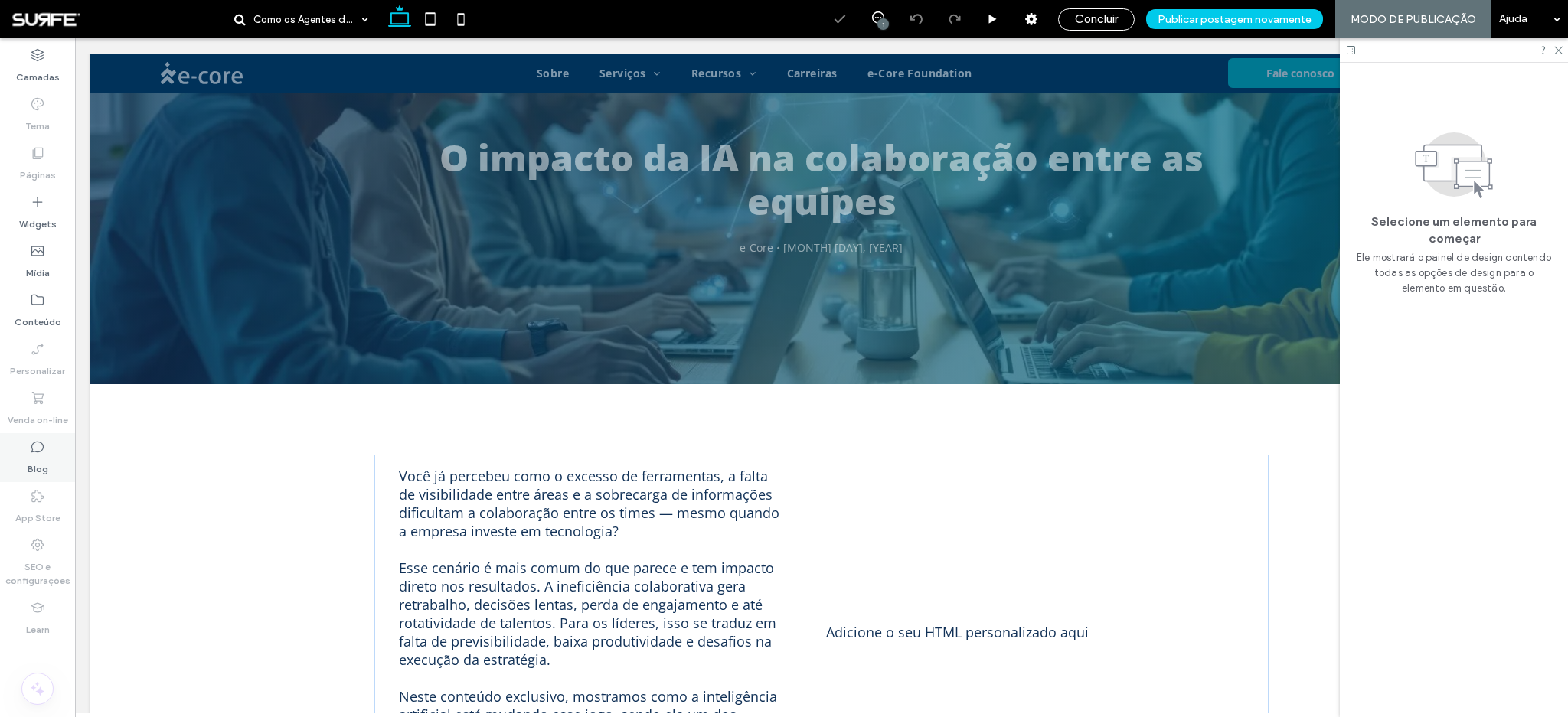 click on "Blog" at bounding box center (38, 465) 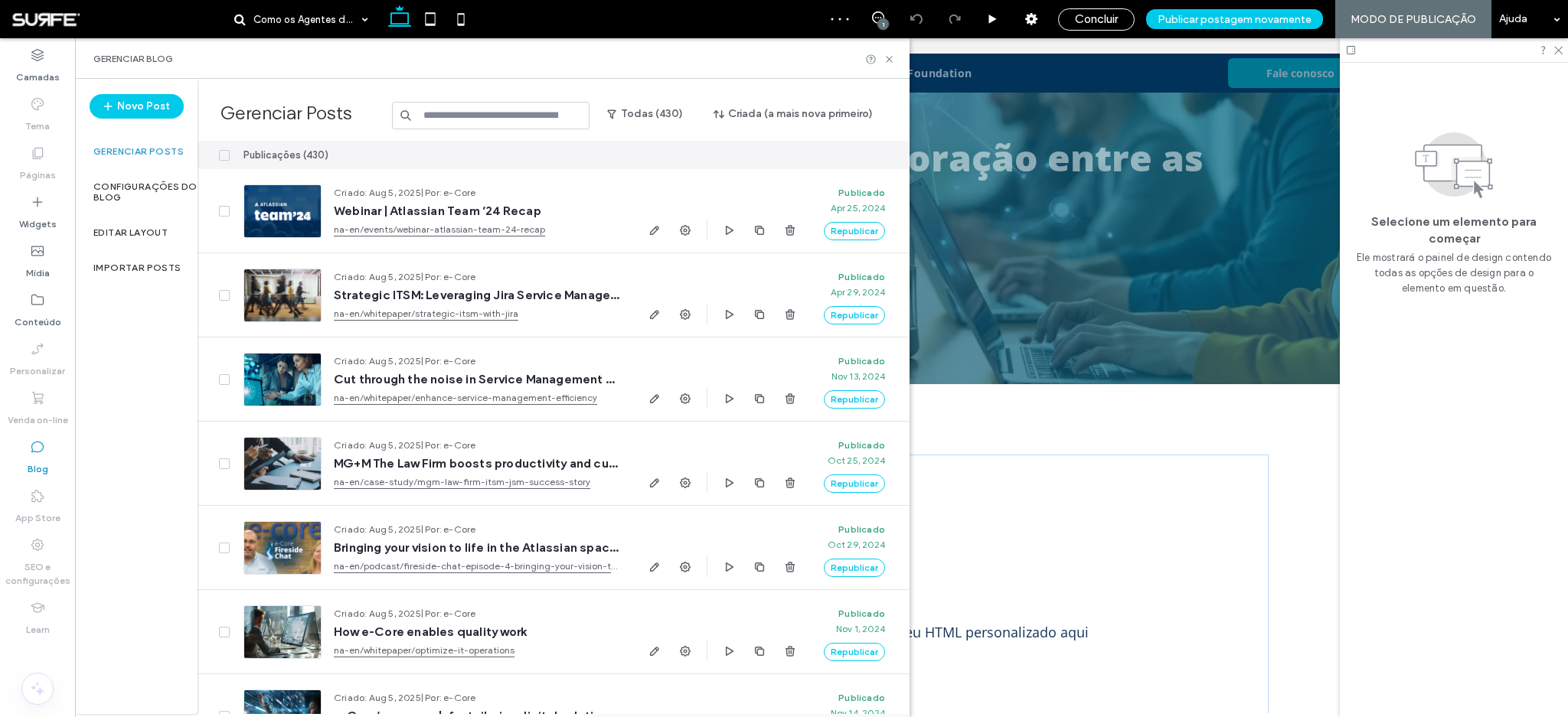 click at bounding box center [491, 116] 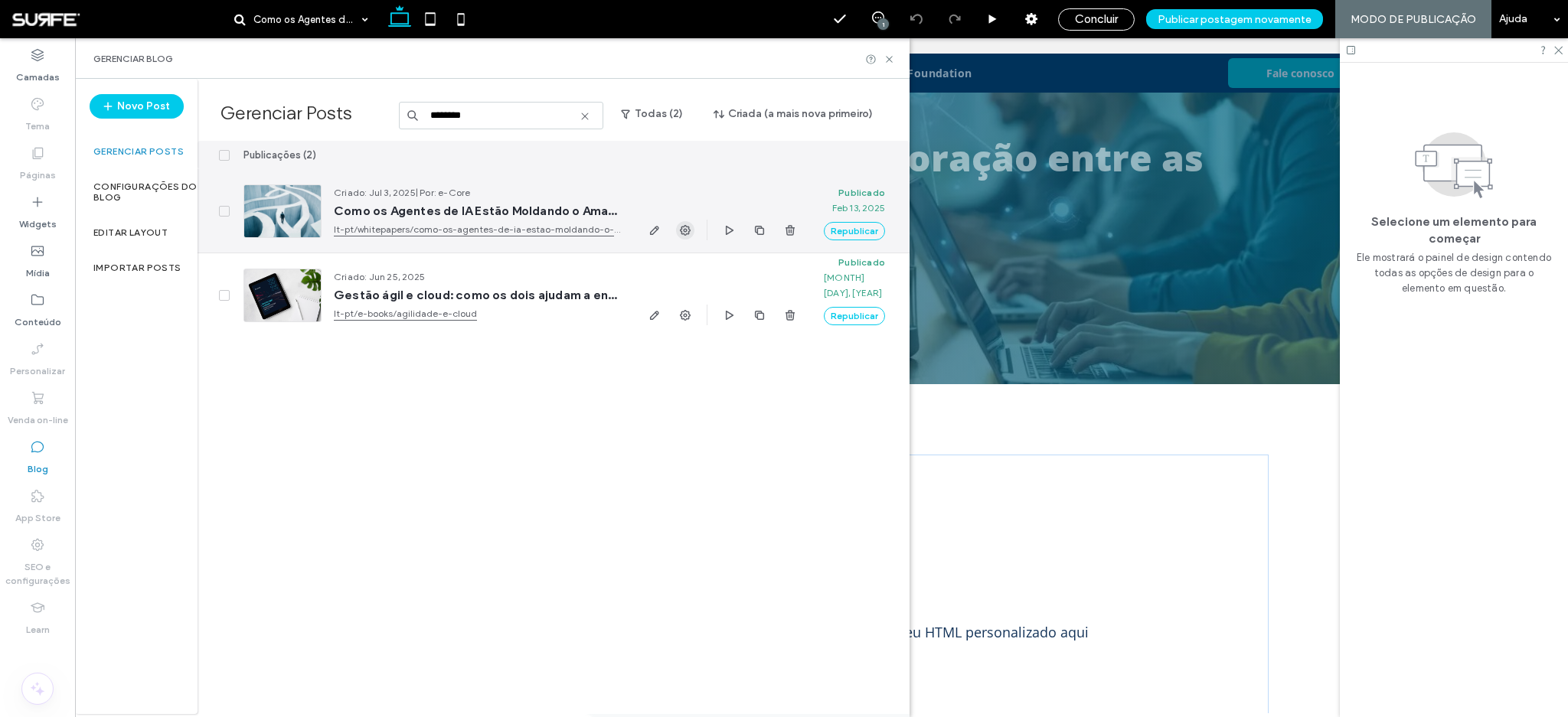 type on "*******" 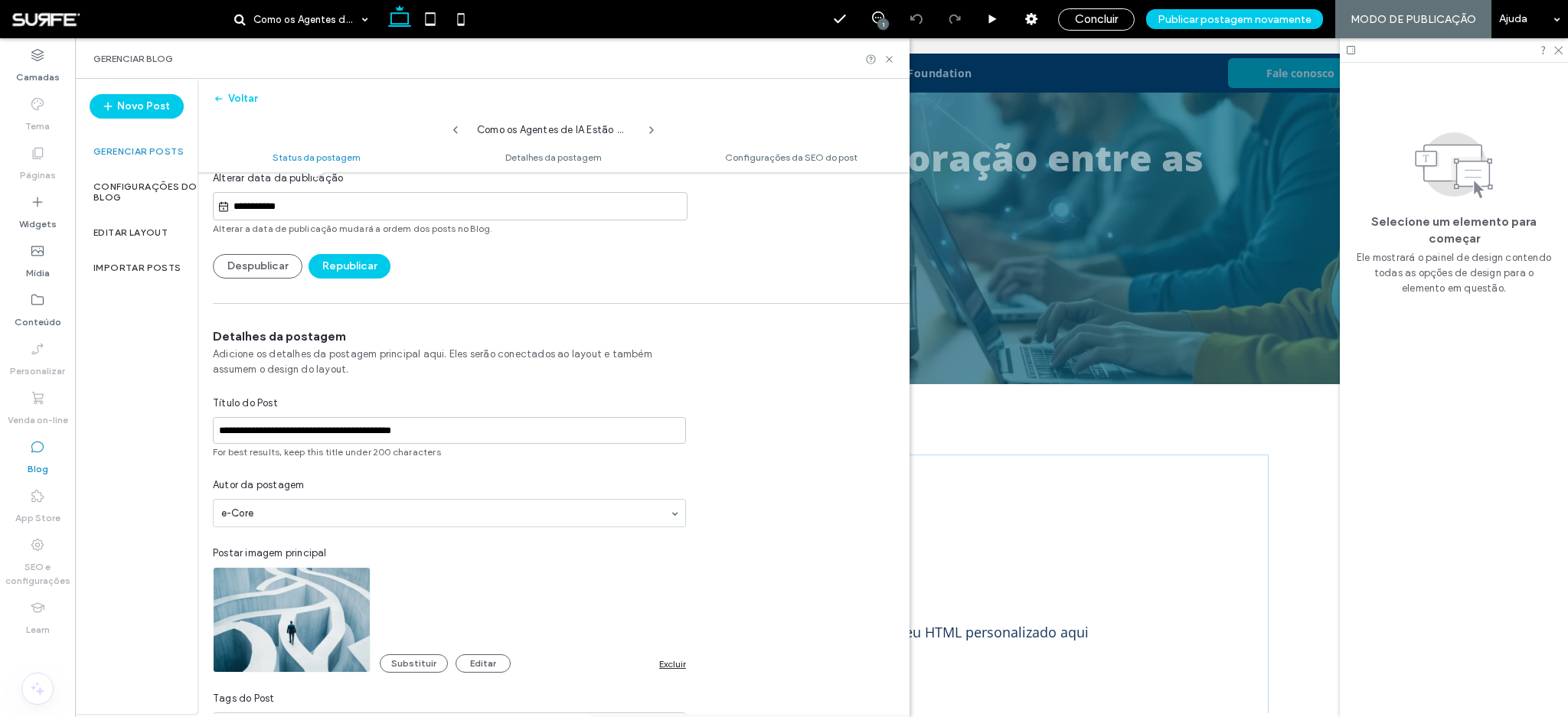 scroll, scrollTop: 193, scrollLeft: 0, axis: vertical 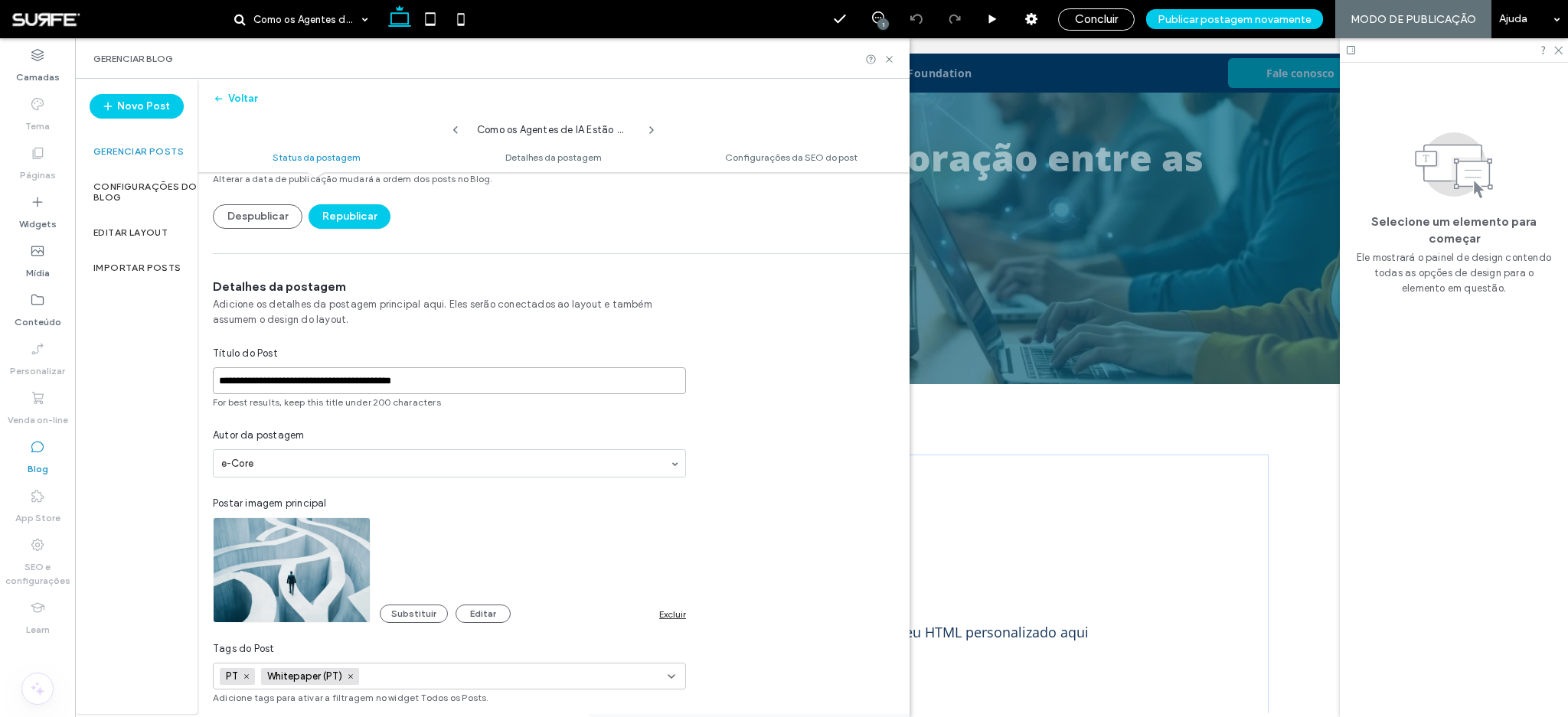 click on "**********" at bounding box center (449, 380) 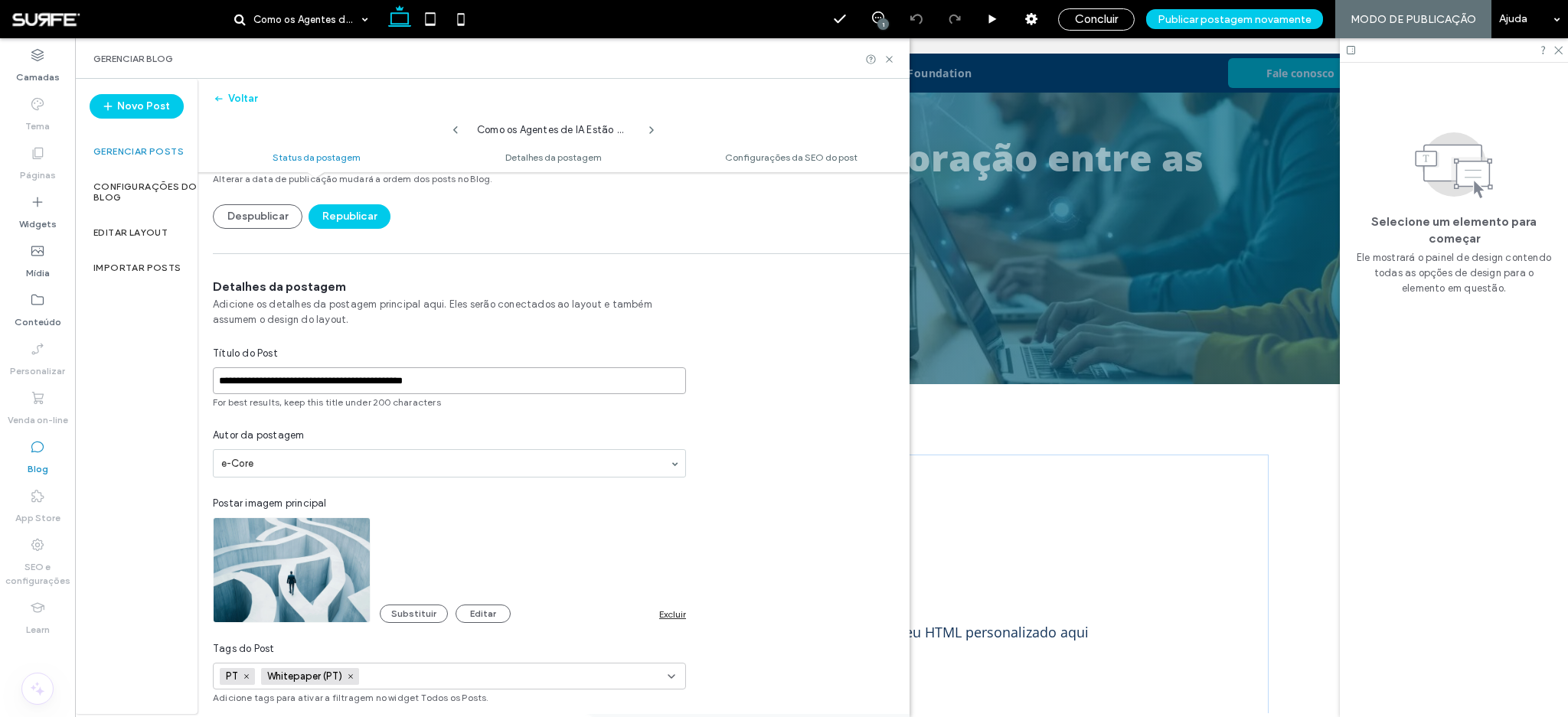 type on "**********" 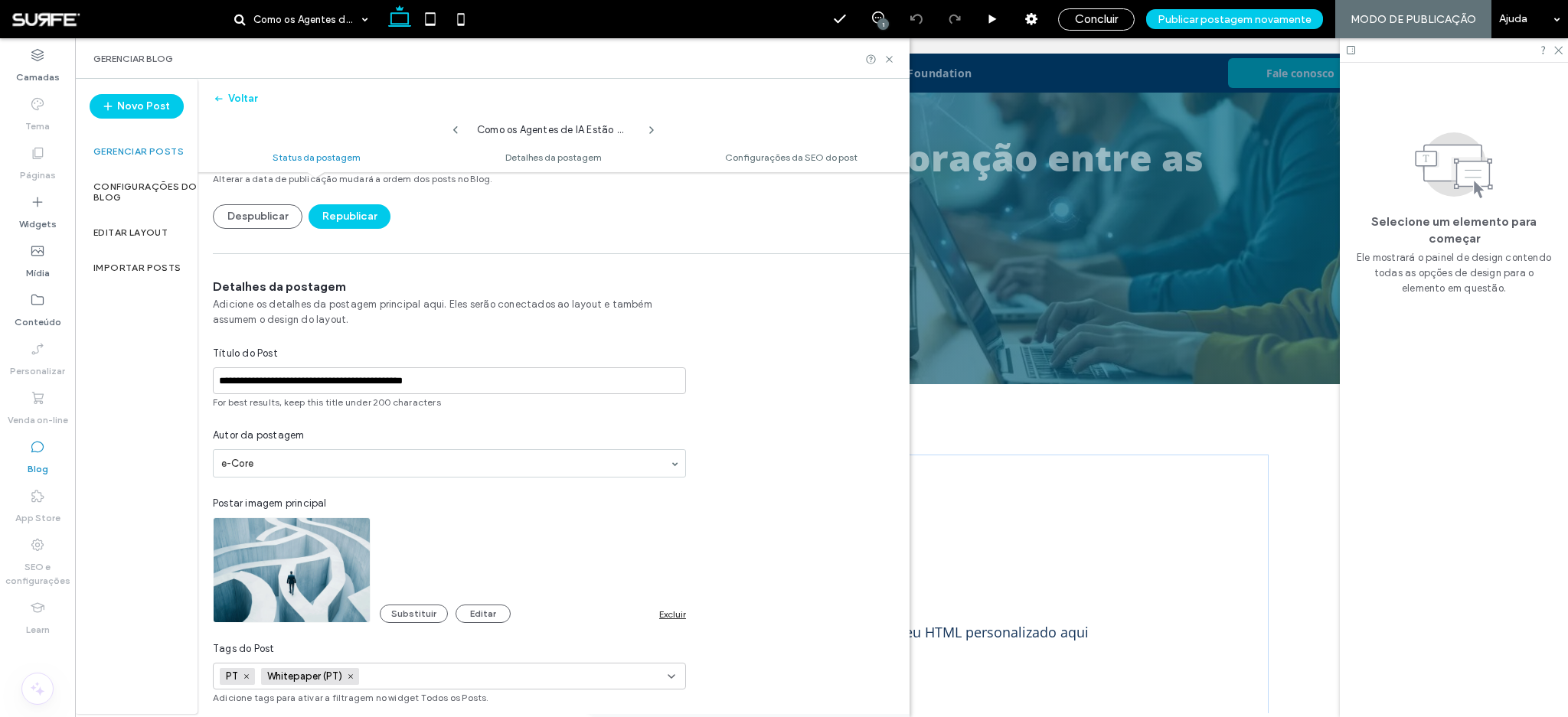type on "**********" 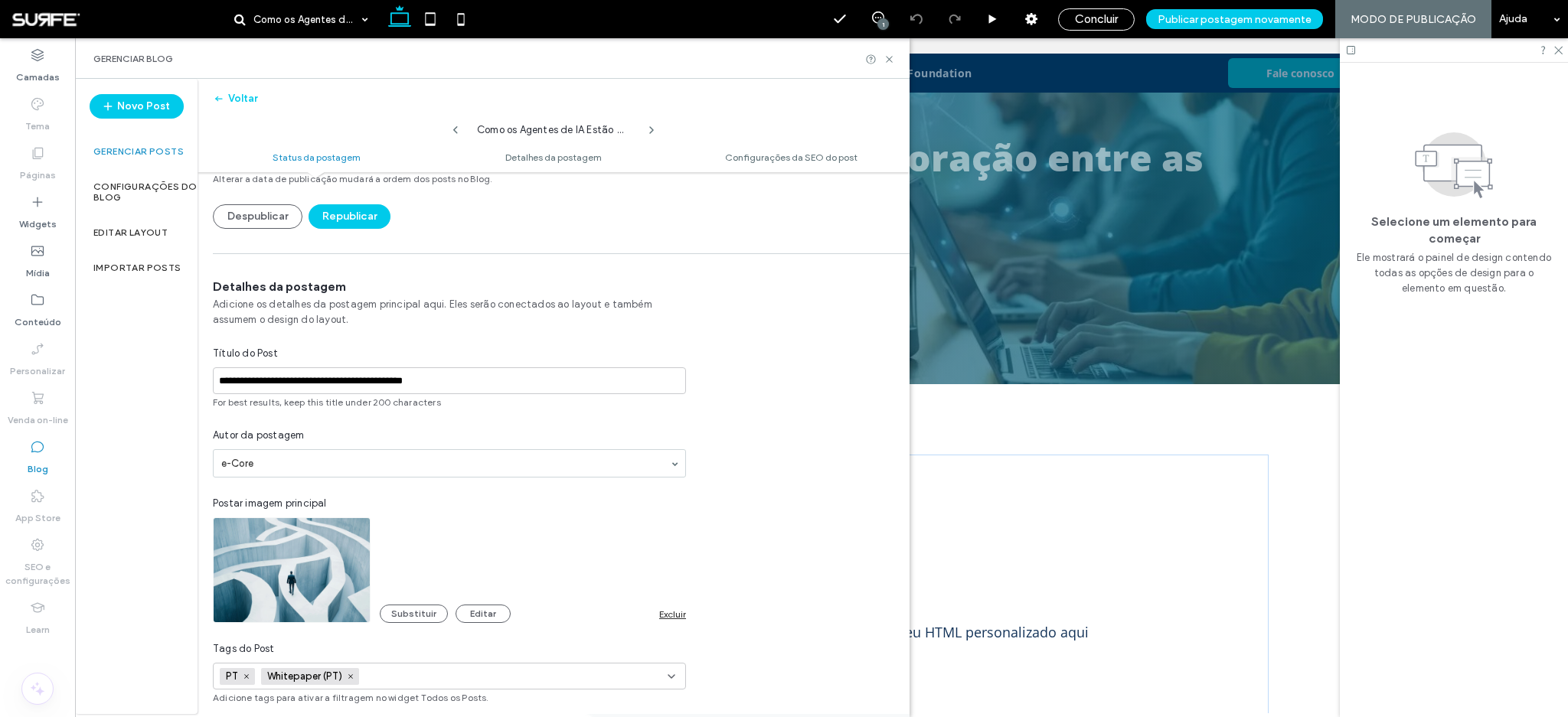 click on "**********" at bounding box center (449, 491) 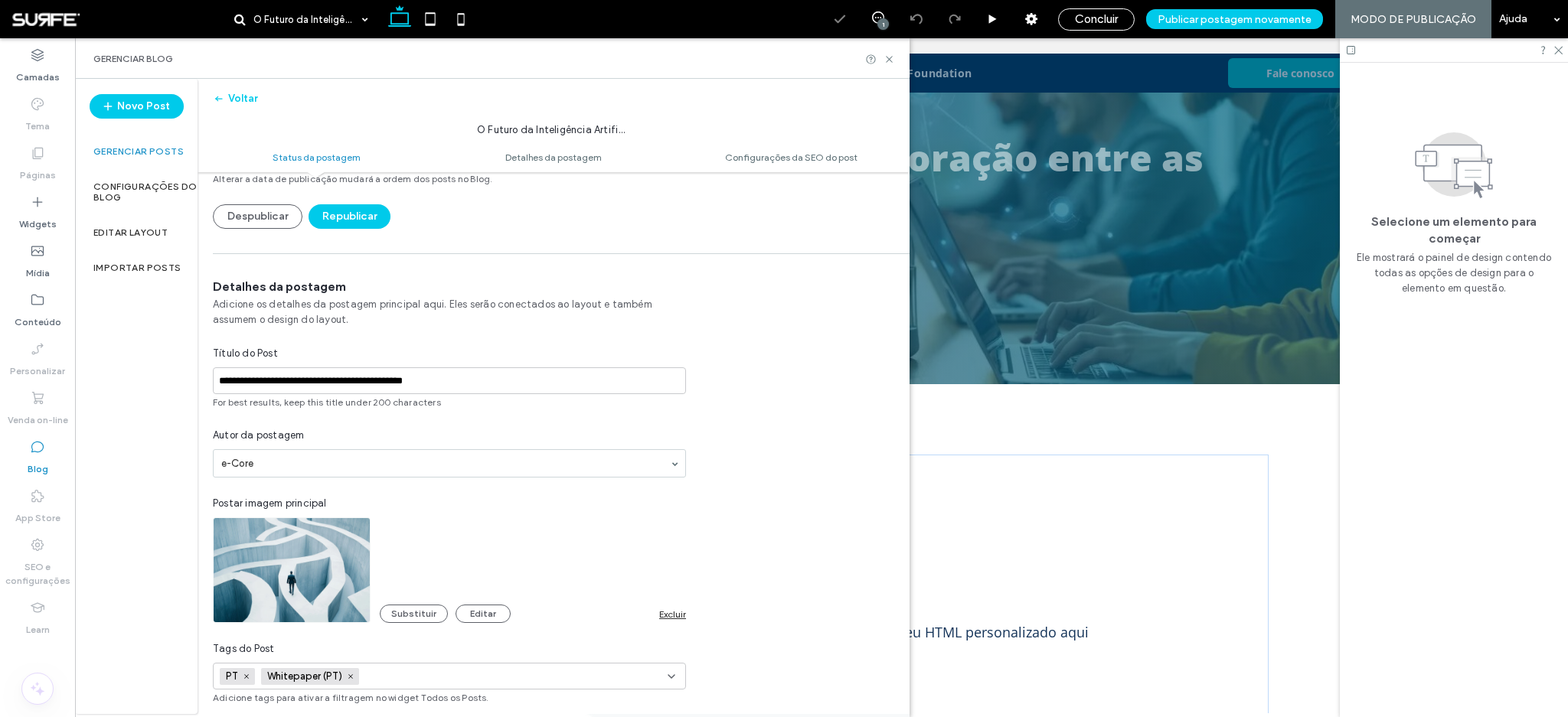 scroll, scrollTop: 0, scrollLeft: 0, axis: both 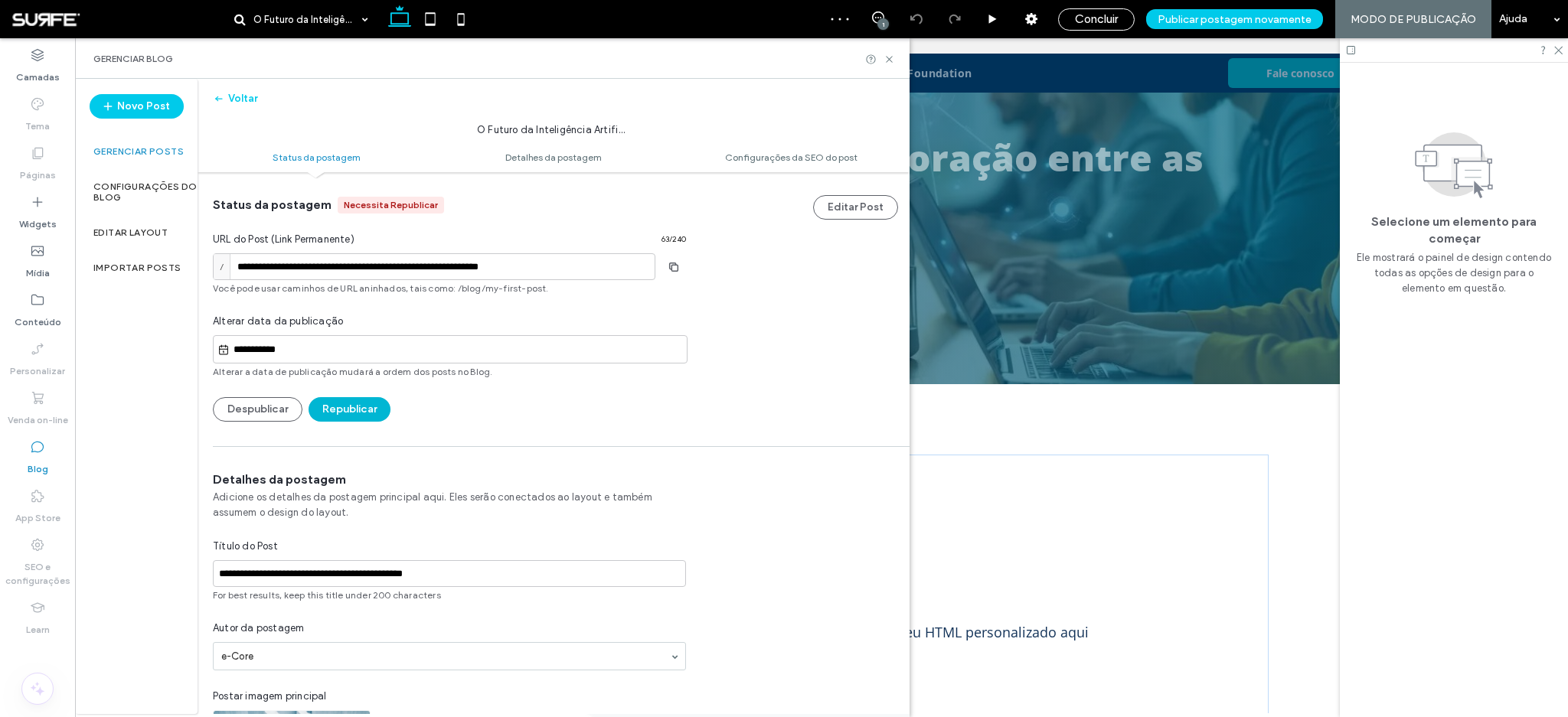 click on "Republicar" at bounding box center (349, 409) 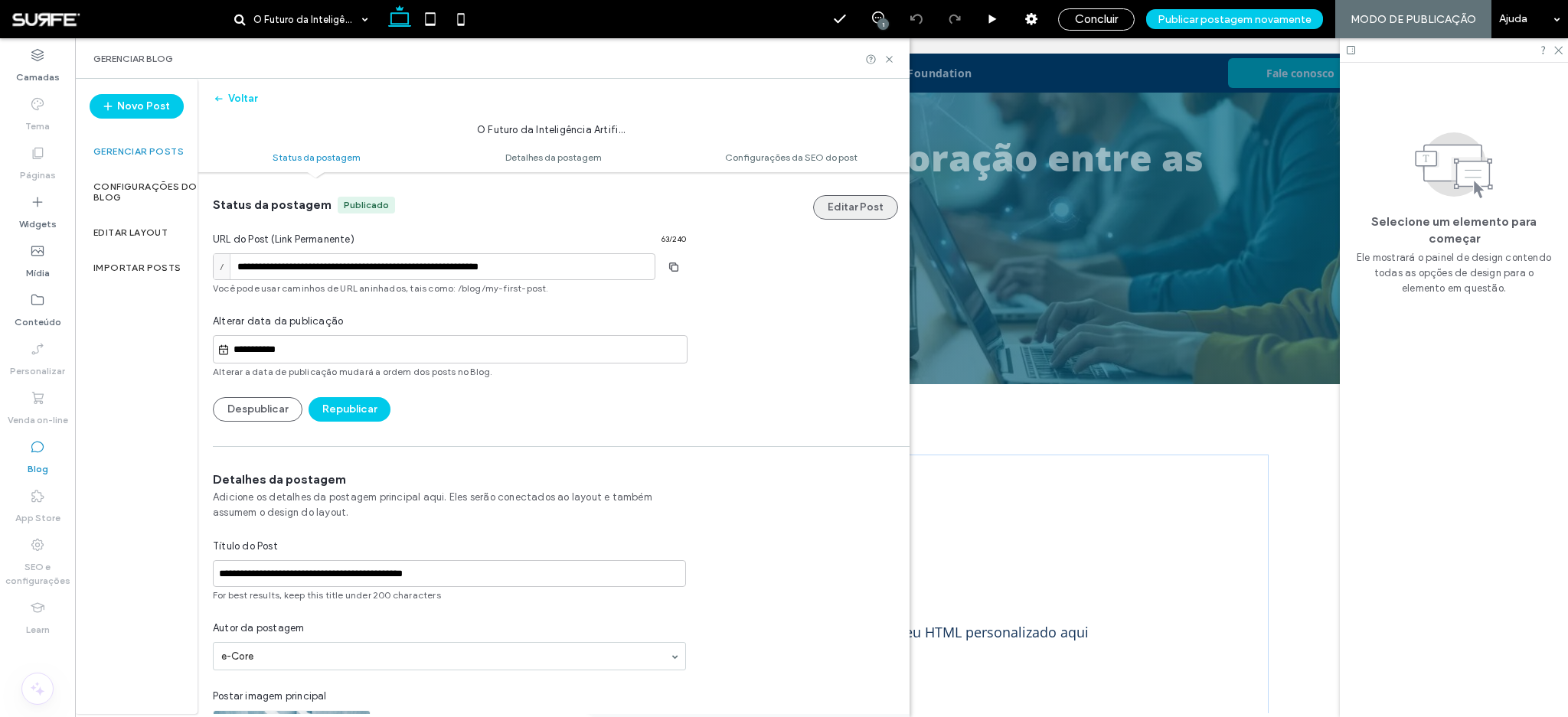click on "Editar Post" at bounding box center [855, 207] 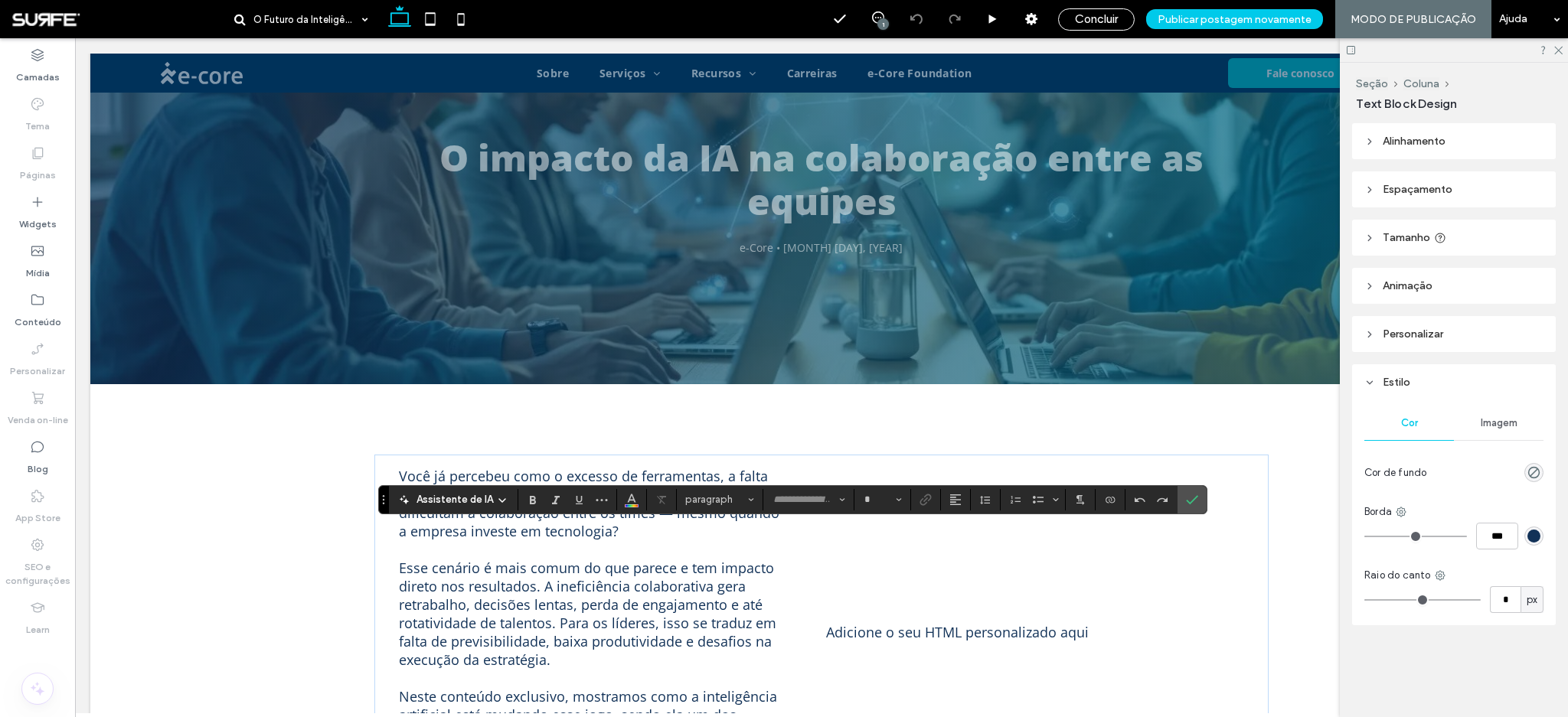 type on "*********" 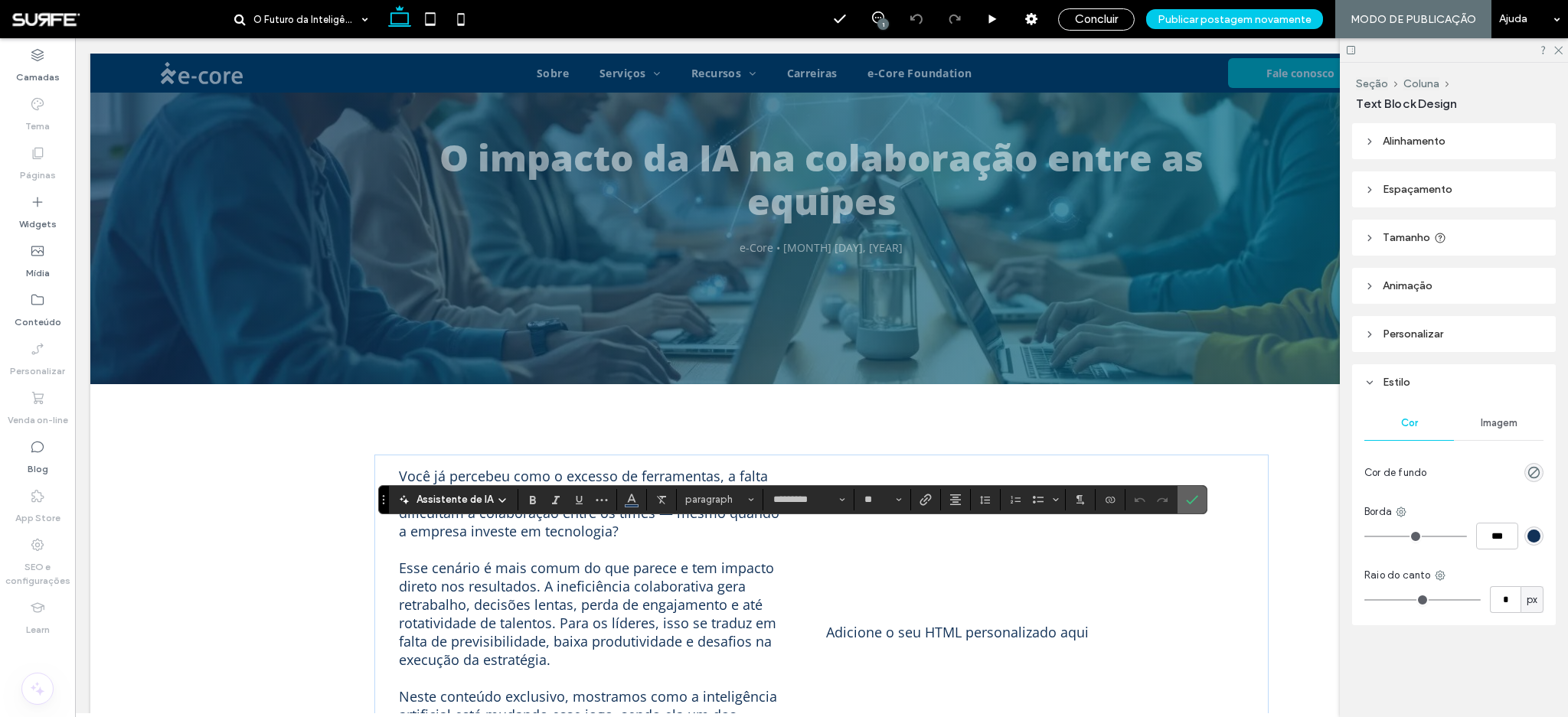 click at bounding box center [1192, 500] 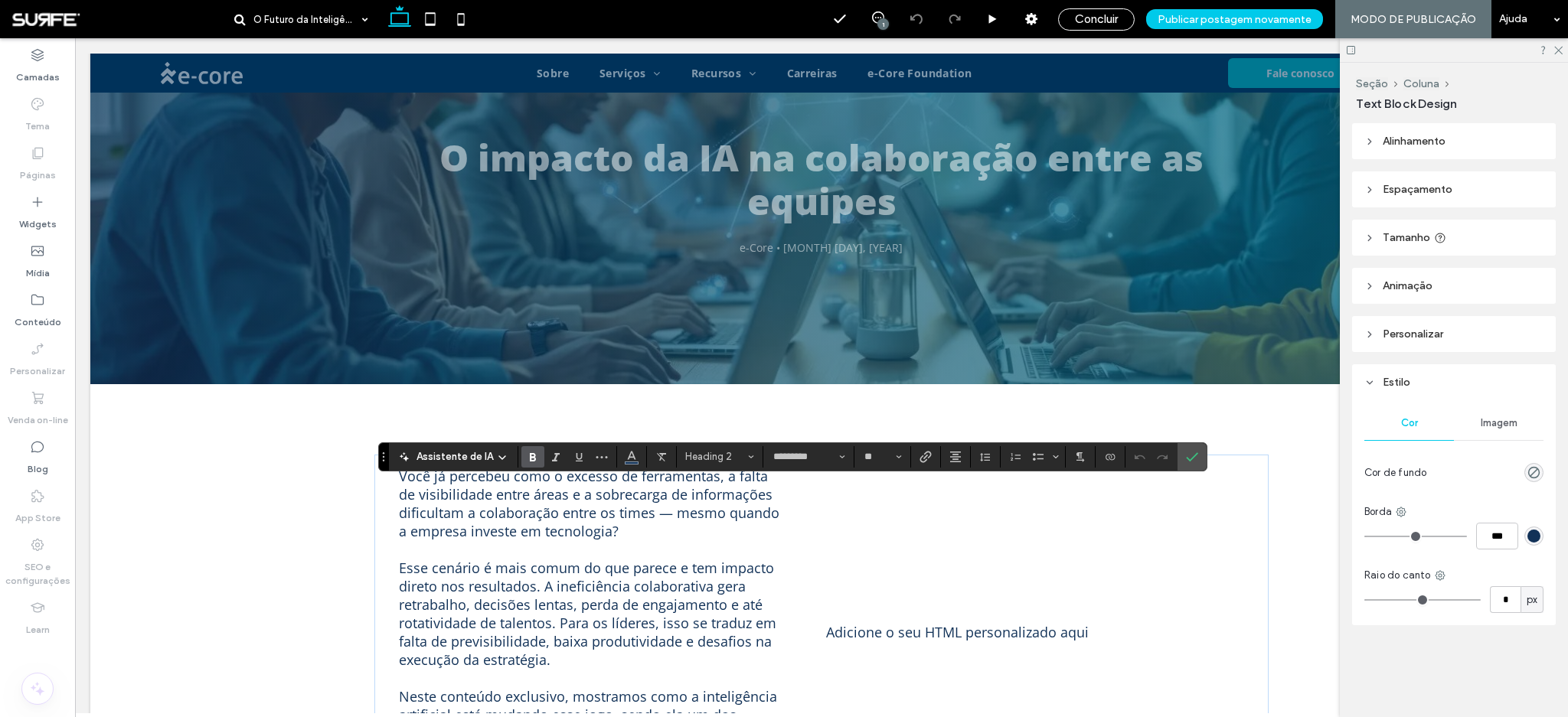 type on "**" 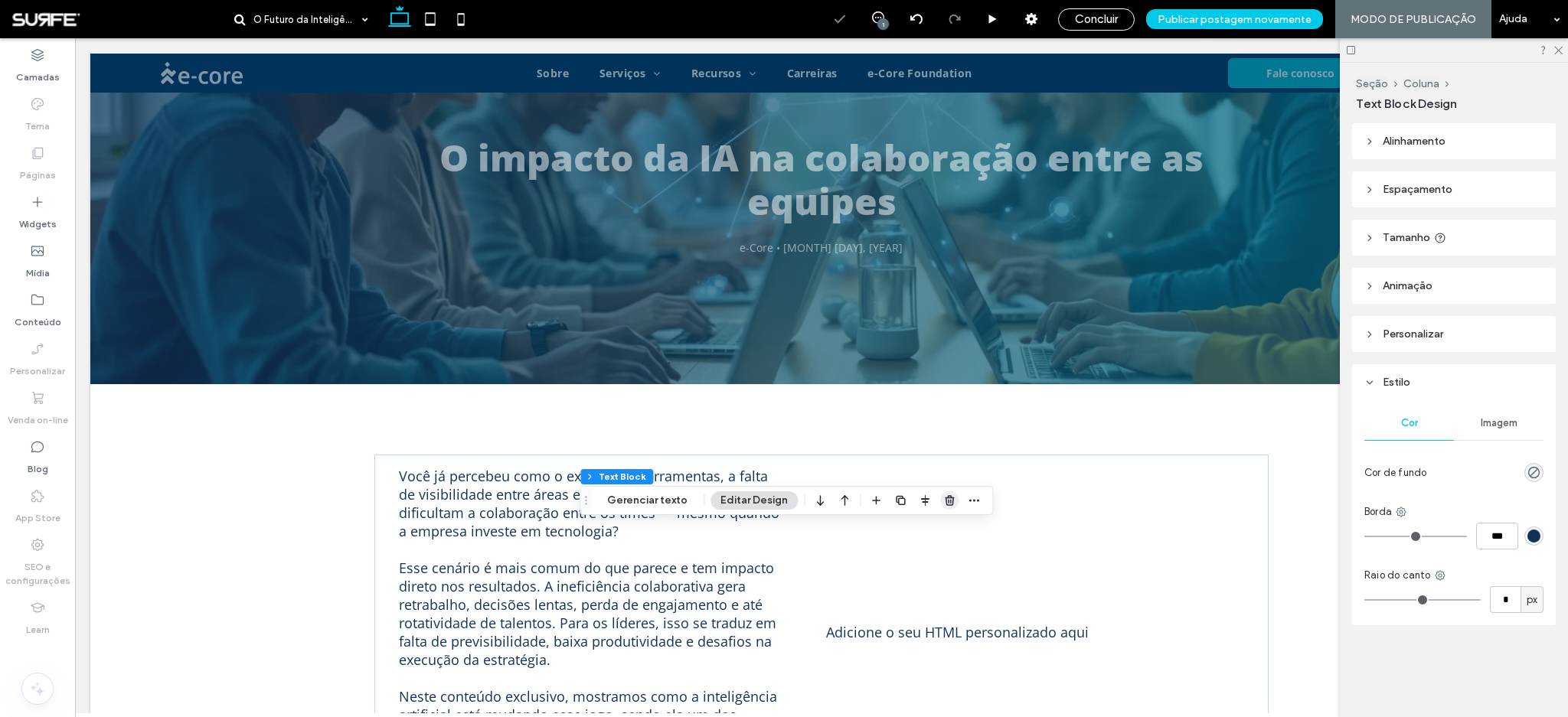 click at bounding box center (949, 500) 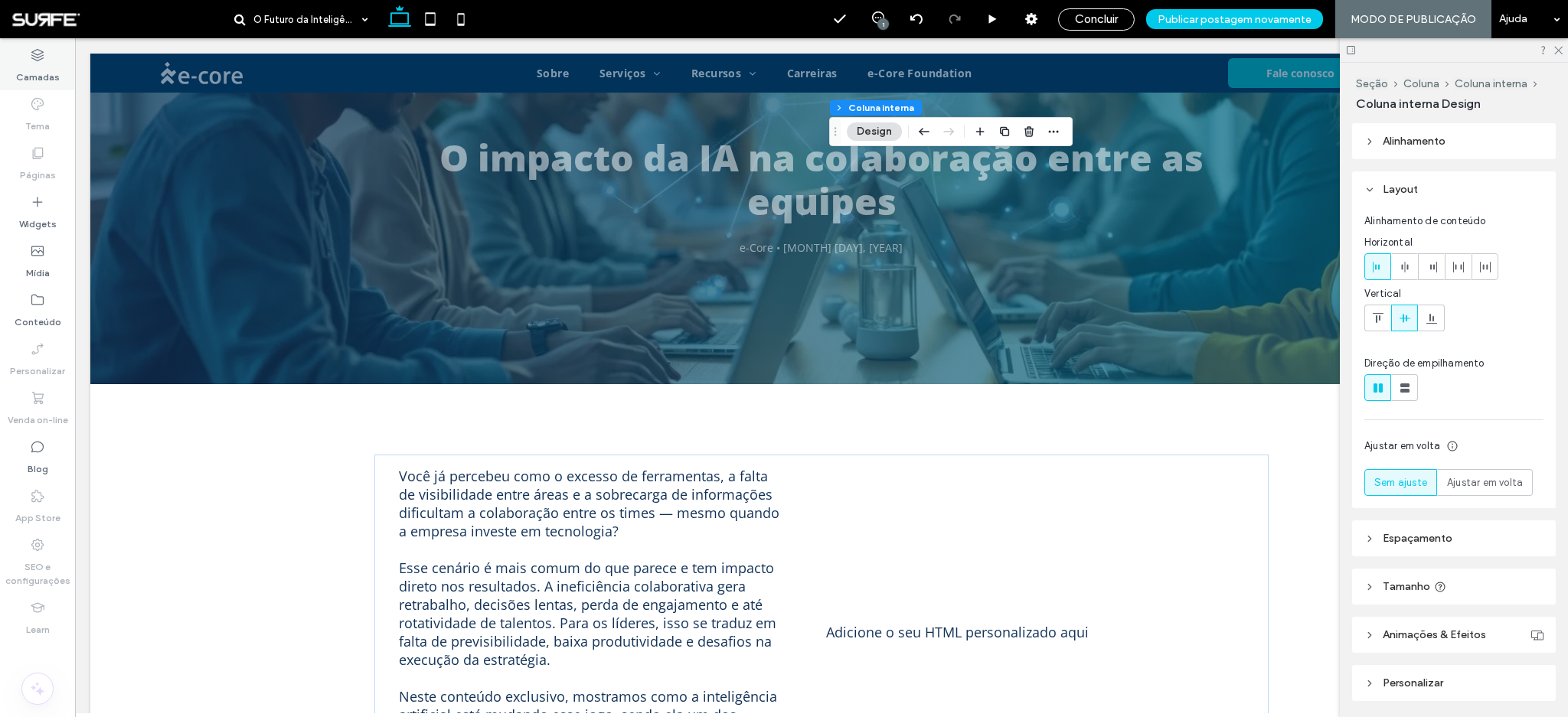 click on "Camadas" at bounding box center (38, 73) 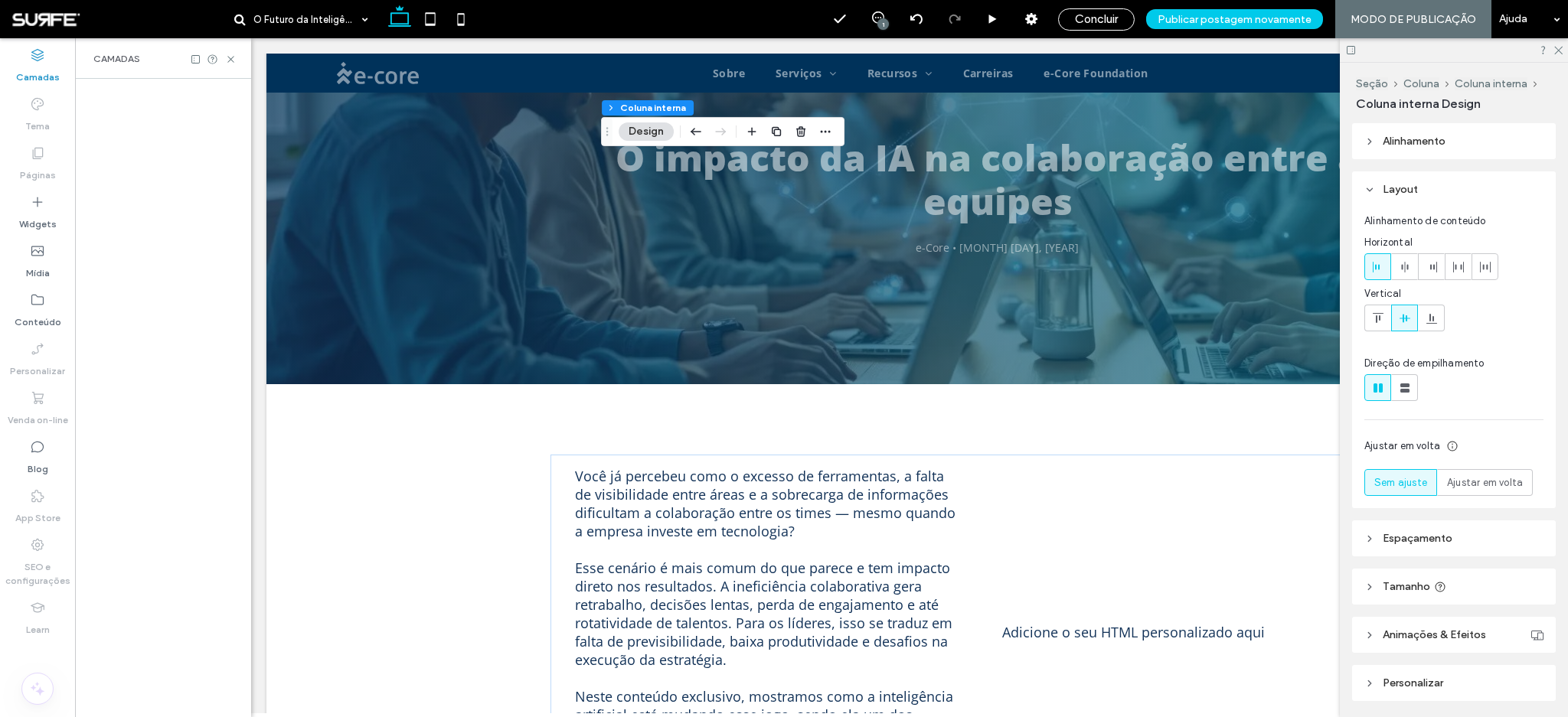 scroll, scrollTop: 0, scrollLeft: 404, axis: horizontal 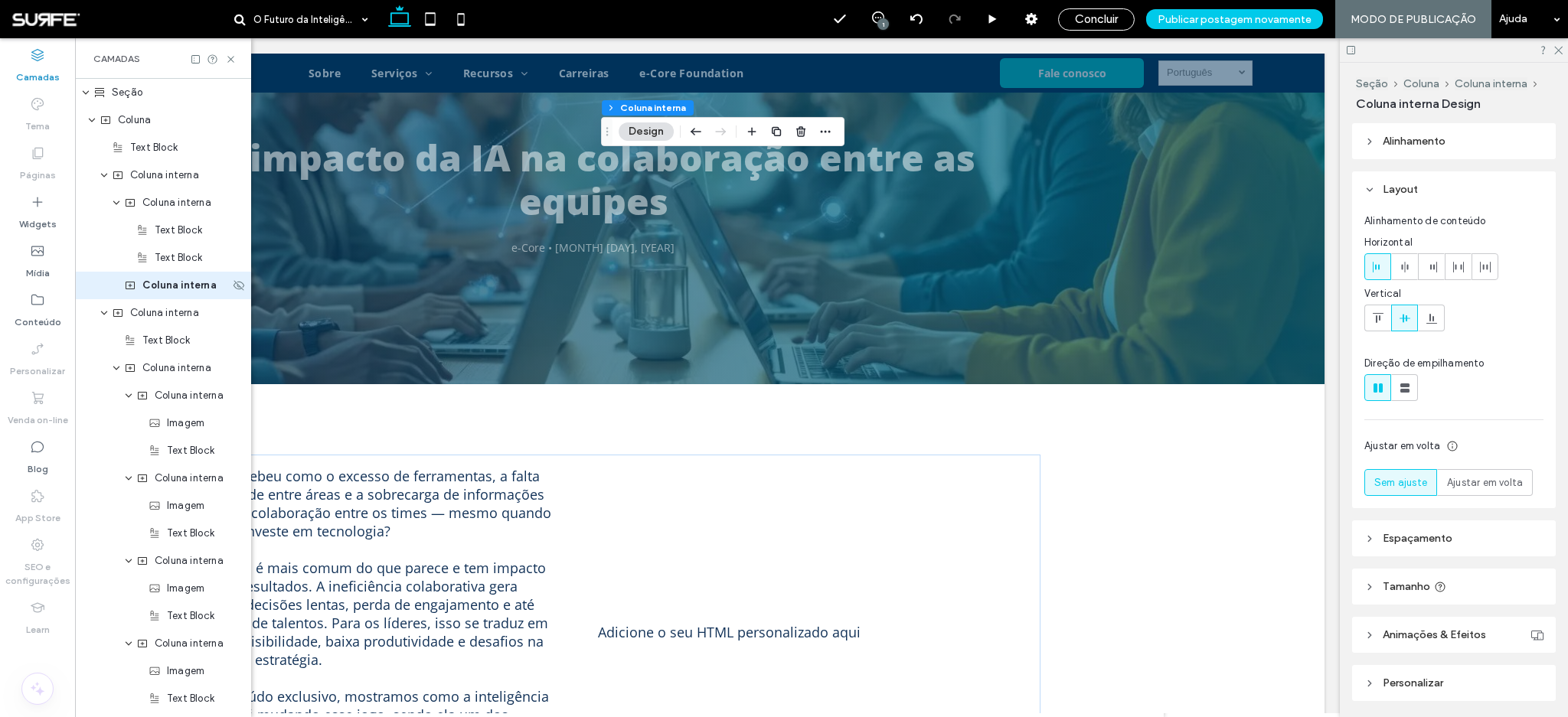 click on "Coluna interna" at bounding box center [179, 285] 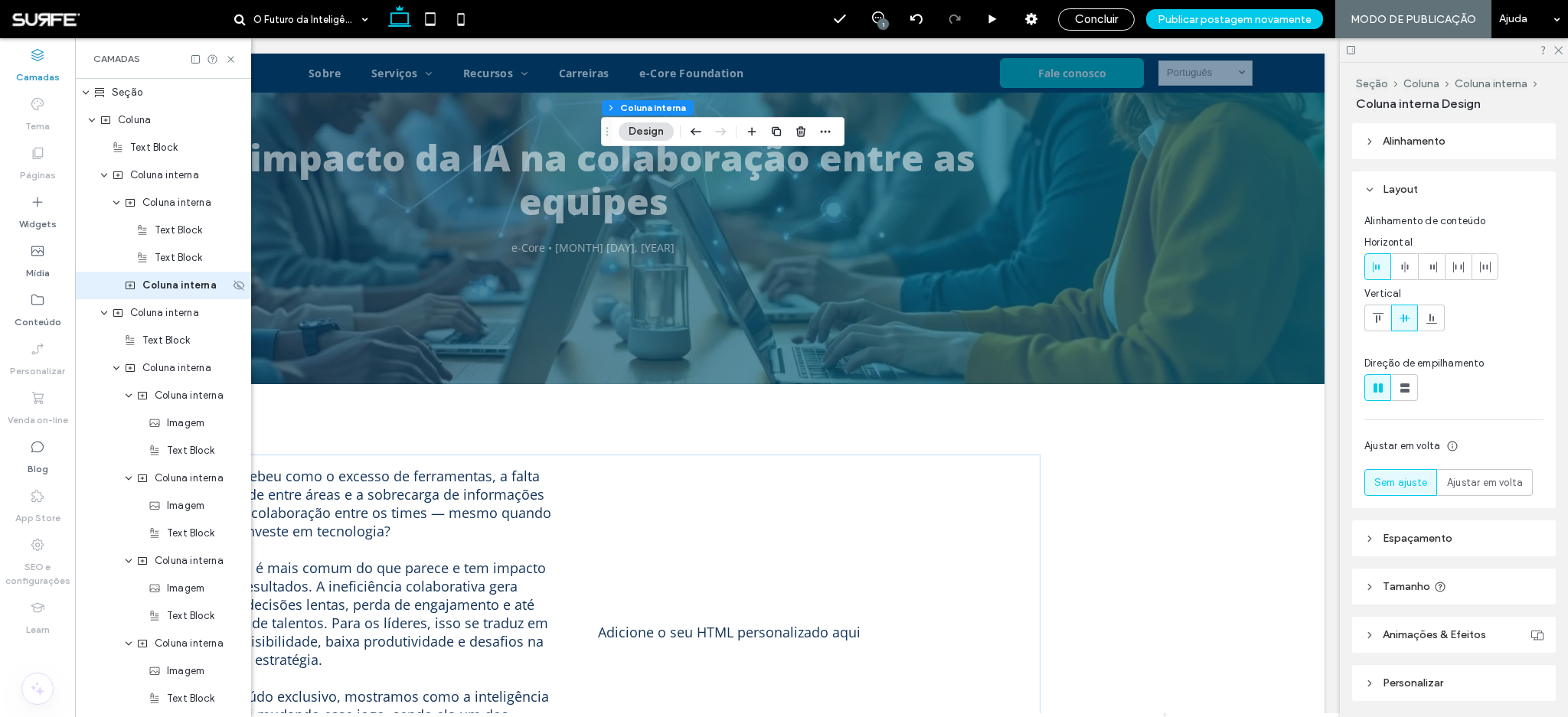 click 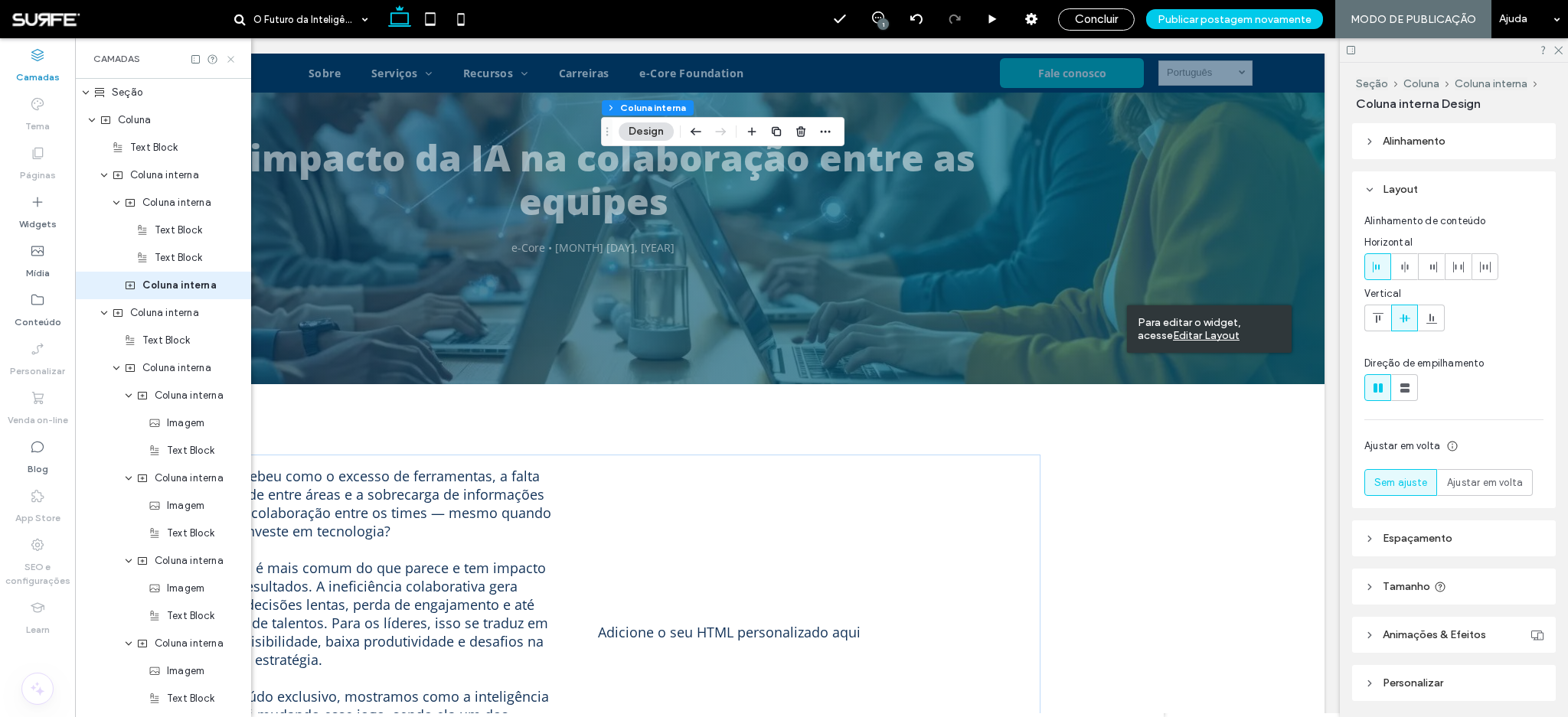 click 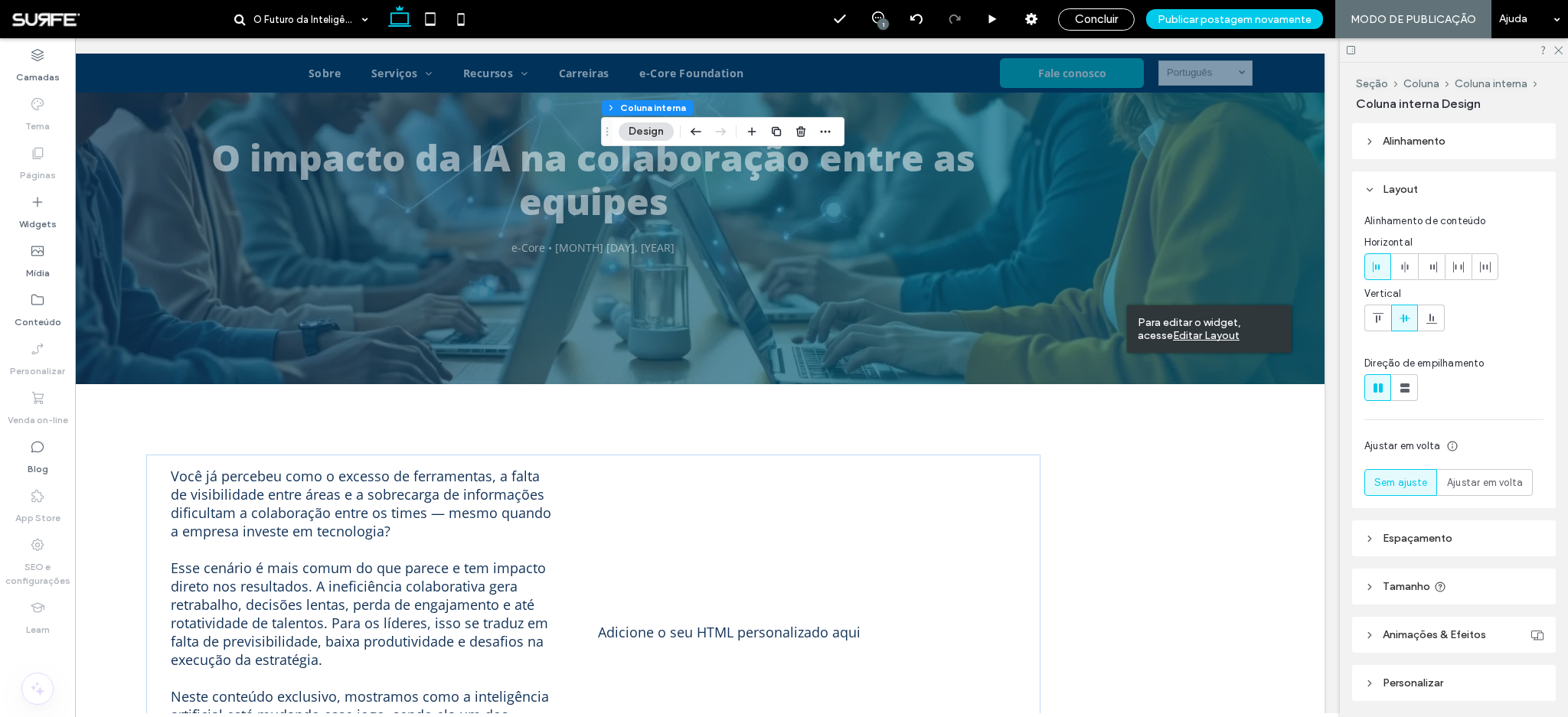 scroll, scrollTop: 0, scrollLeft: 228, axis: horizontal 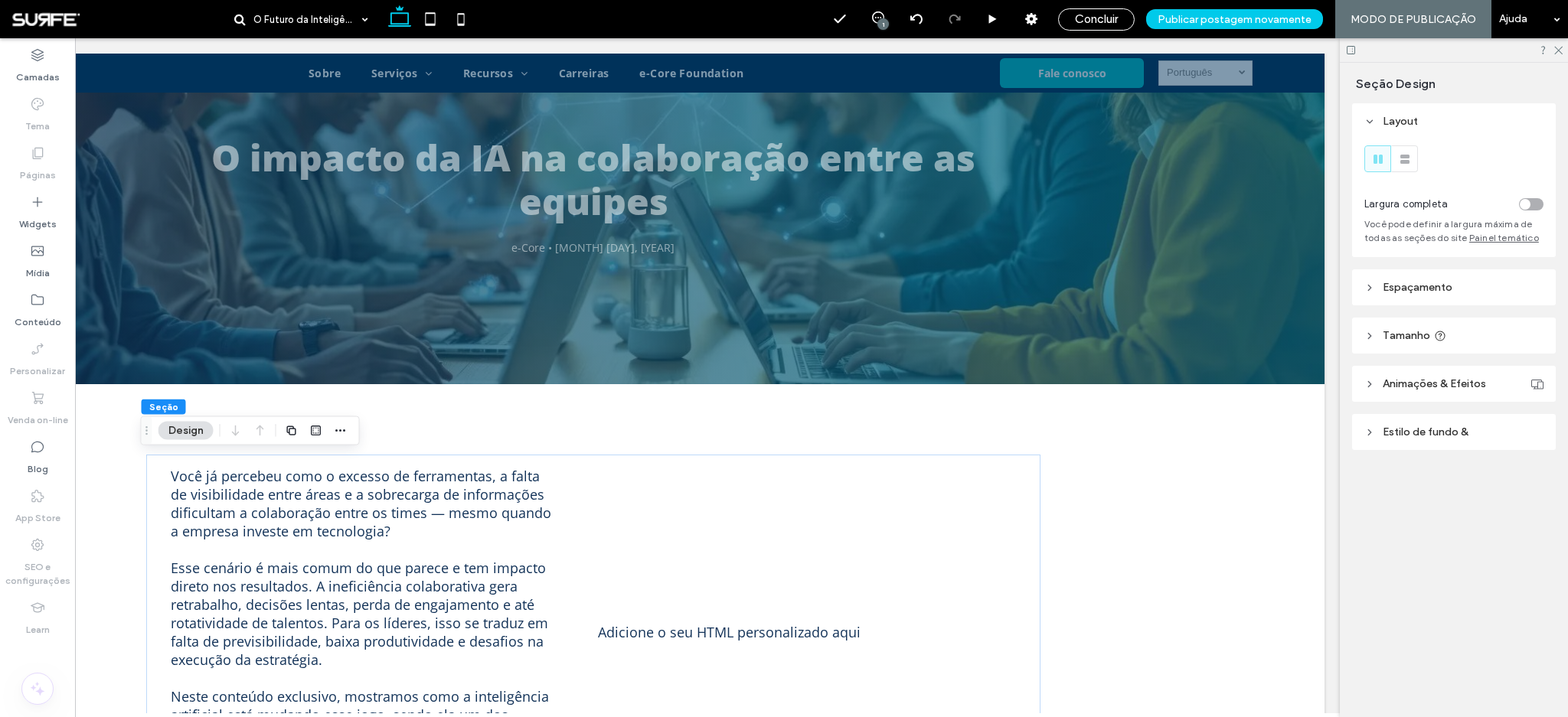 click 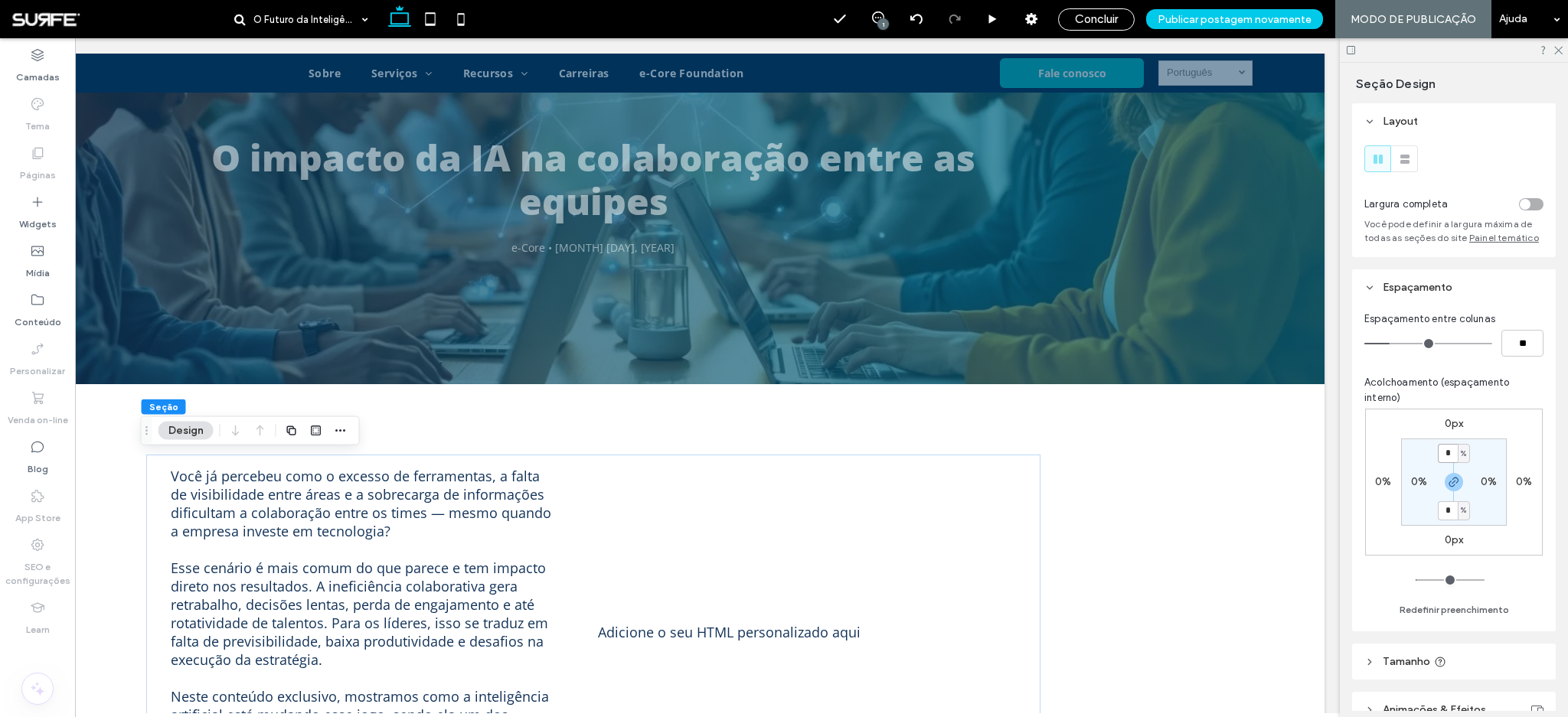 click on "*" at bounding box center (1448, 453) 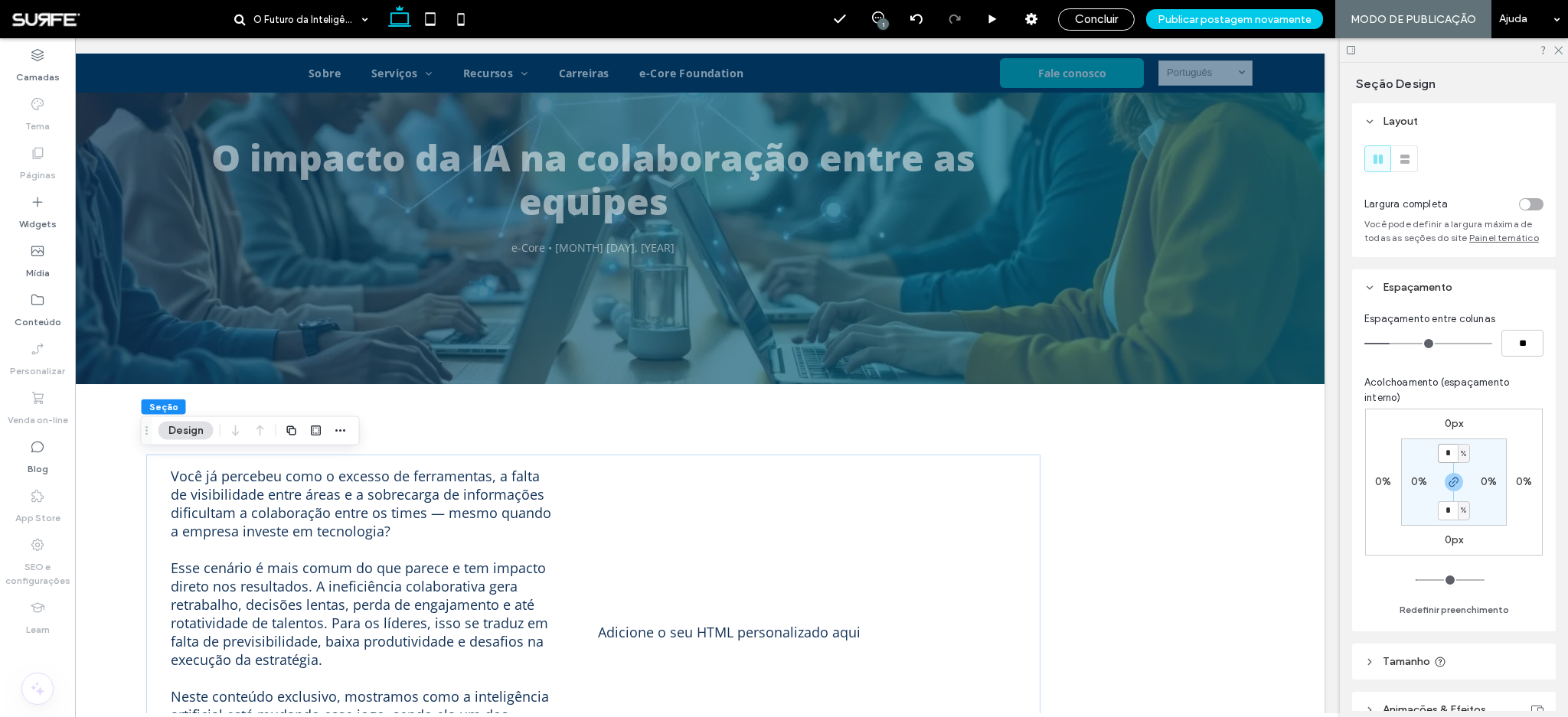 type on "*" 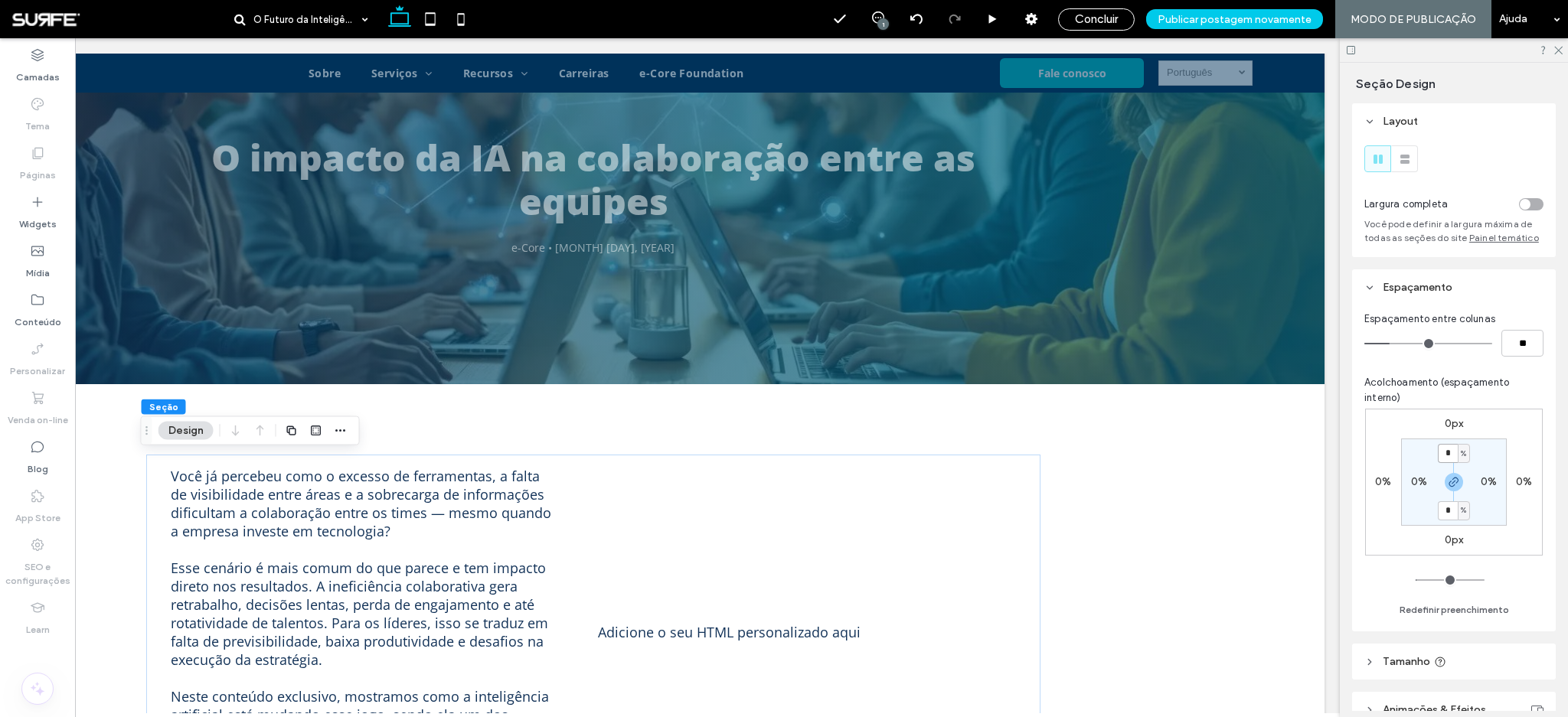 type on "*" 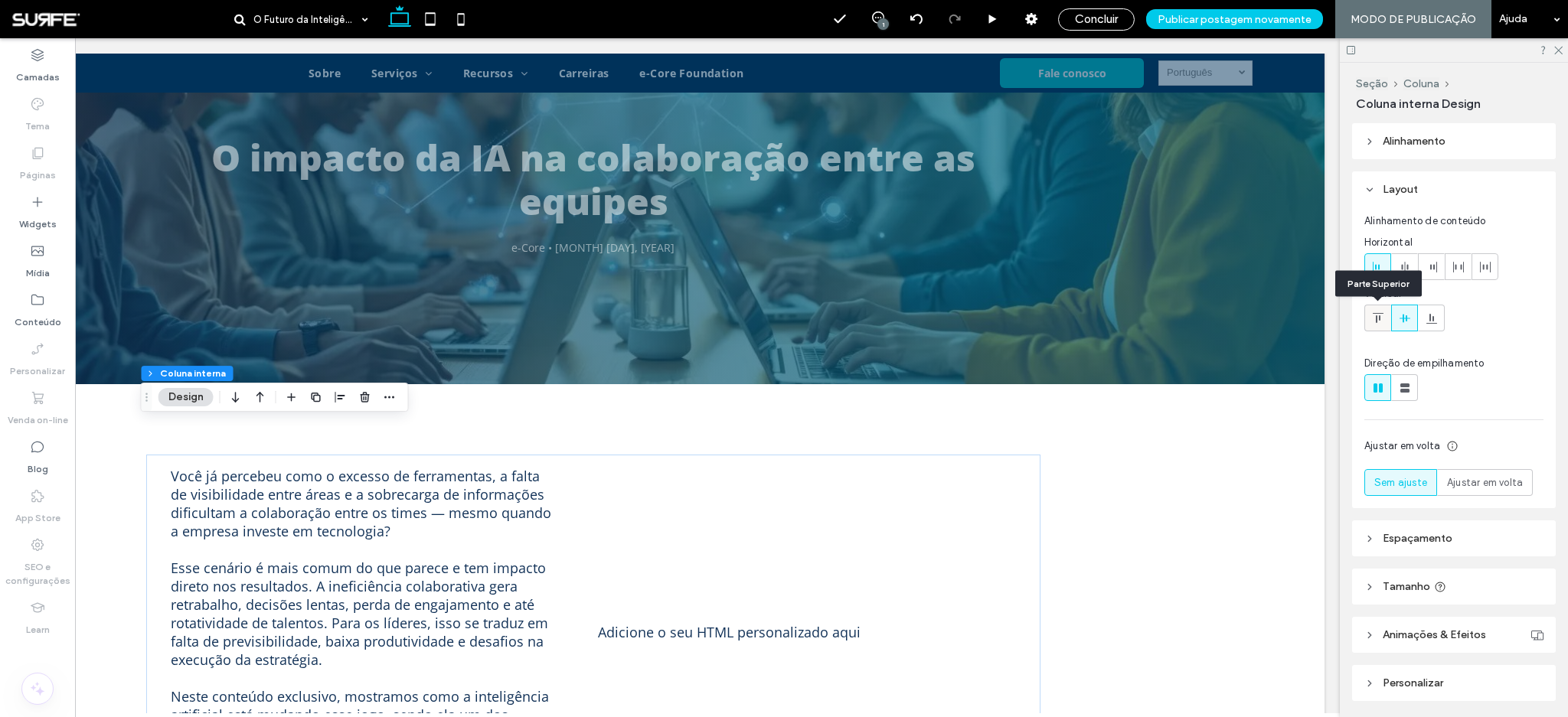 click 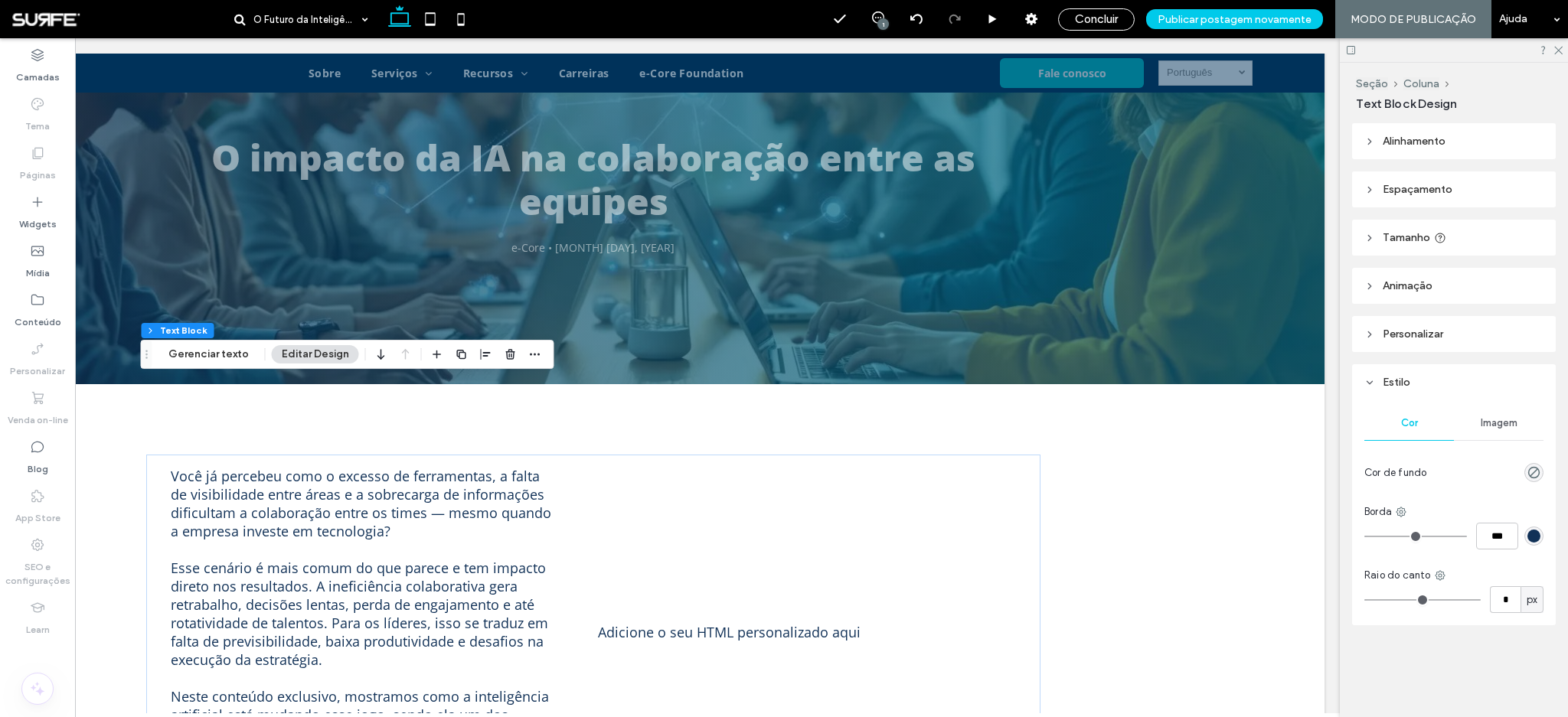 click on "Espaçamento" at bounding box center (1454, 189) 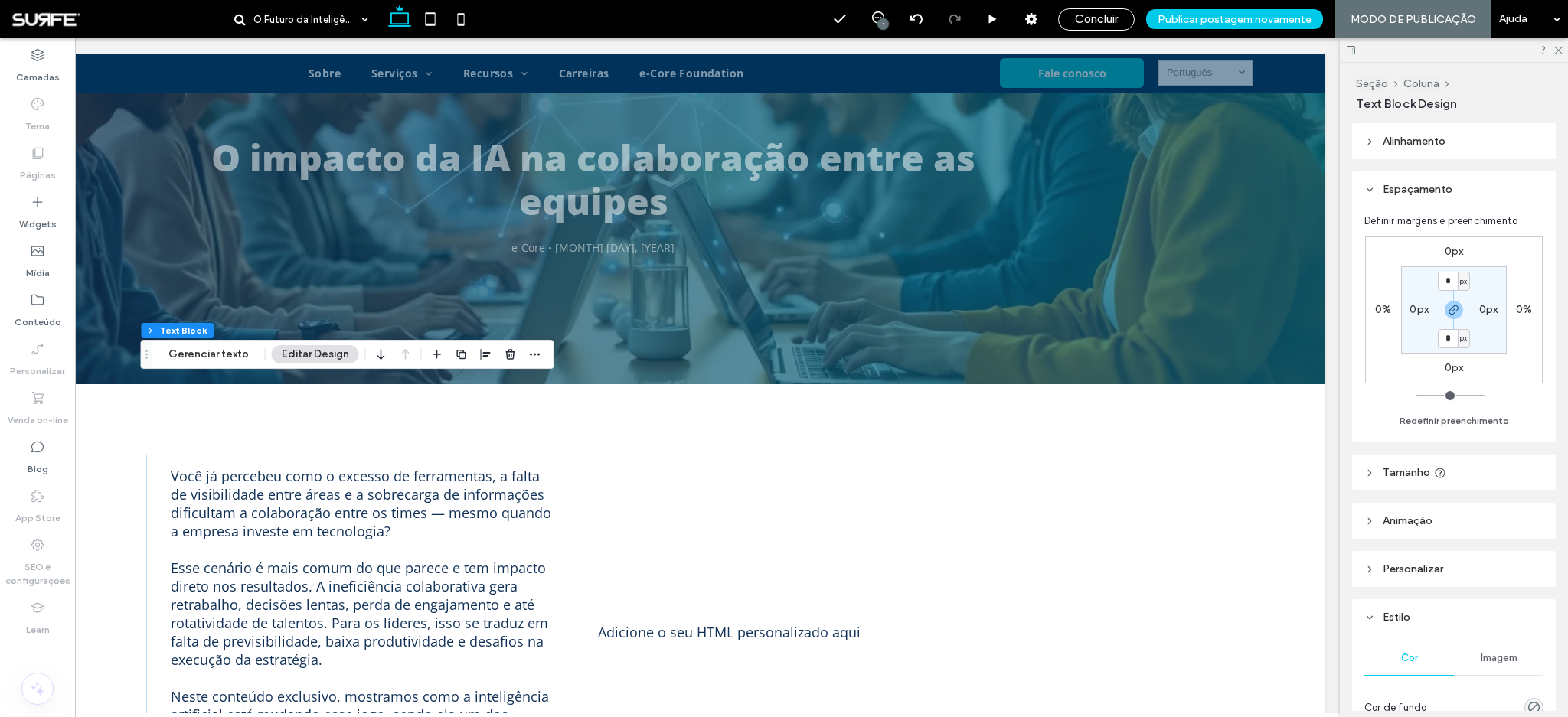 click on "0px" at bounding box center [1454, 367] 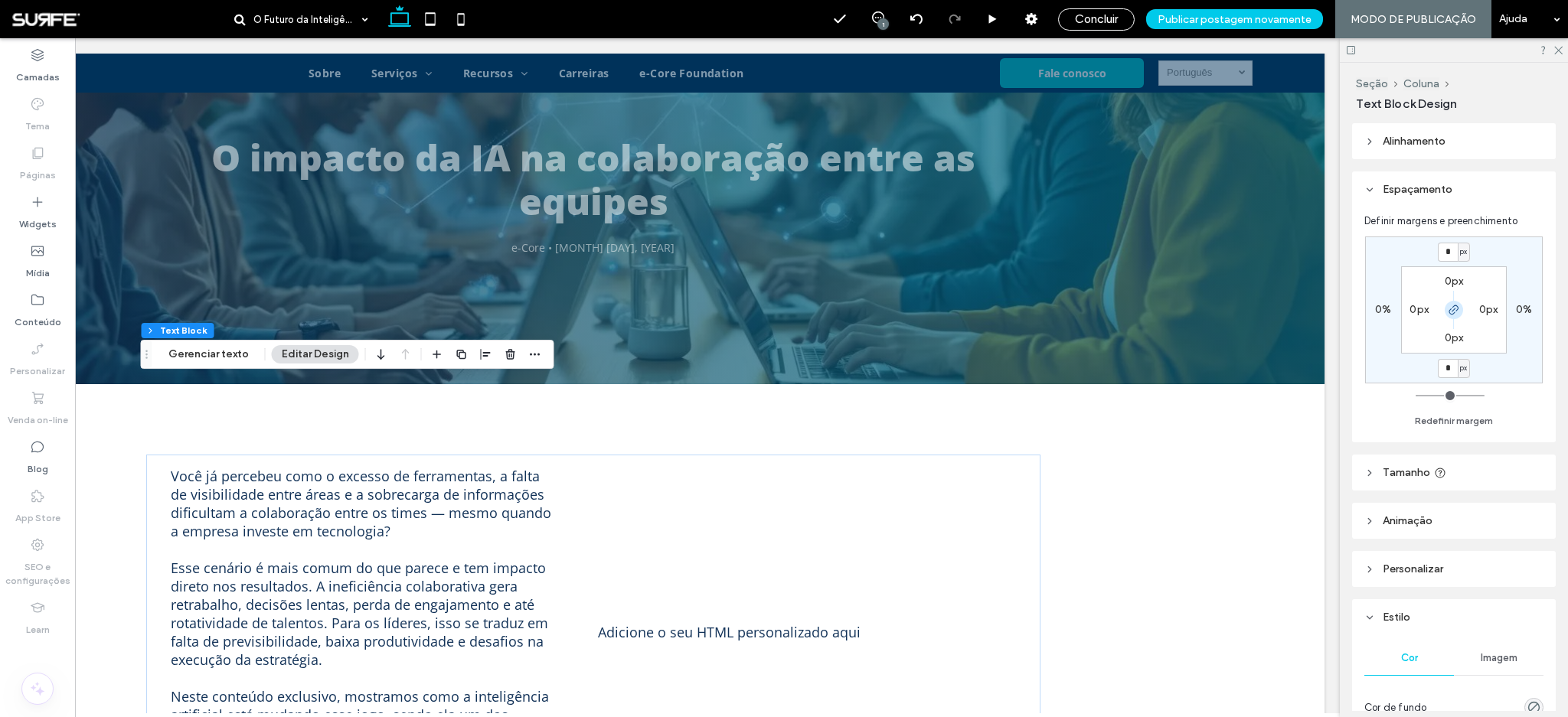 click 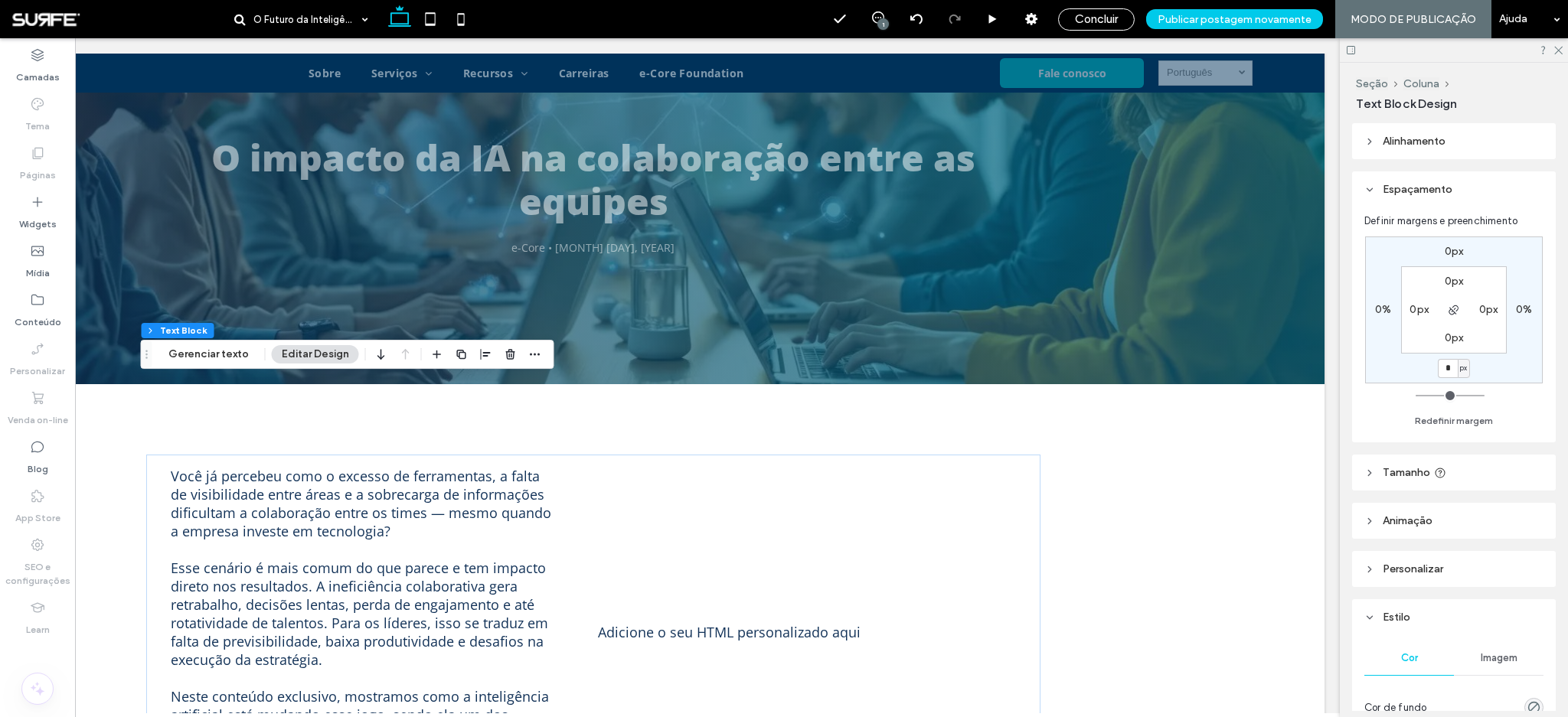 click on "0px 0% * px 0% 0px 0px 0px 0px" at bounding box center [1454, 310] 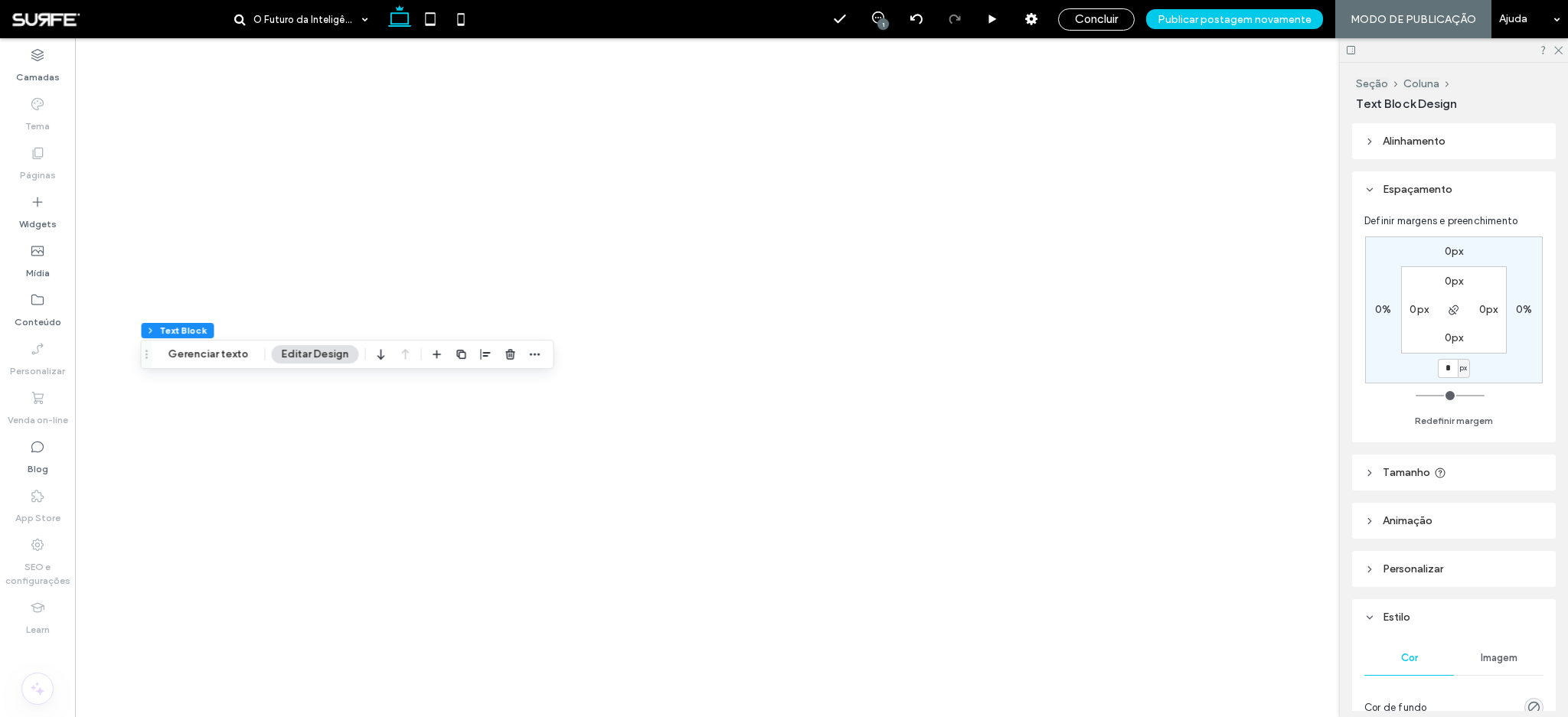 scroll, scrollTop: 0, scrollLeft: 0, axis: both 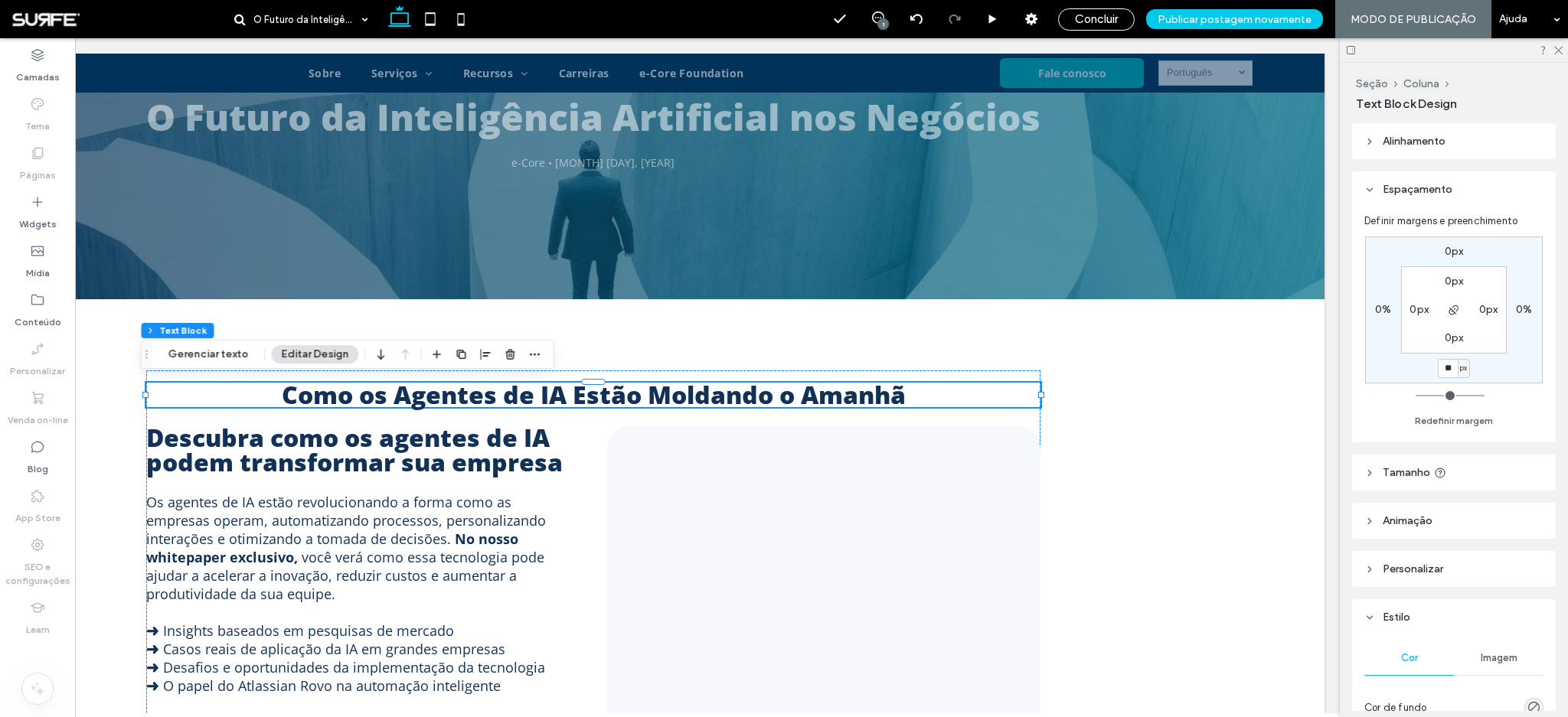 type on "**" 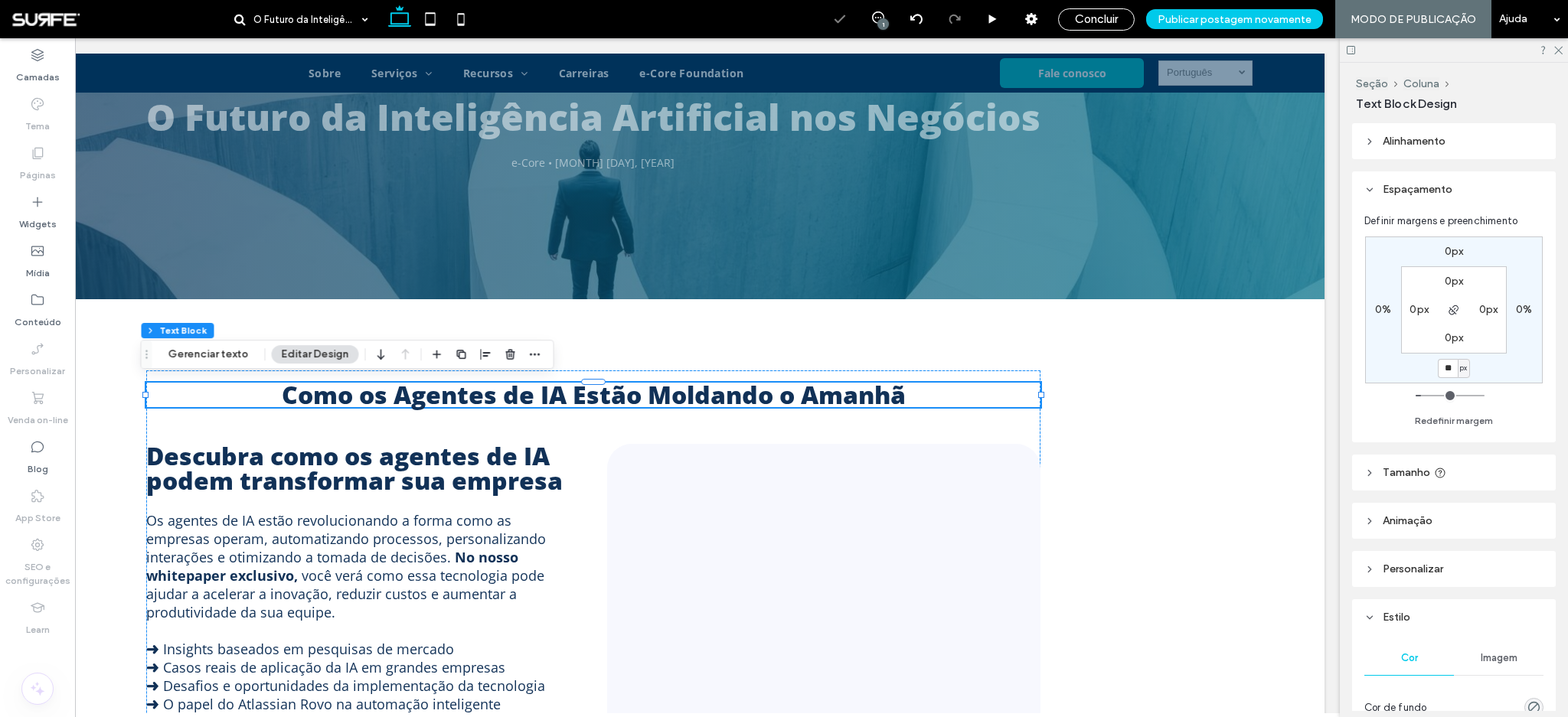 click on "**" at bounding box center (1448, 368) 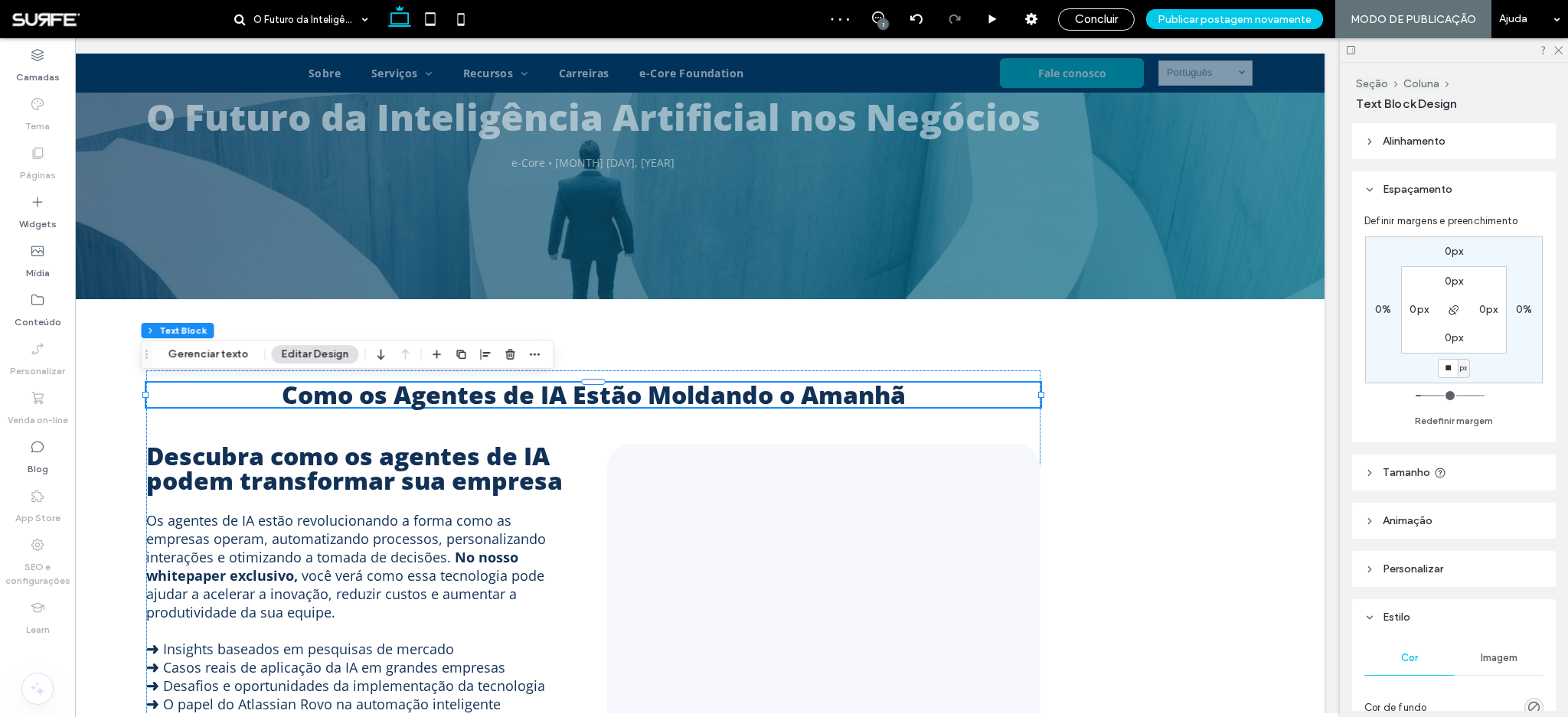 type on "**" 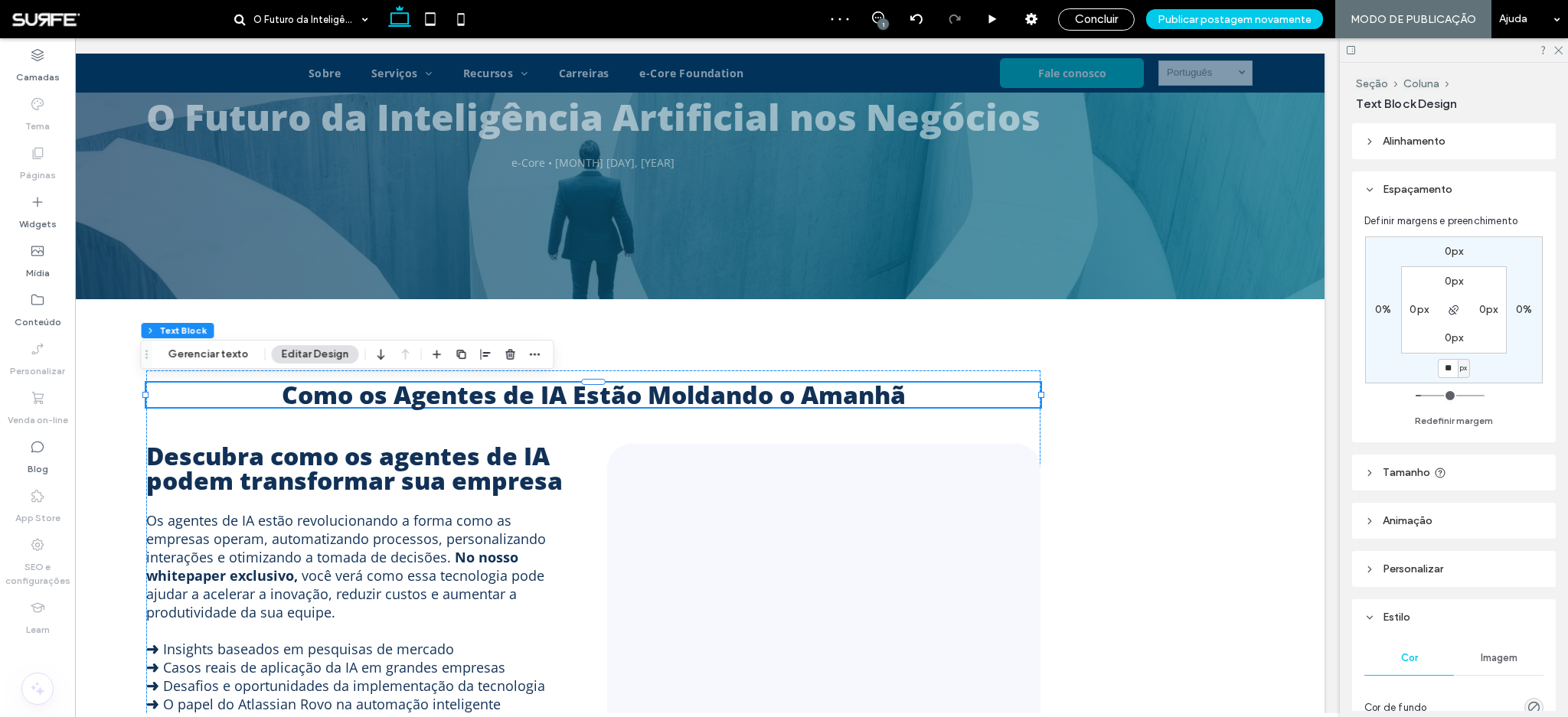 type on "**" 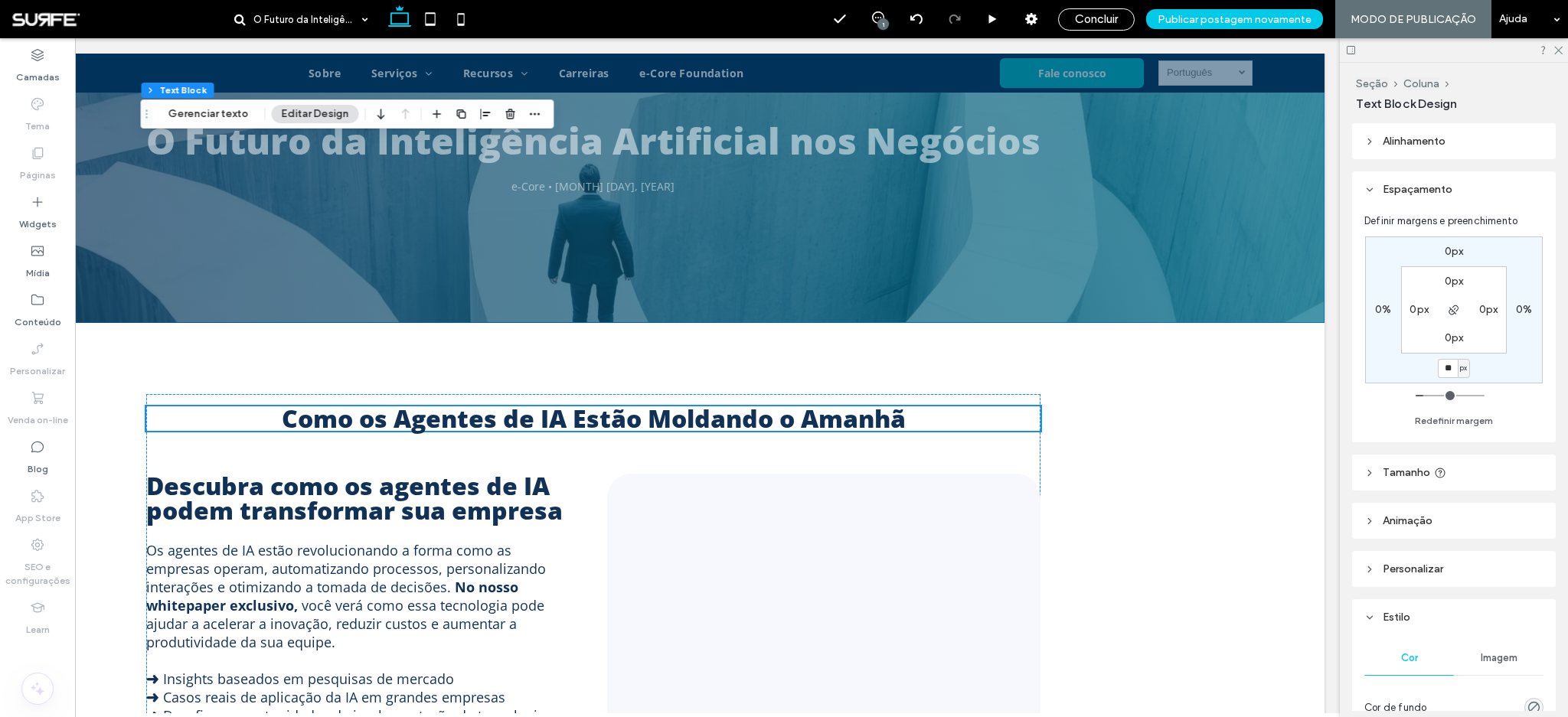 scroll, scrollTop: 0, scrollLeft: 0, axis: both 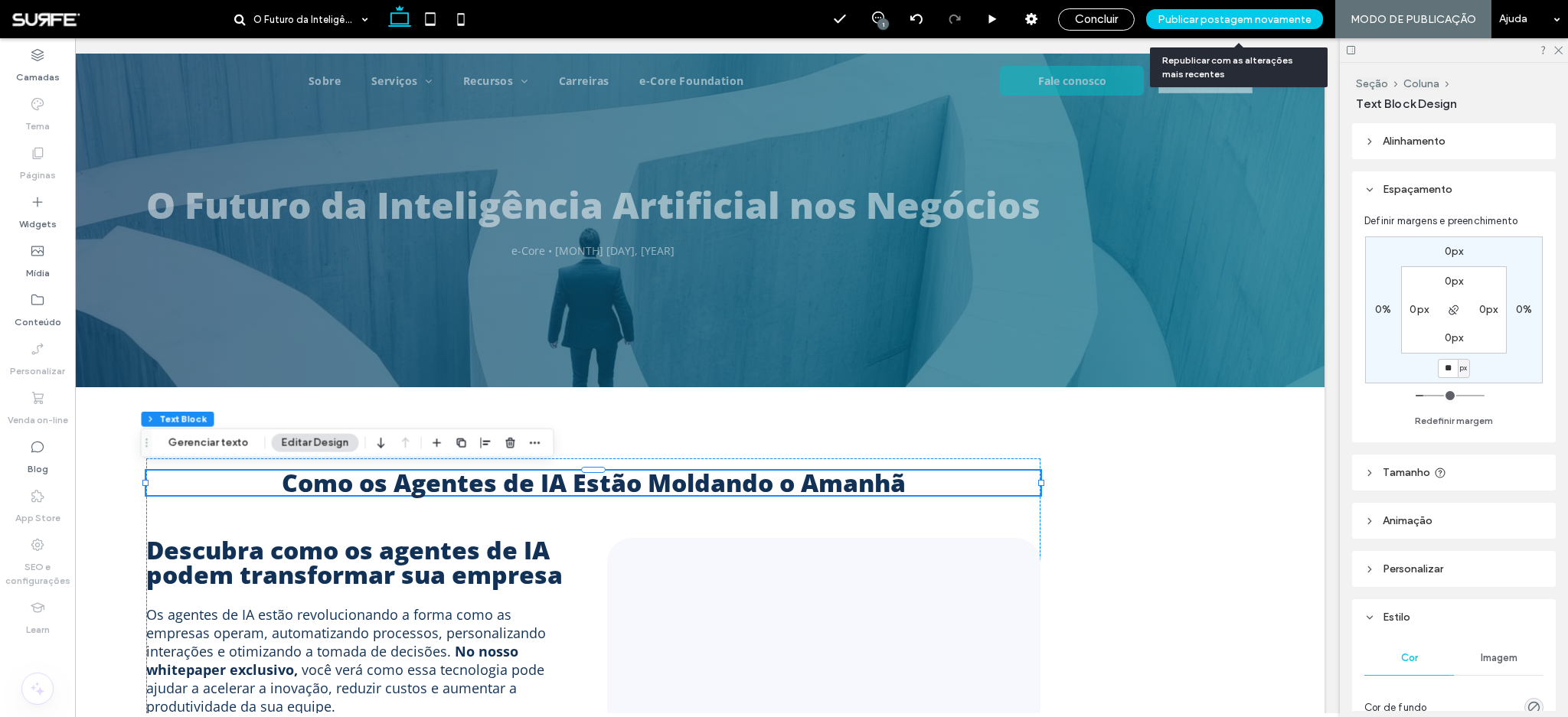 click on "Publicar postagem novamente" at bounding box center (1234, 19) 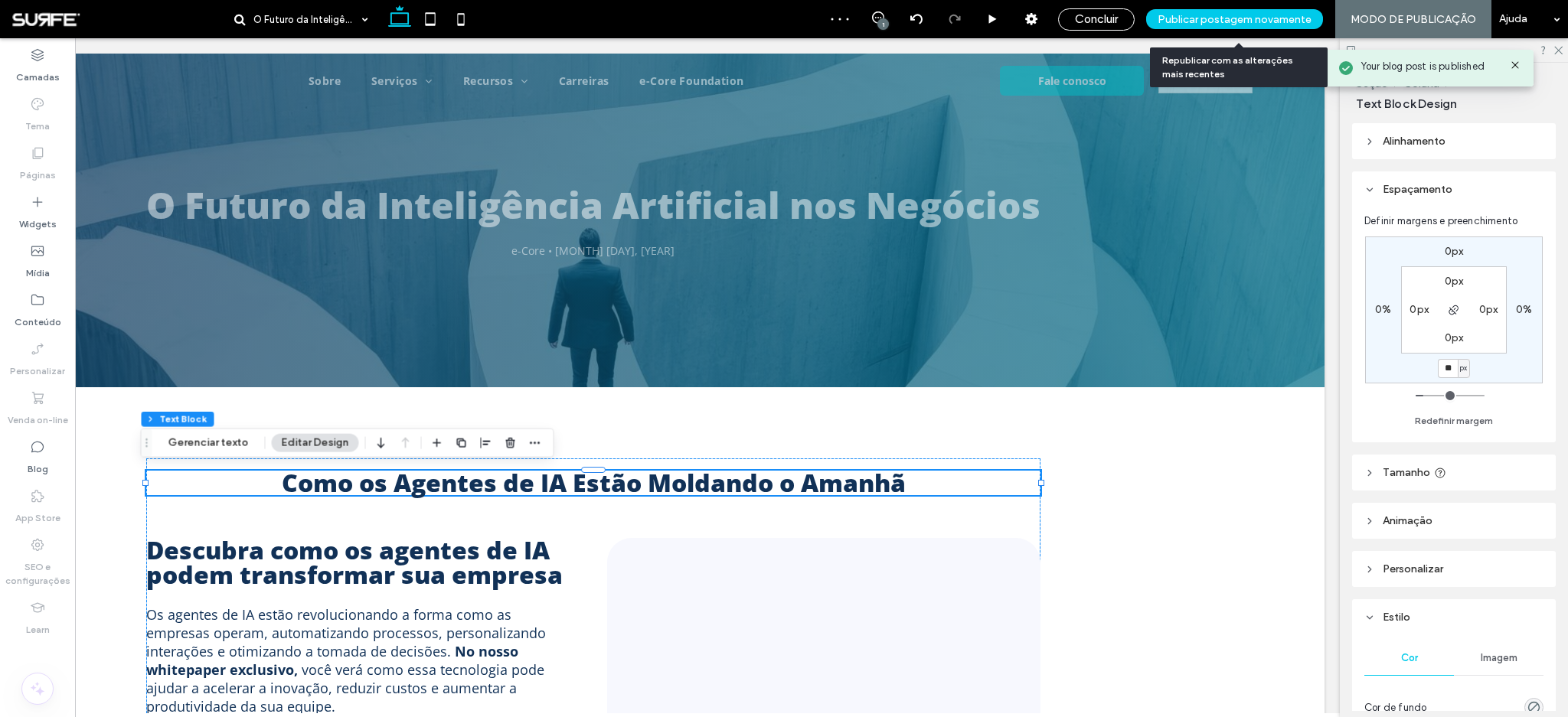 click on "Publicar postagem novamente" at bounding box center [1234, 19] 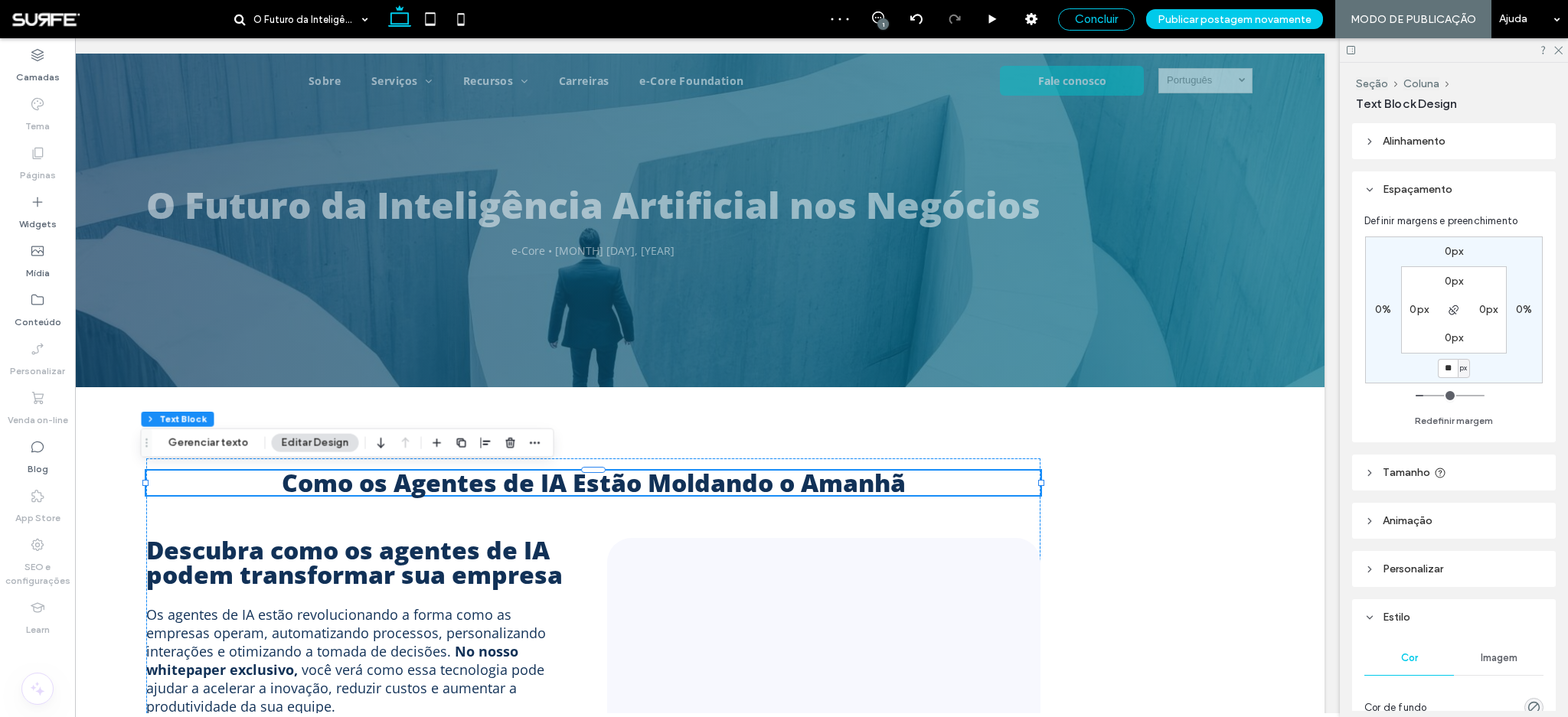click on "Concluir" at bounding box center (1096, 19) 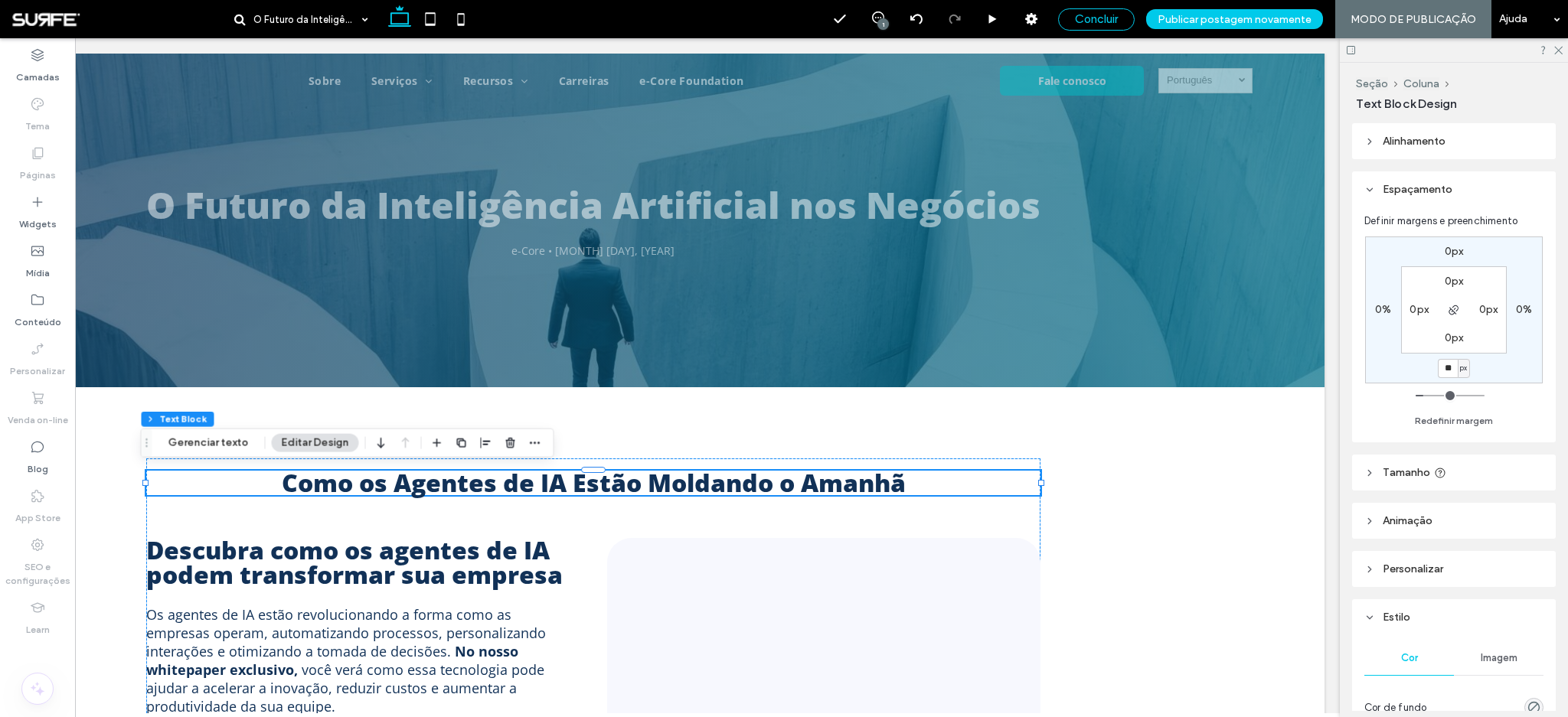click on "Concluir" at bounding box center [1096, 19] 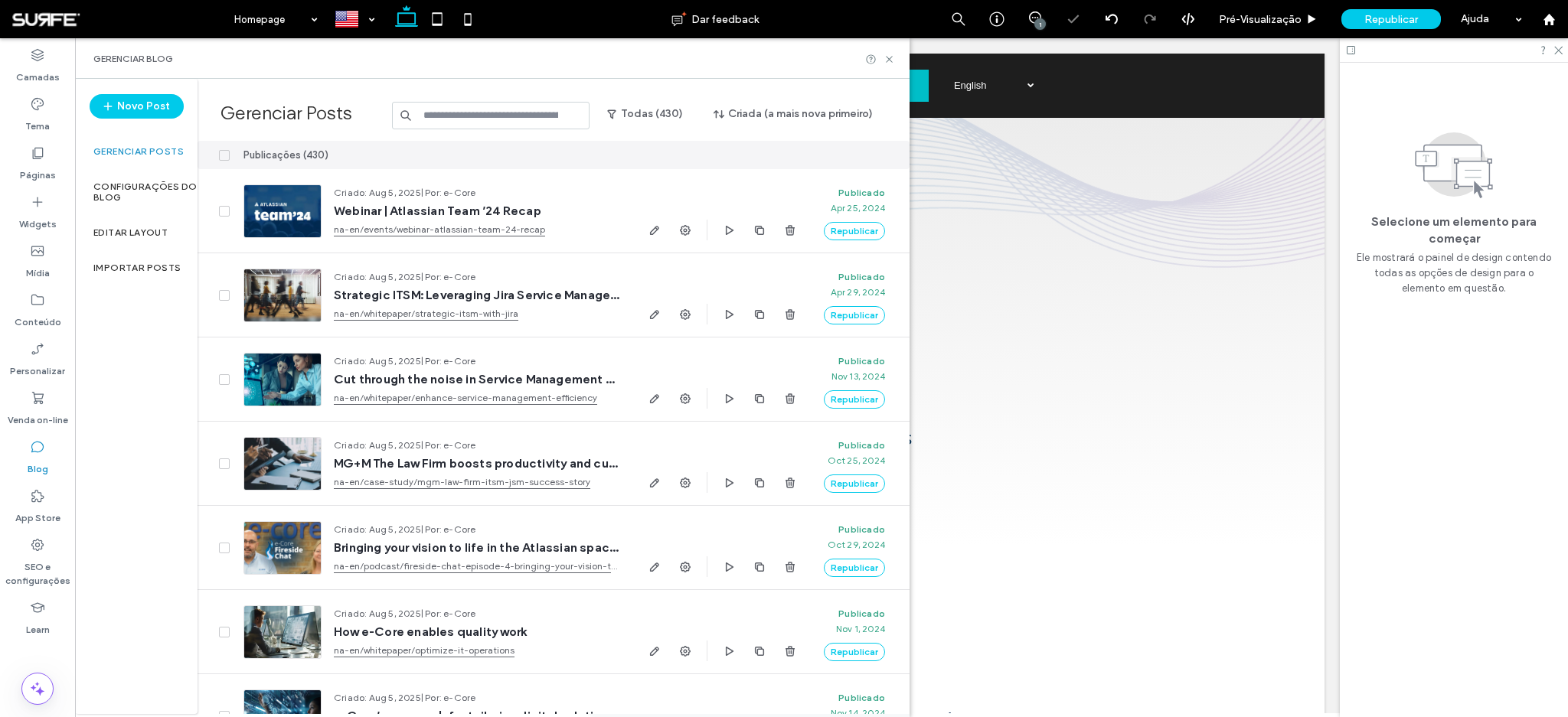 scroll, scrollTop: 0, scrollLeft: 0, axis: both 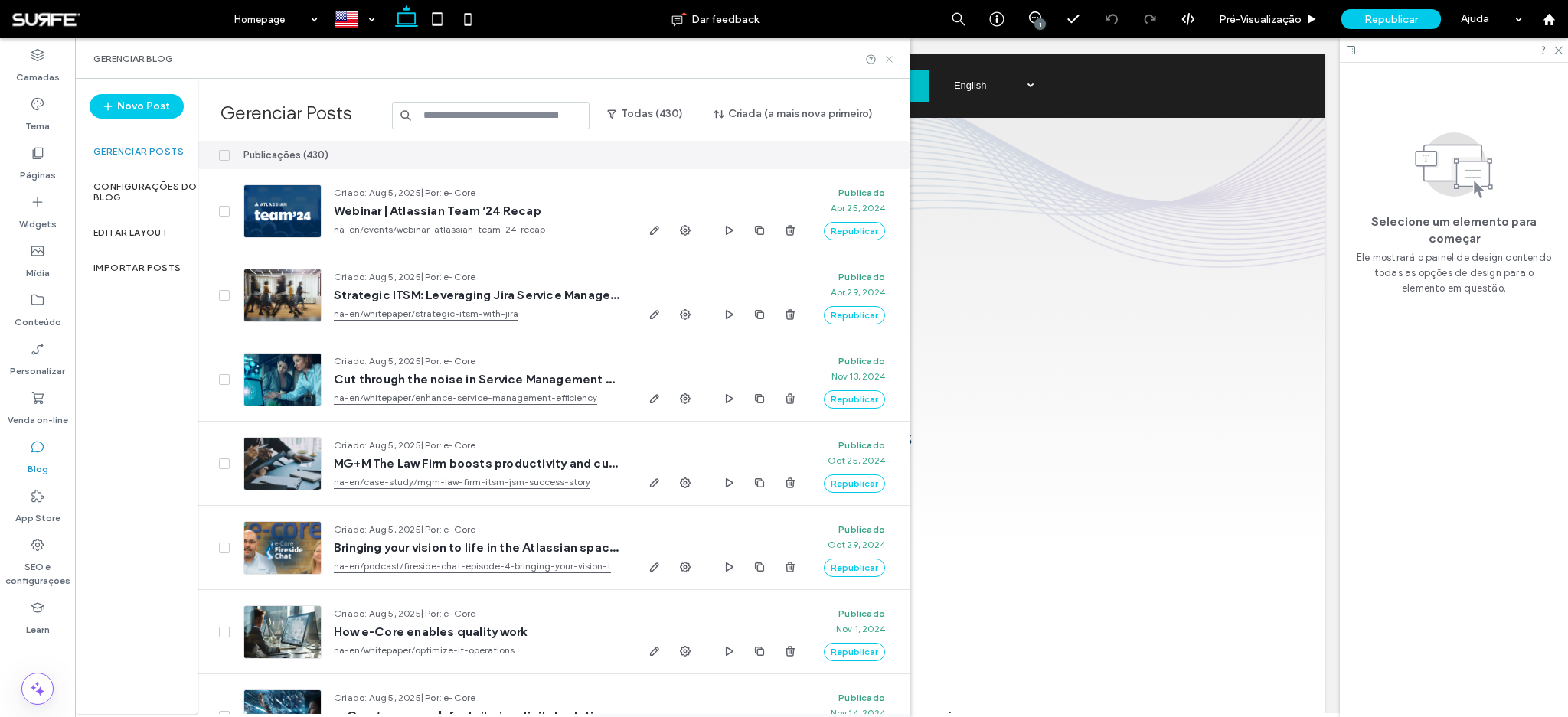 click 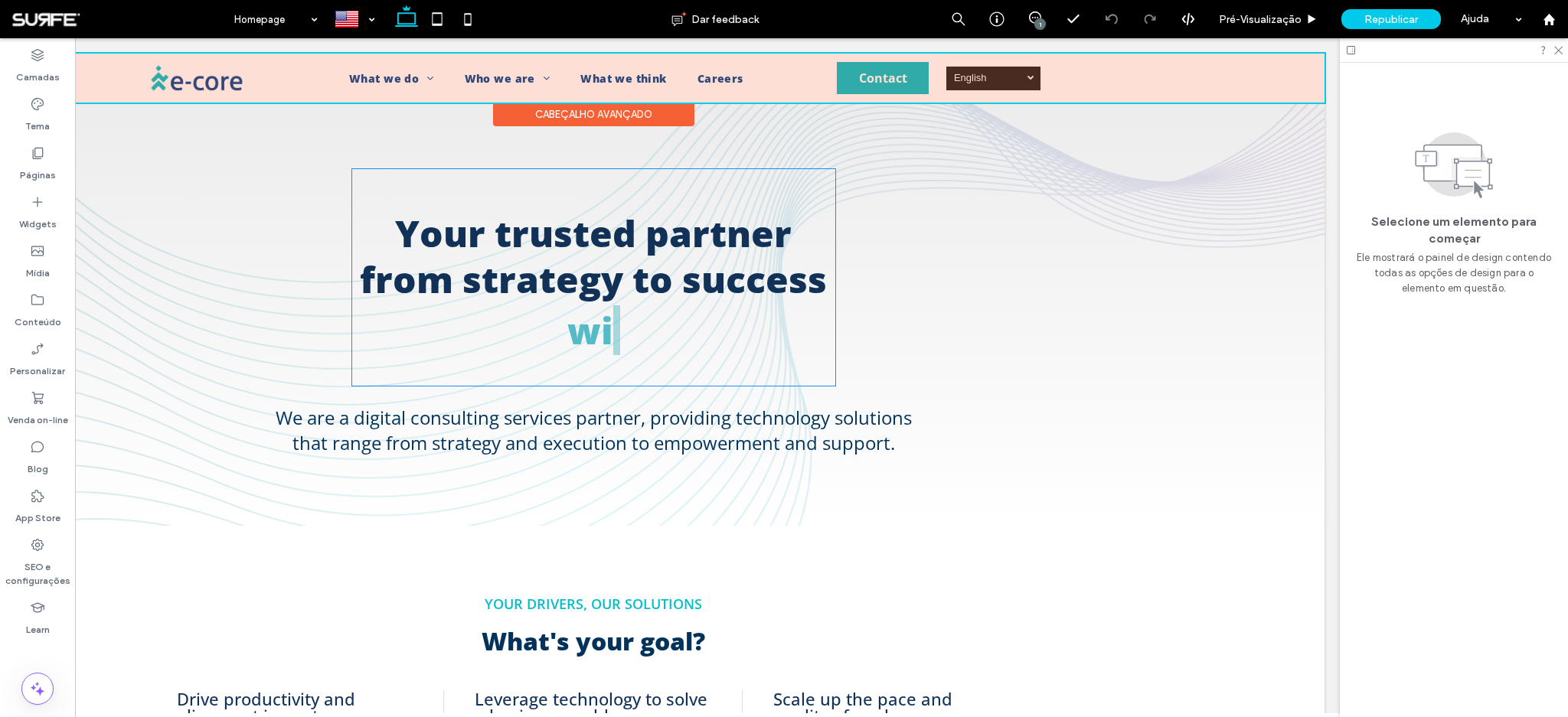scroll, scrollTop: 0, scrollLeft: 0, axis: both 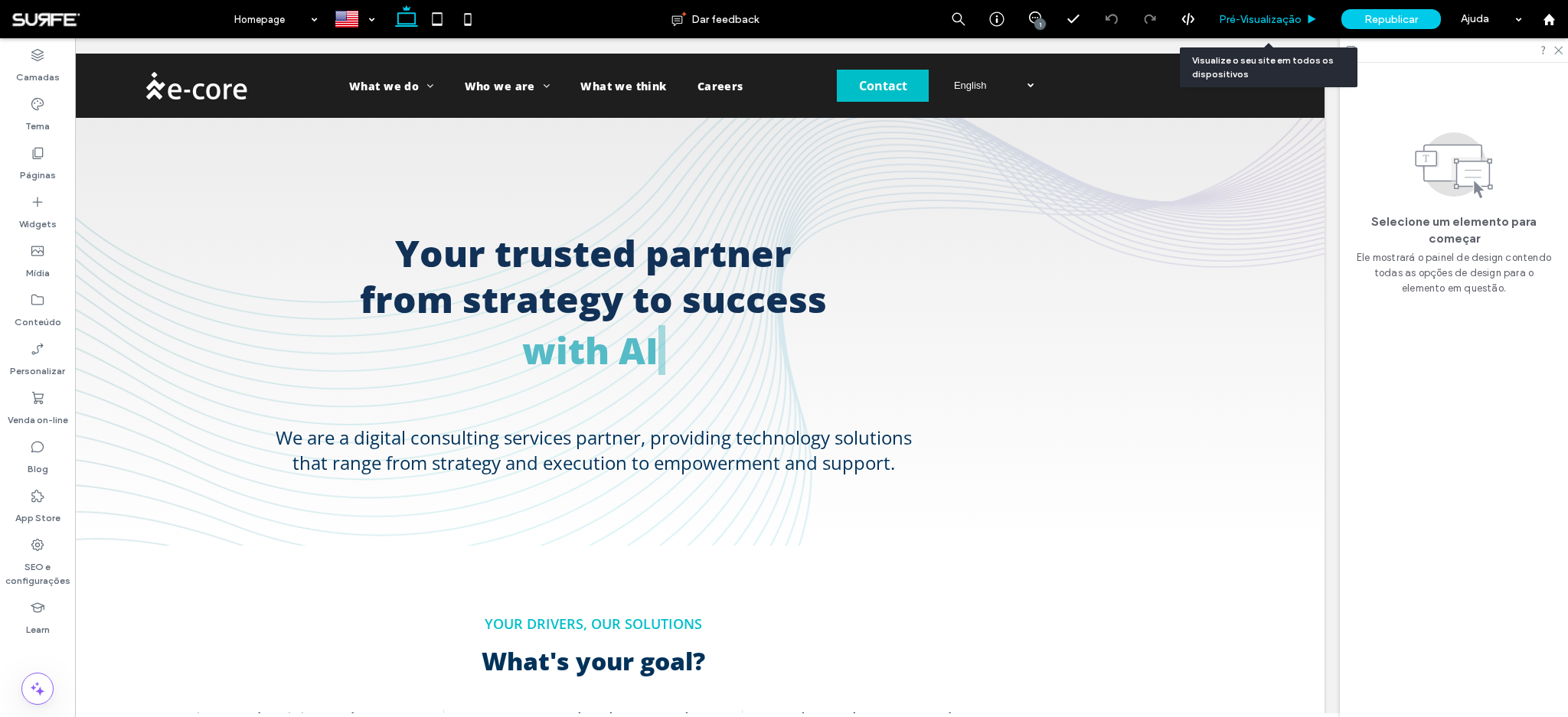 click on "Pré-Visualizaçāo" at bounding box center [1260, 19] 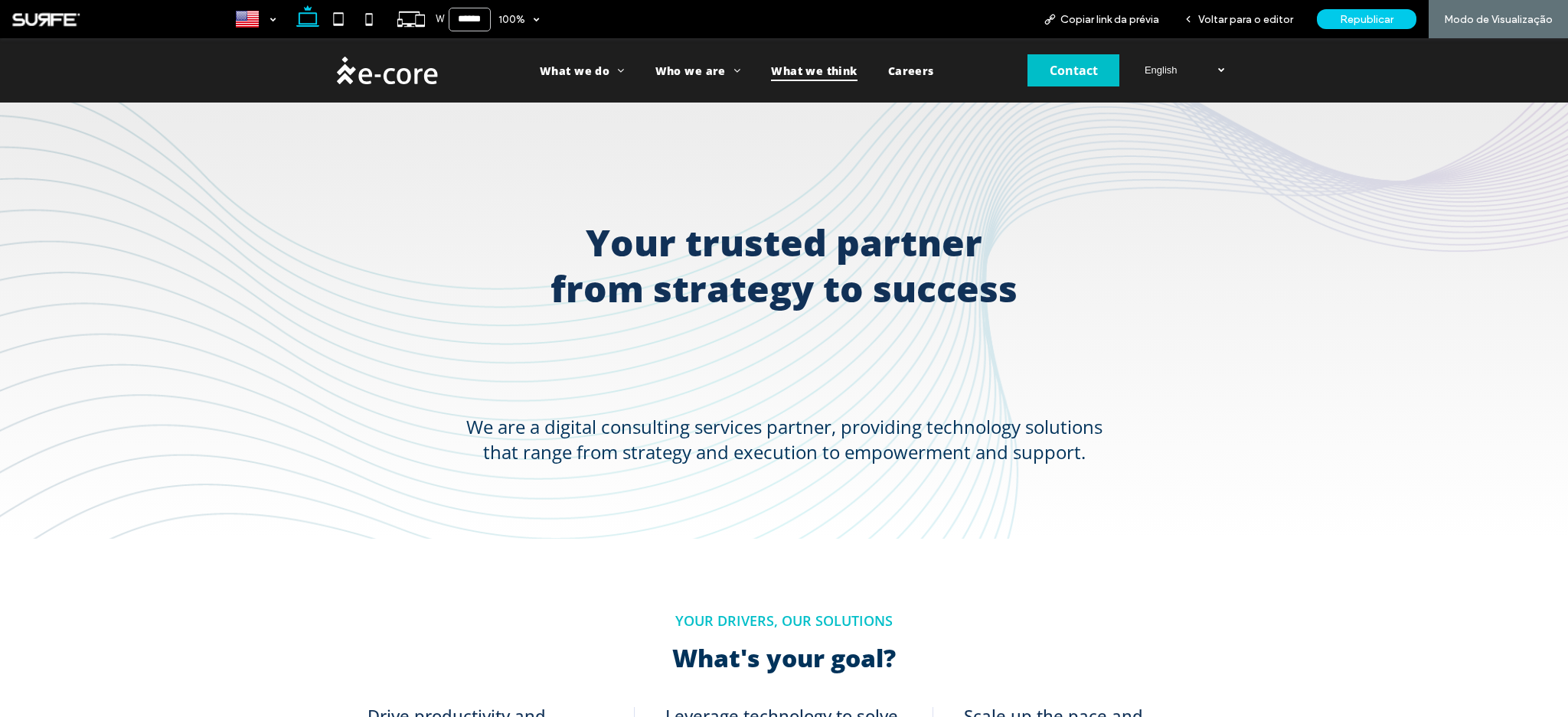 click on "What we think" at bounding box center (814, 70) 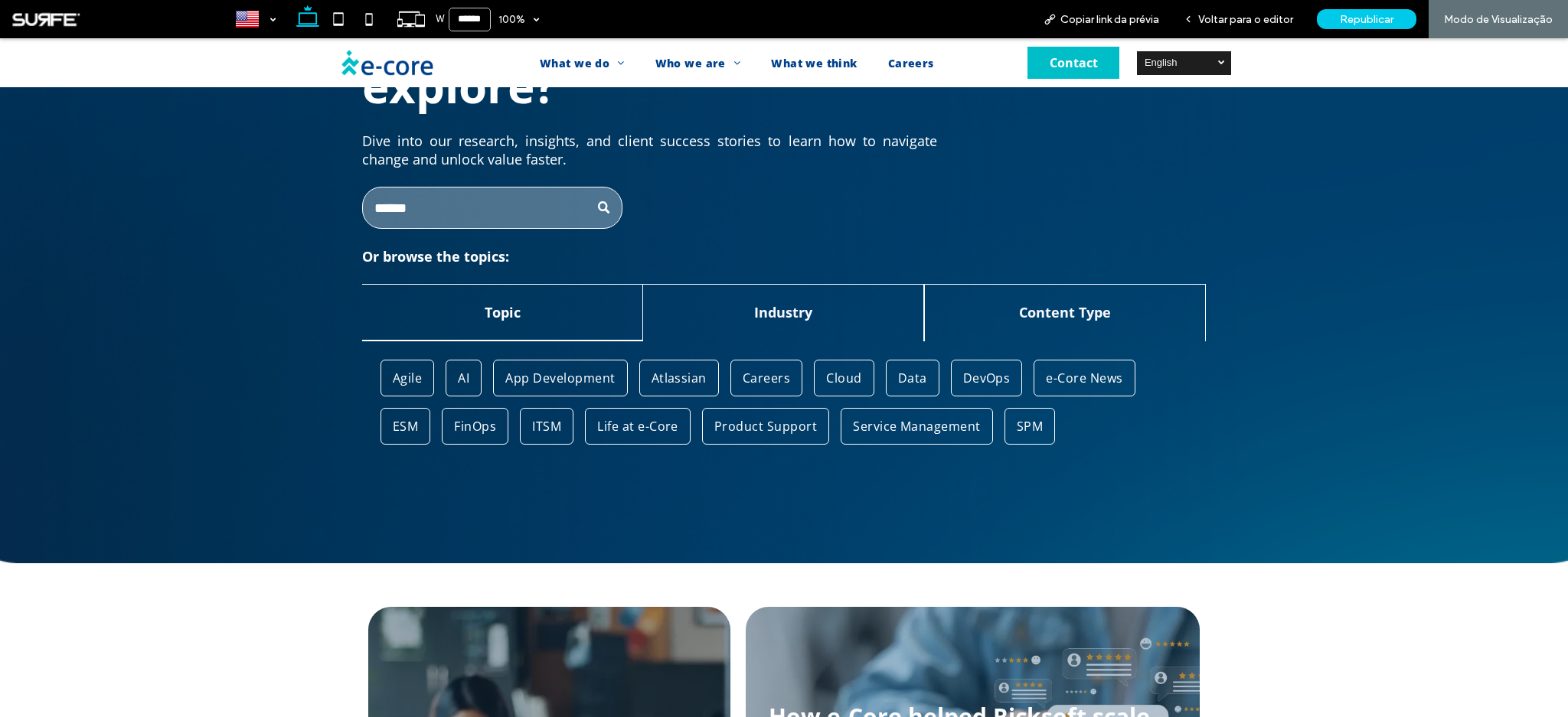 scroll, scrollTop: 310, scrollLeft: 0, axis: vertical 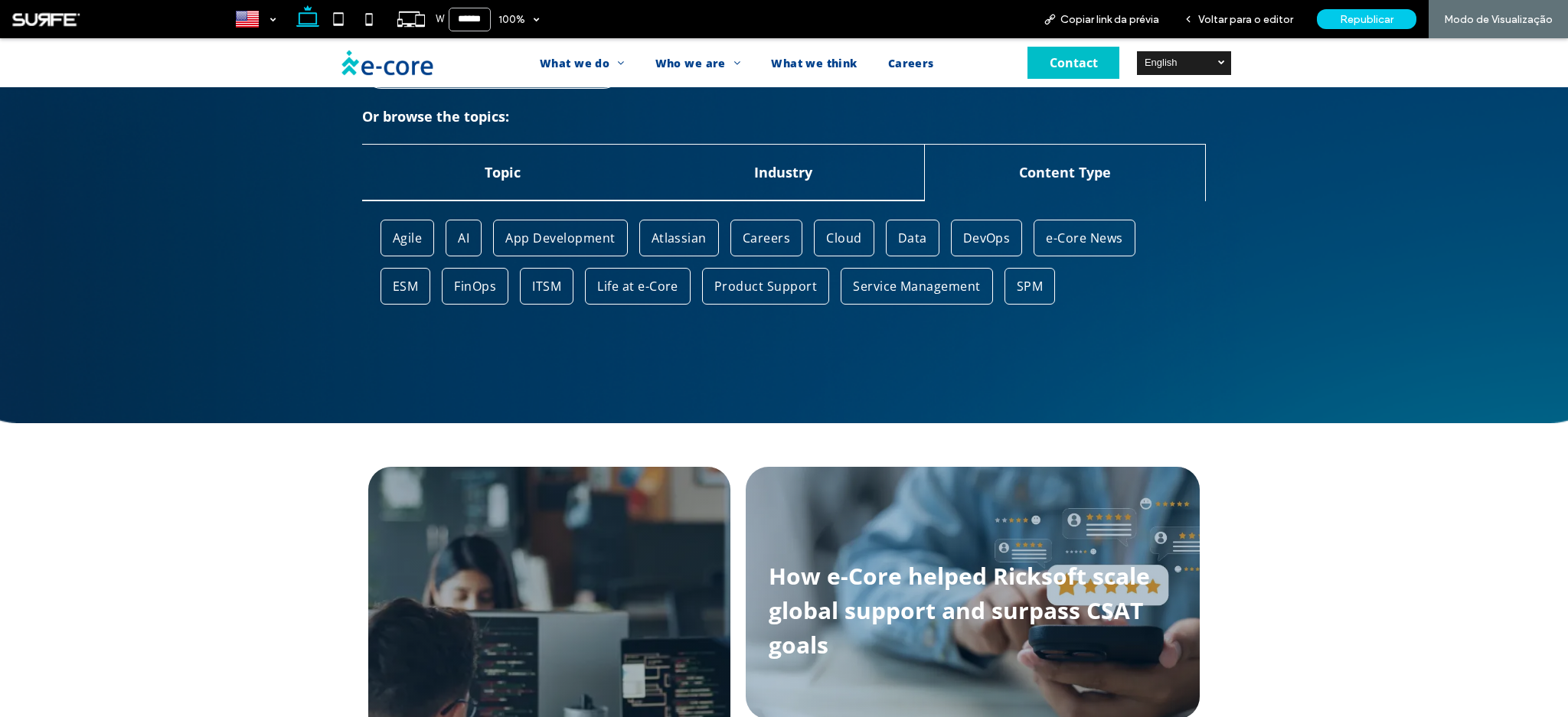 click on "Industry" at bounding box center (783, 172) 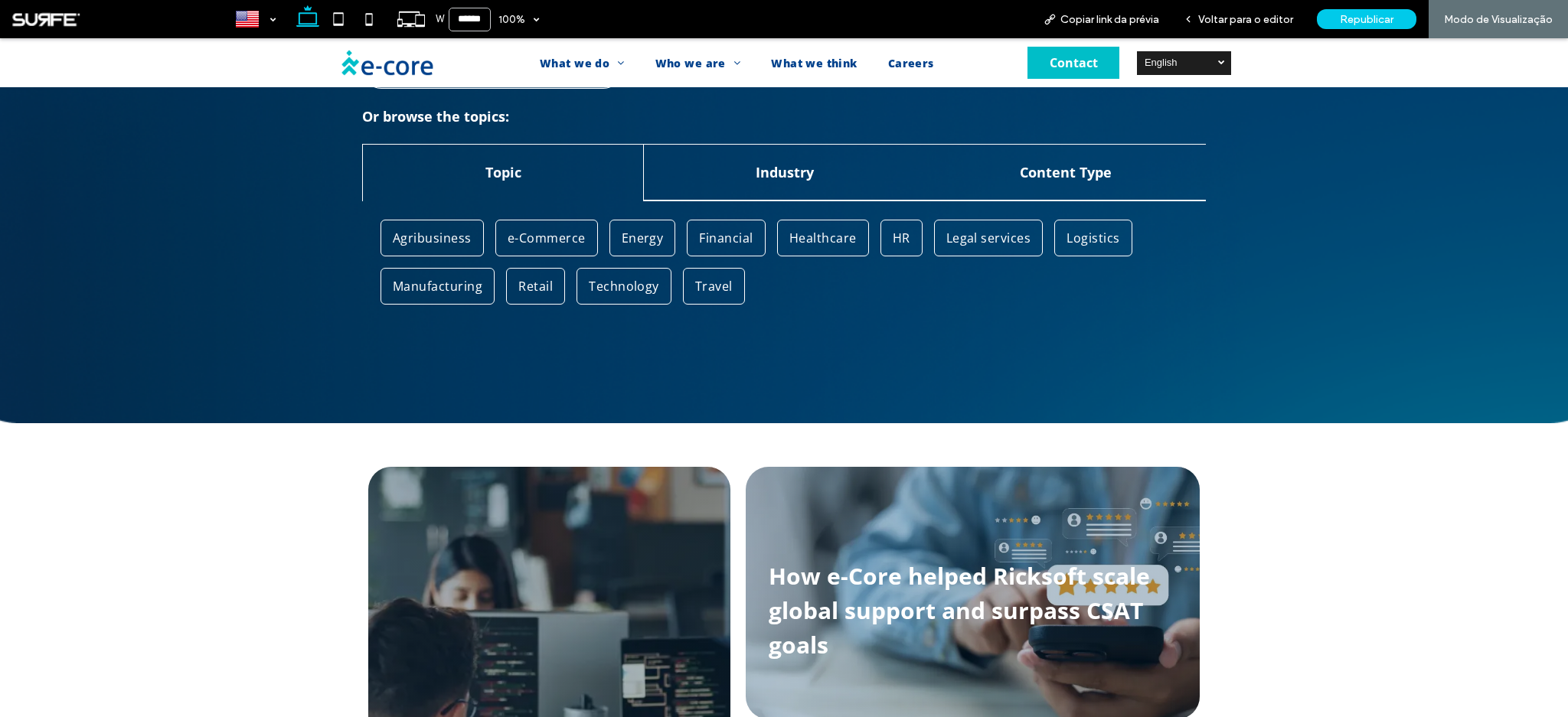 click on "Content Type" at bounding box center (1065, 172) 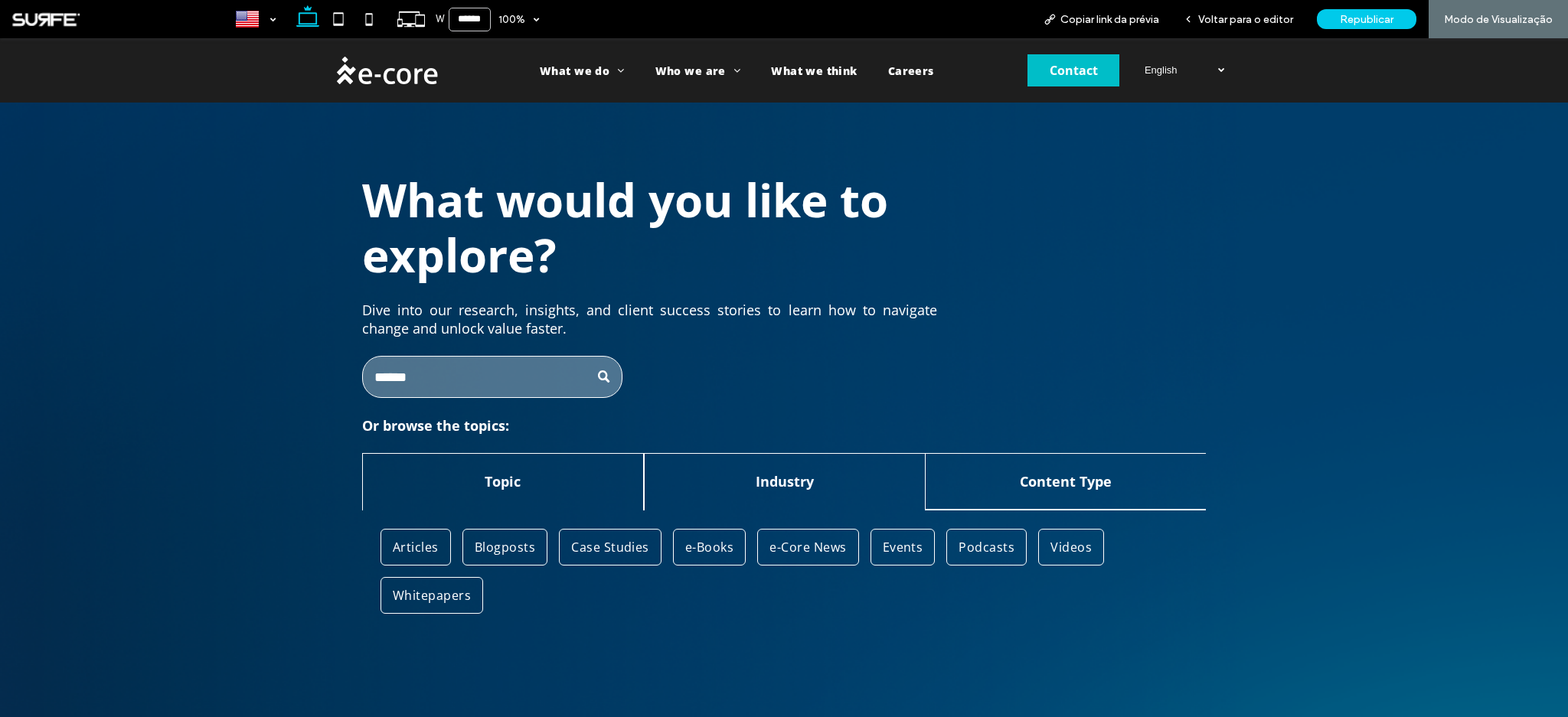 scroll, scrollTop: 0, scrollLeft: 0, axis: both 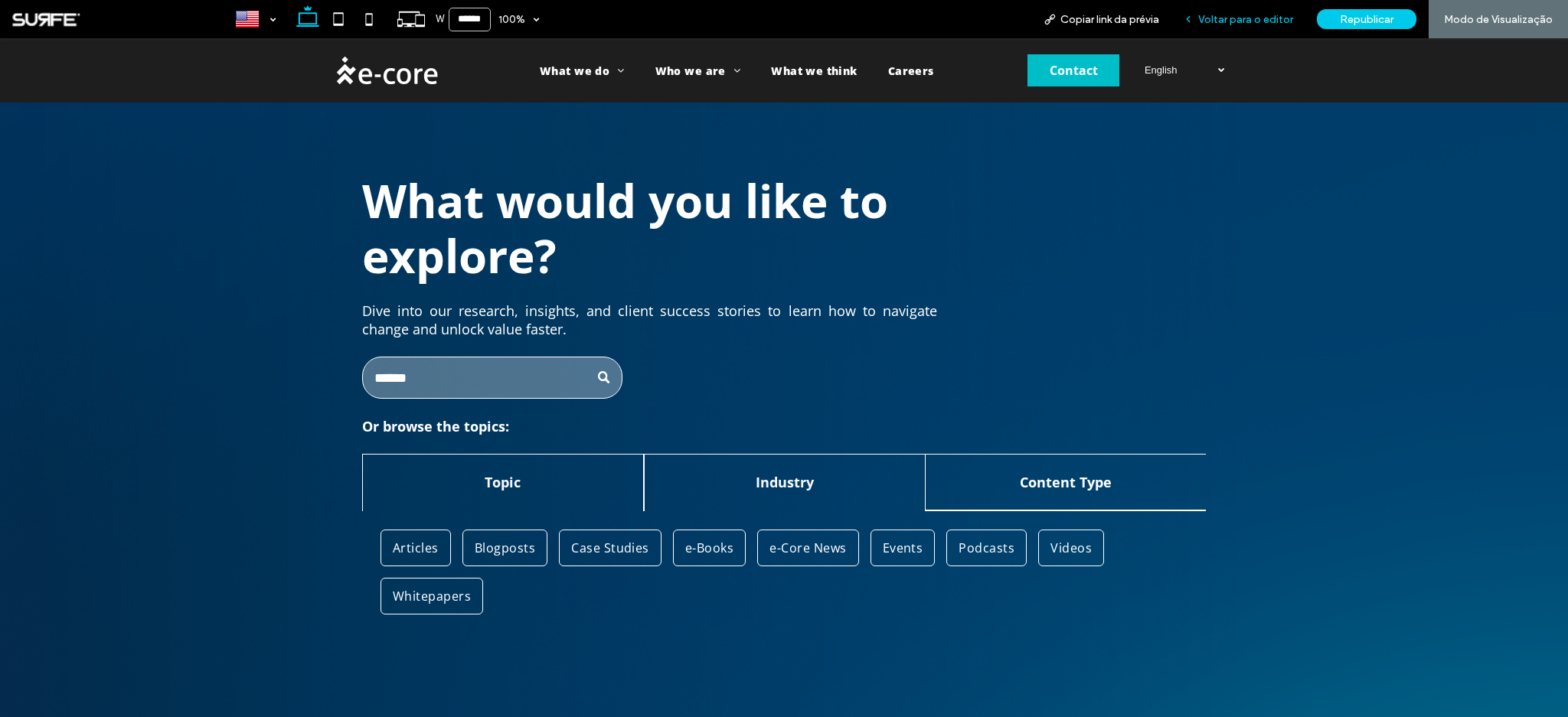 click on "Voltar para o editor" at bounding box center [1246, 19] 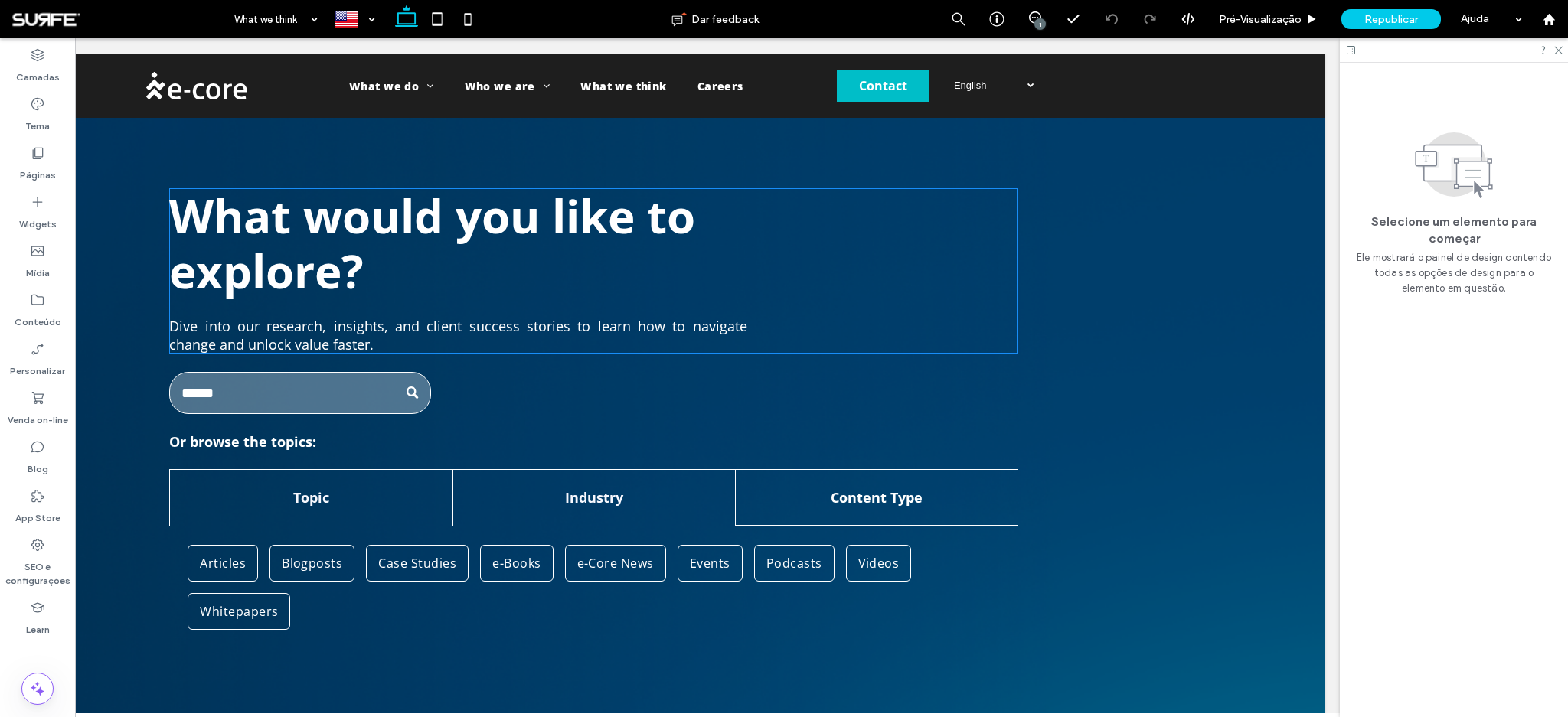 click on "Dive into our research, insights, and client success stories to learn how to navigate change and unlock value faster." at bounding box center [458, 335] 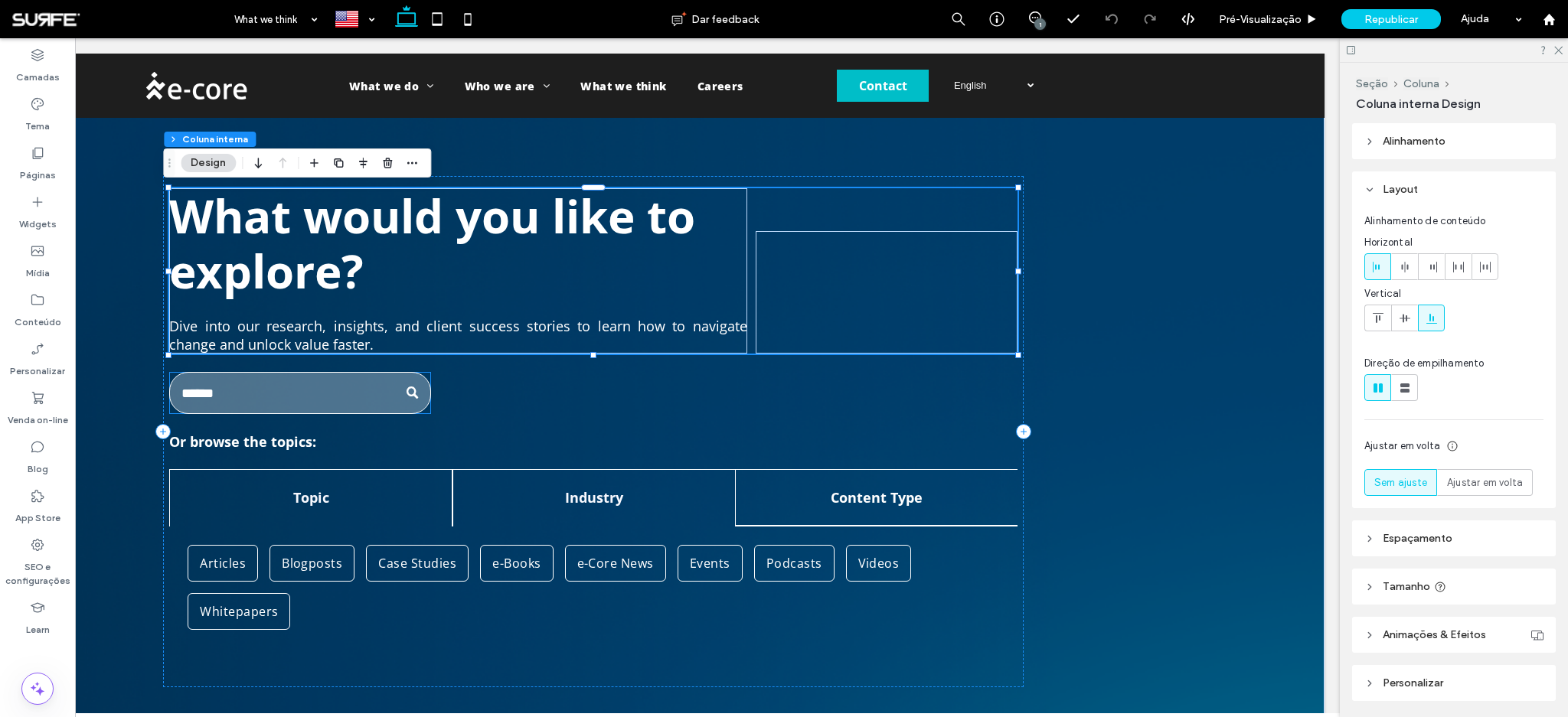 click at bounding box center (300, 393) 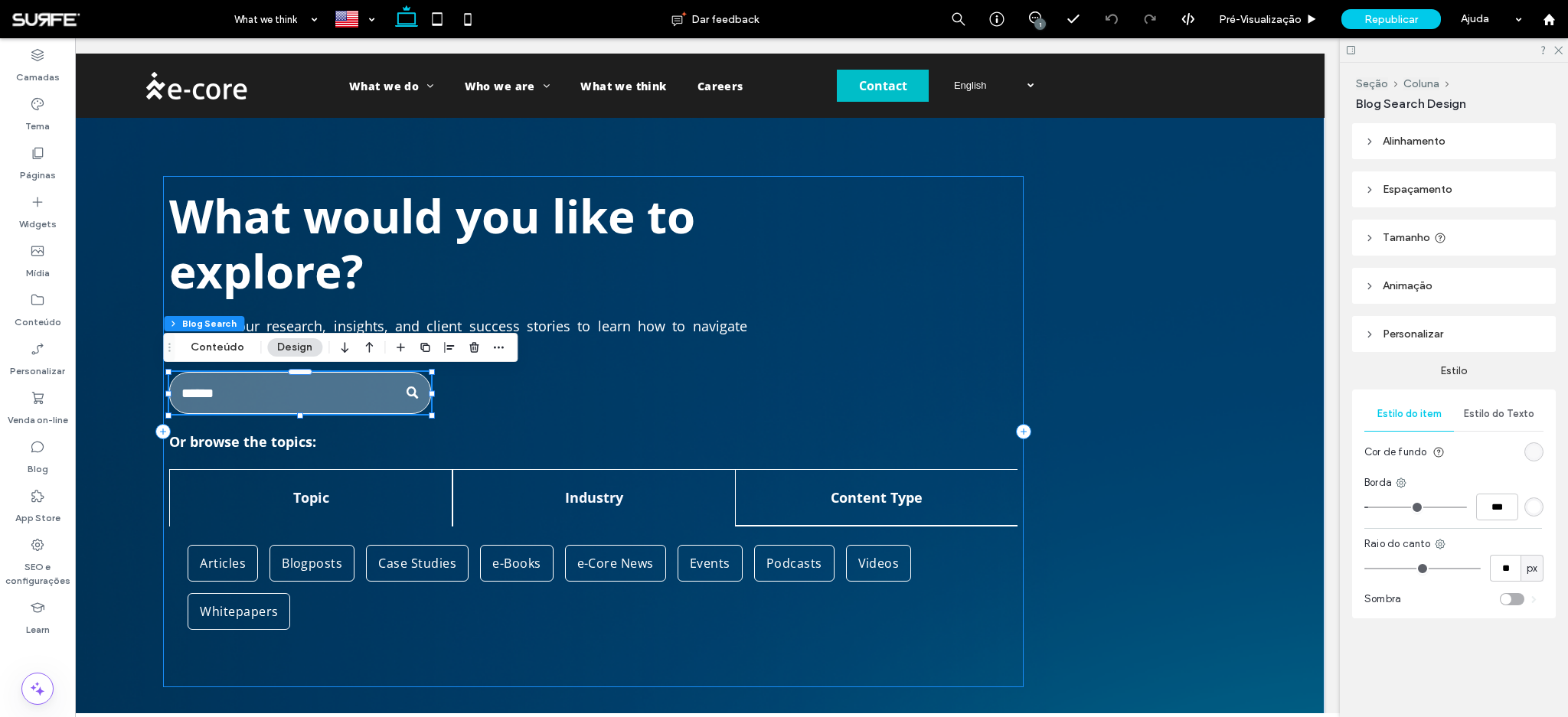 click on "What would you like to explore?
Dive into our research, insights, and client success stories to learn how to navigate change and unlock value faster.
Or browse the topics:
Topic
Industry
Content Type
Agile
AI
App Development
Atlassian
Careers
Cloud
Data
DevOps
e-Core News
ESM
FinOps
ITSM
Life at e-Core
Product Support
Service Management
SPM
Agribusiness
e-Commerce
Energy
Financial" at bounding box center [593, 432] 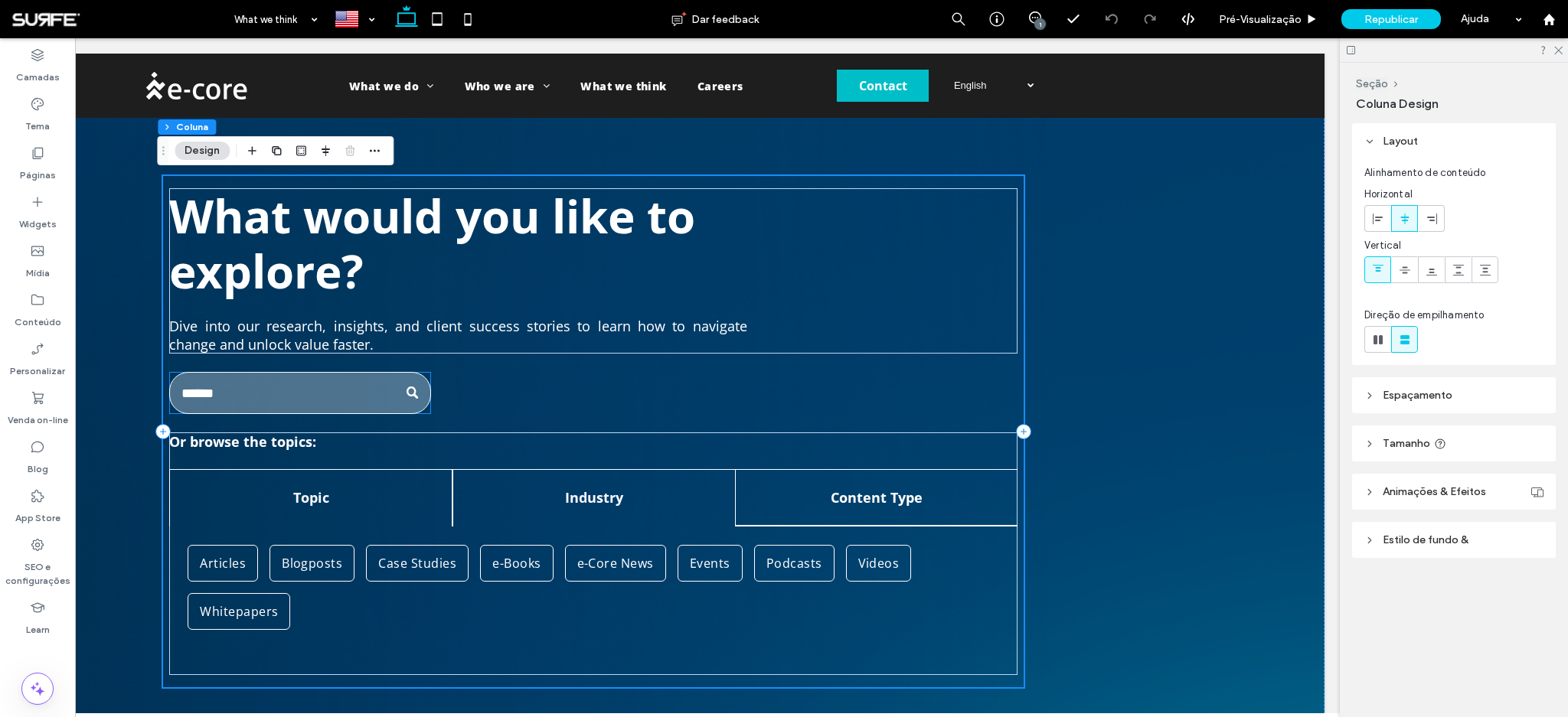 click at bounding box center [300, 393] 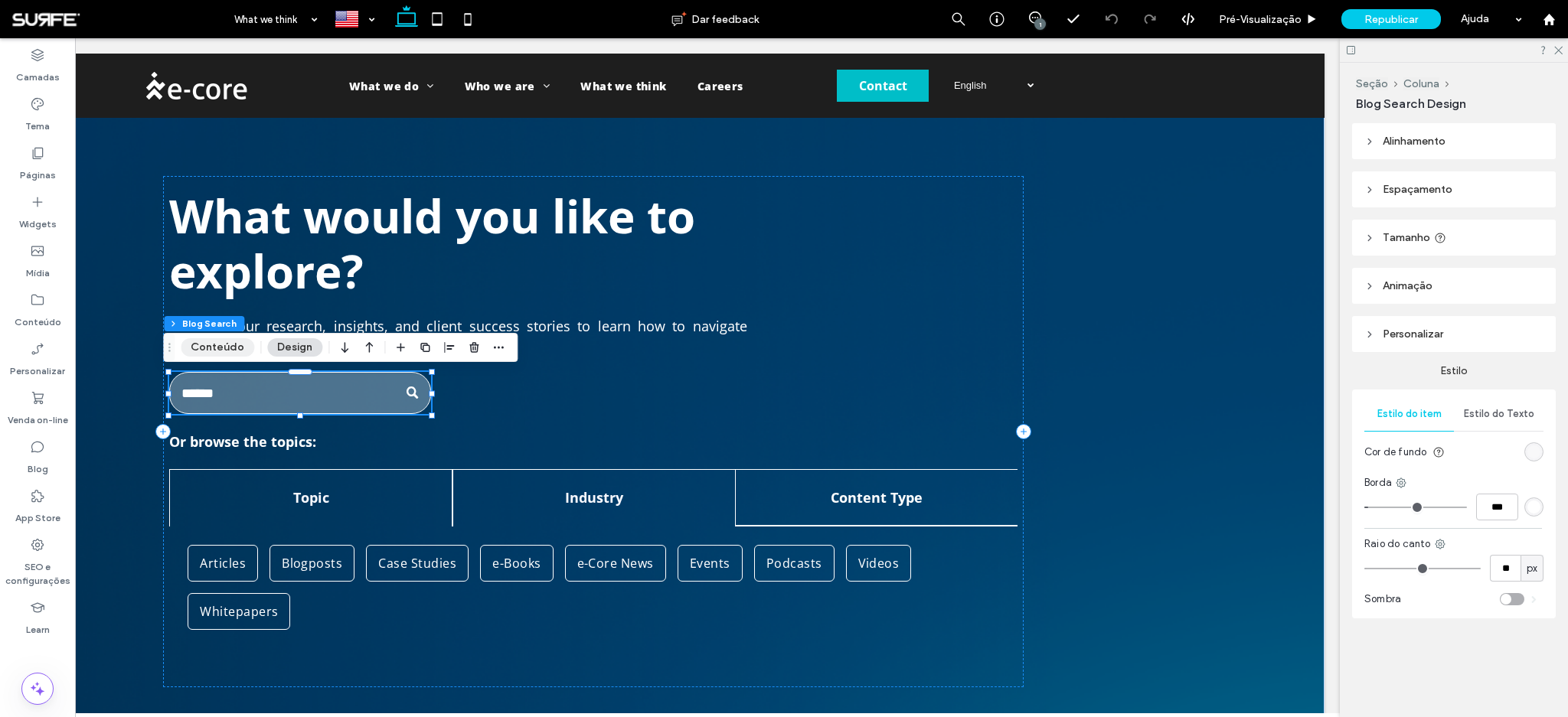 click on "Conteúdo" at bounding box center (217, 347) 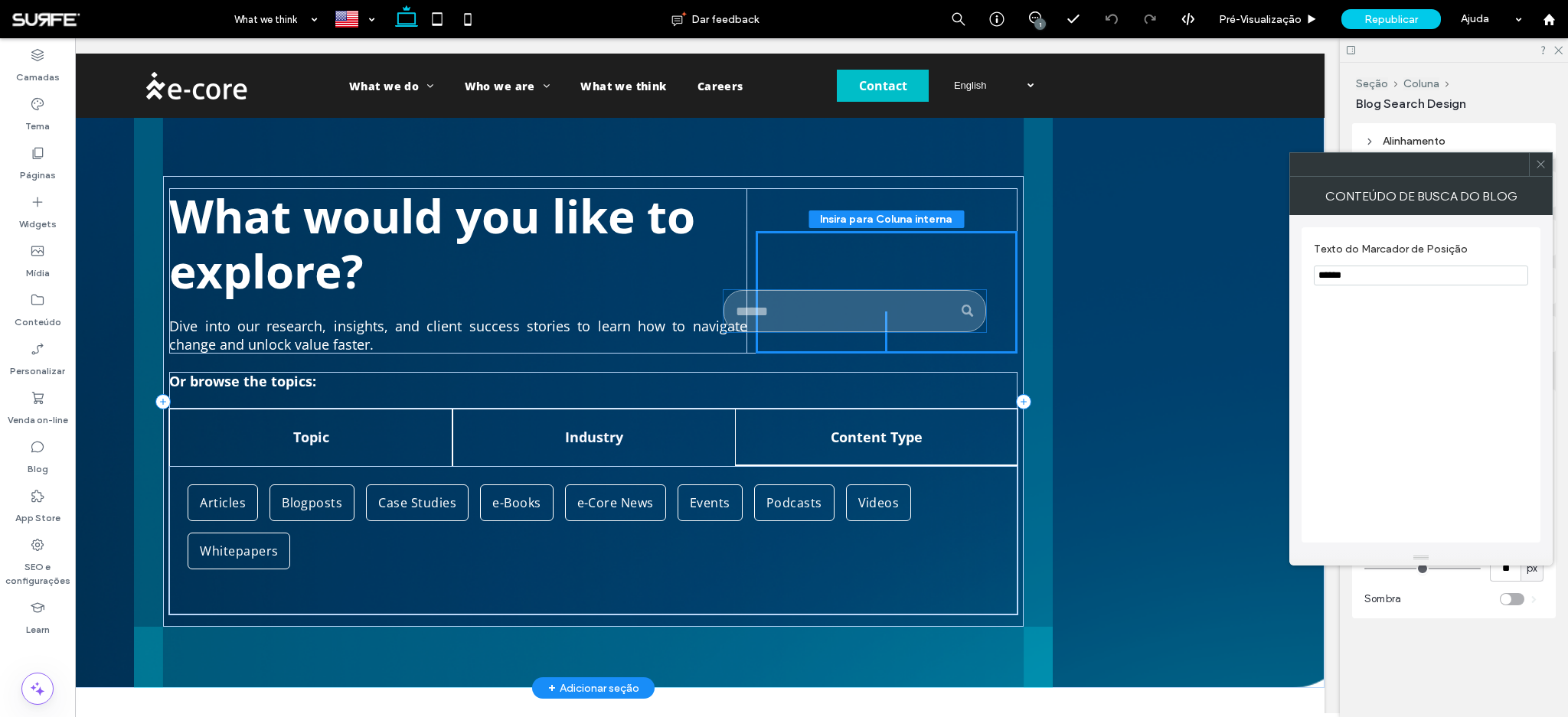 drag, startPoint x: 305, startPoint y: 409, endPoint x: 866, endPoint y: 326, distance: 567.1067 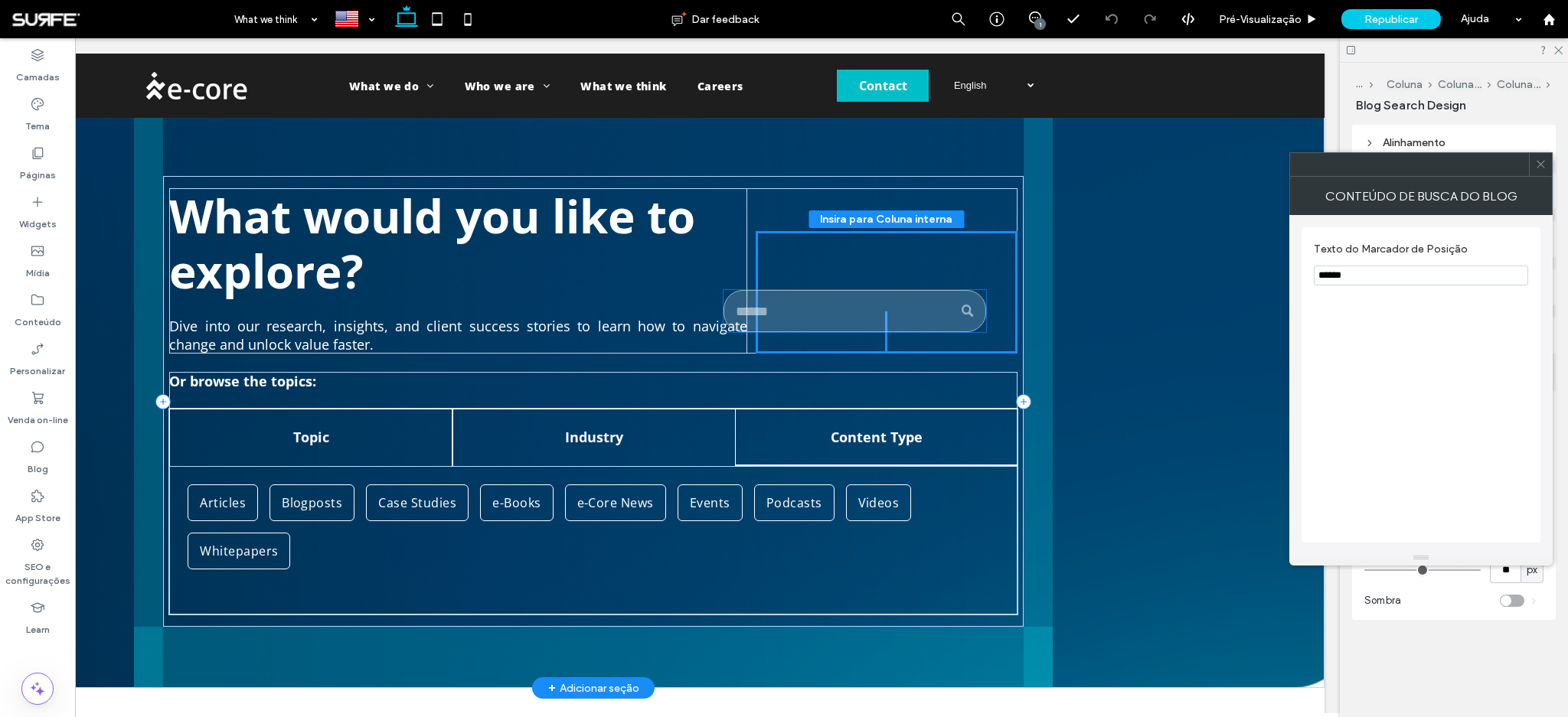 type on "***" 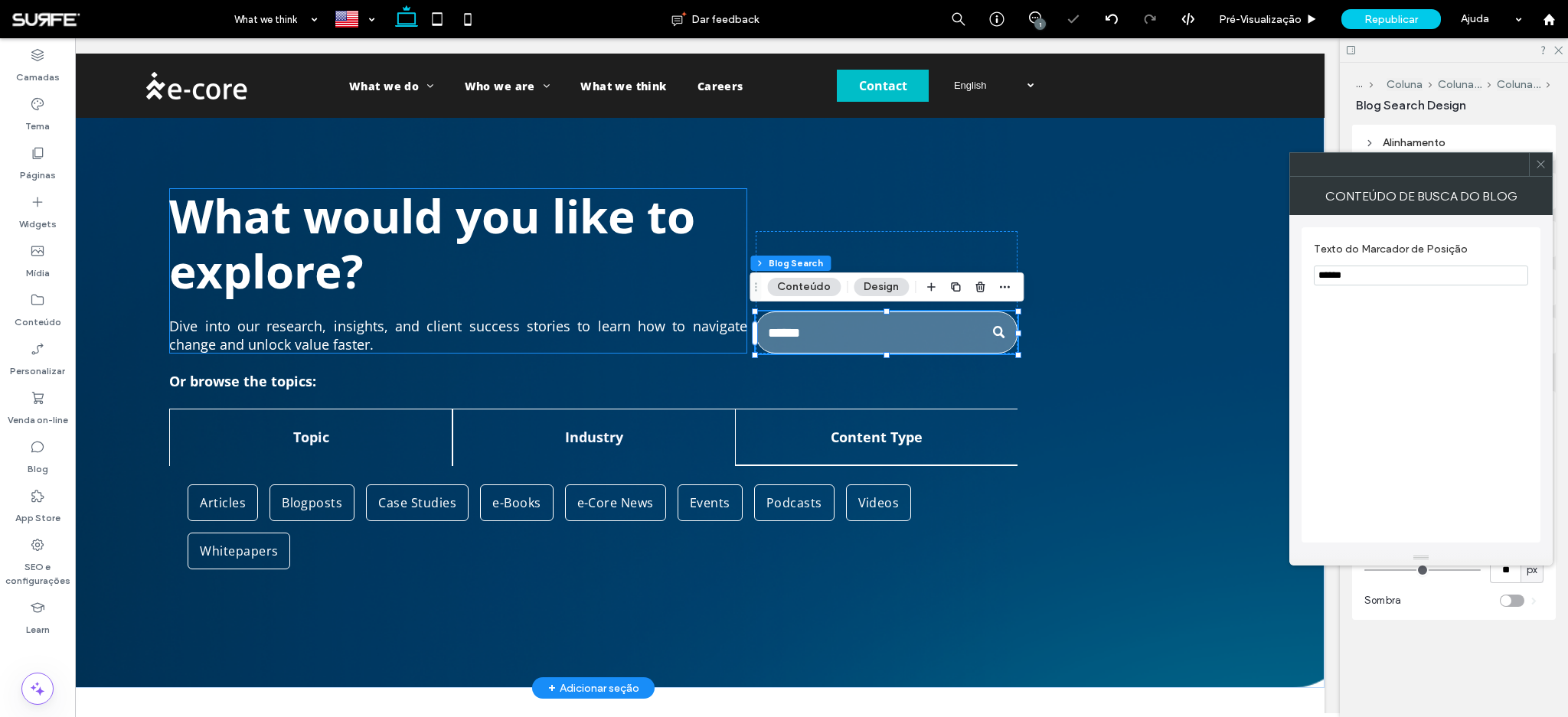 click on "Dive into our research, insights, and client success stories to learn how to navigate change and unlock value faster." at bounding box center [458, 335] 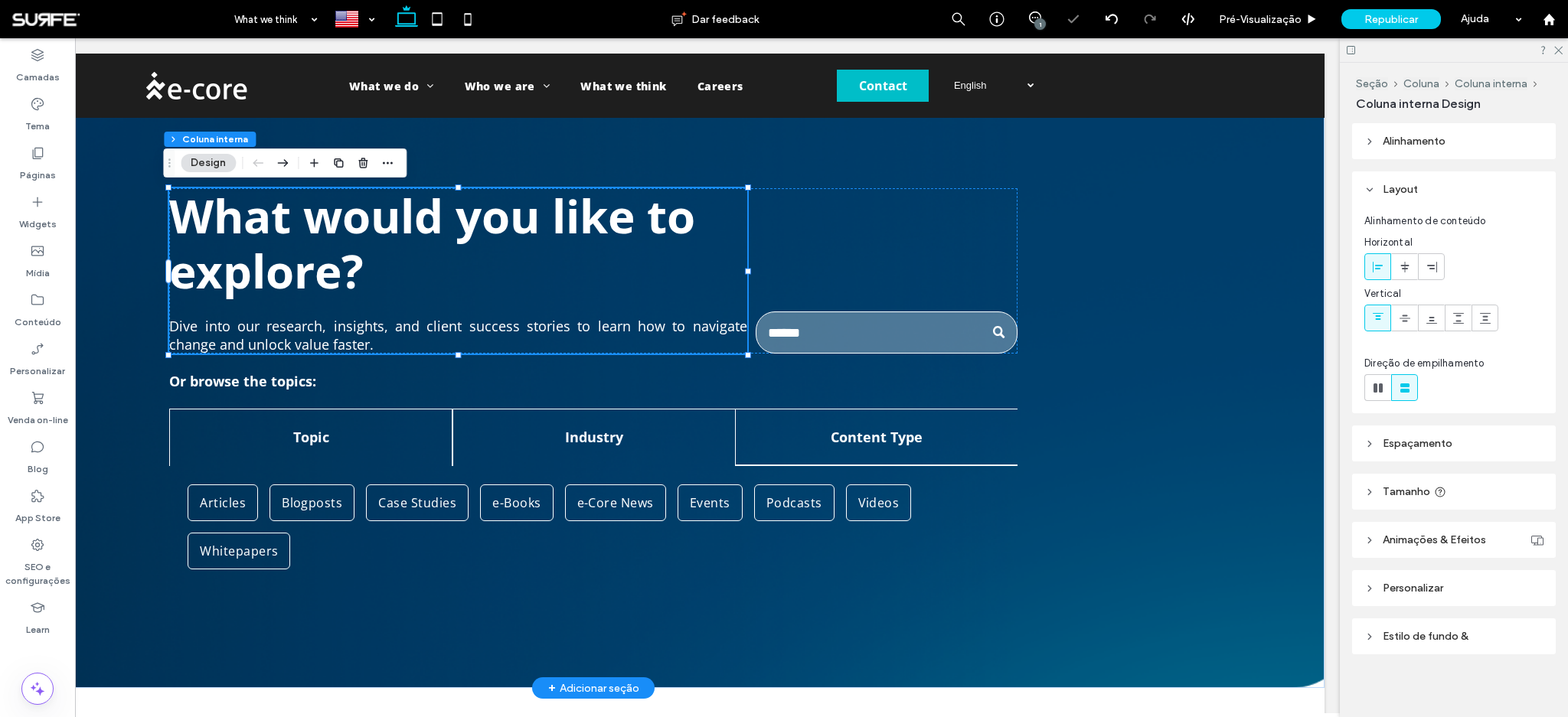 click on "Dive into our research, insights, and client success stories to learn how to navigate change and unlock value faster." at bounding box center [458, 335] 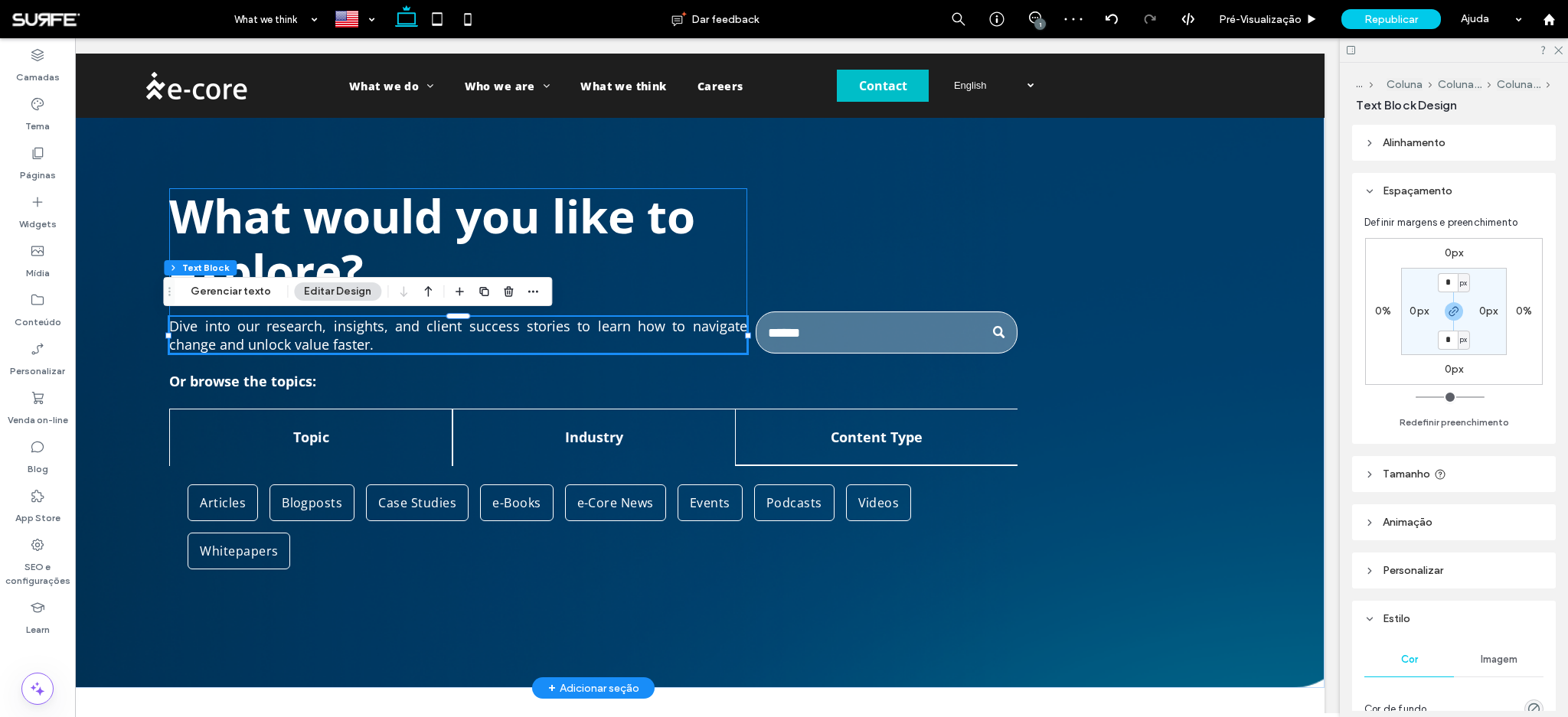 click on "Dive into our research, insights, and client success stories to learn how to navigate change and unlock value faster." at bounding box center [458, 335] 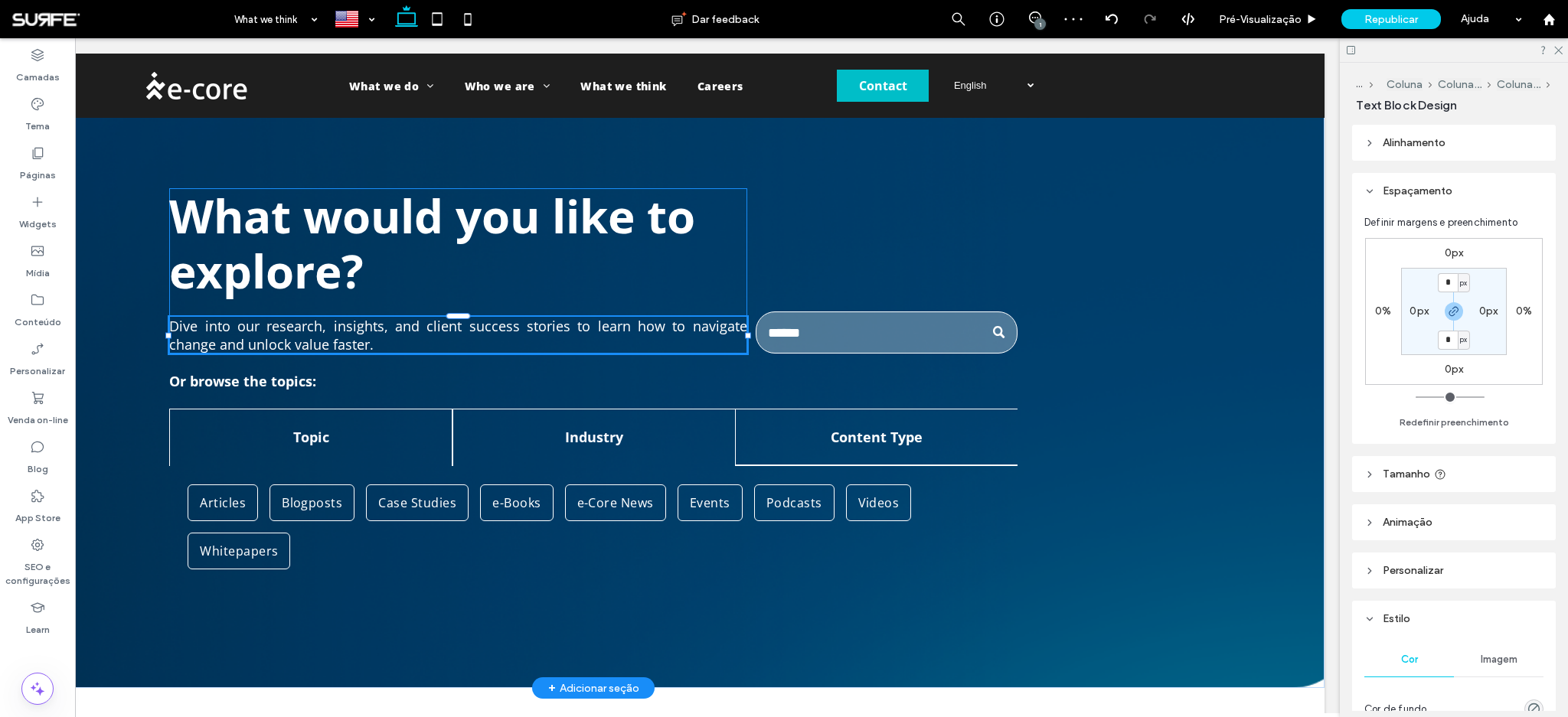 type on "*********" 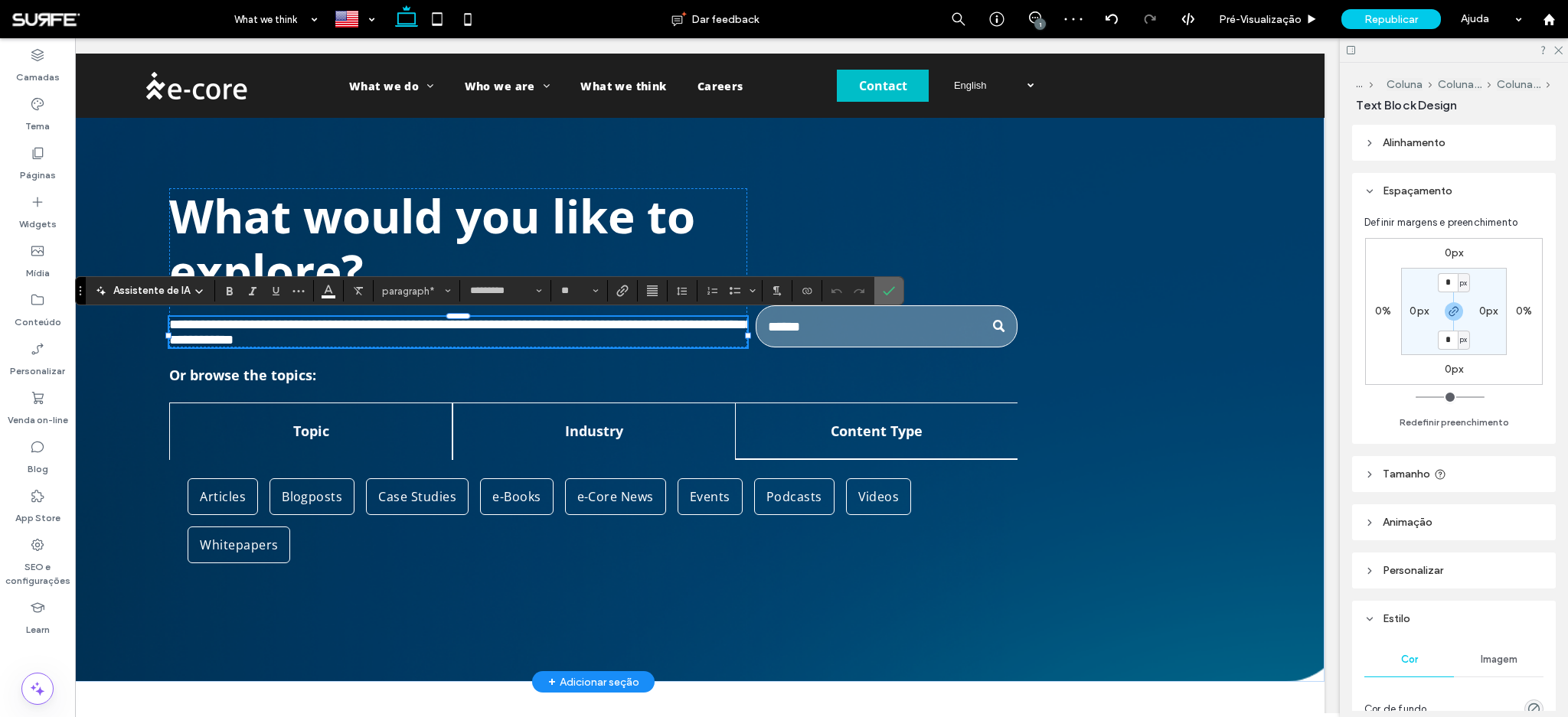 drag, startPoint x: 883, startPoint y: 292, endPoint x: 900, endPoint y: 284, distance: 18.788294 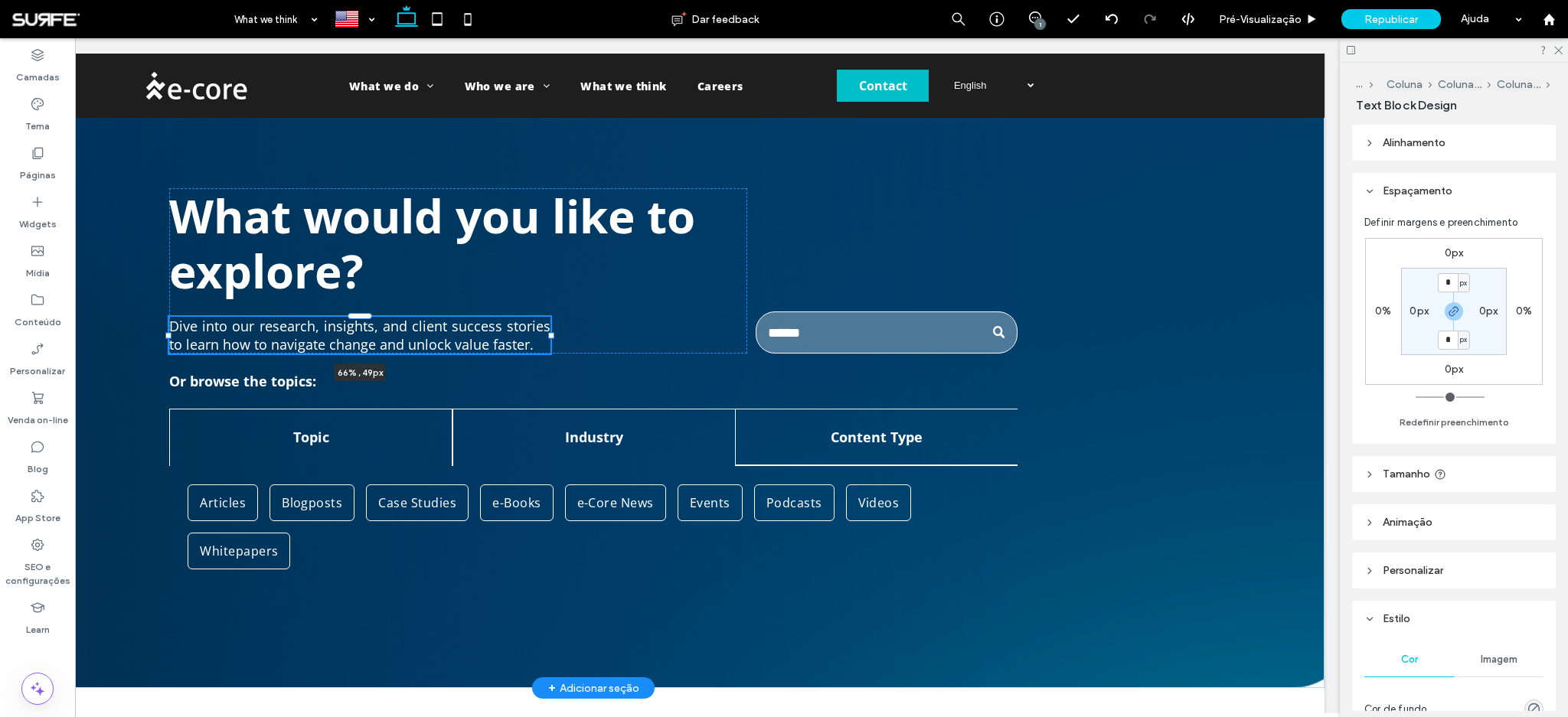drag, startPoint x: 740, startPoint y: 335, endPoint x: 544, endPoint y: 321, distance: 196.4994 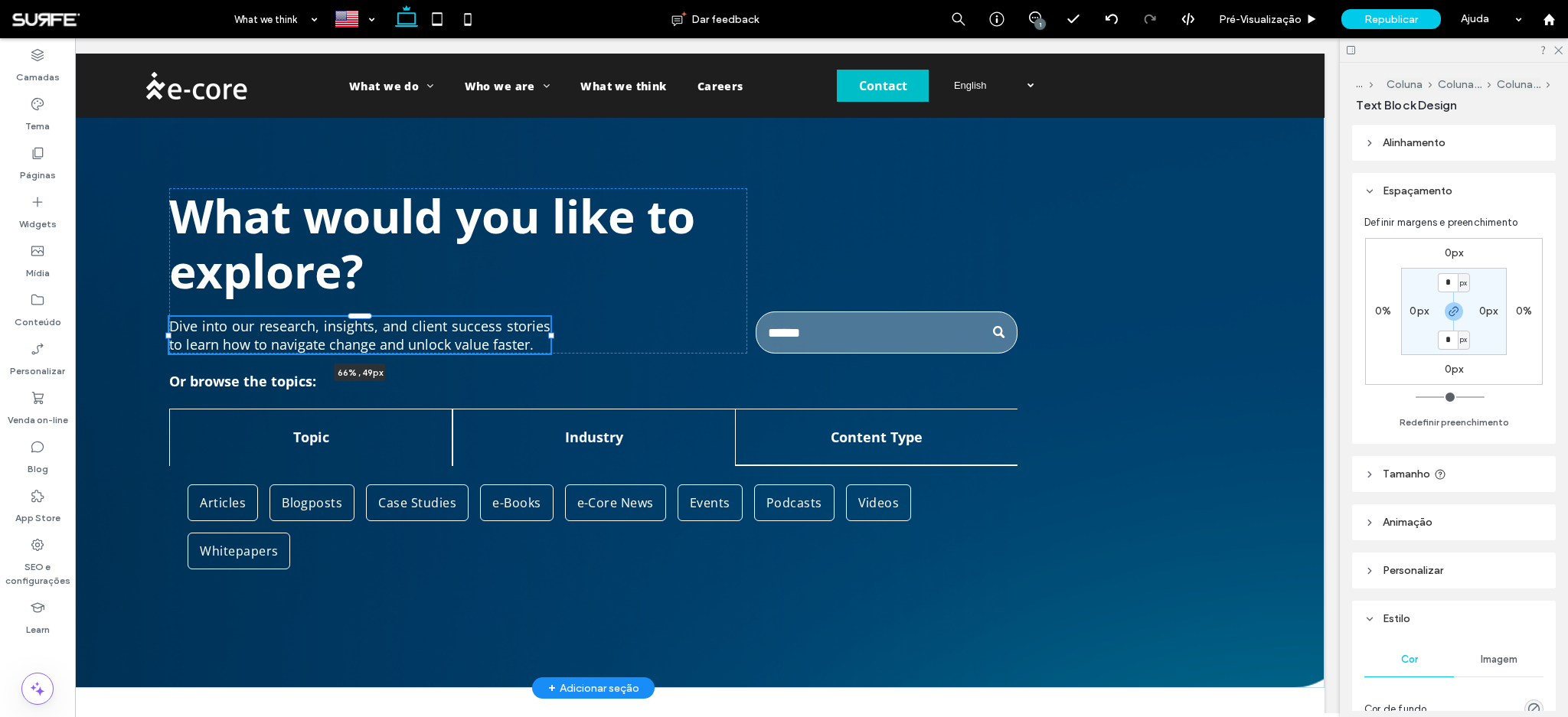 click on "What would you like to explore?
Dive into our research, insights, and client success stories to learn how to navigate change and unlock value faster.
66% , 49px
Or browse the topics:
Topic
Industry
Content Type
Agile
AI
App Development
Atlassian
Careers
Cloud
Data
DevOps
e-Core News
ESM
FinOps
ITSM
Life at e-Core
Product Support
Service Management
SPM
Agribusiness
e-Commerce
Energy
Financial" at bounding box center [593, 370] 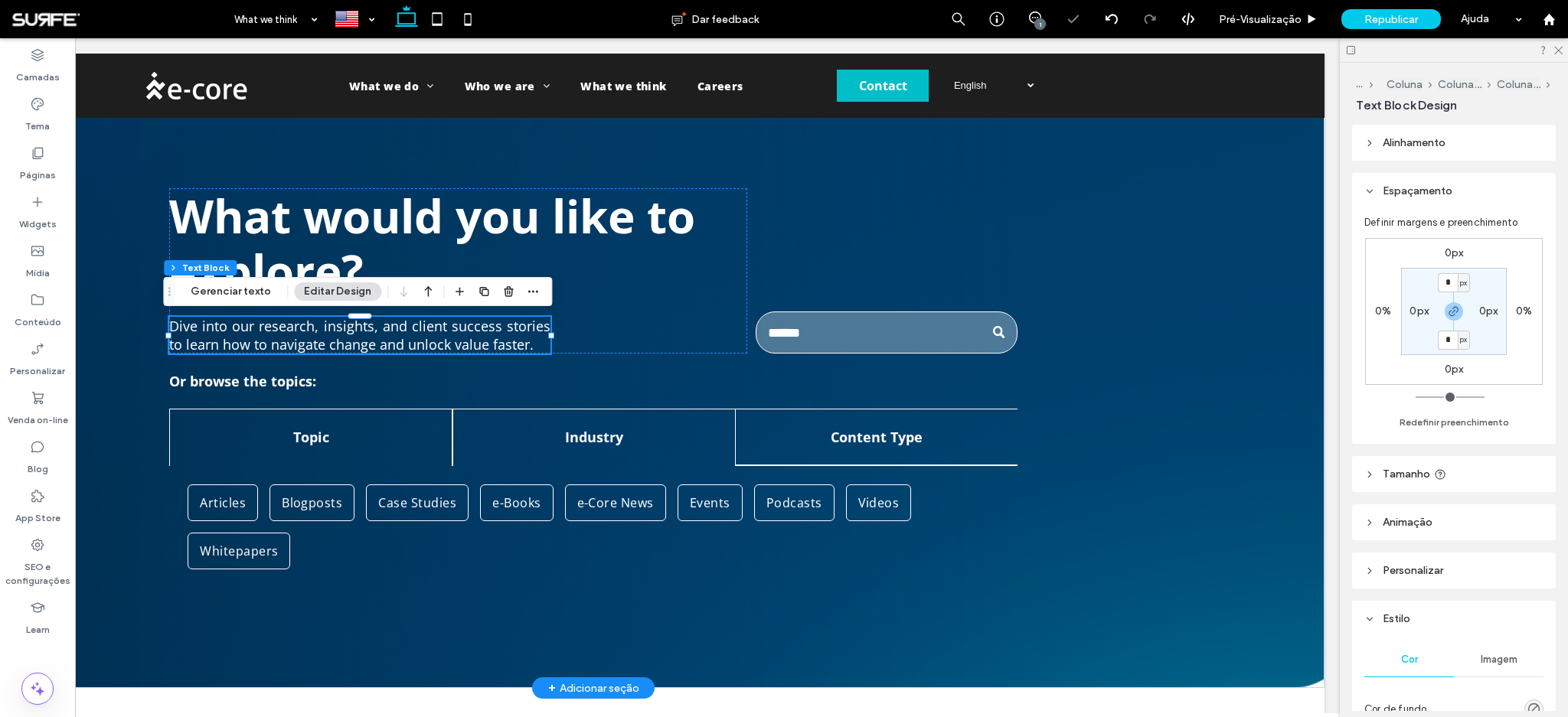 click on "Dive into our research, insights, and client success stories to learn how to navigate change and unlock value faster." at bounding box center (360, 335) 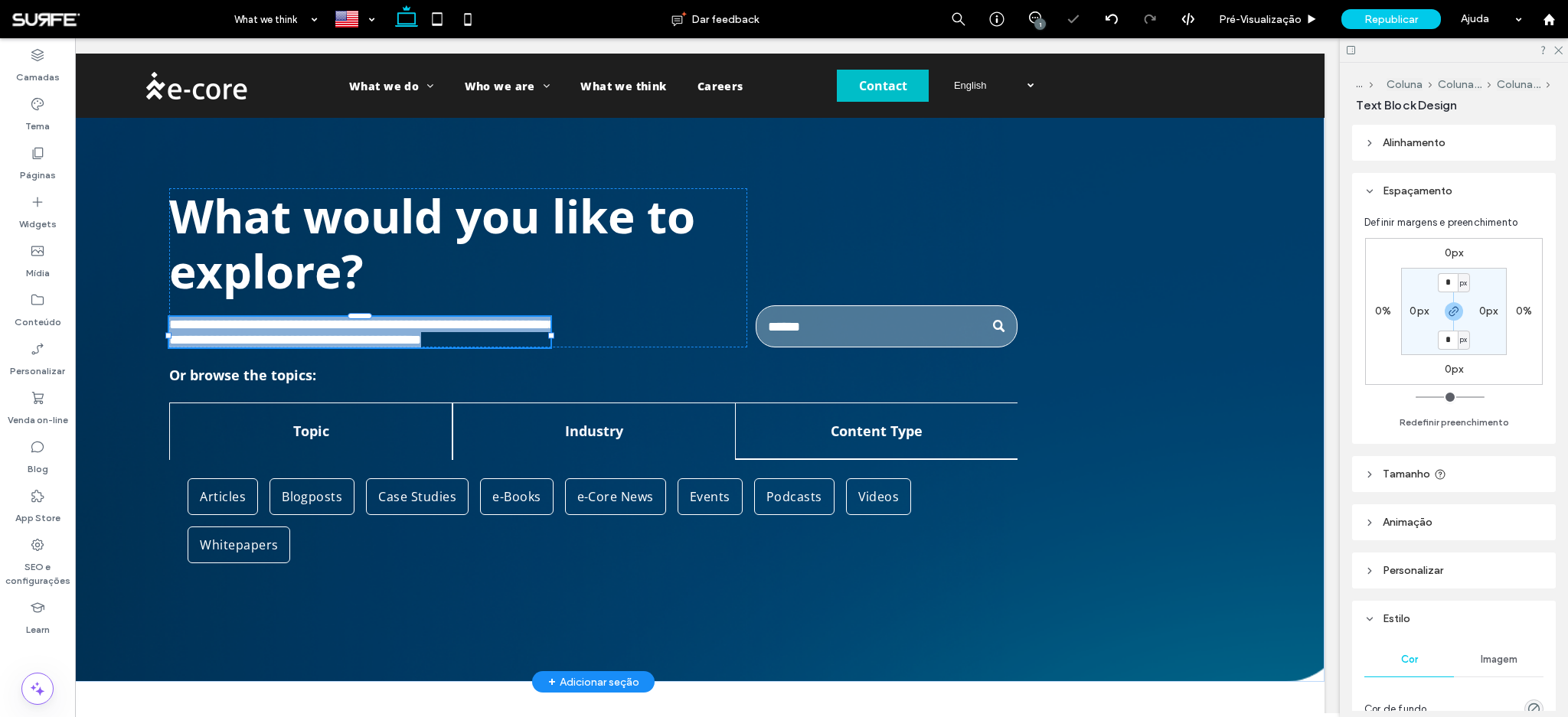 click on "**********" at bounding box center (362, 332) 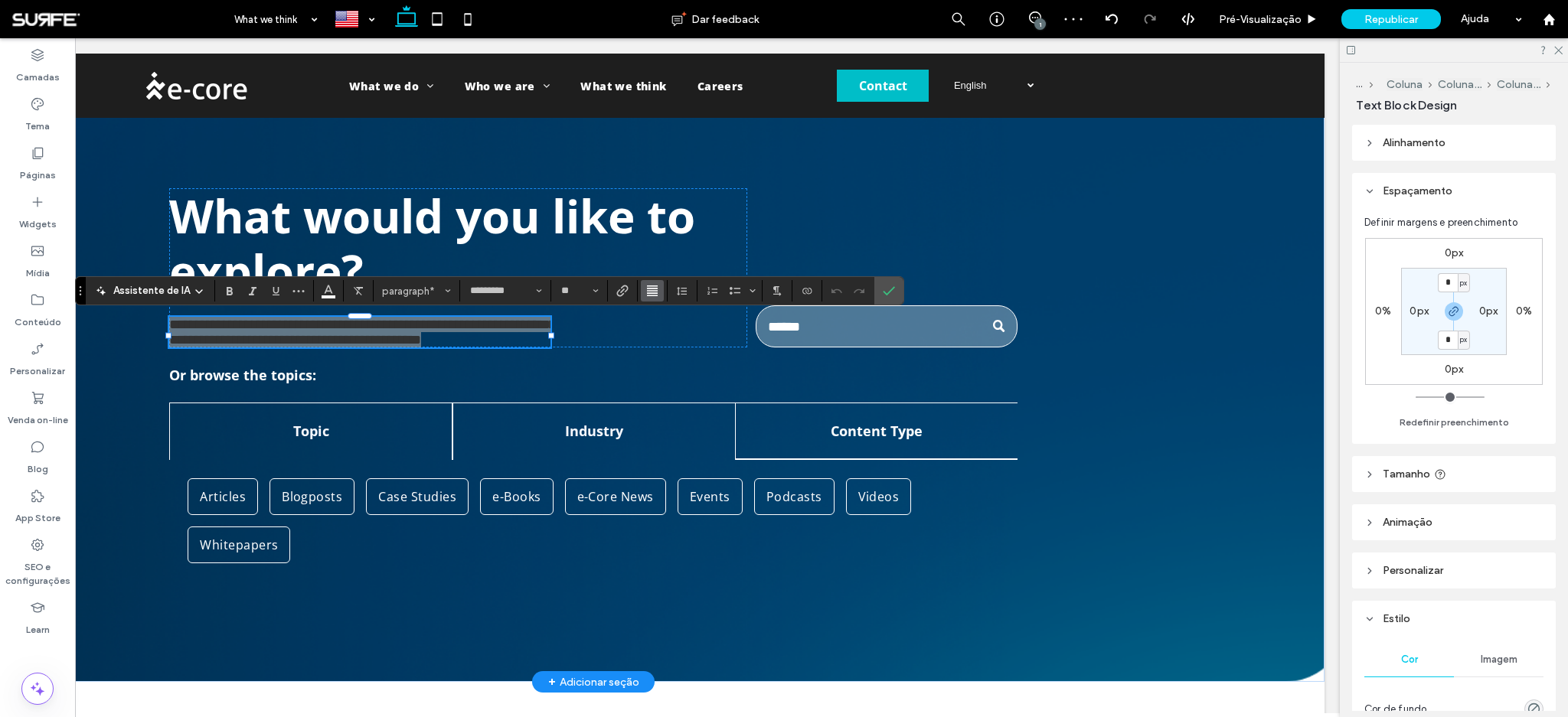 click 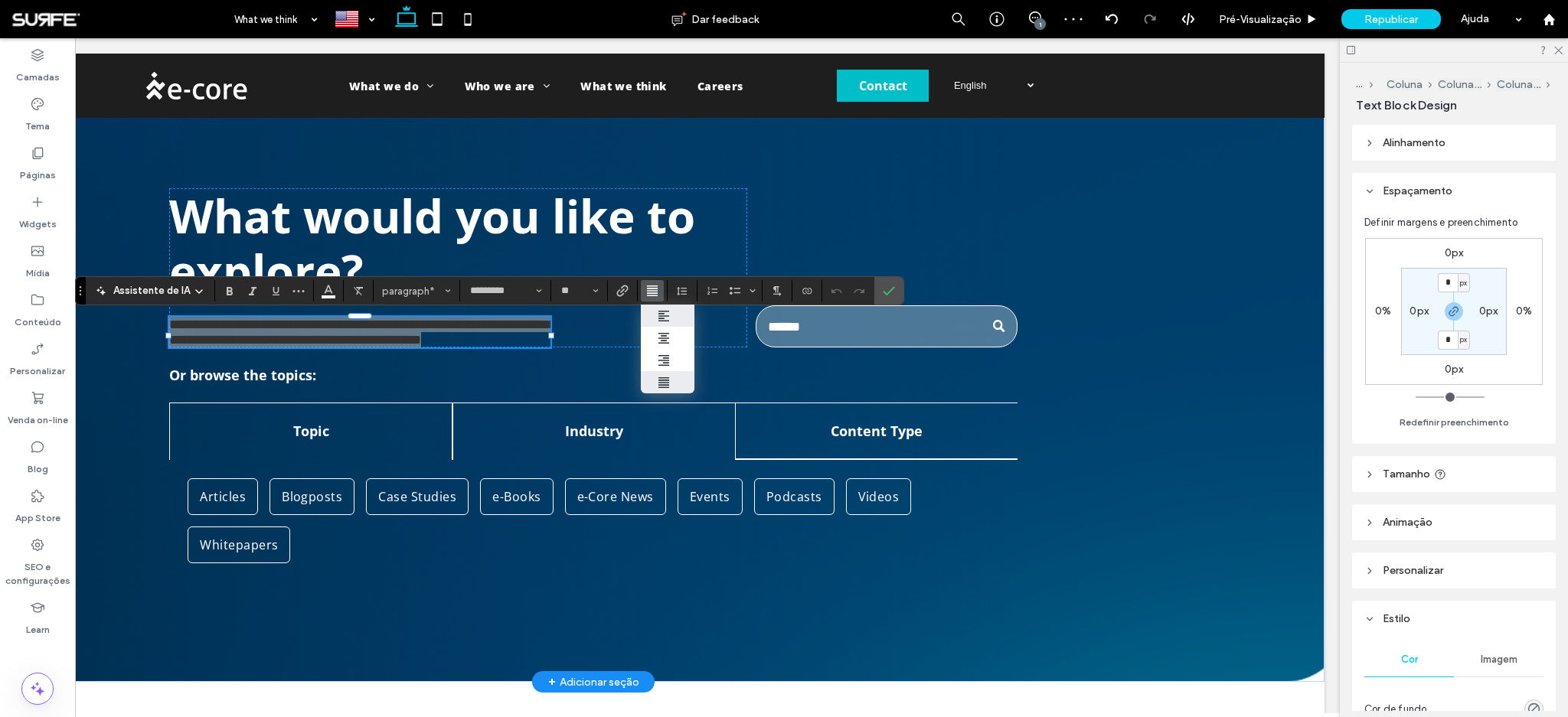 click 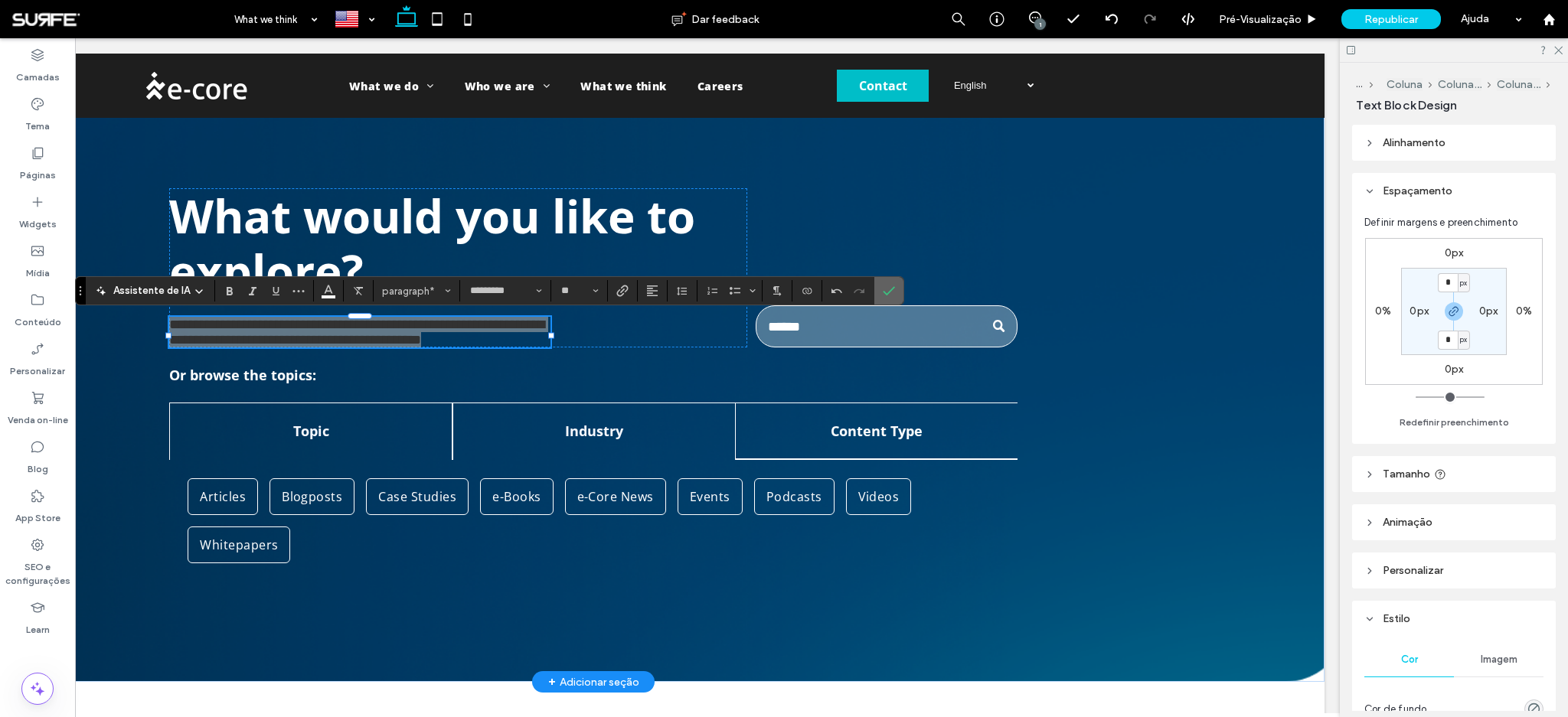 click at bounding box center [889, 291] 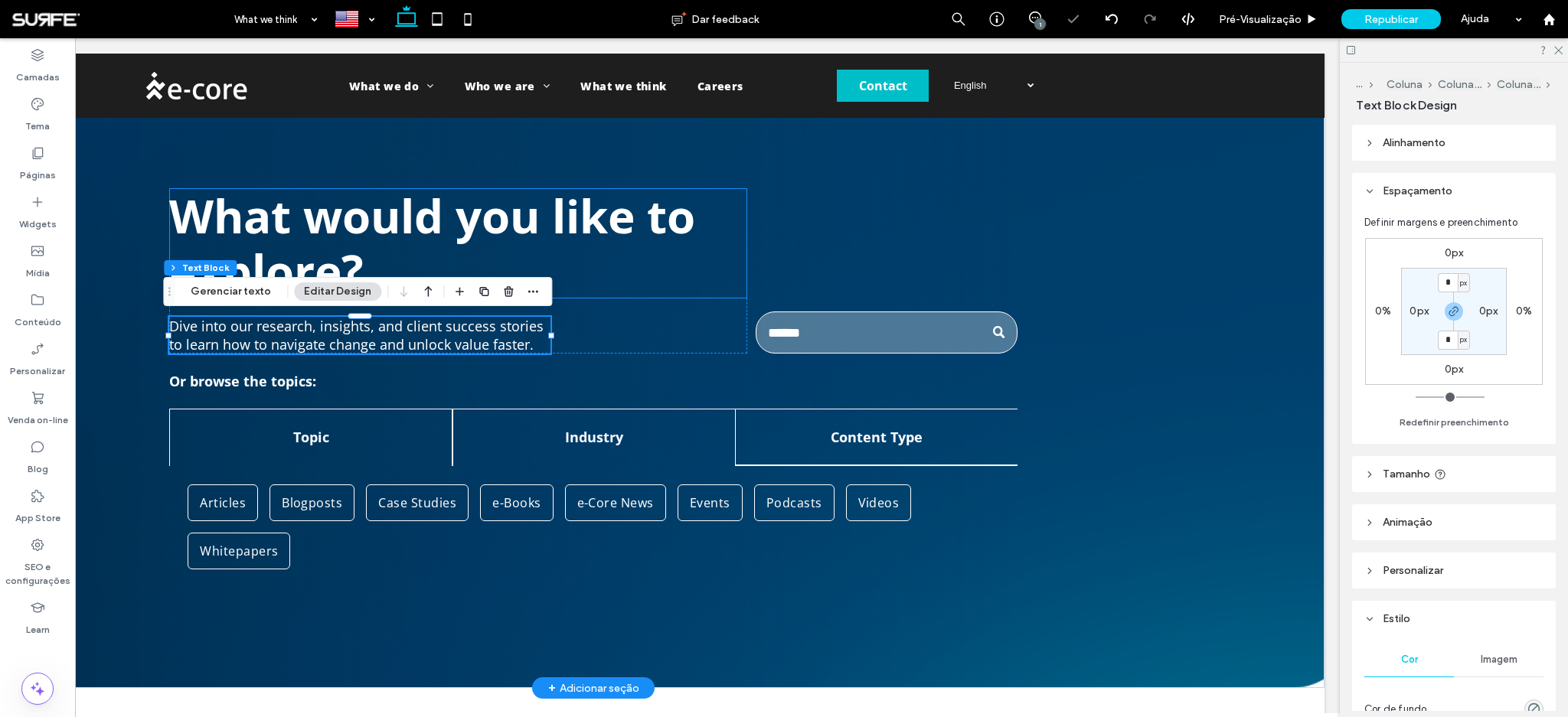 click on "What would you like to explore?" at bounding box center (432, 243) 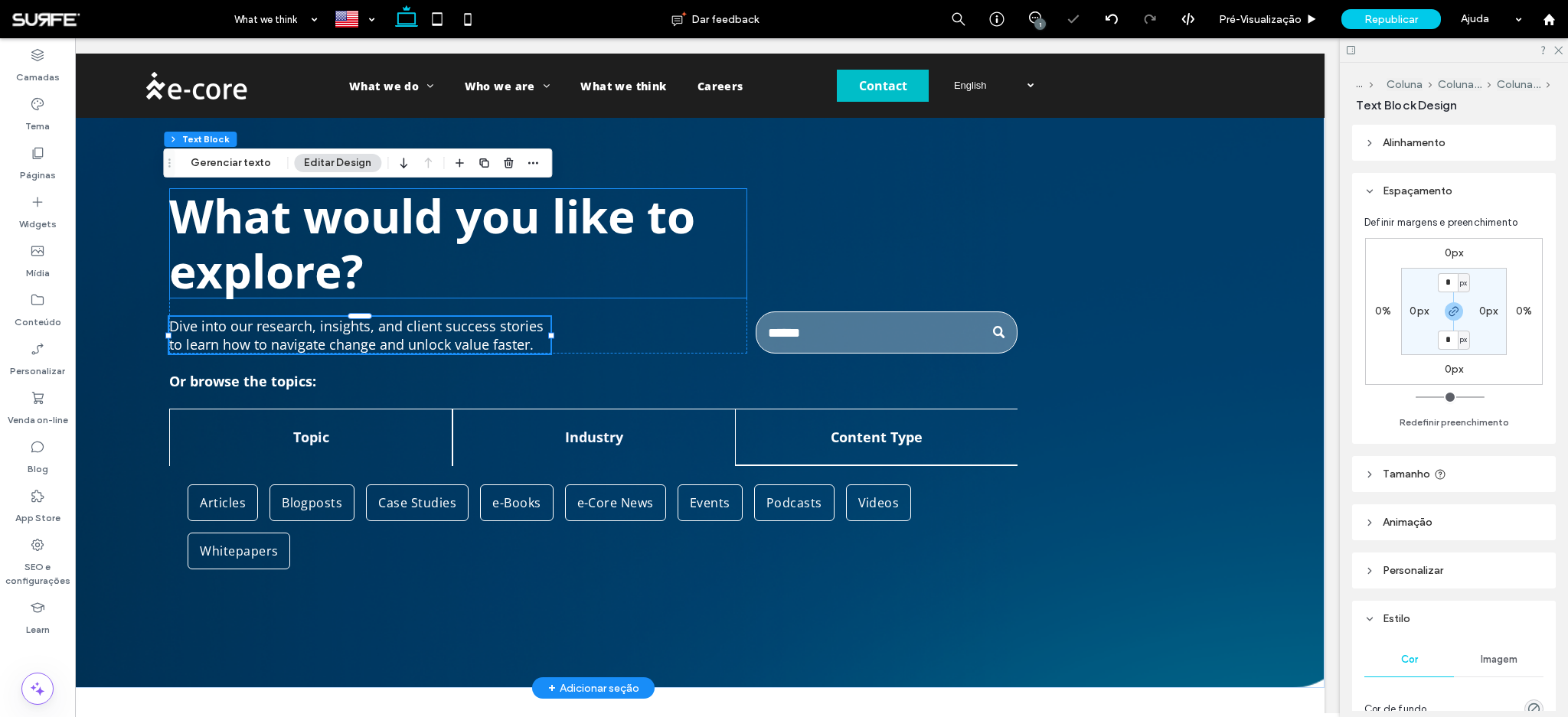 click on "What would you like to explore?" at bounding box center (458, 243) 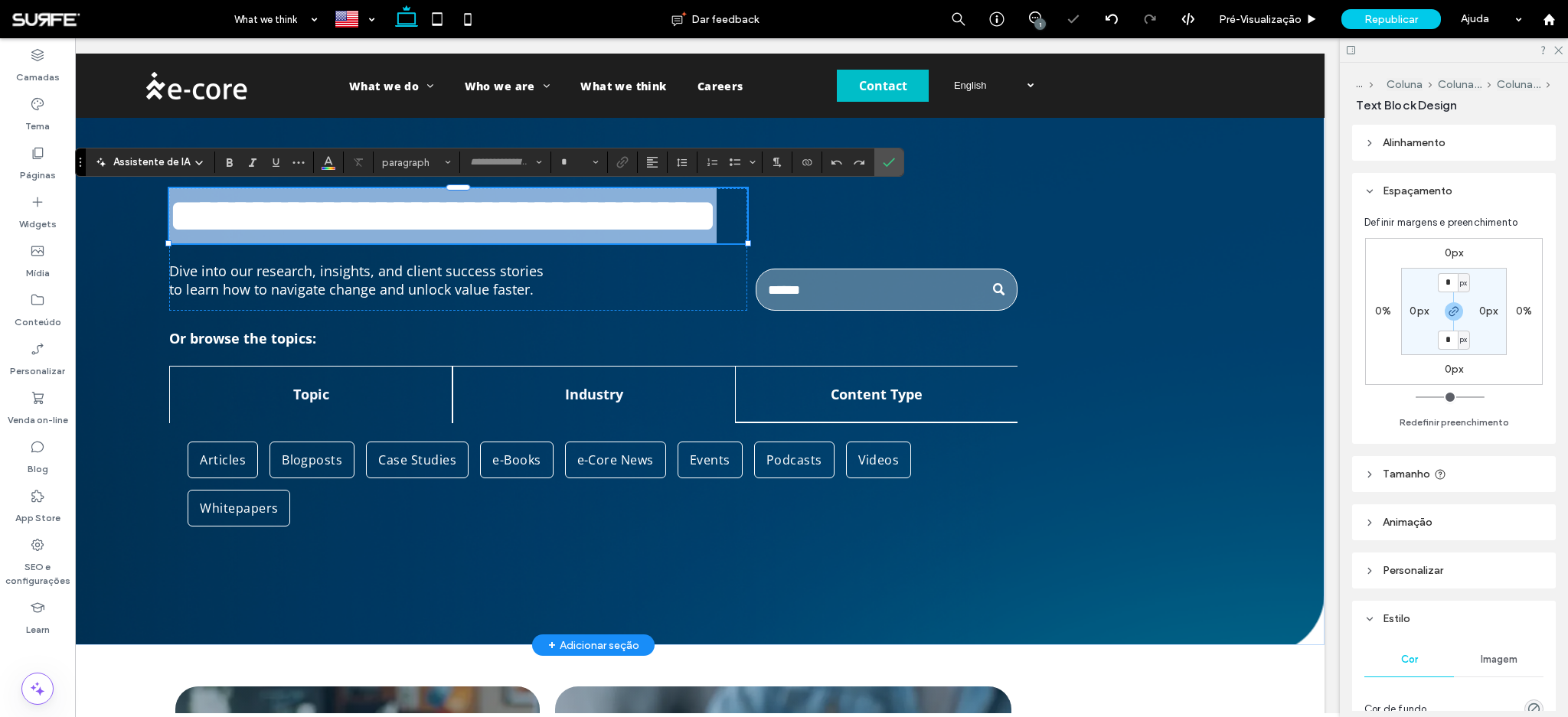 type on "*********" 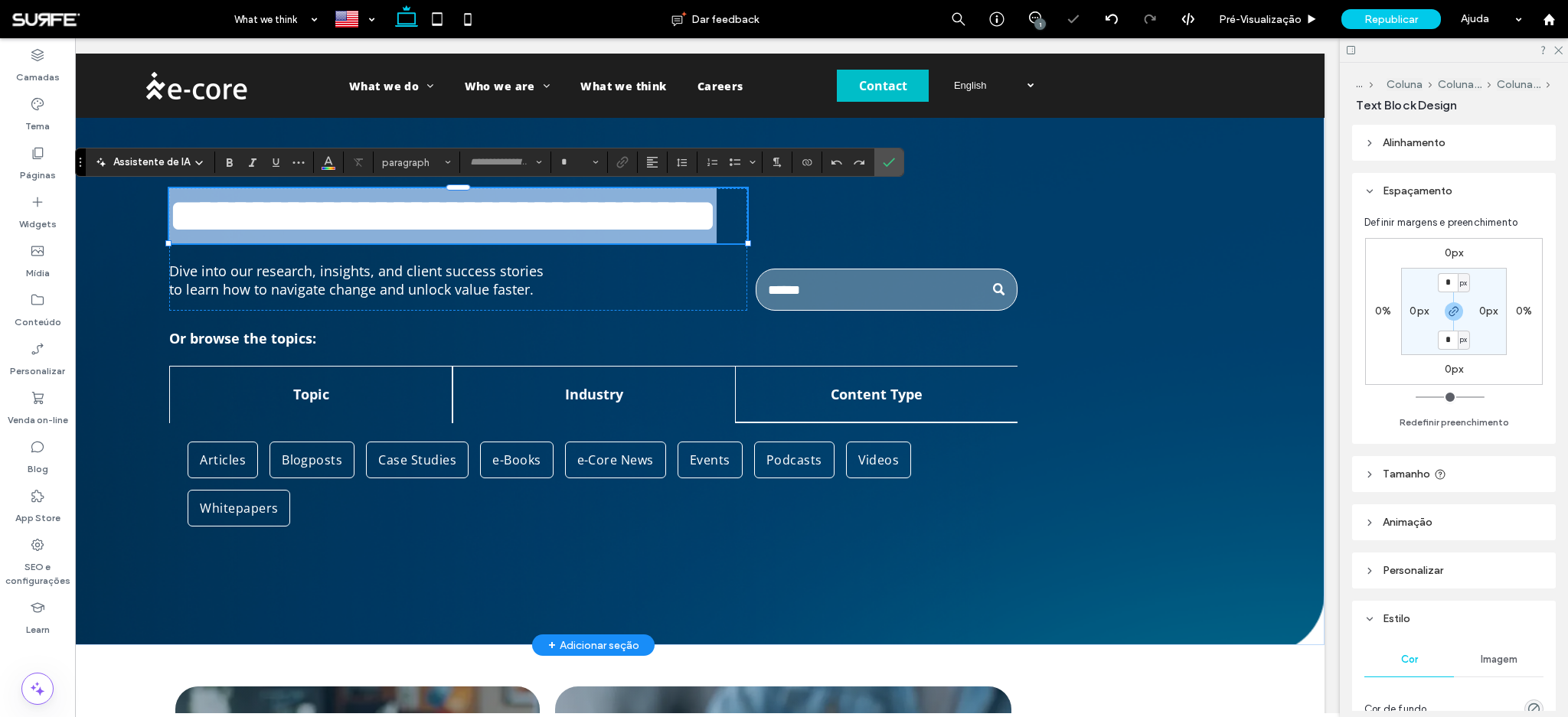 type on "**" 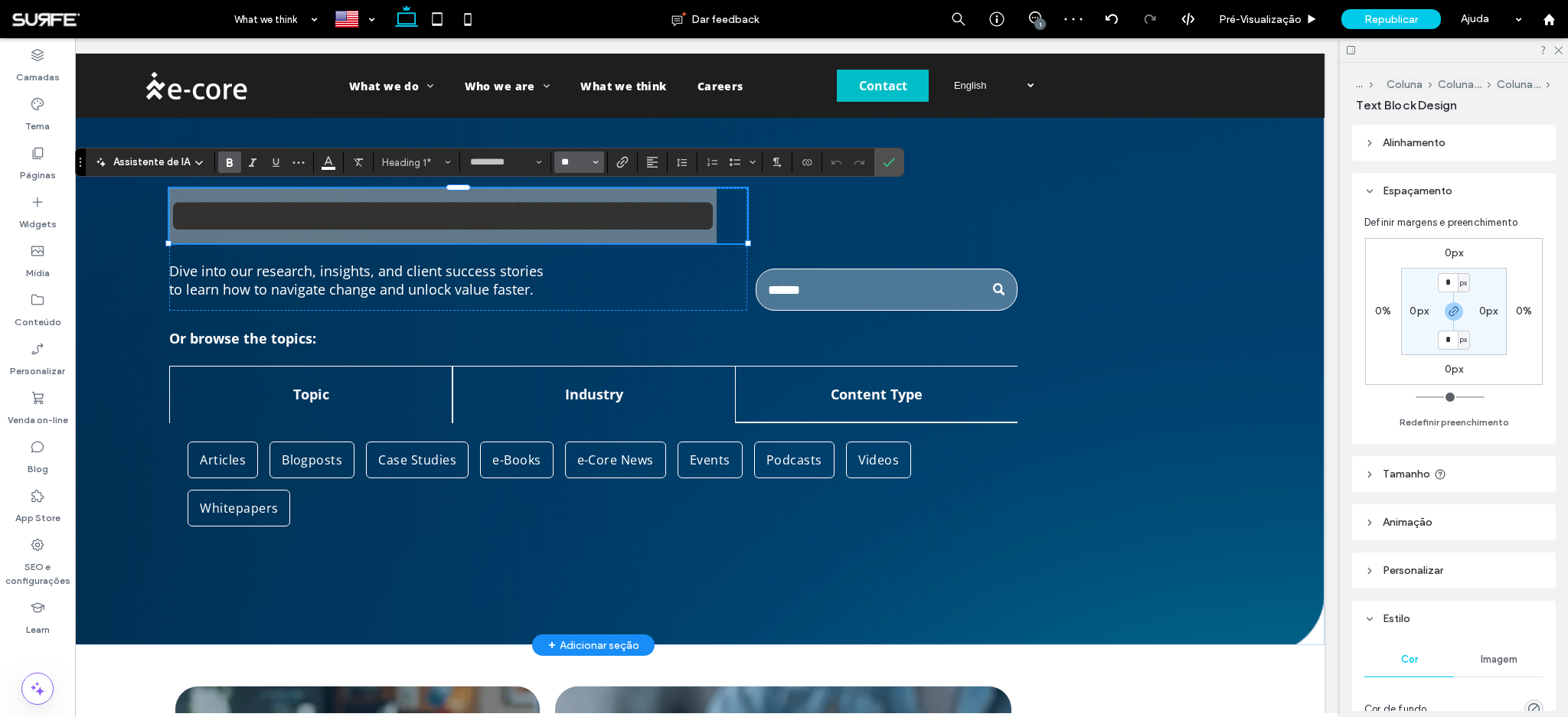 click on "**" at bounding box center (574, 162) 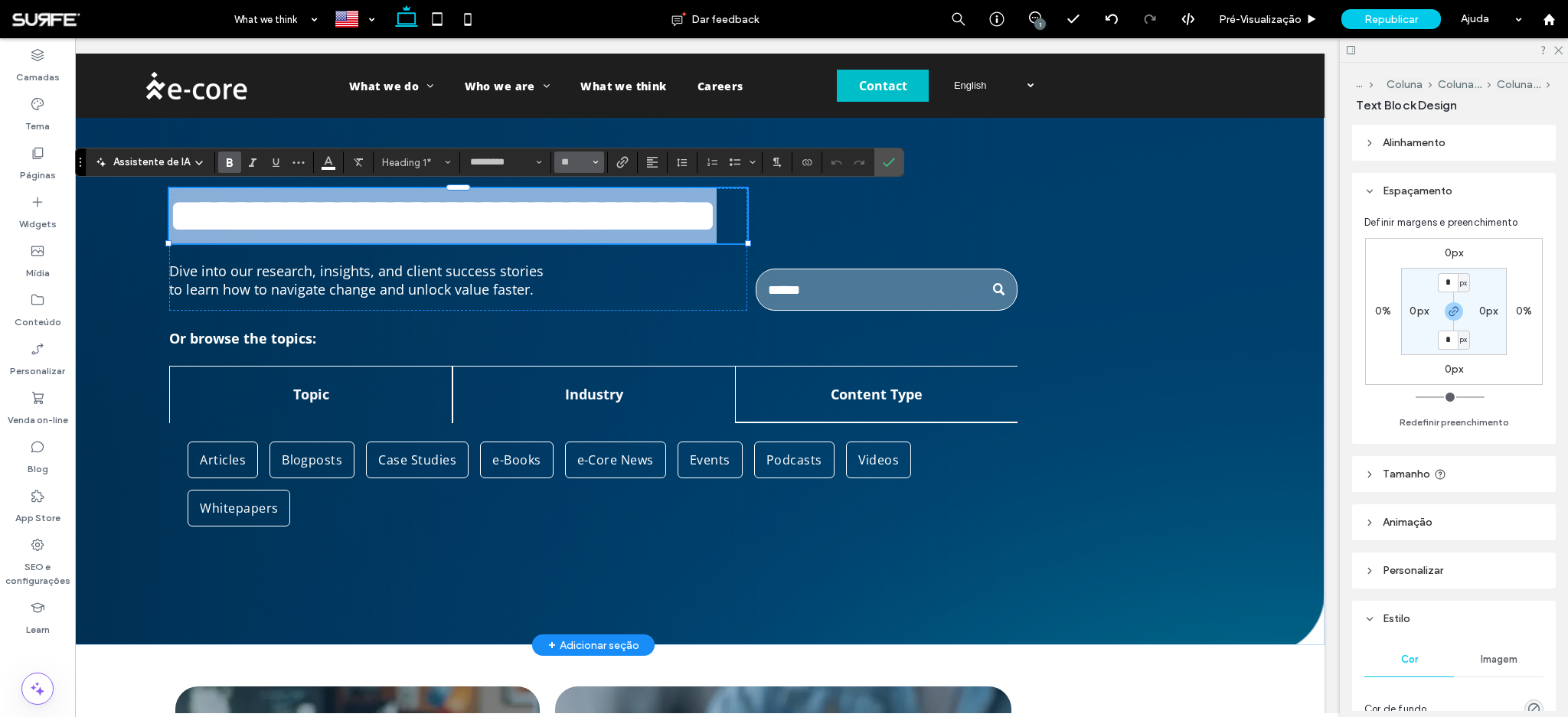 type on "**" 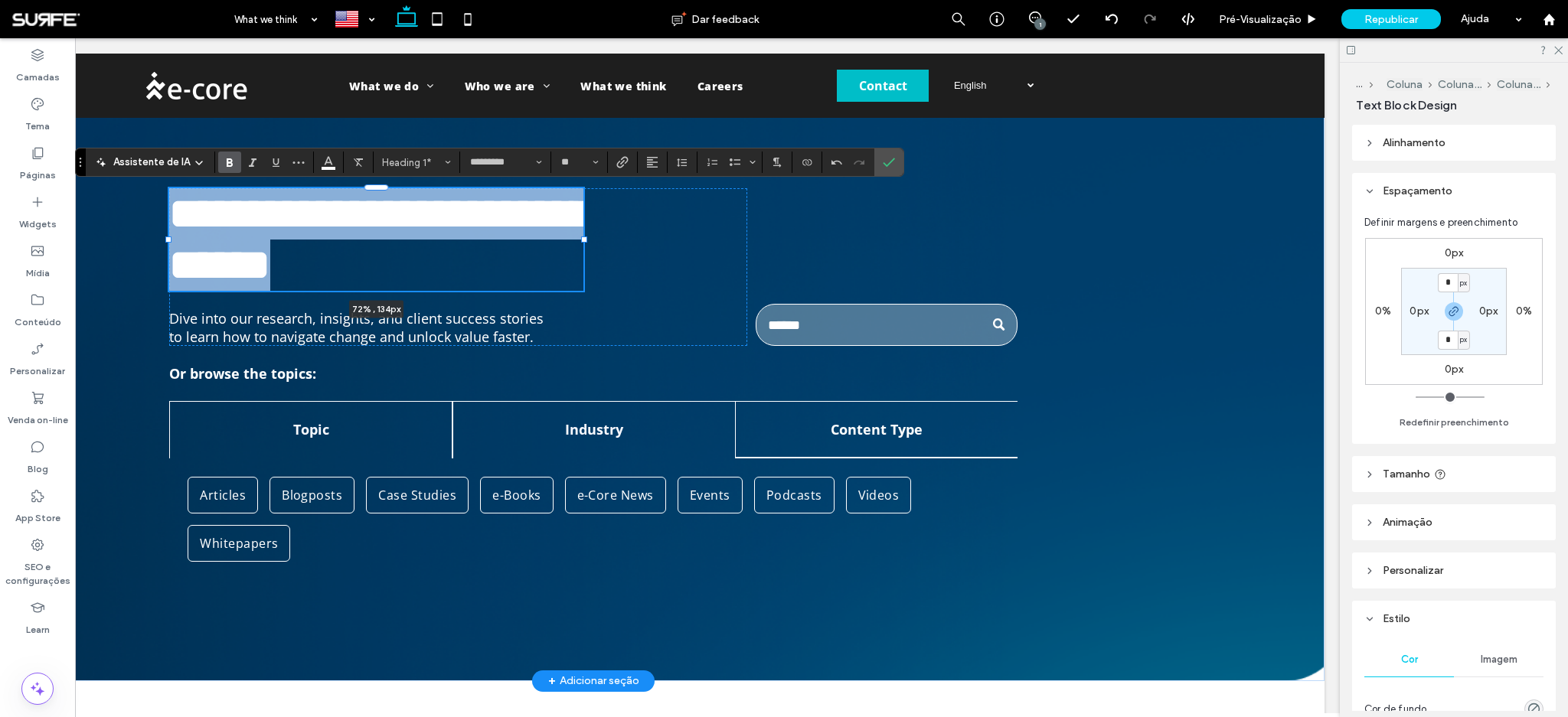 drag, startPoint x: 740, startPoint y: 239, endPoint x: 577, endPoint y: 244, distance: 163.07667 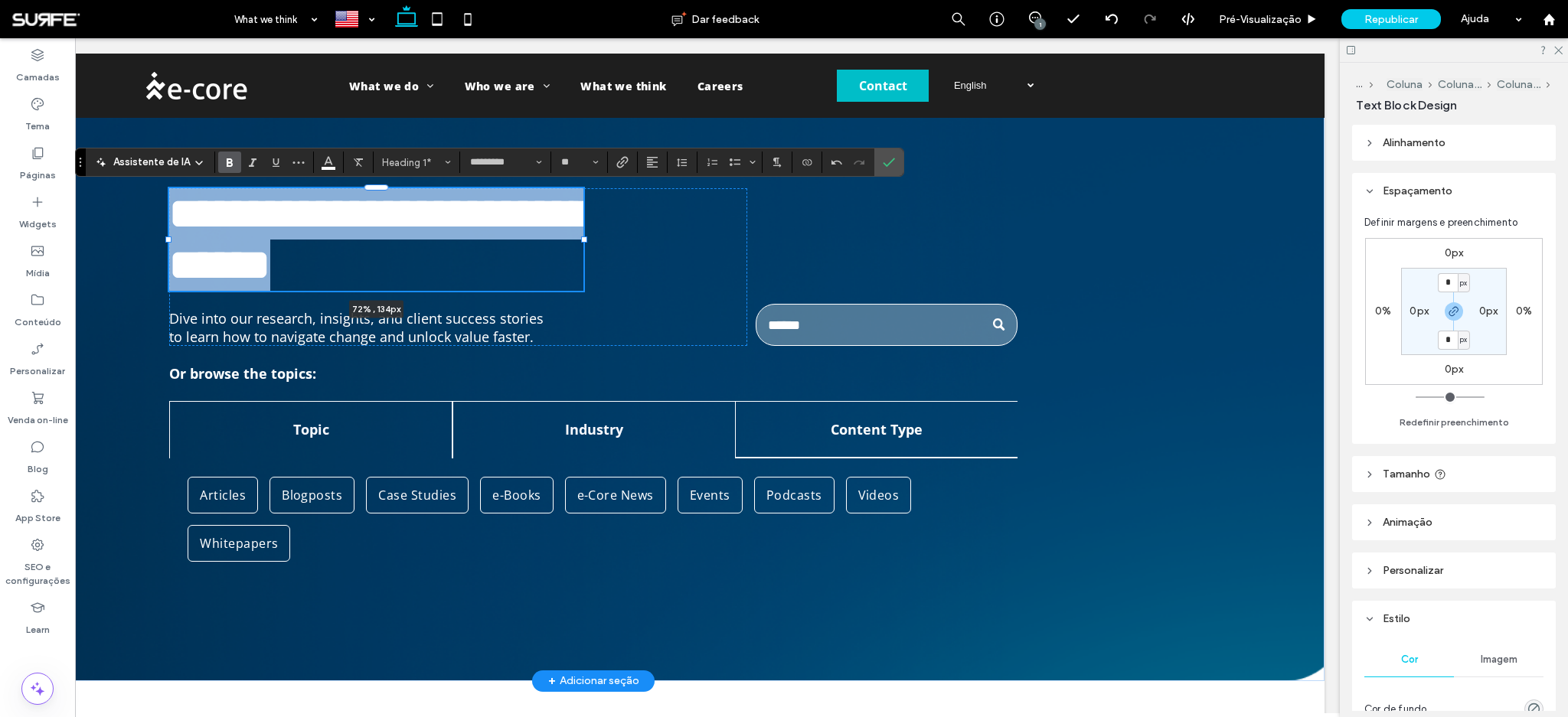 click at bounding box center [169, 188] 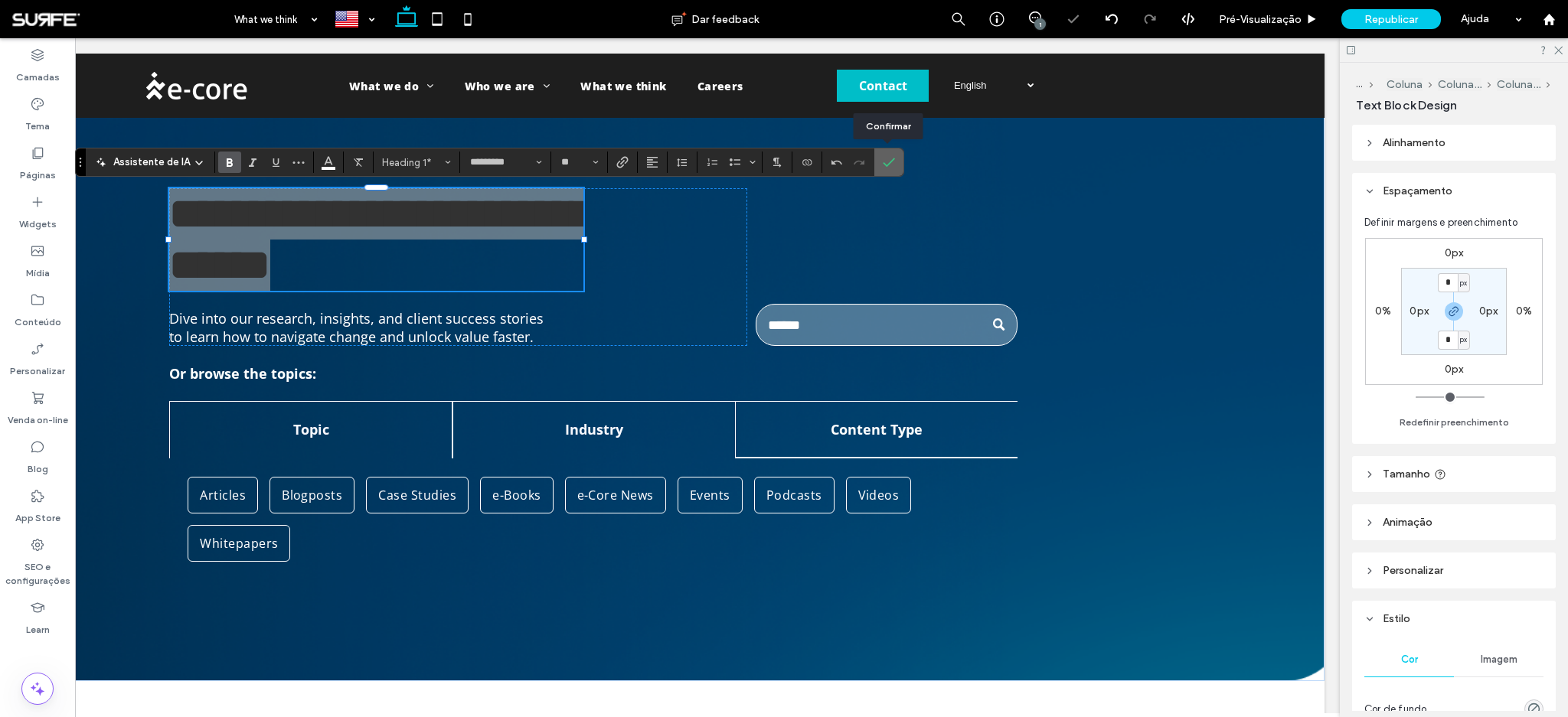 click 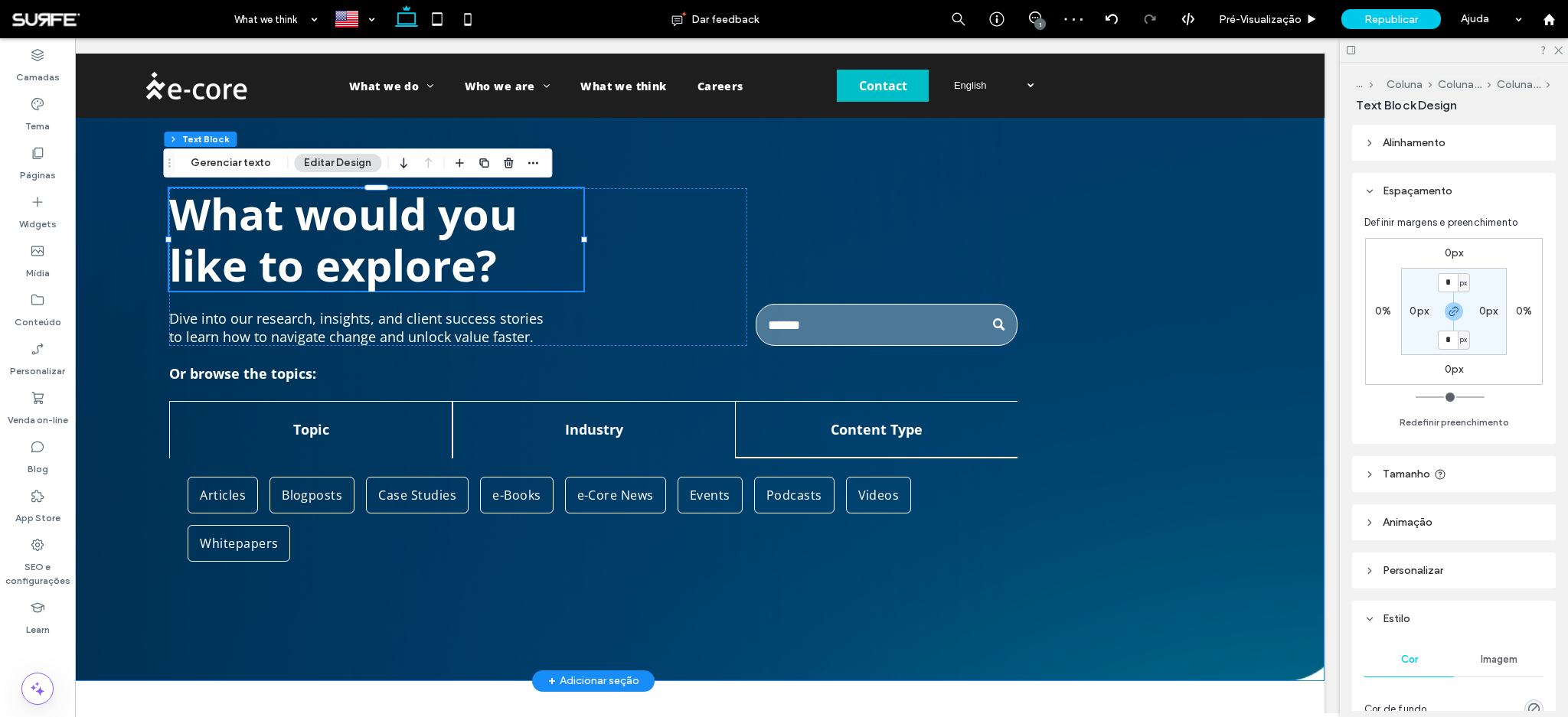 click on "What would you like to explore?
72% , 134px
Dive into our research, insights, and client success stories to learn how to navigate change and unlock value faster.
Or browse the topics:
Topic
Industry
Content Type
Agile
AI
App Development
Atlassian
Careers
Cloud
Data
DevOps
e-Core News
ESM
FinOps
ITSM
Life at e-Core
Product Support
Service Management
SPM
Agribusiness
e-Commerce
Energy
Financial" at bounding box center [593, 367] 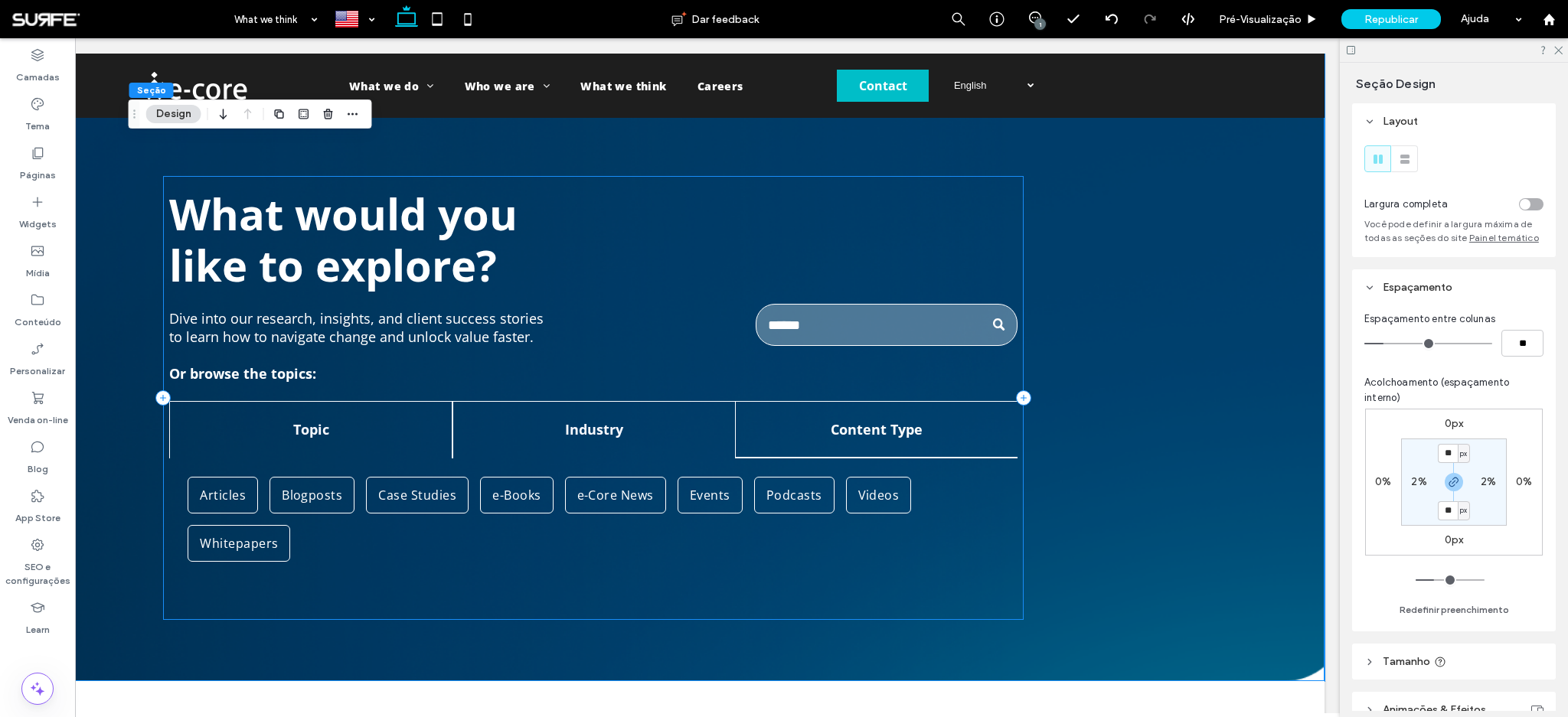 click on "What would you like to explore?
Dive into our research, insights, and client success stories to learn how to navigate change and unlock value faster.
Or browse the topics:
Topic
Industry
Content Type
Agile
AI
App Development
Atlassian
Careers
Cloud
Data
DevOps
e-Core News
ESM
FinOps
ITSM
Life at e-Core
Product Support
Service Management
SPM
Agribusiness
e-Commerce
Energy
Financial
Healthcare" at bounding box center [593, 398] 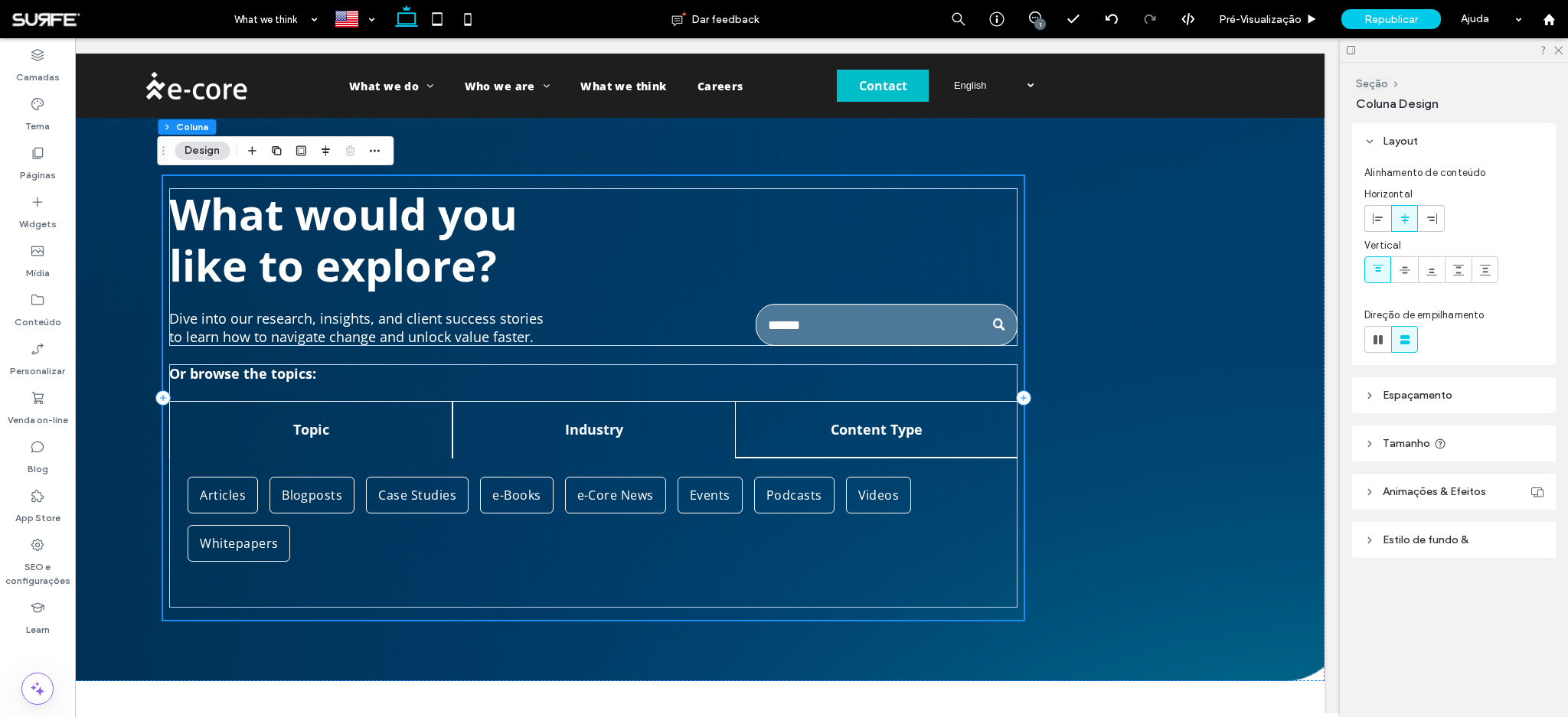 click on "What would you like to explore?
Dive into our research, insights, and client success stories to learn how to navigate change and unlock value faster.
Or browse the topics:
Topic
Industry
Content Type
Agile
AI
App Development
Atlassian
Careers
Cloud
Data
DevOps
e-Core News
ESM
FinOps
ITSM
Life at e-Core
Product Support
Service Management
SPM
Agribusiness
e-Commerce
Energy
Financial
Healthcare" at bounding box center [593, 398] 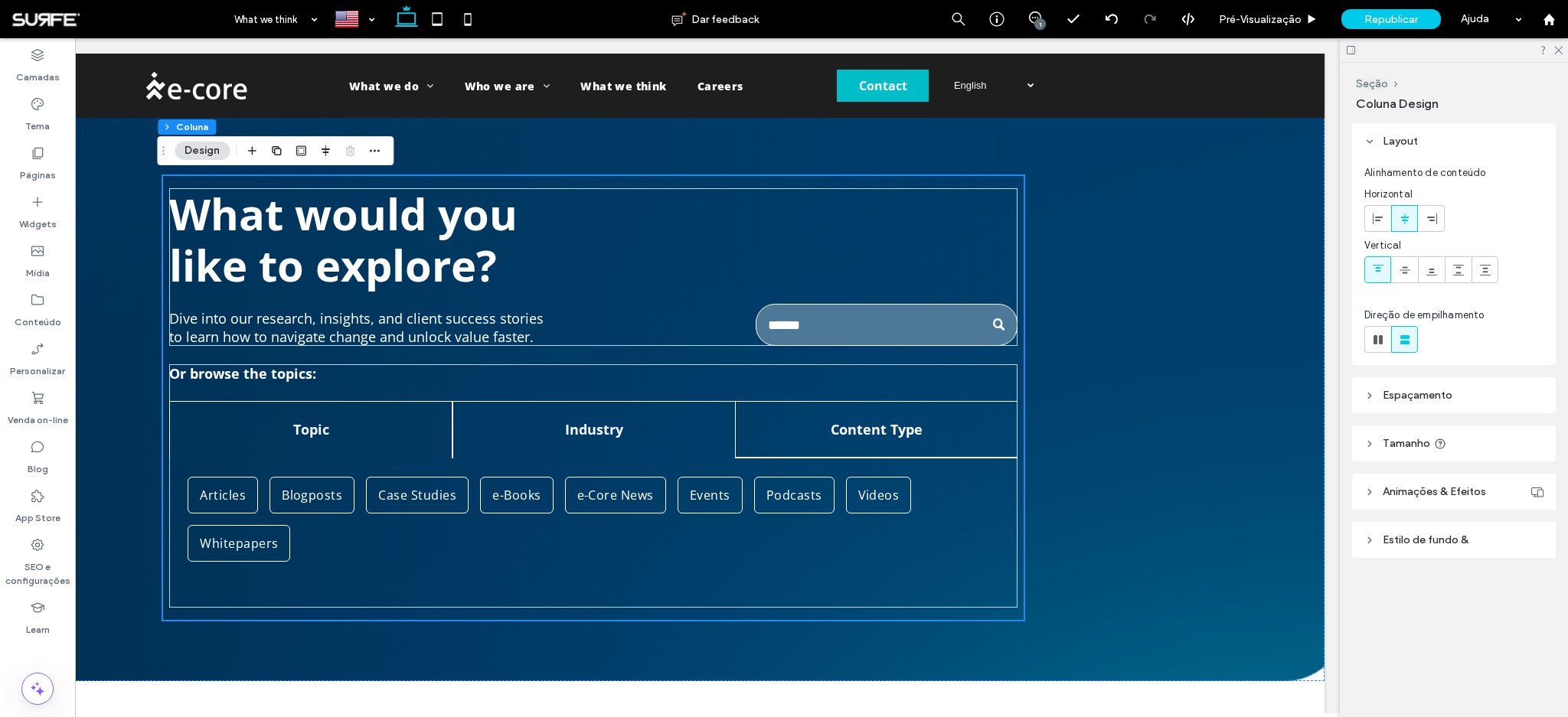 click on "Espaçamento" at bounding box center [1454, 395] 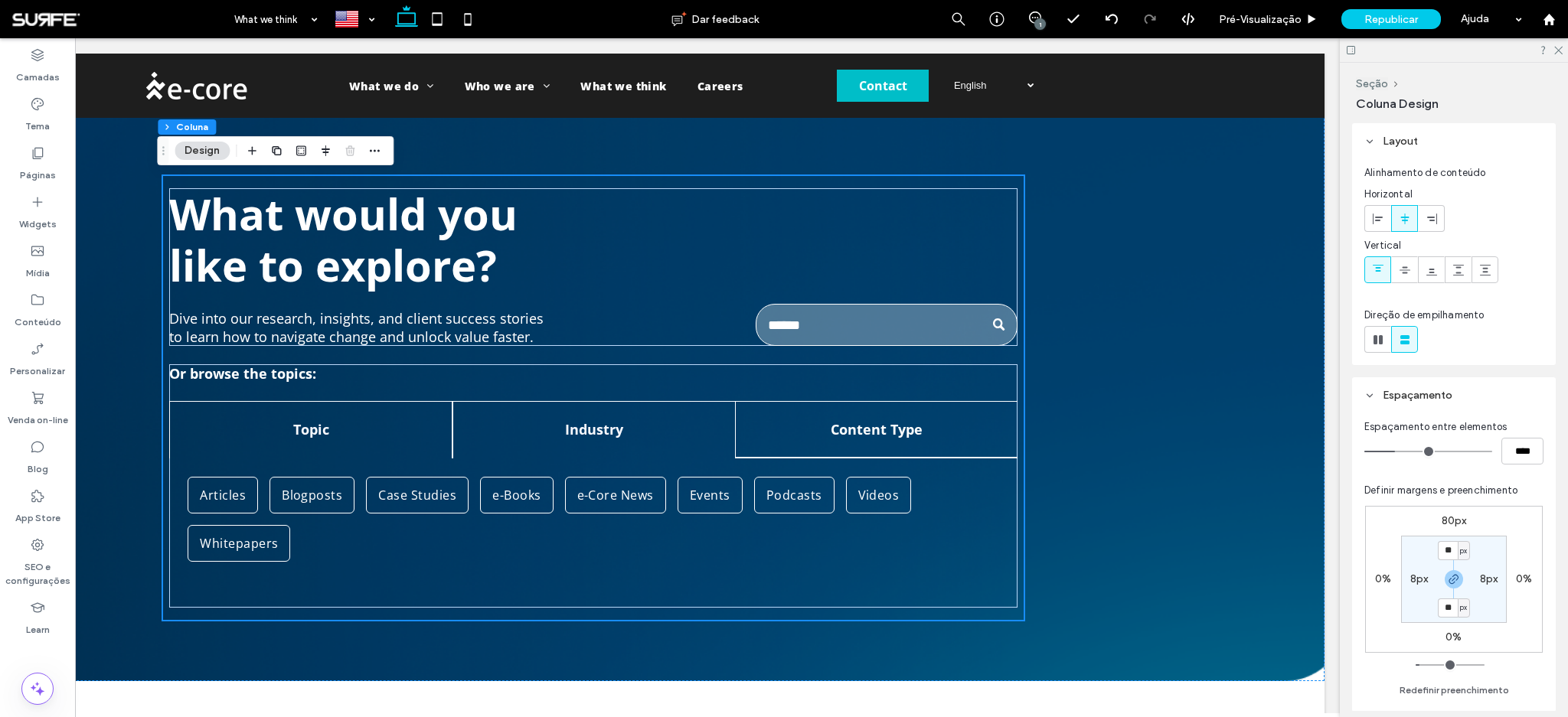 type on "**" 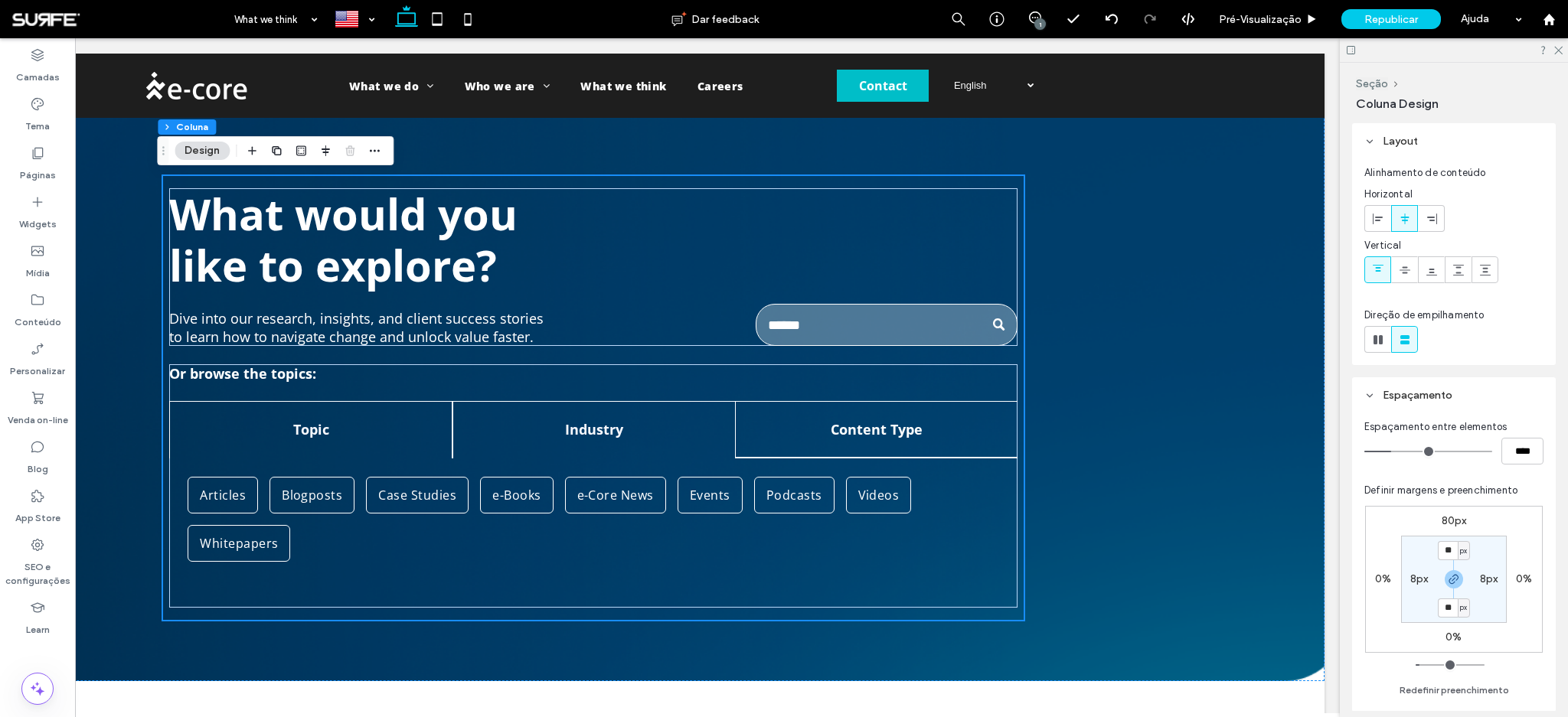 type on "**" 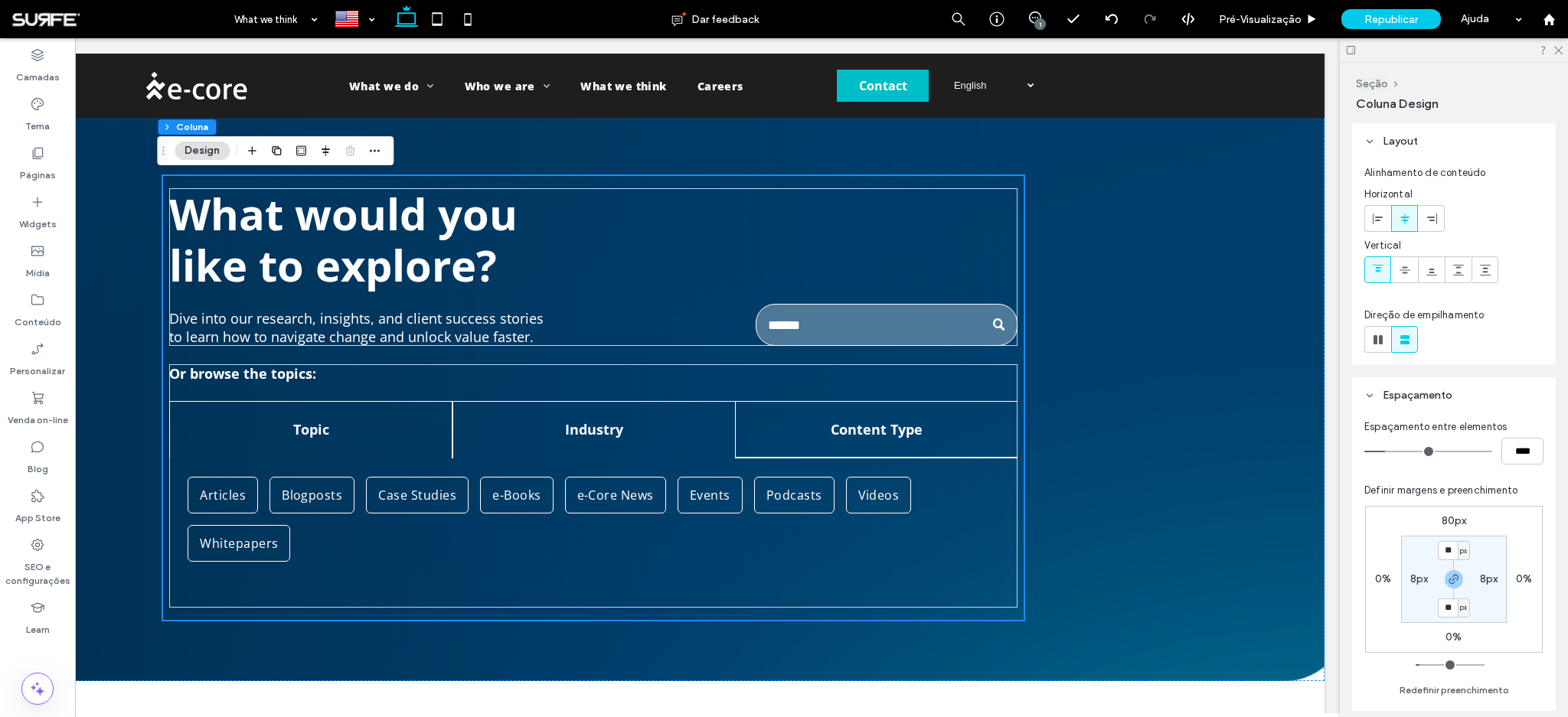 click at bounding box center (1428, 451) 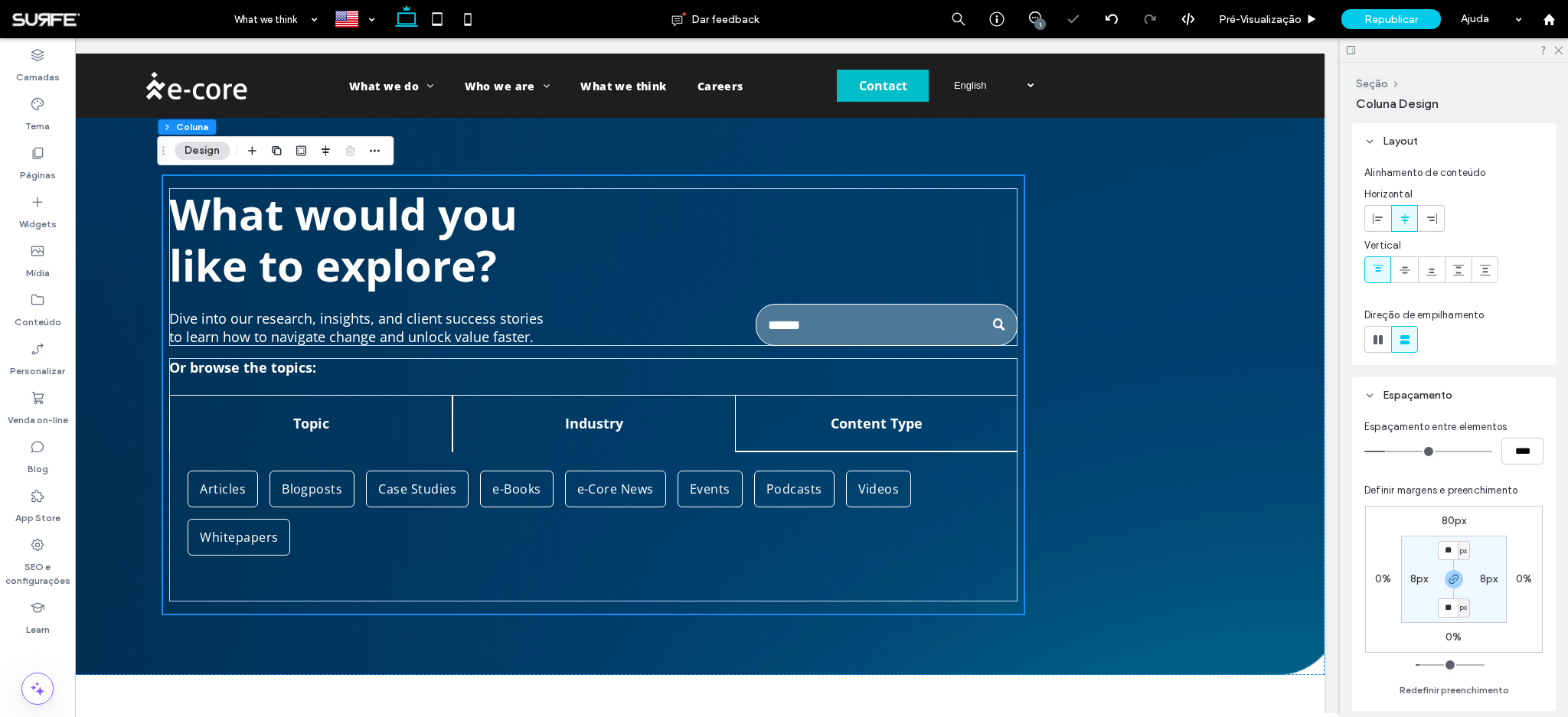 type on "**" 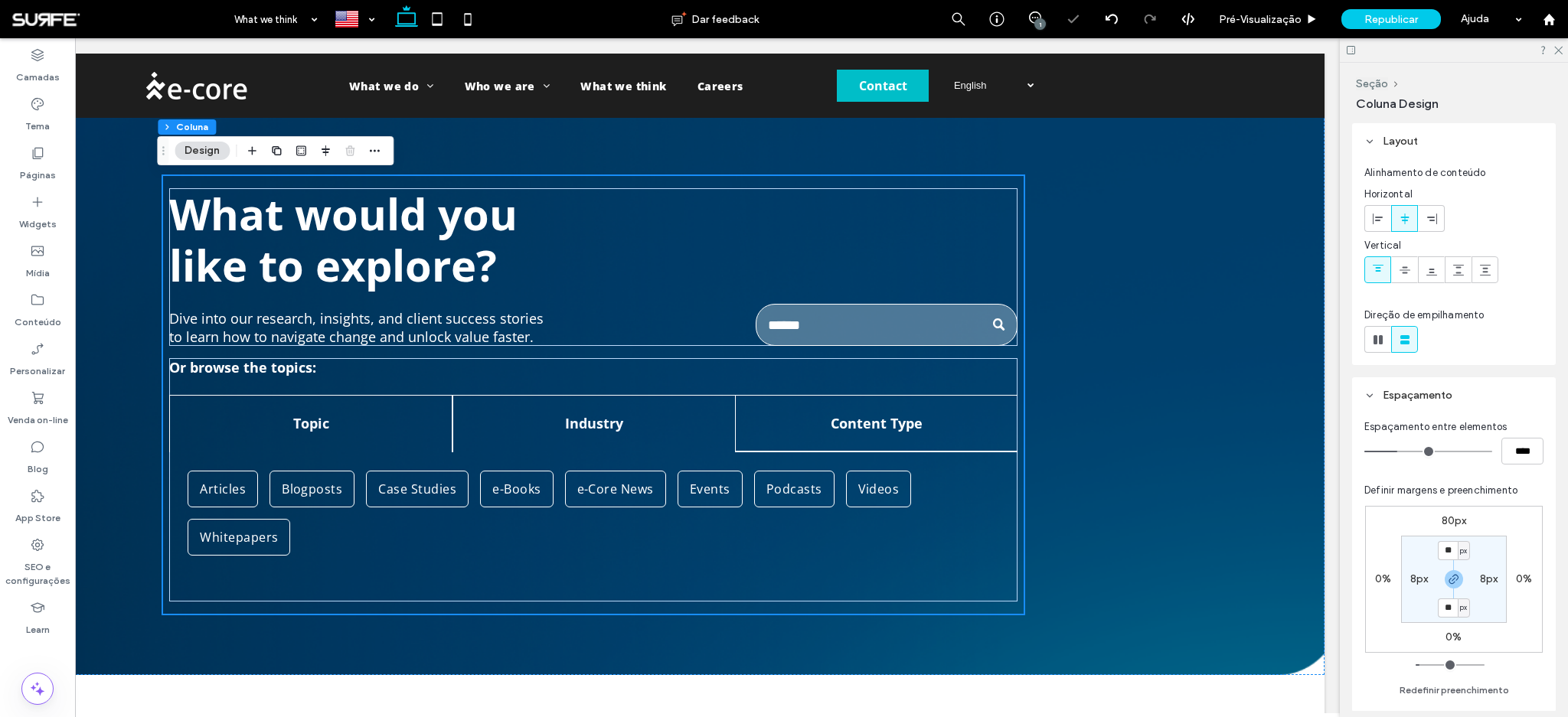 type on "**" 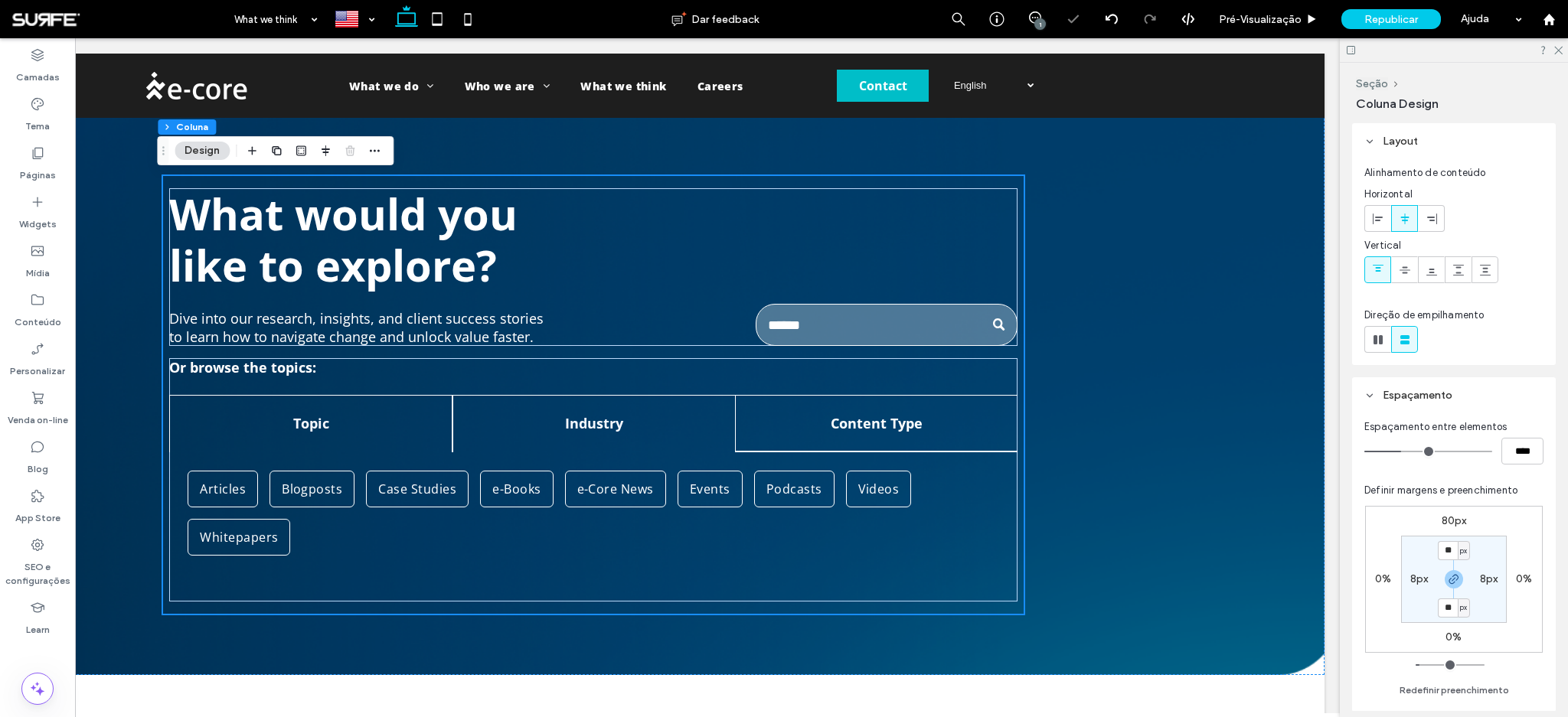 type on "**" 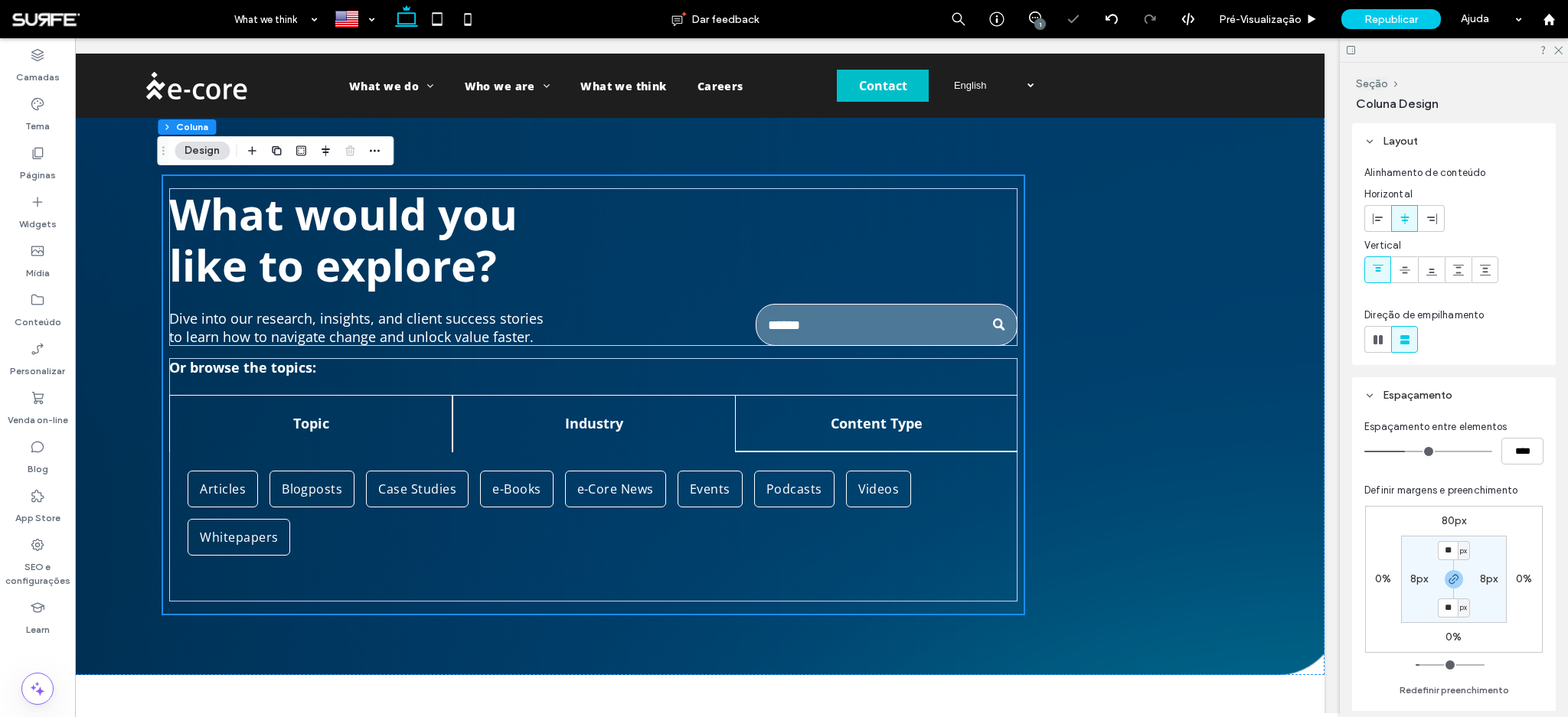 type on "**" 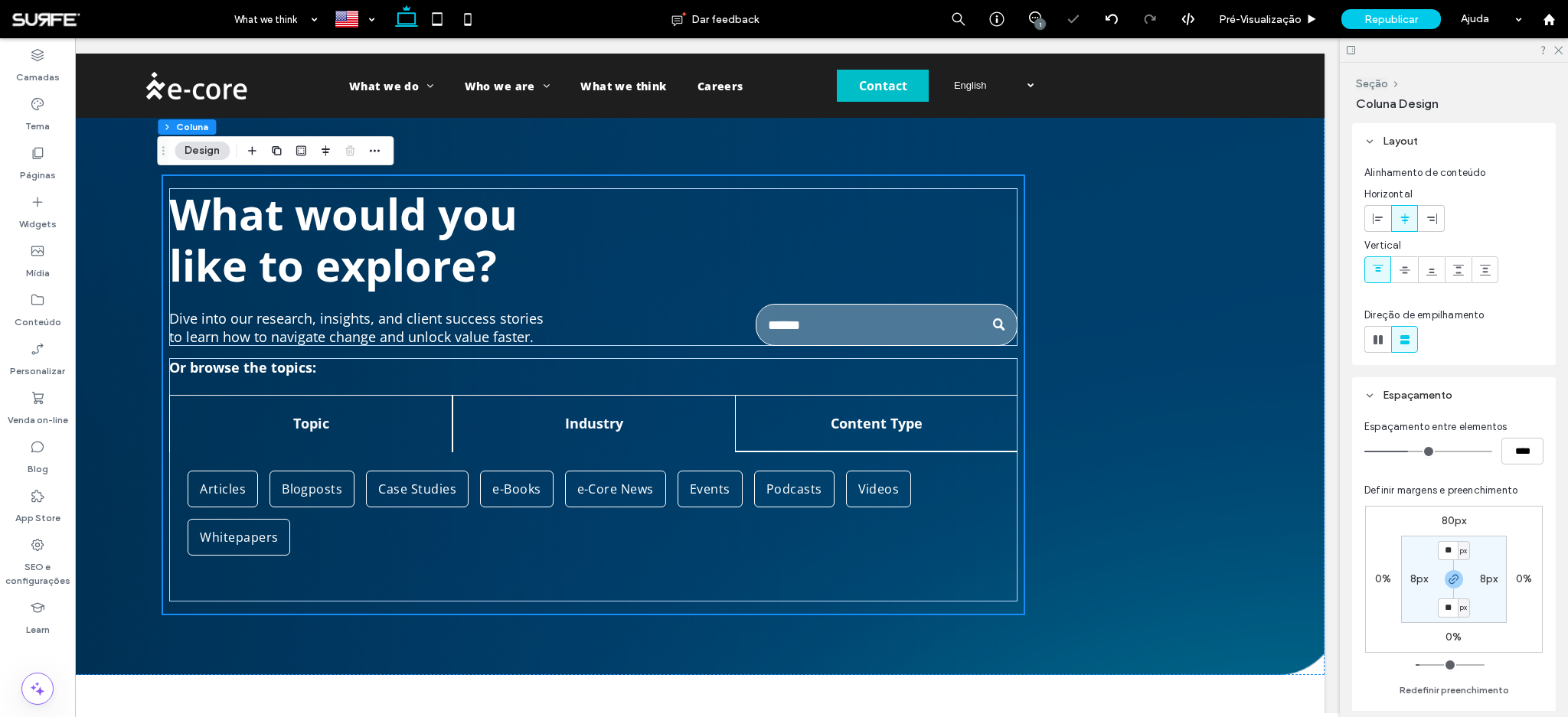 type on "**" 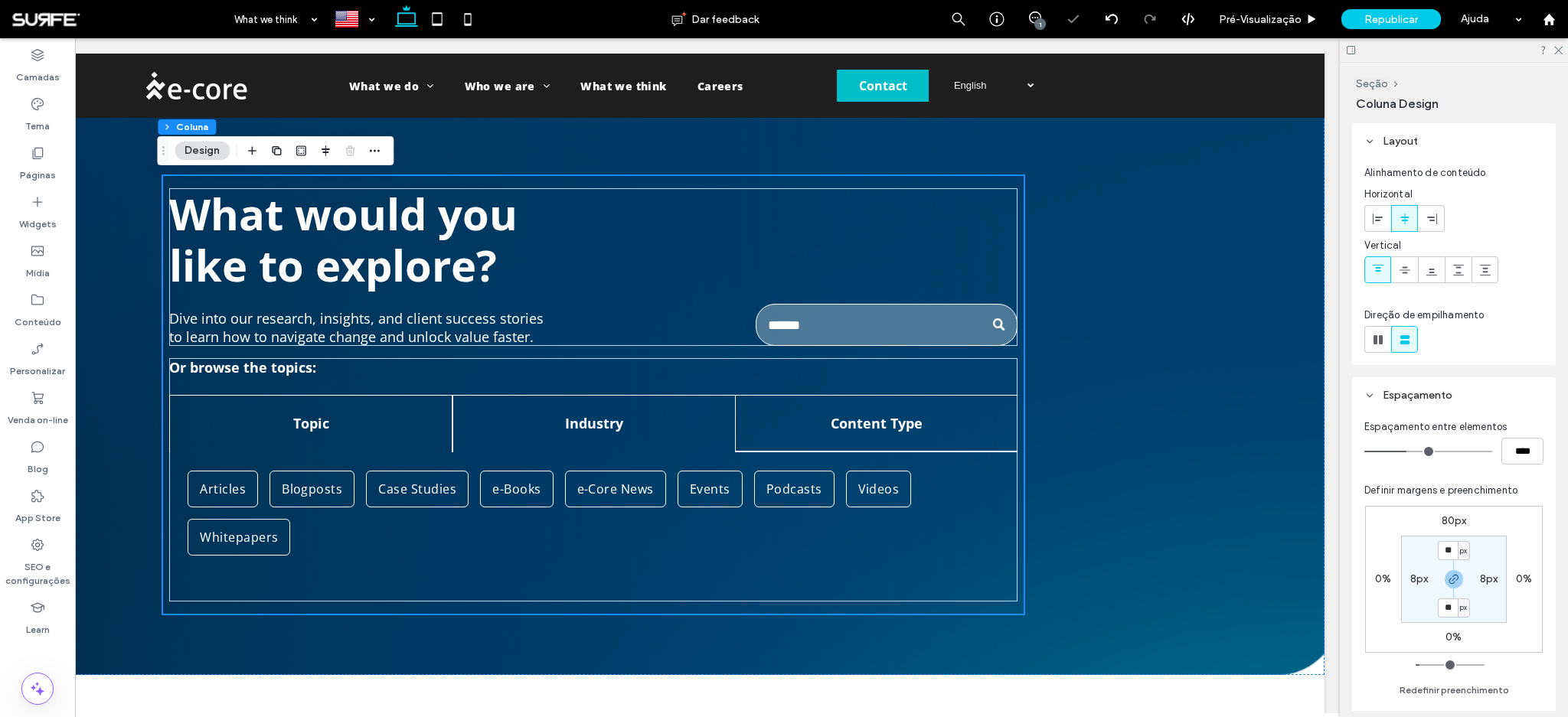 type on "**" 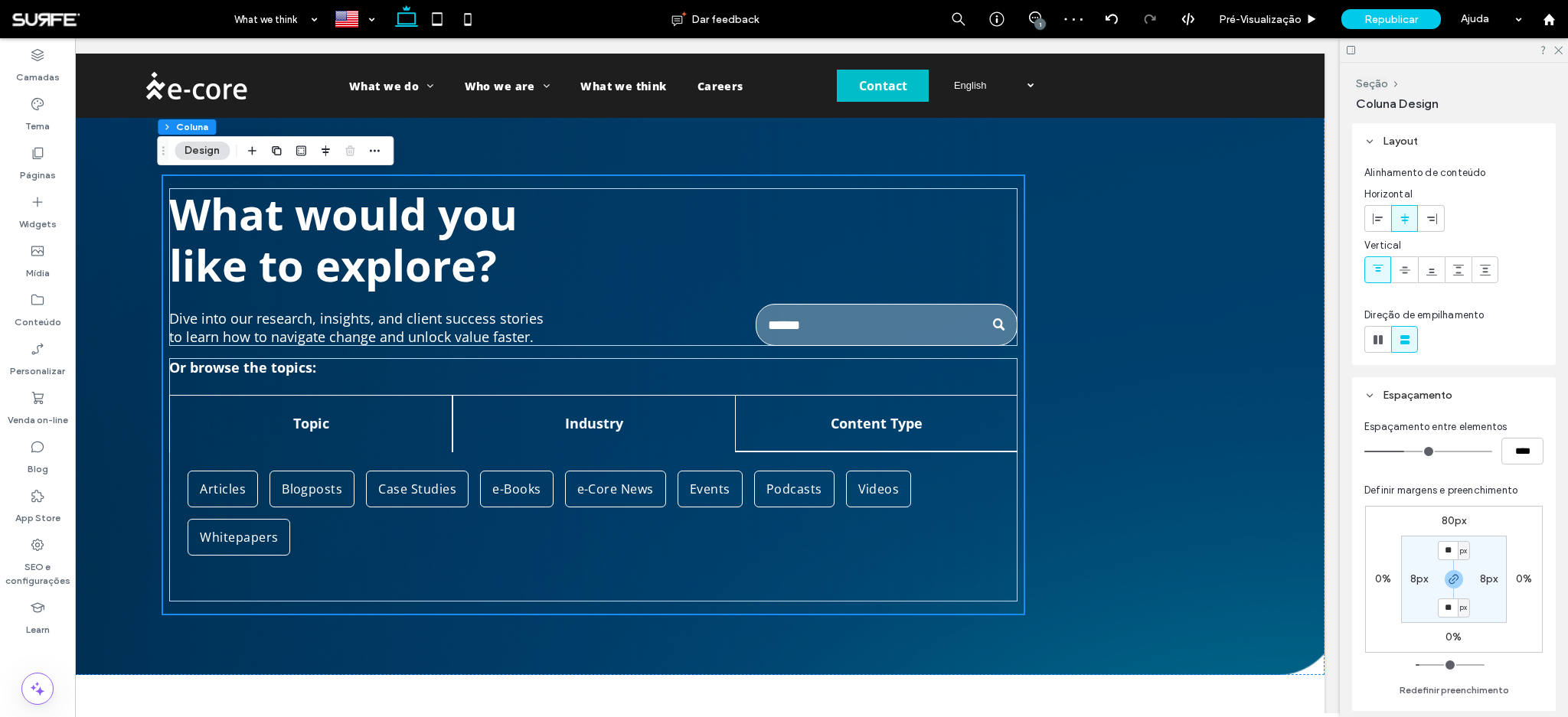 type on "**" 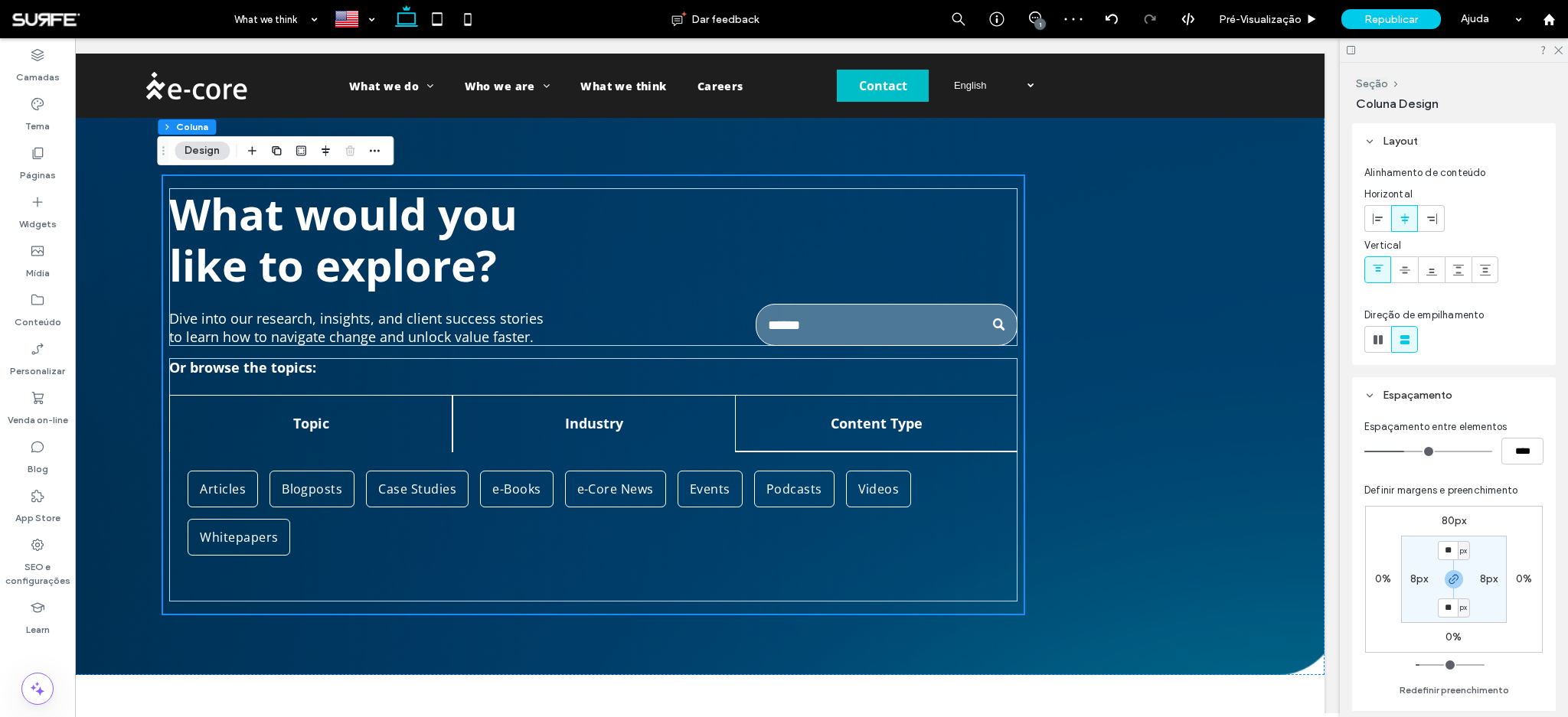 type on "****" 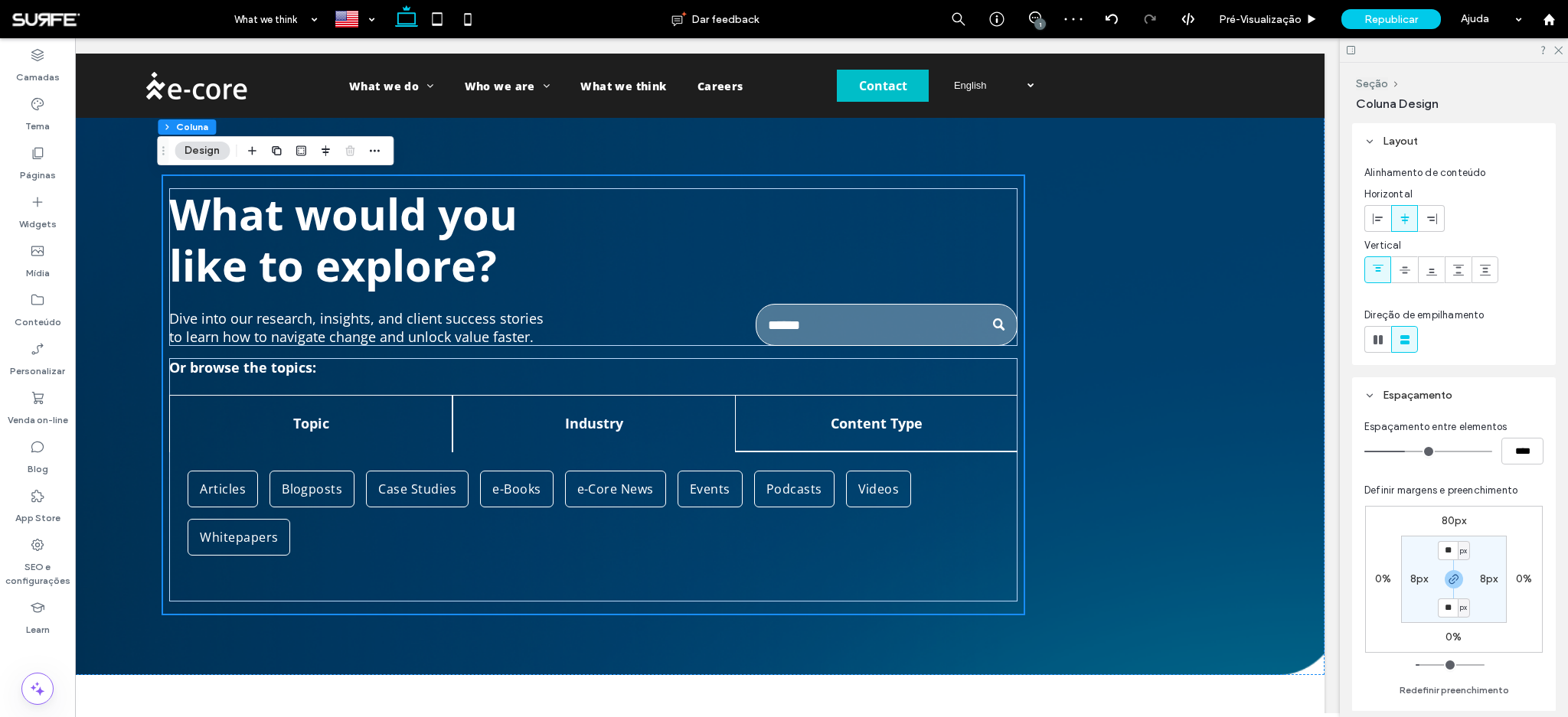 drag, startPoint x: 1387, startPoint y: 454, endPoint x: 1404, endPoint y: 458, distance: 17.464249 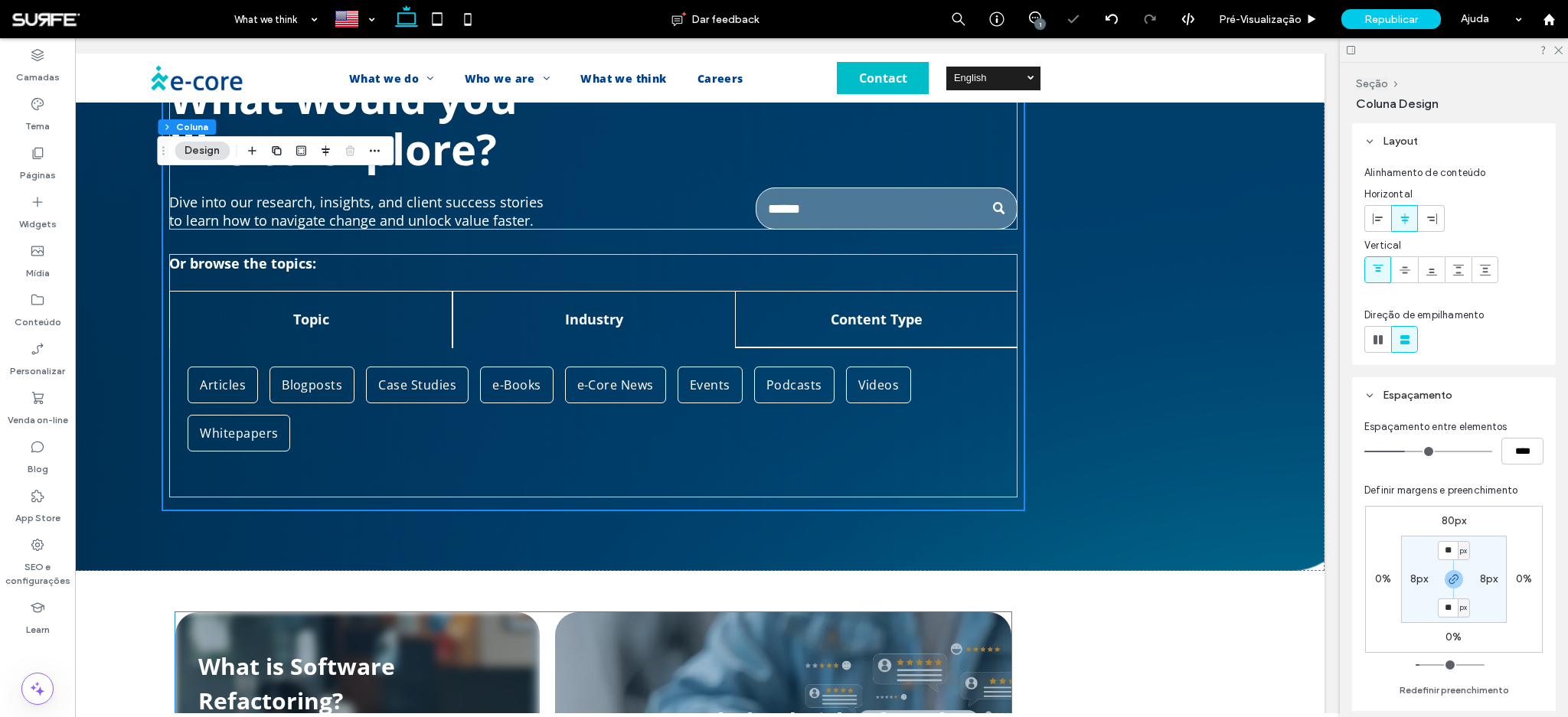 scroll, scrollTop: 196, scrollLeft: 0, axis: vertical 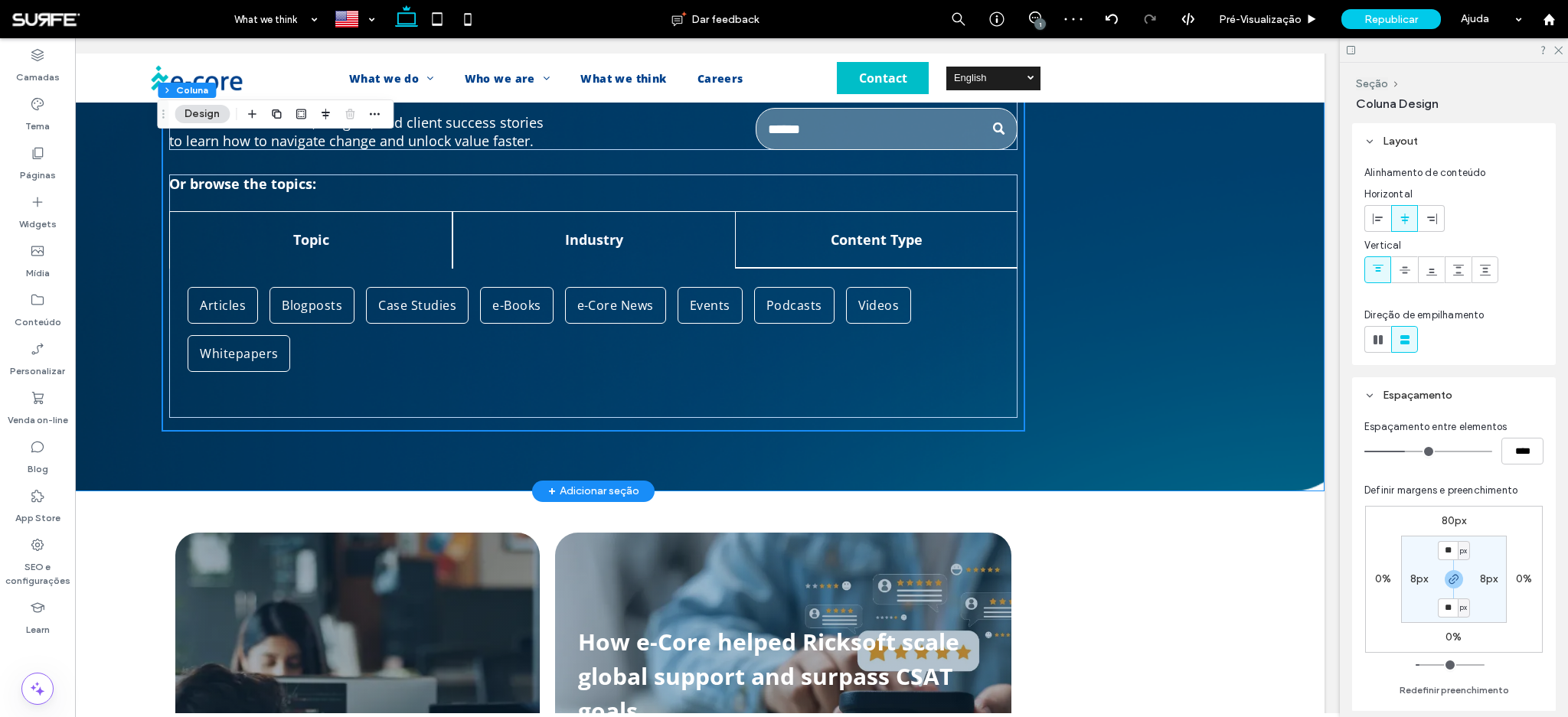 click on "What would you like to explore?
Dive into our research, insights, and client success stories to learn how to navigate change and unlock value faster.
Or browse the topics:
Topic
Industry
Content Type
Agile
AI
App Development
Atlassian
Careers
Cloud
Data
DevOps
e-Core News
ESM
FinOps
ITSM
Life at e-Core
Product Support
Service Management
SPM
Agribusiness
e-Commerce
Energy
Financial
Healthcare" at bounding box center (593, 174) 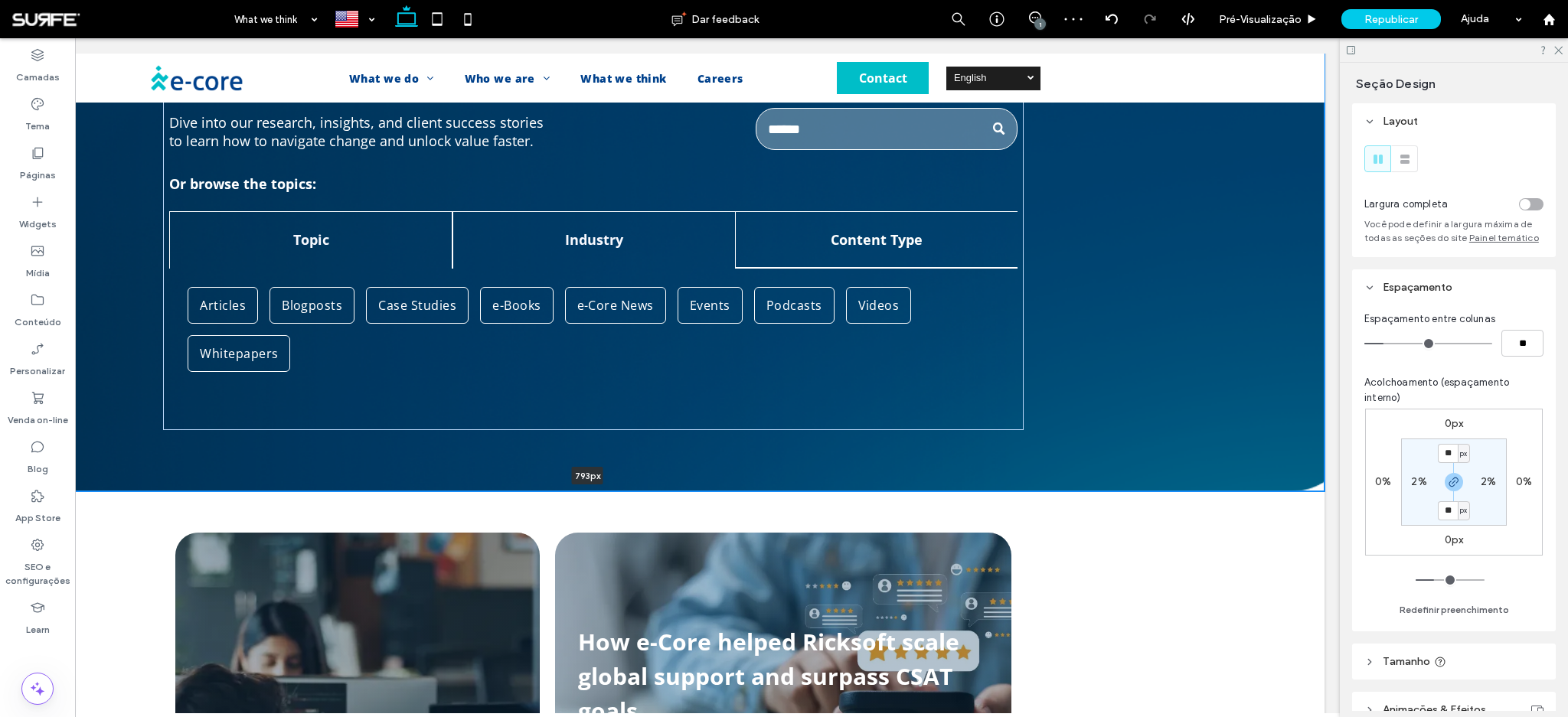 drag, startPoint x: 475, startPoint y: 492, endPoint x: 481, endPoint y: 458, distance: 34.525353 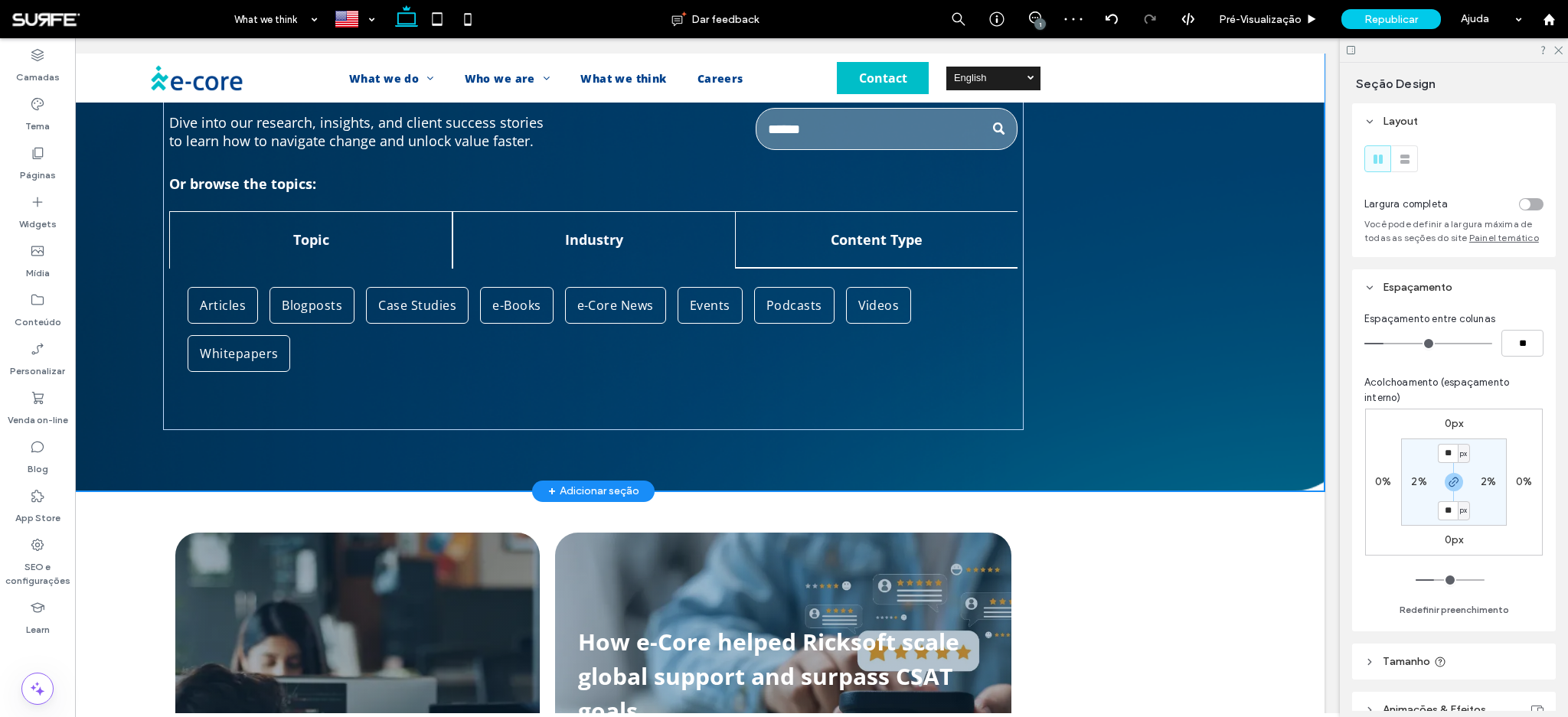 type on "***" 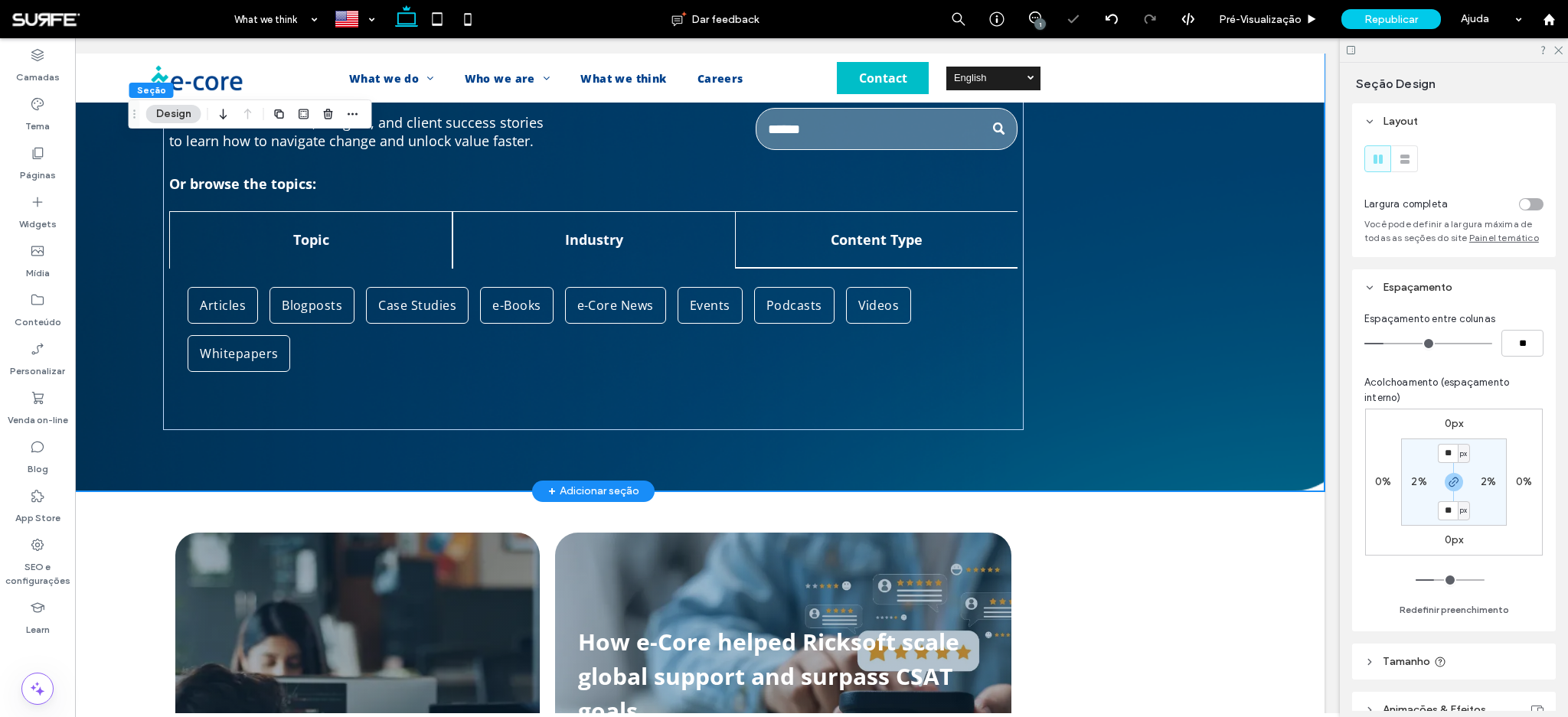 click on "What would you like to explore?
Dive into our research, insights, and client success stories to learn how to navigate change and unlock value faster.
Or browse the topics:
Topic
Industry
Content Type
Agile
AI
App Development
Atlassian
Careers
Cloud
Data
DevOps
e-Core News
ESM
FinOps
ITSM
Life at e-Core
Product Support
Service Management
SPM
Agribusiness
e-Commerce
Energy
Financial
Healthcare" at bounding box center (593, 174) 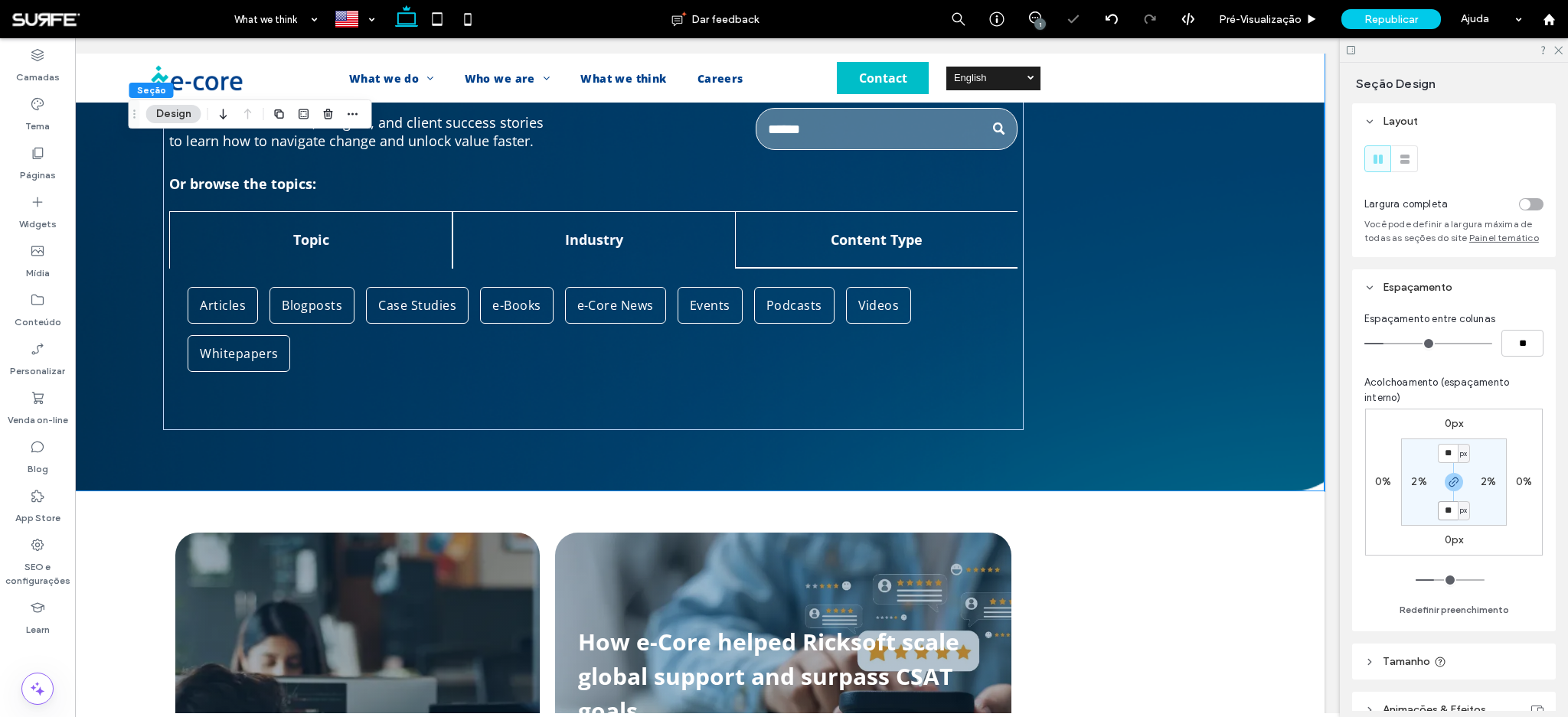 click on "**" at bounding box center [1448, 510] 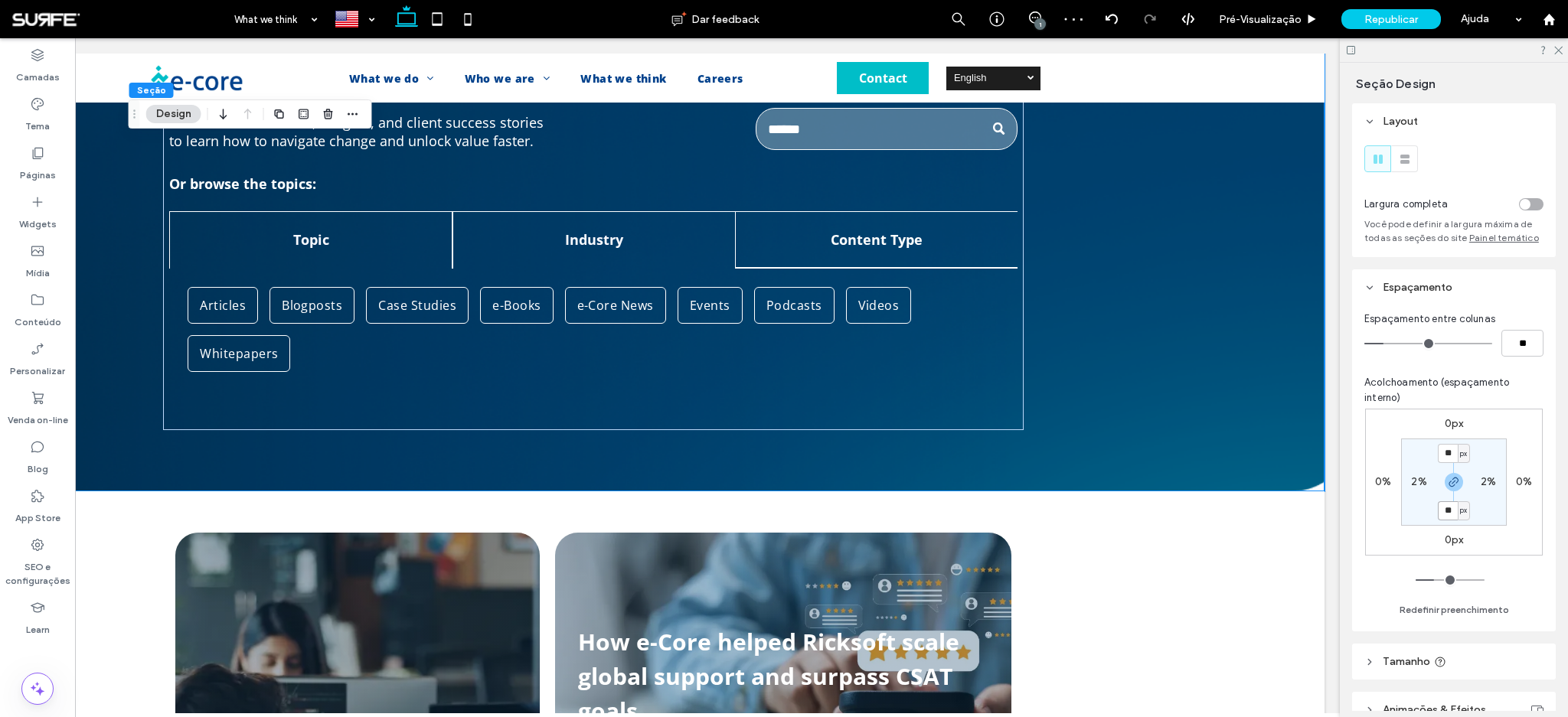 type on "**" 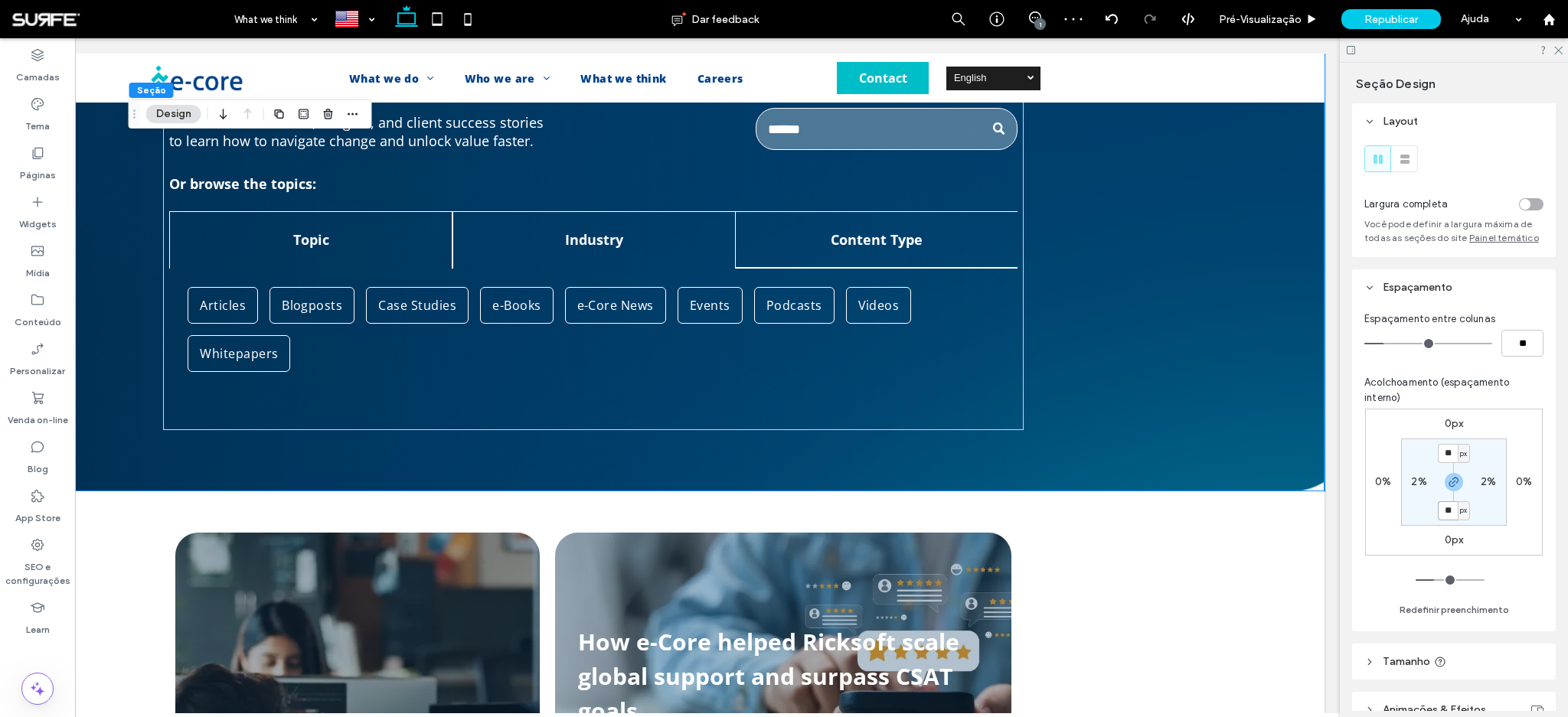 type on "**" 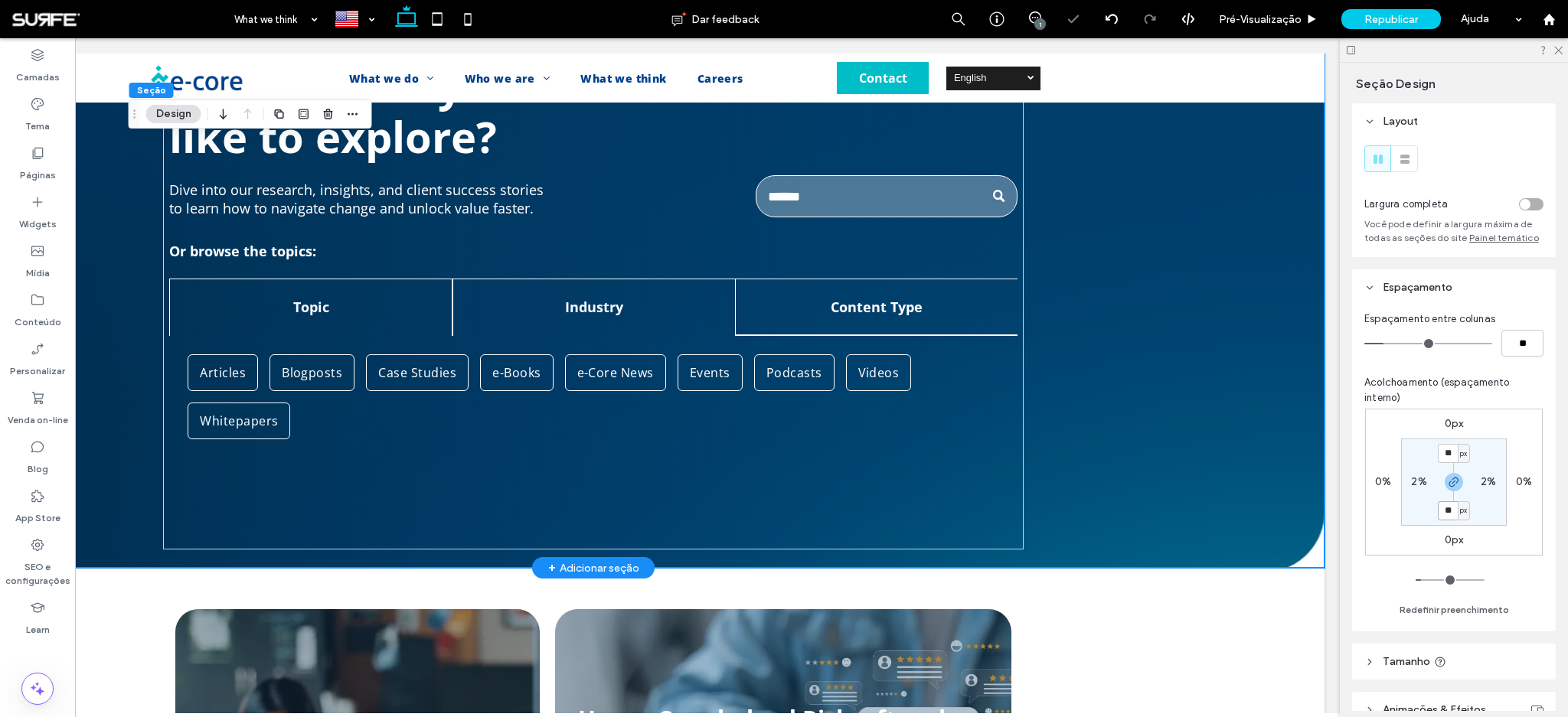 scroll, scrollTop: 0, scrollLeft: 0, axis: both 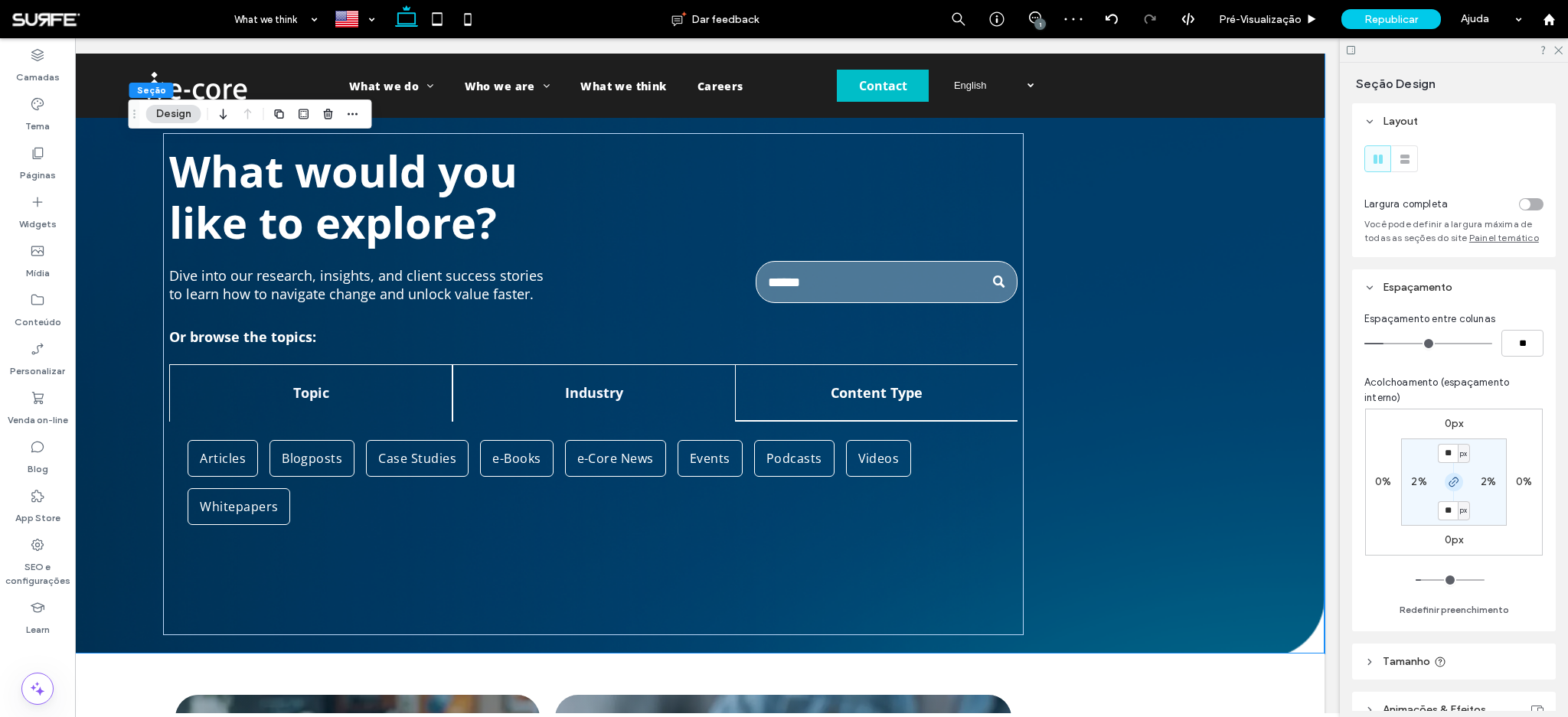click at bounding box center [1454, 482] 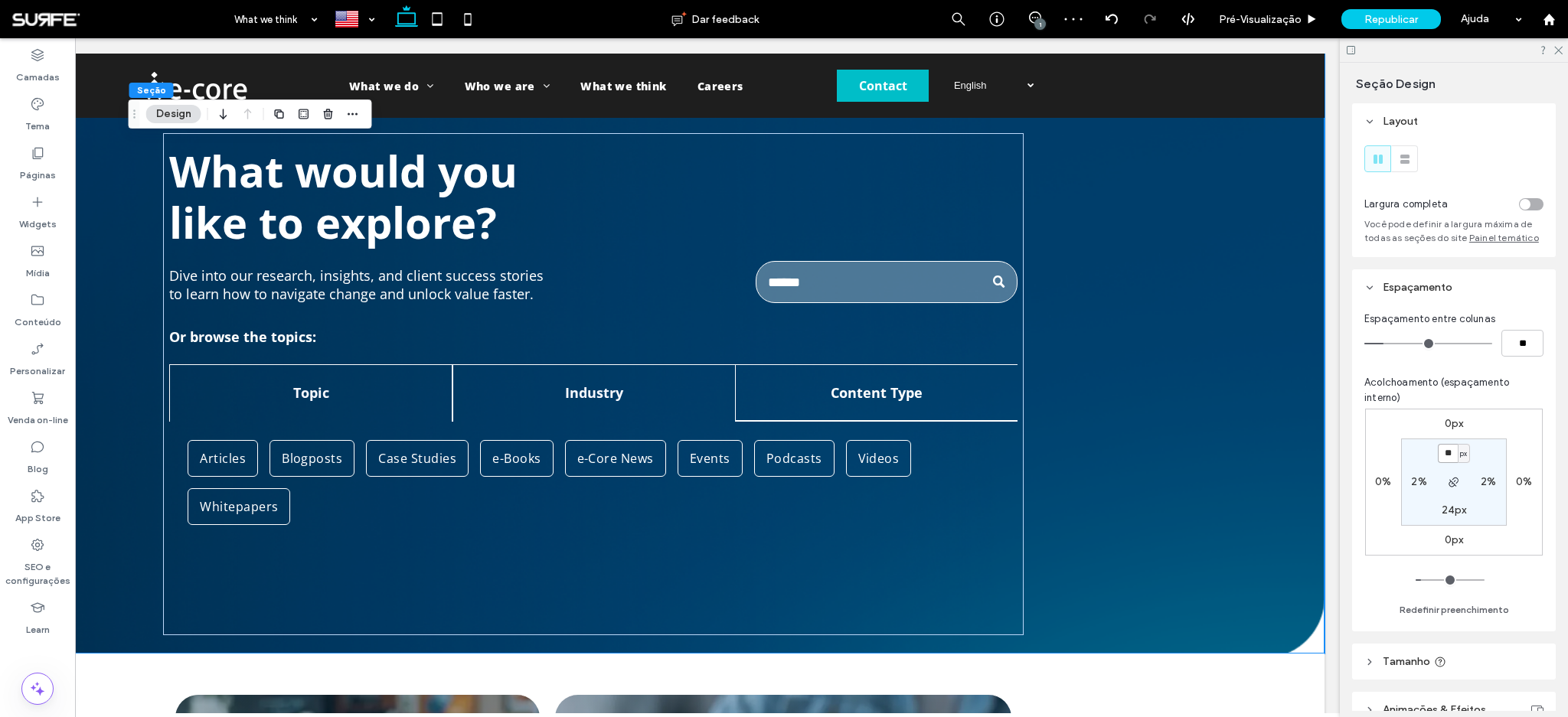 click on "**" at bounding box center (1448, 453) 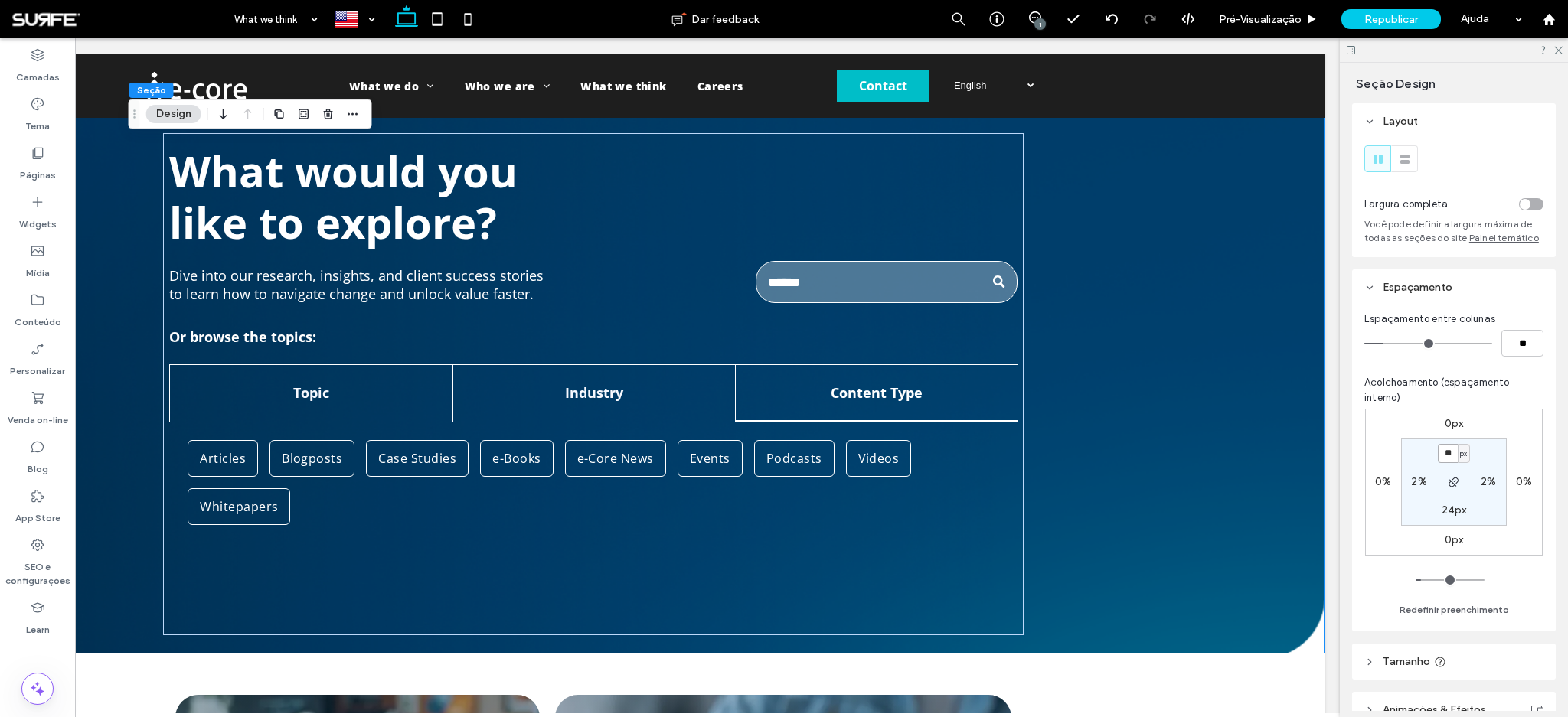 type on "**" 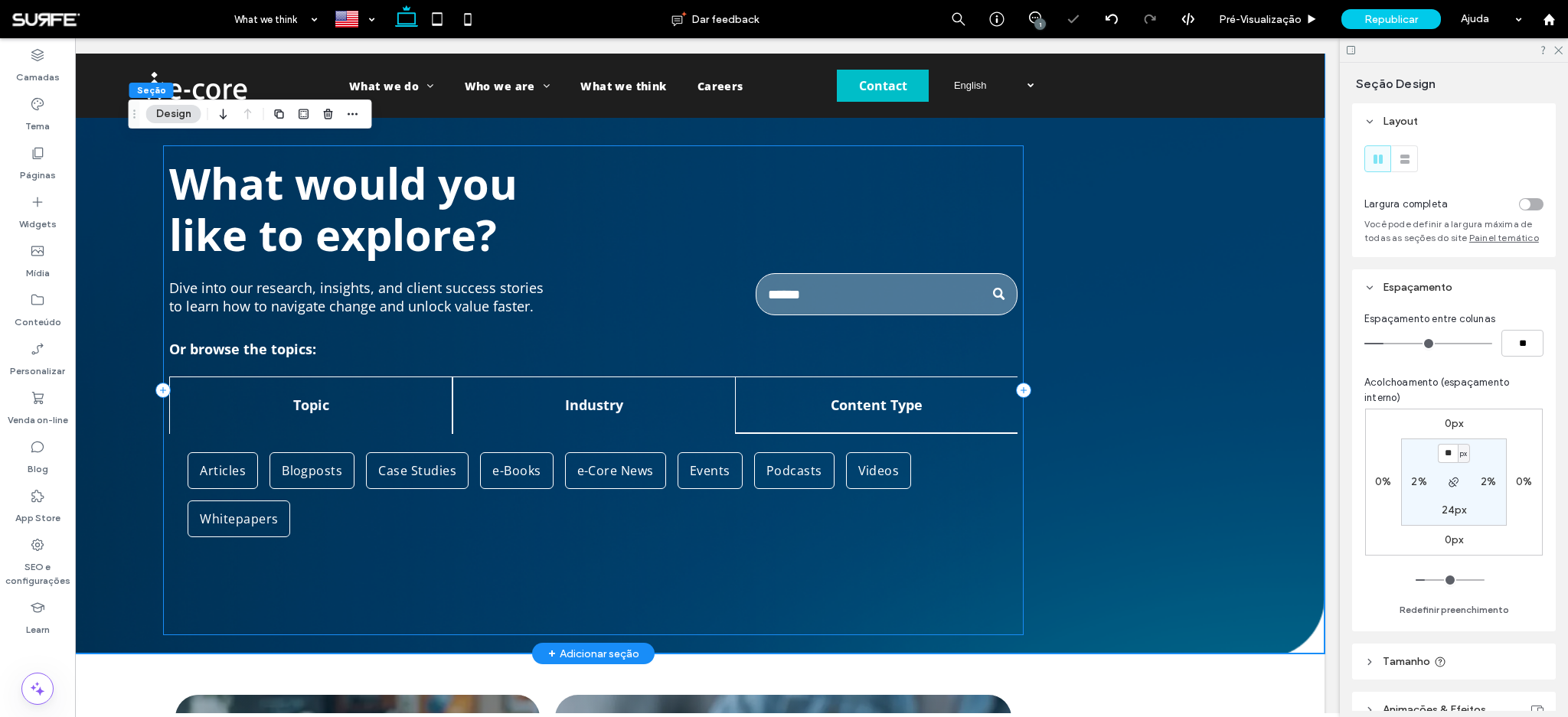 click on "What would you like to explore?
Dive into our research, insights, and client success stories to learn how to navigate change and unlock value faster.
Or browse the topics:
Topic
Industry
Content Type
Agile
AI
App Development
Atlassian
Careers
Cloud
Data
DevOps
e-Core News
ESM
FinOps
ITSM
Life at e-Core
Product Support
Service Management
SPM
Agribusiness
e-Commerce
Energy
Financial
Healthcare" at bounding box center [593, 390] 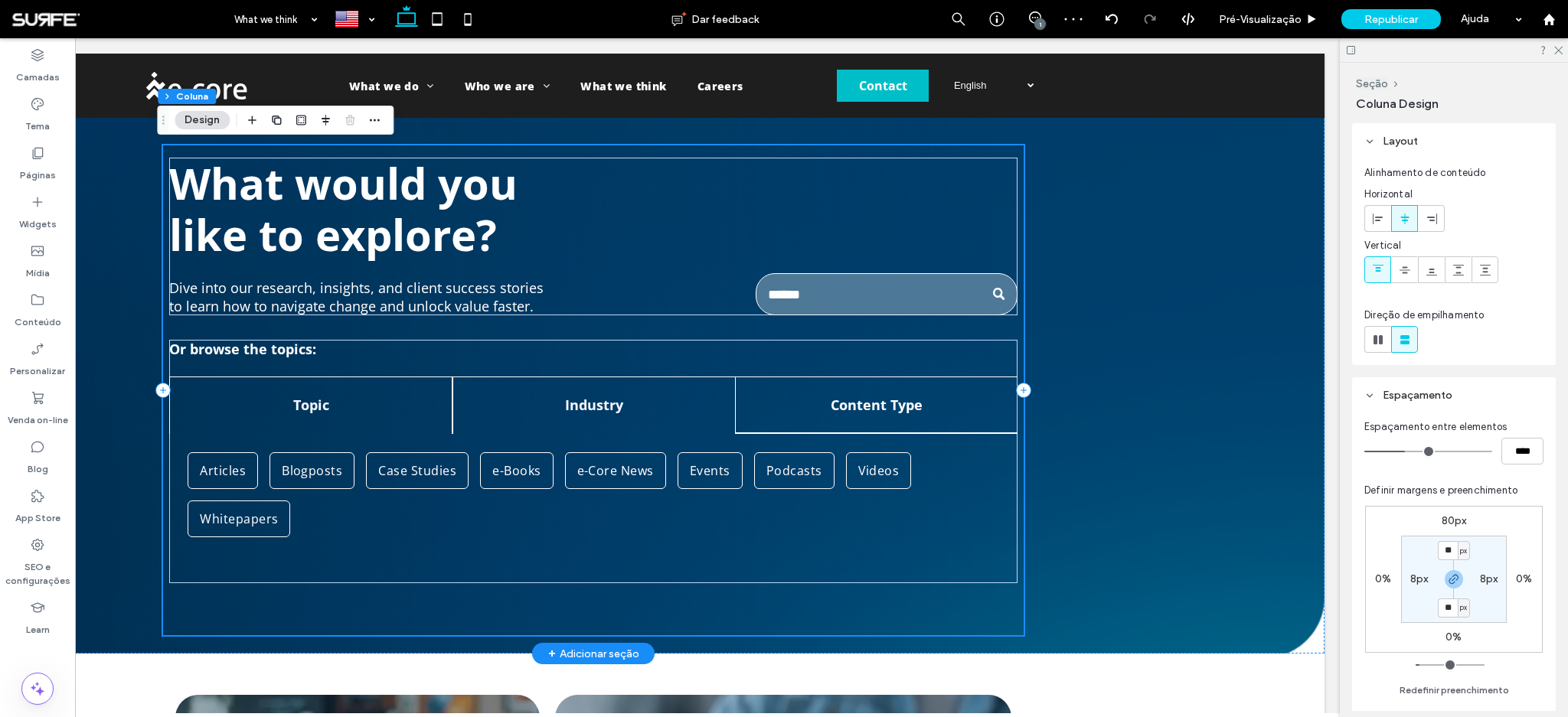 click on "What would you like to explore?
Dive into our research, insights, and client success stories to learn how to navigate change and unlock value faster.
Or browse the topics:
Topic
Industry
Content Type
Agile
AI
App Development
Atlassian
Careers
Cloud
Data
DevOps
e-Core News
ESM
FinOps
ITSM
Life at e-Core
Product Support
Service Management
SPM
Agribusiness
e-Commerce
Energy
Financial
Healthcare" at bounding box center (593, 390) 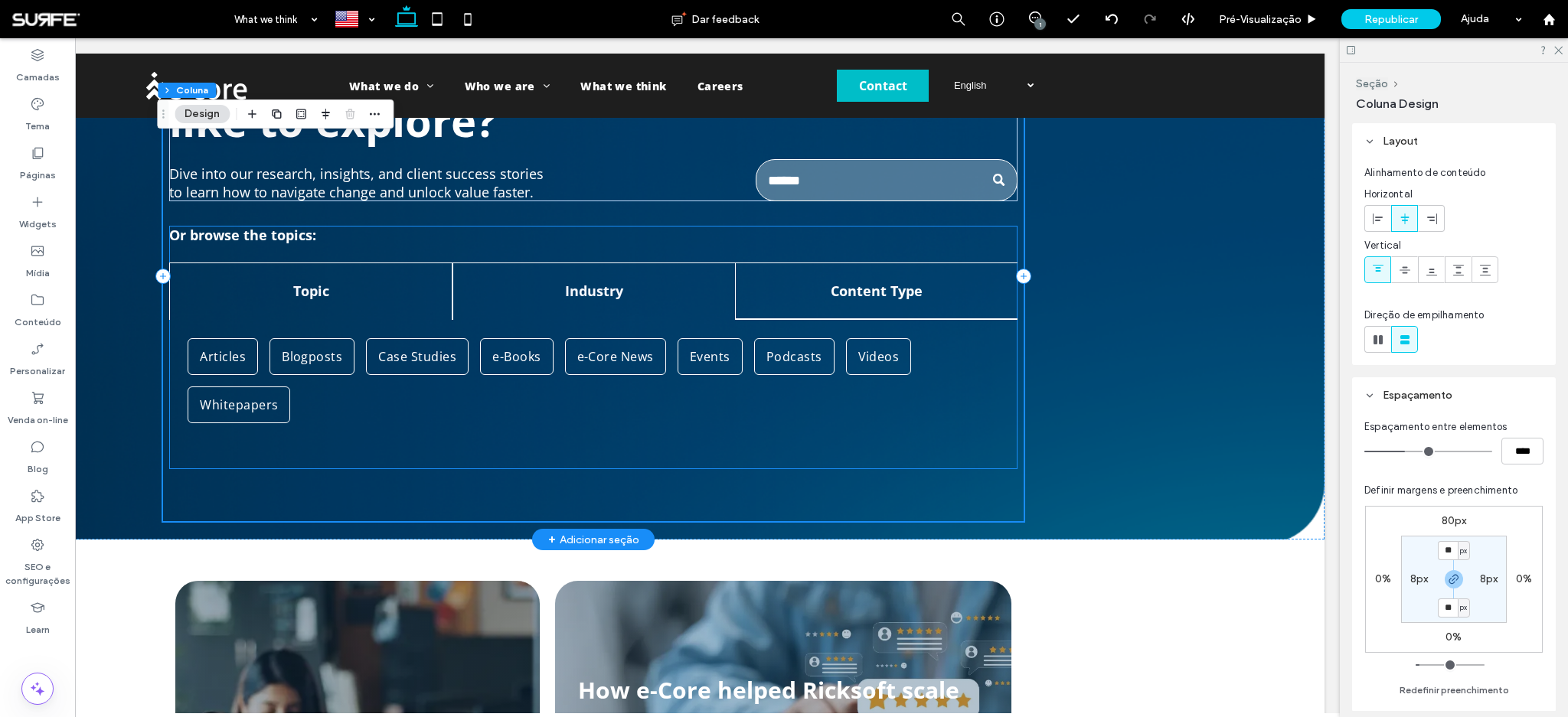 scroll, scrollTop: 0, scrollLeft: 0, axis: both 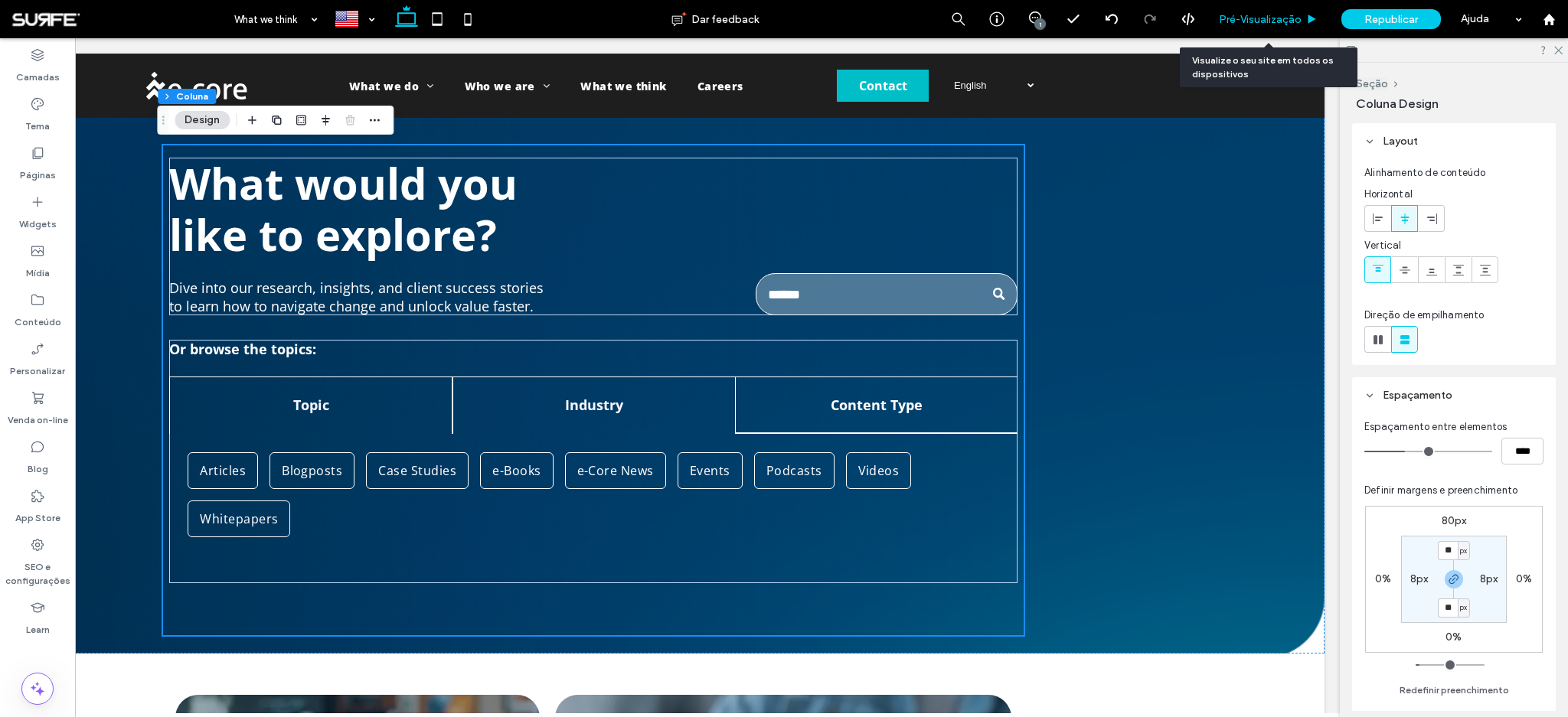 click on "Pré-Visualizaçāo" at bounding box center [1269, 19] 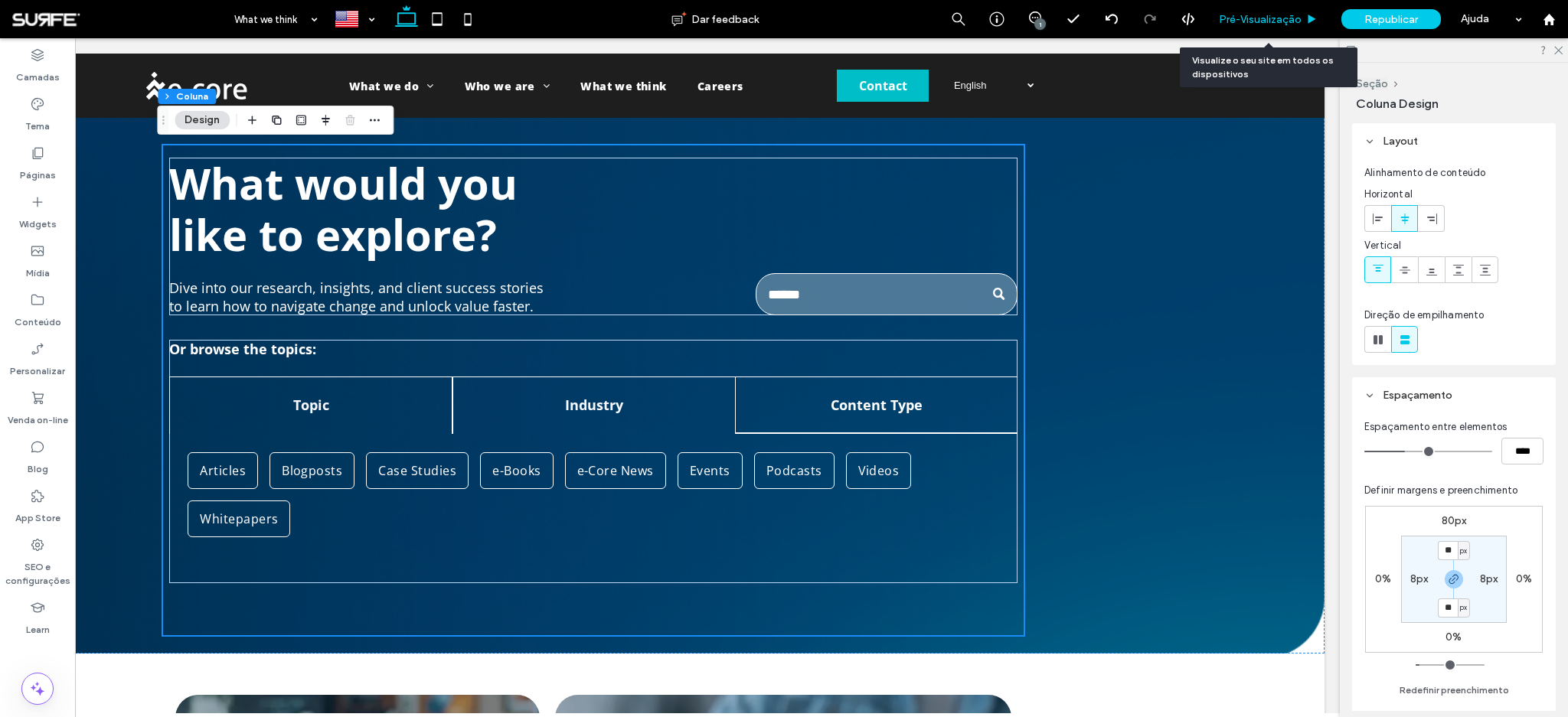 click on "Pré-Visualizaçāo" at bounding box center [1260, 19] 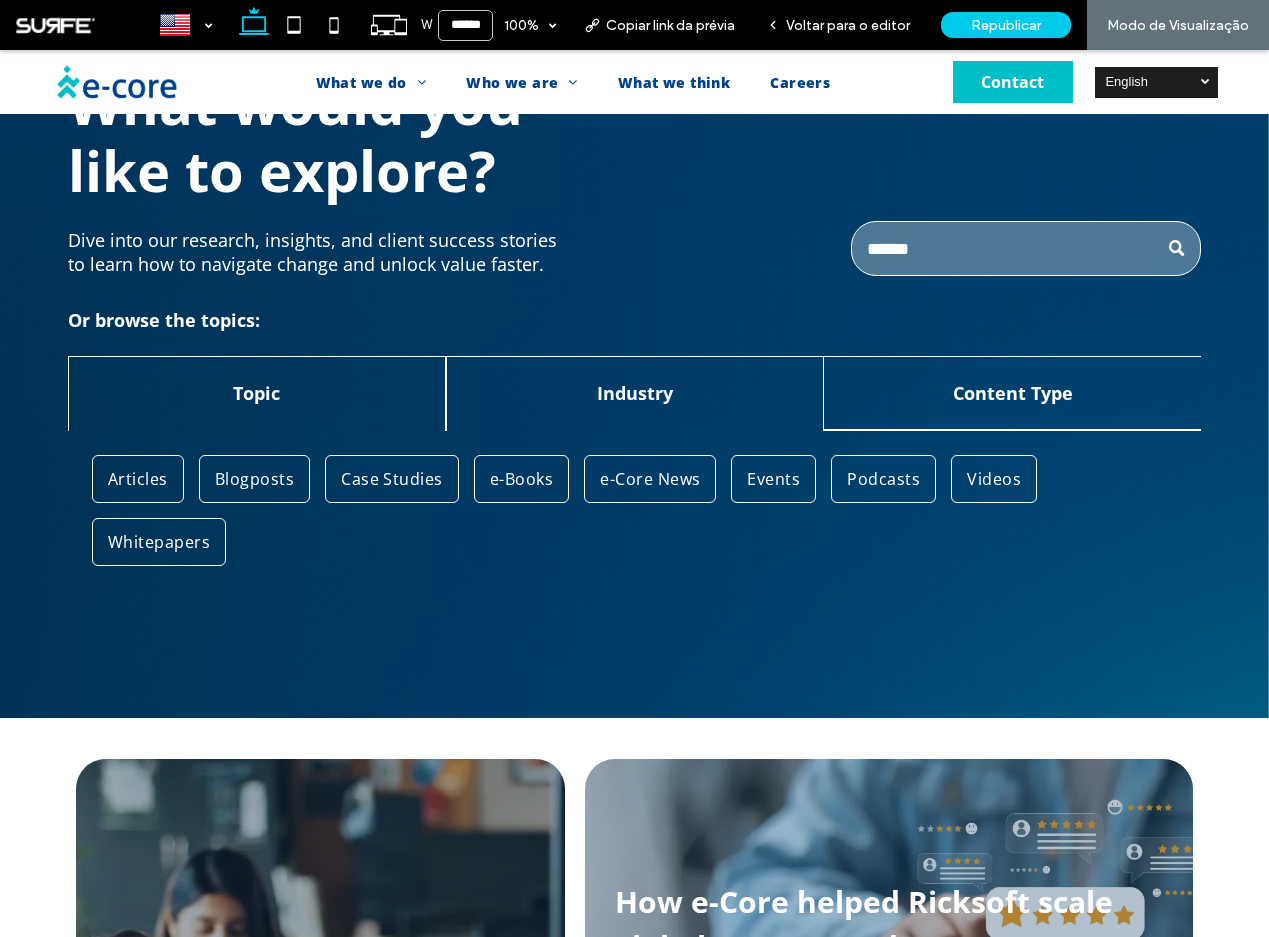 scroll, scrollTop: 0, scrollLeft: 0, axis: both 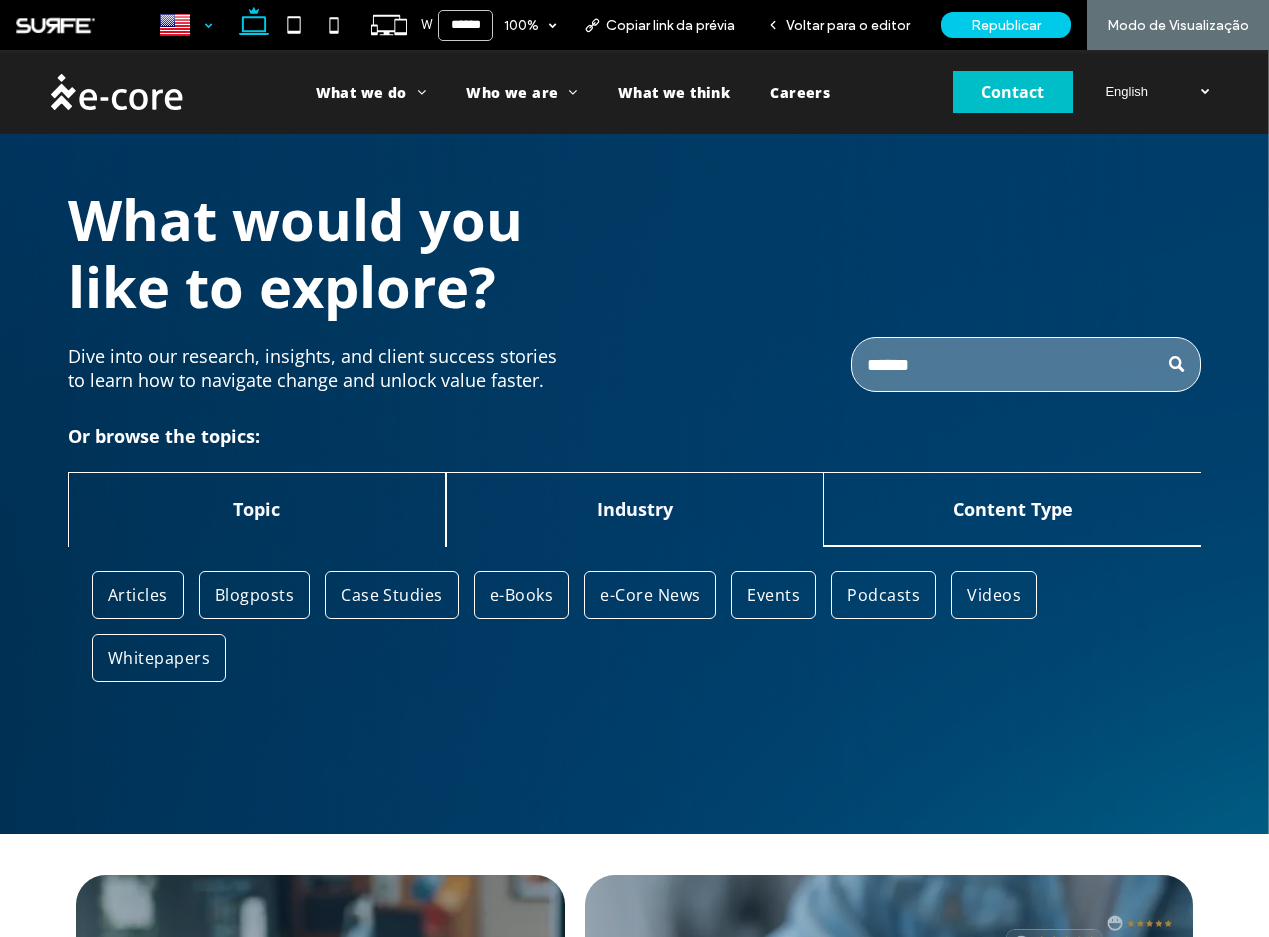 click at bounding box center [185, 25] 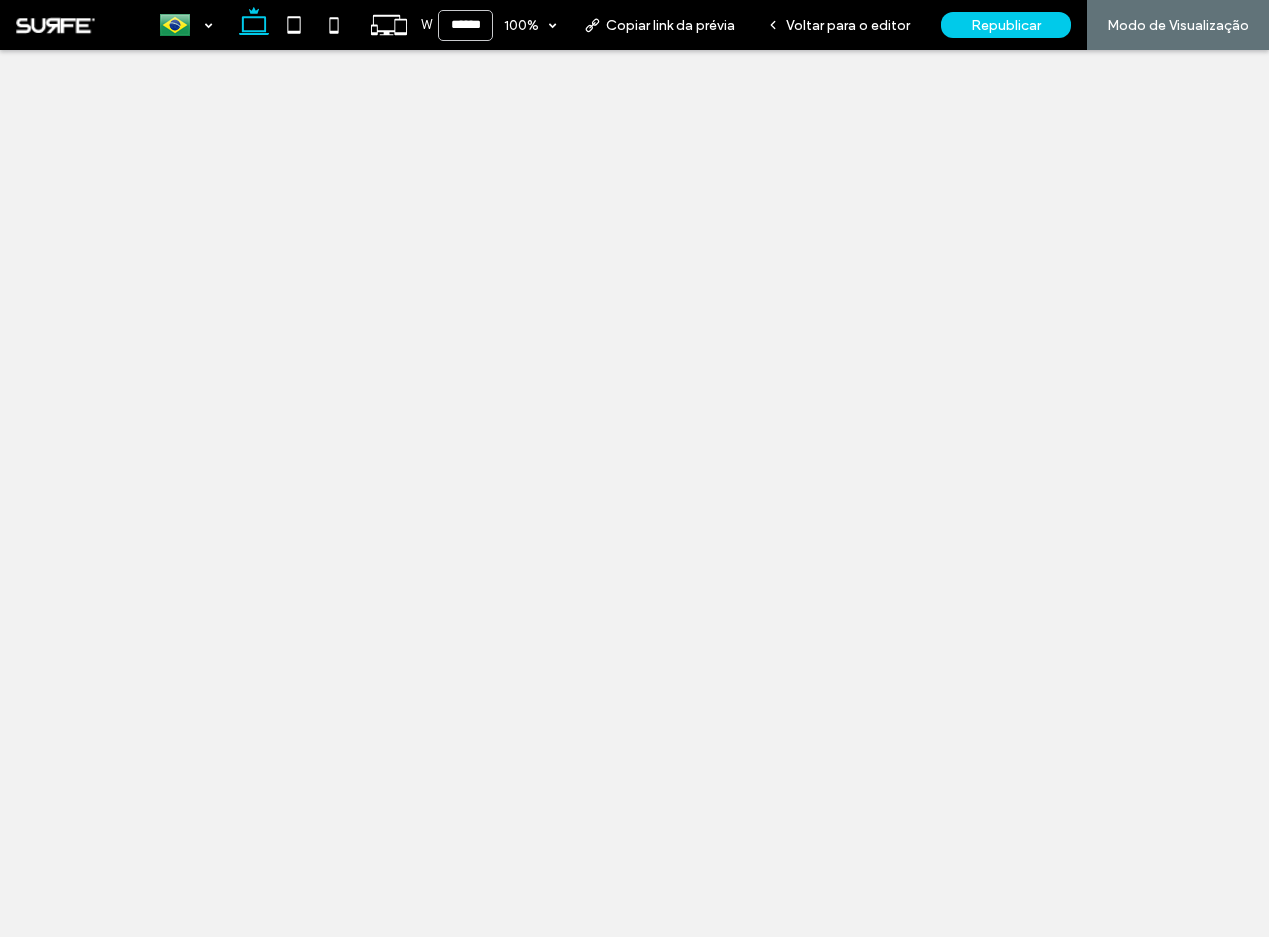 scroll, scrollTop: 0, scrollLeft: 0, axis: both 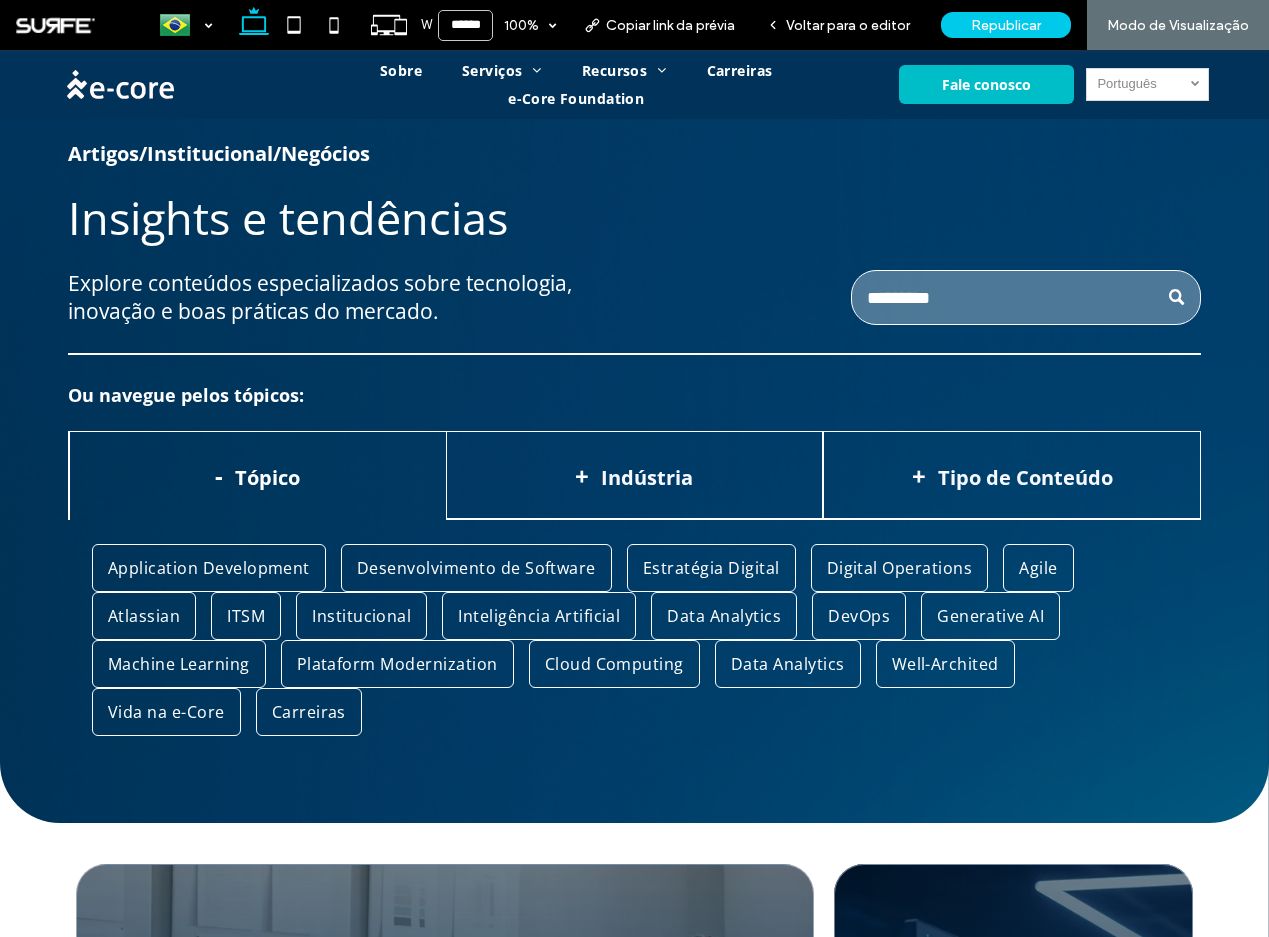 click at bounding box center [634, 354] 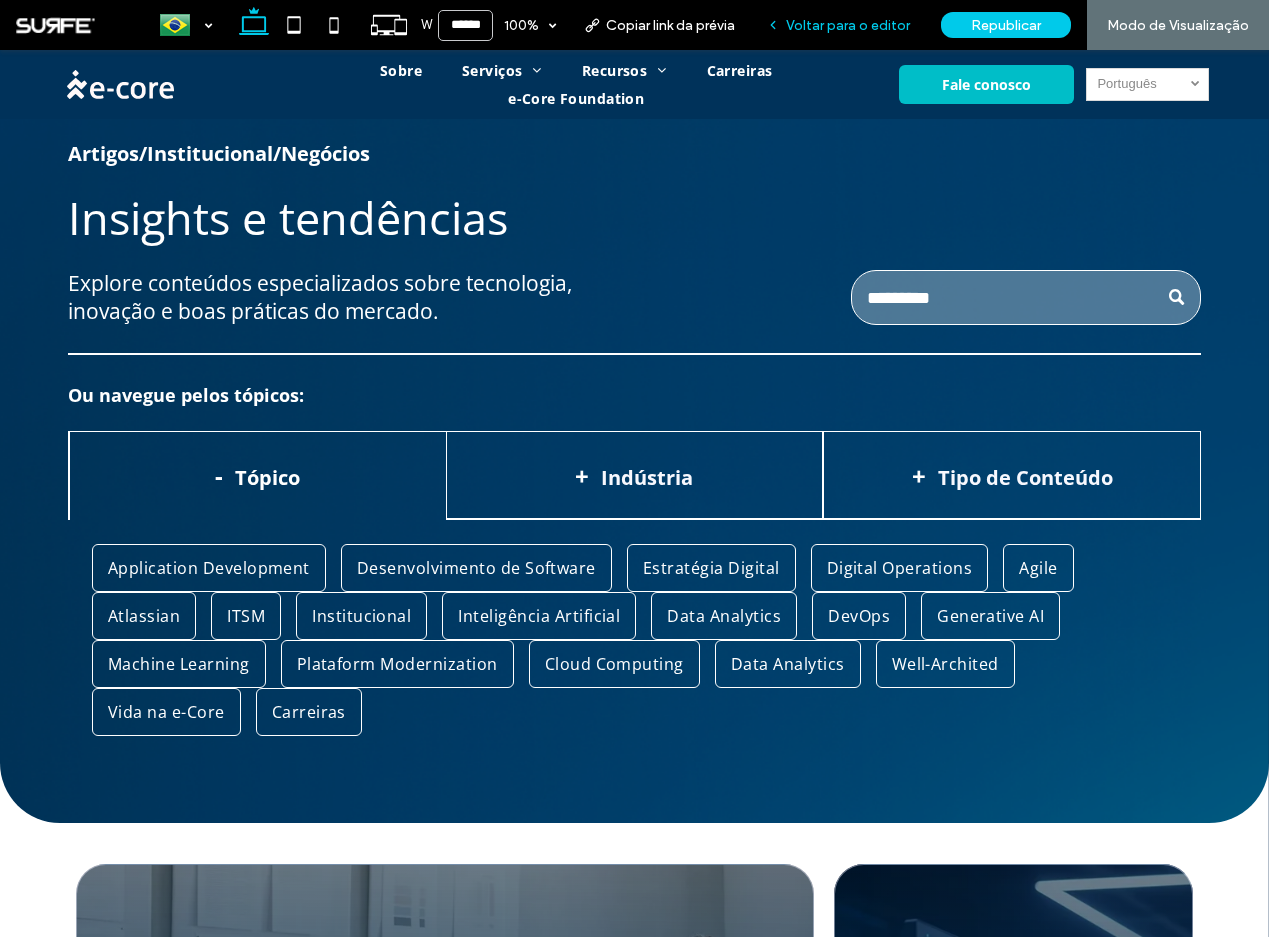 click on "Voltar para o editor" at bounding box center [848, 25] 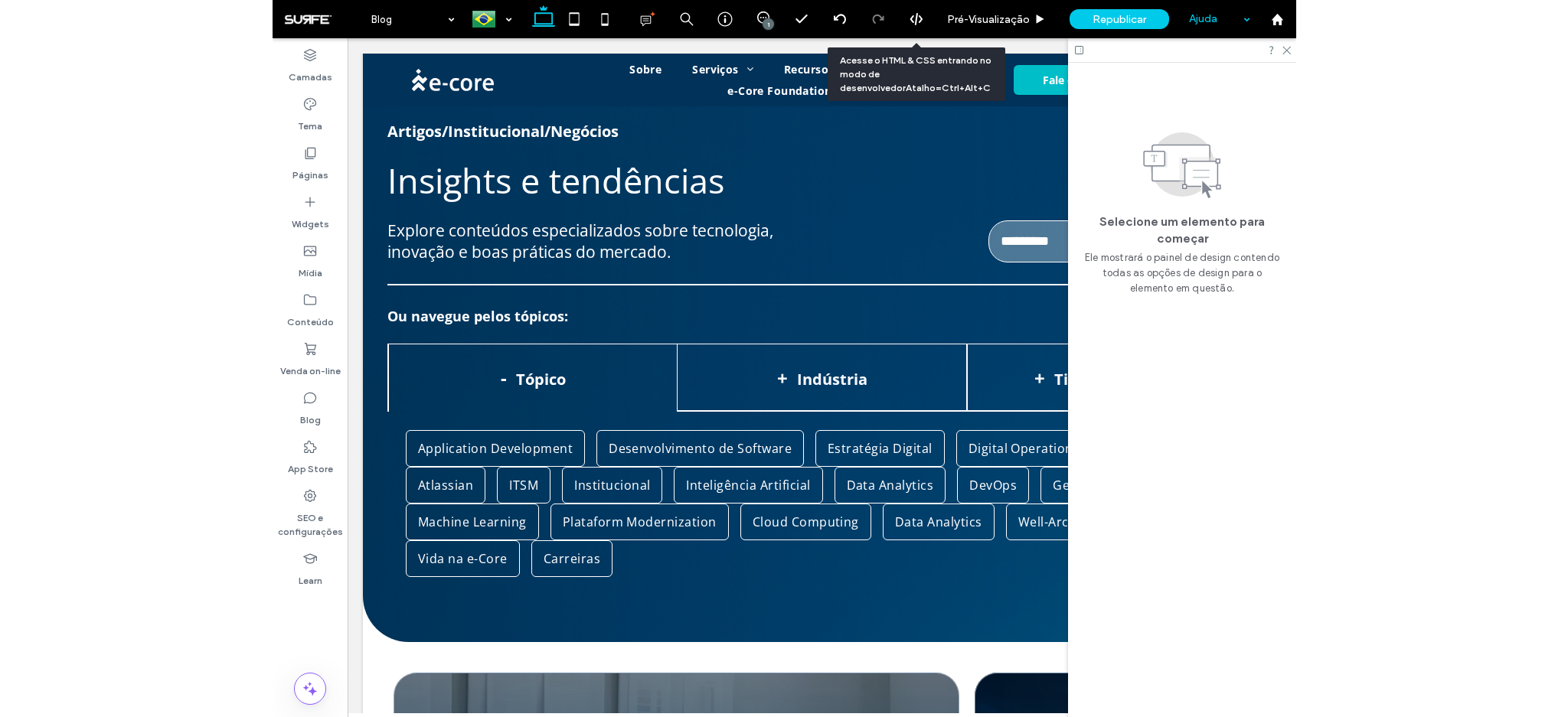 scroll, scrollTop: 93, scrollLeft: 0, axis: vertical 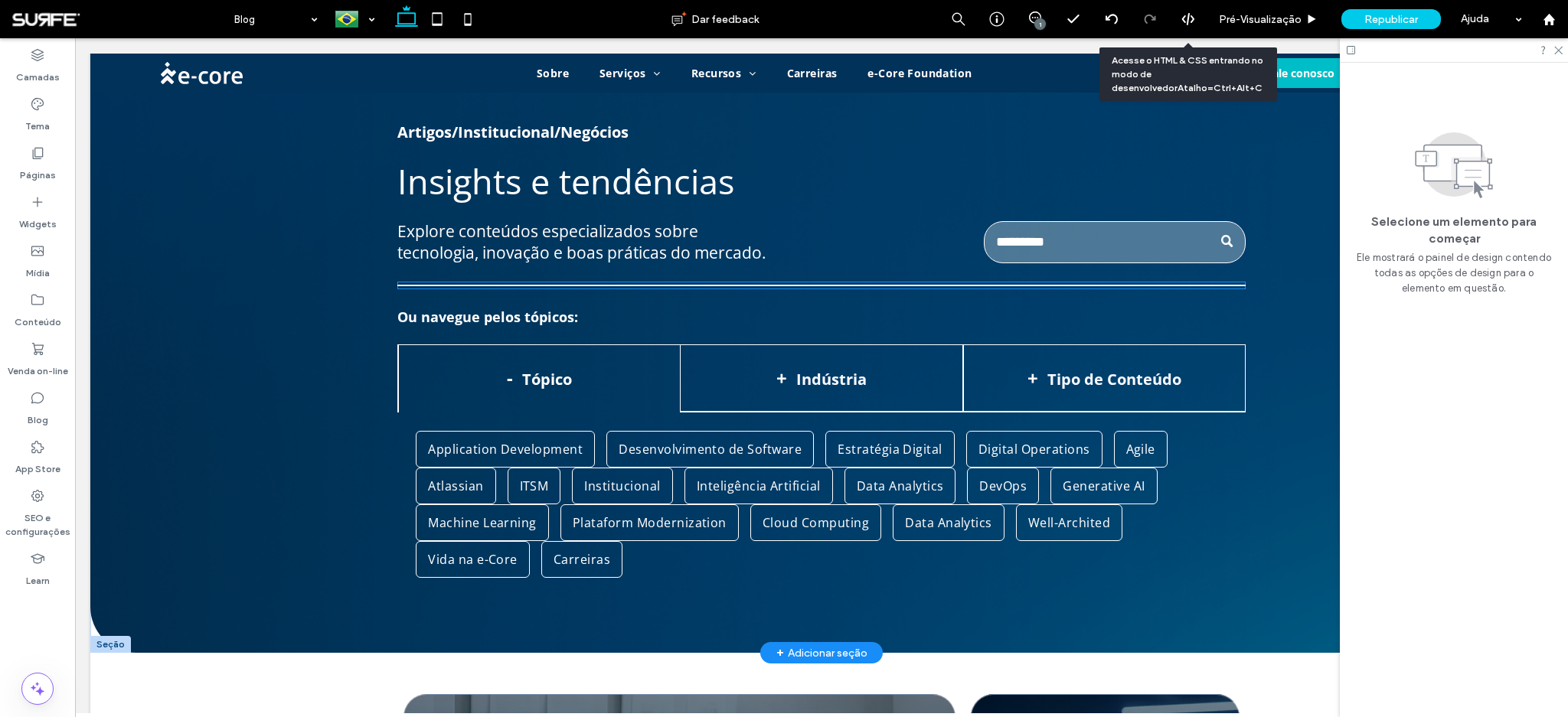 click at bounding box center (822, 285) 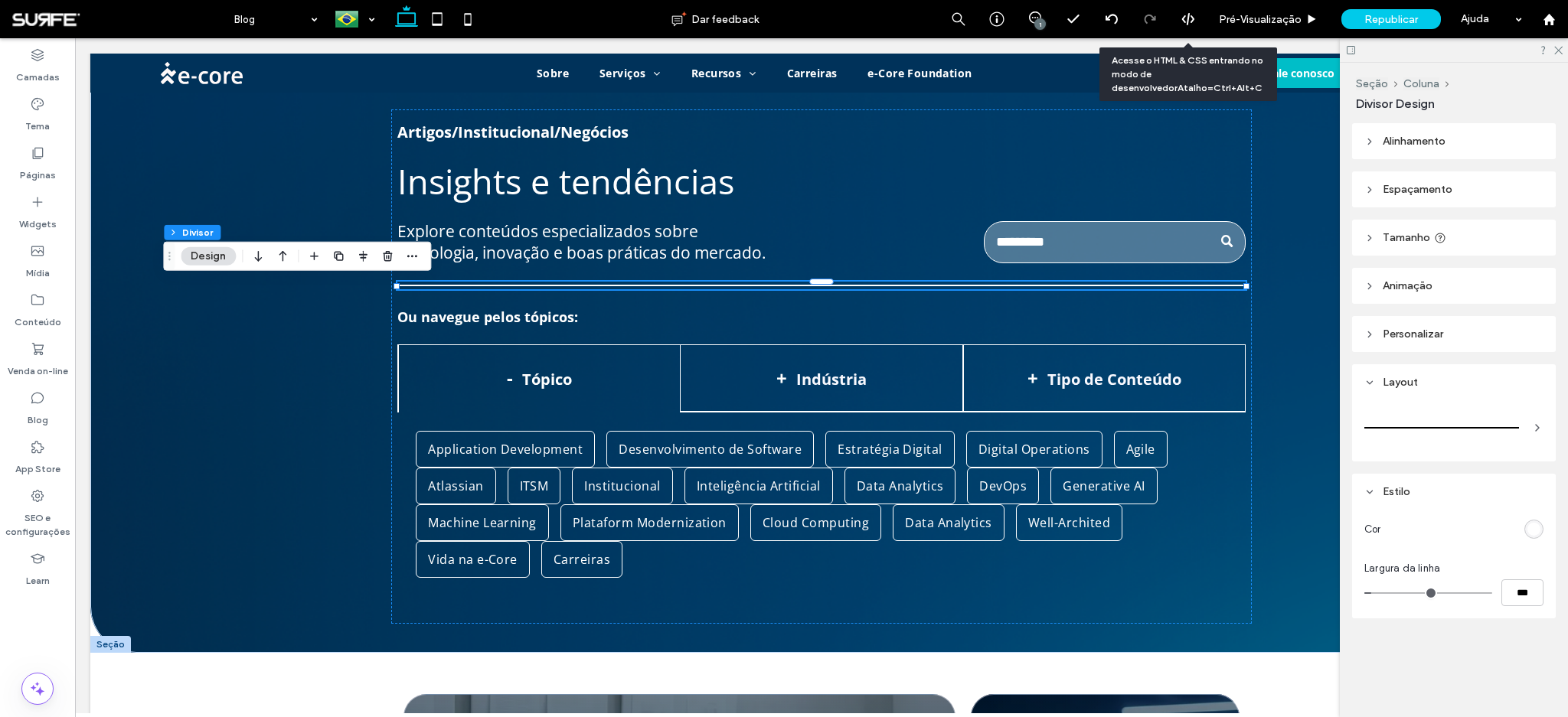 type on "*" 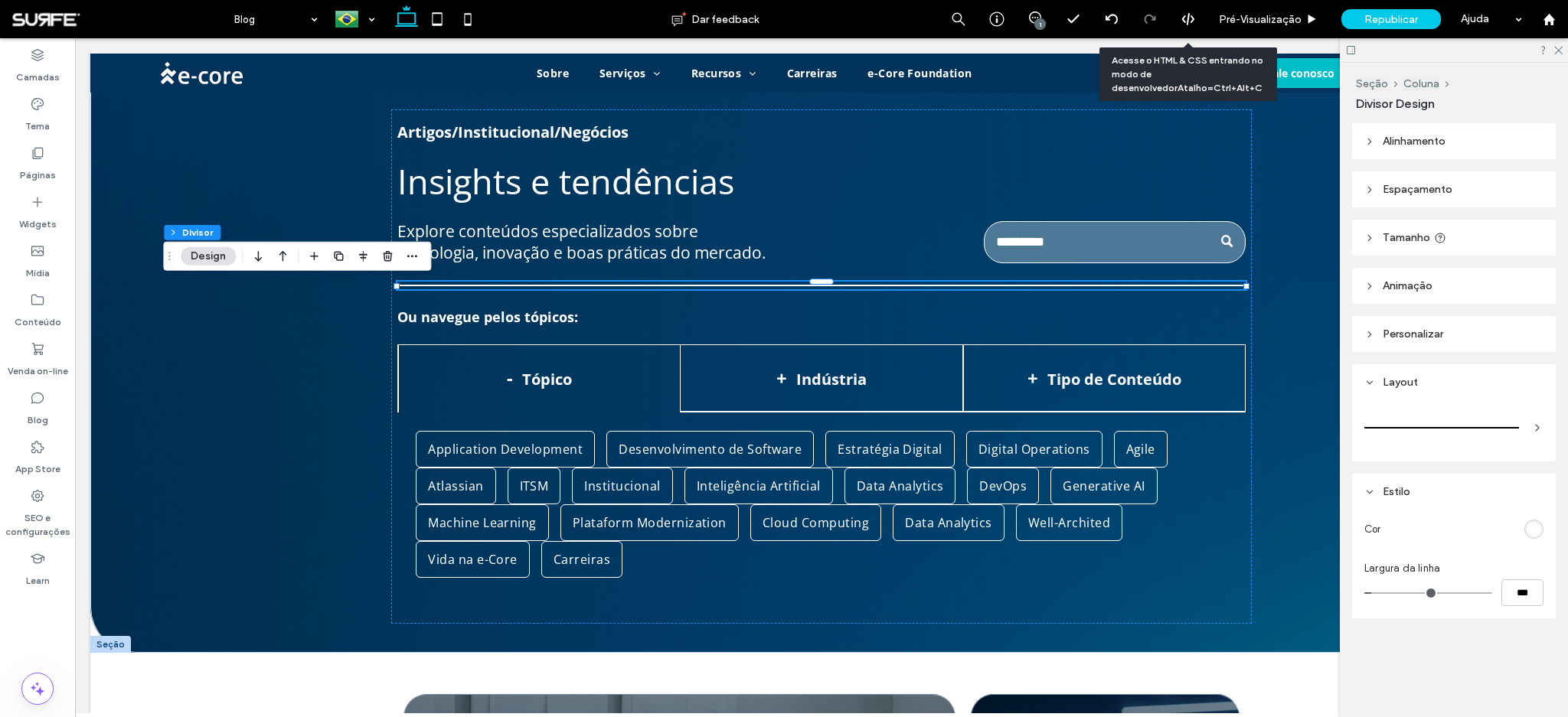 type on "***" 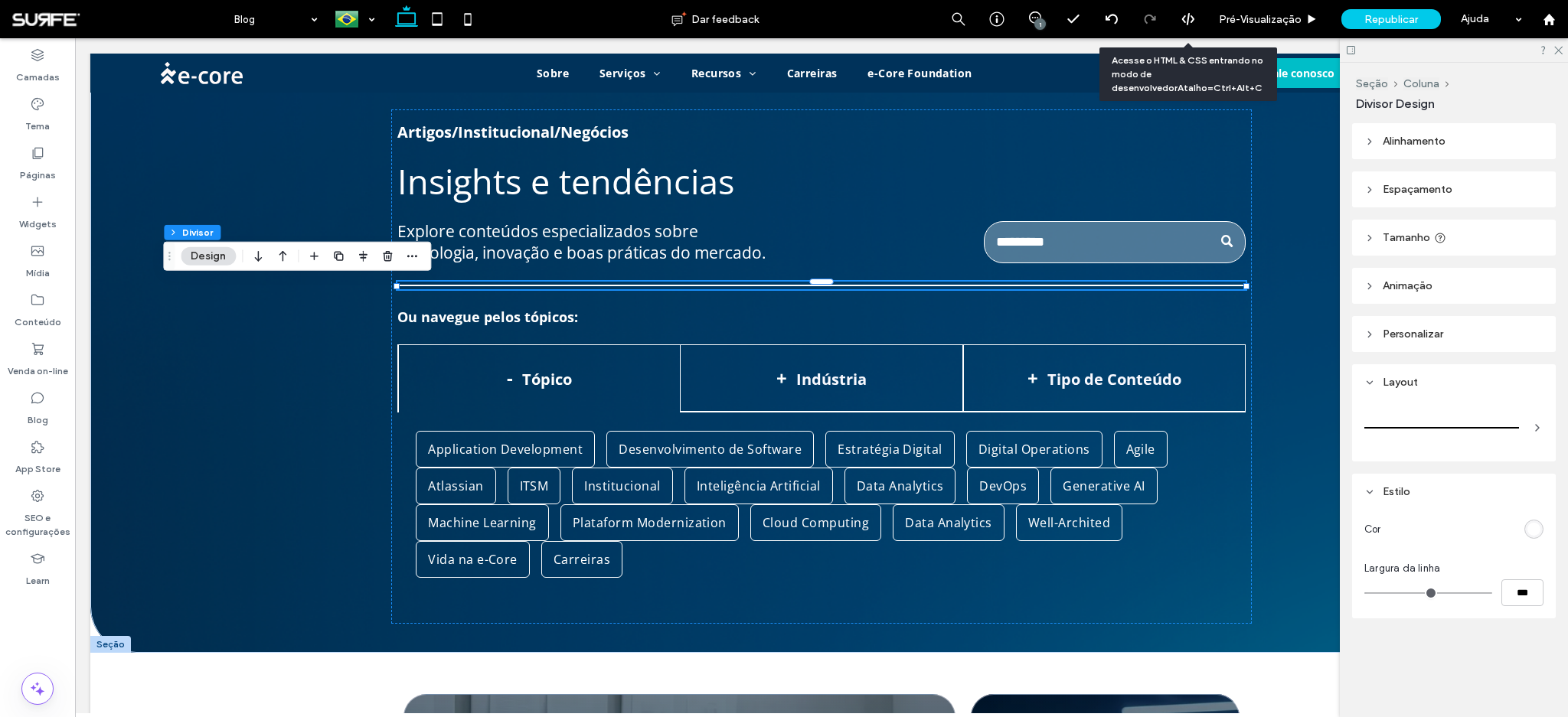 type on "*" 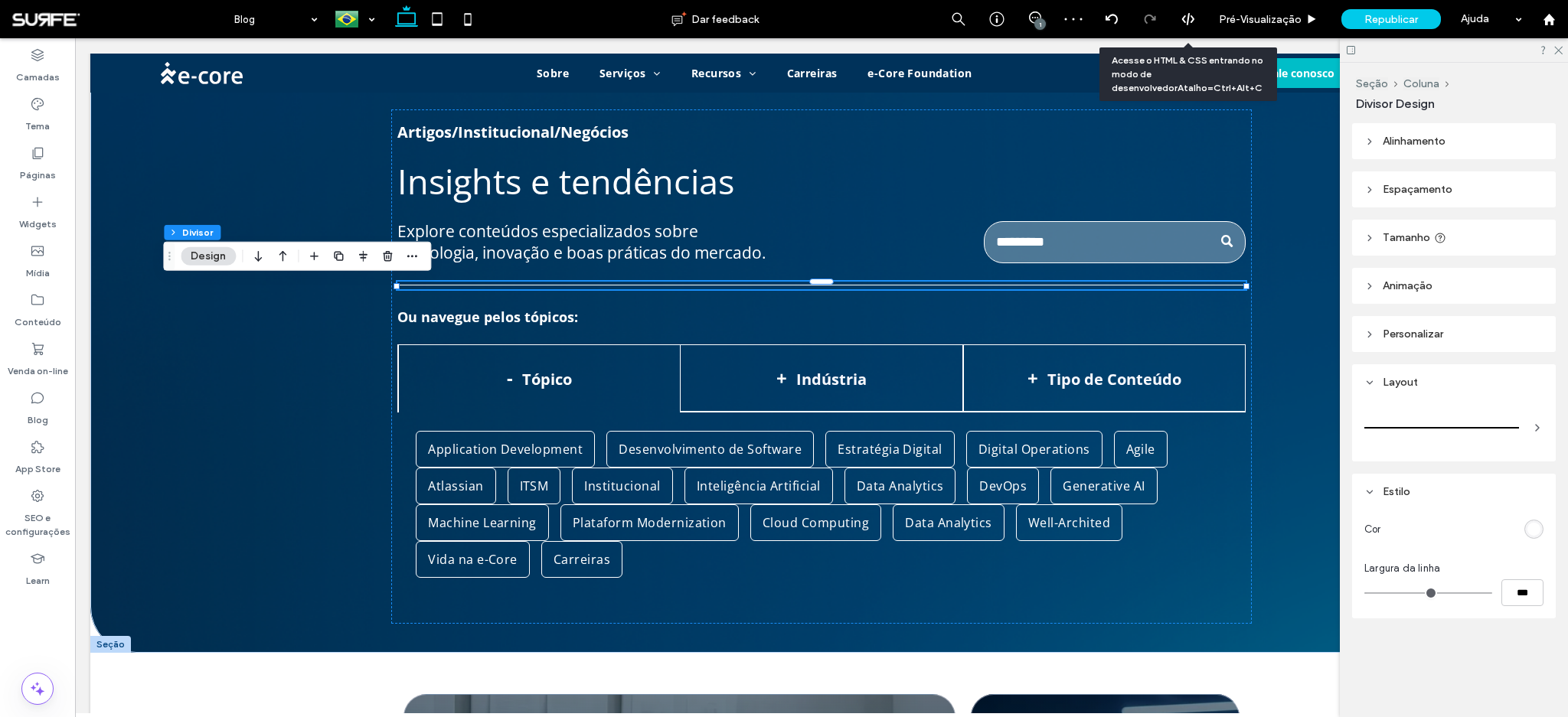 click at bounding box center (1534, 529) 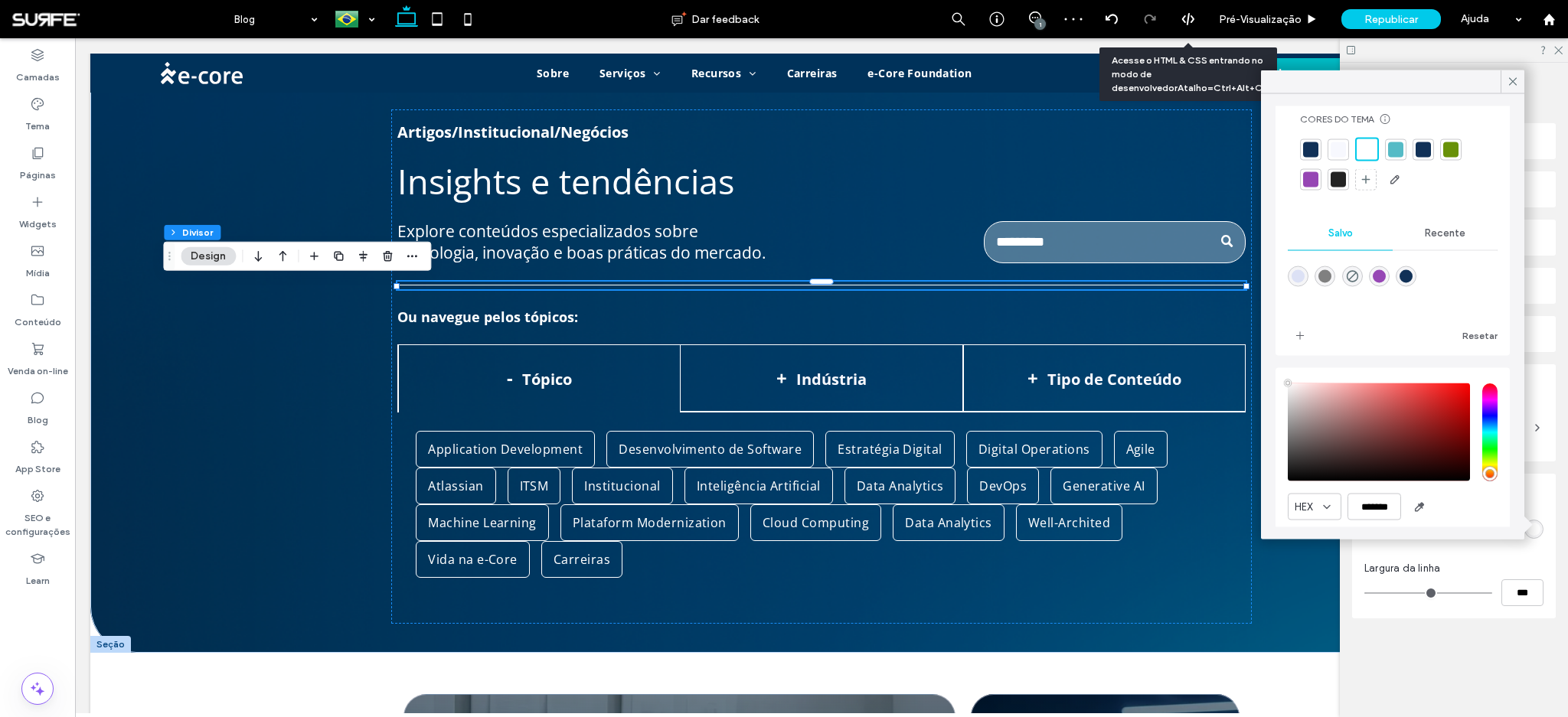 scroll, scrollTop: 81, scrollLeft: 0, axis: vertical 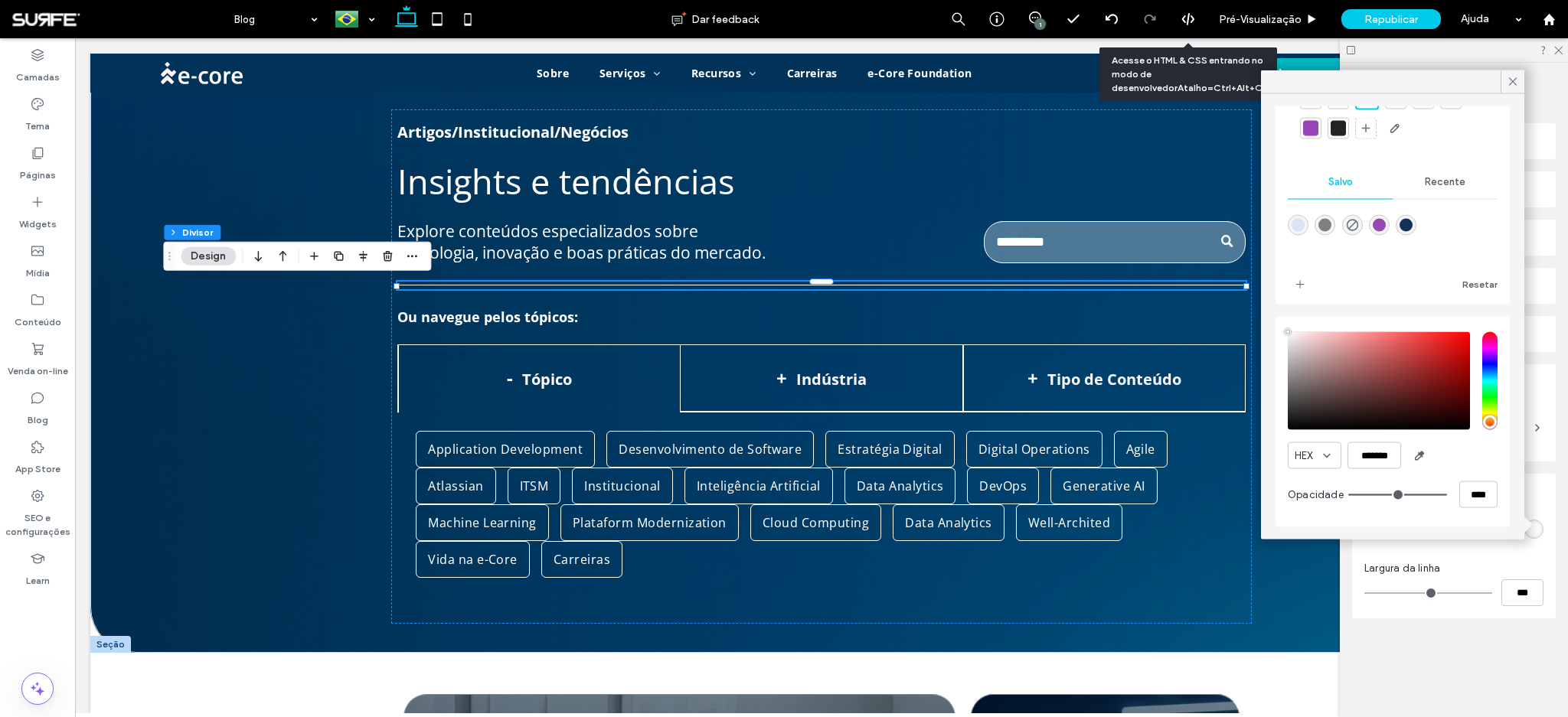 type on "**" 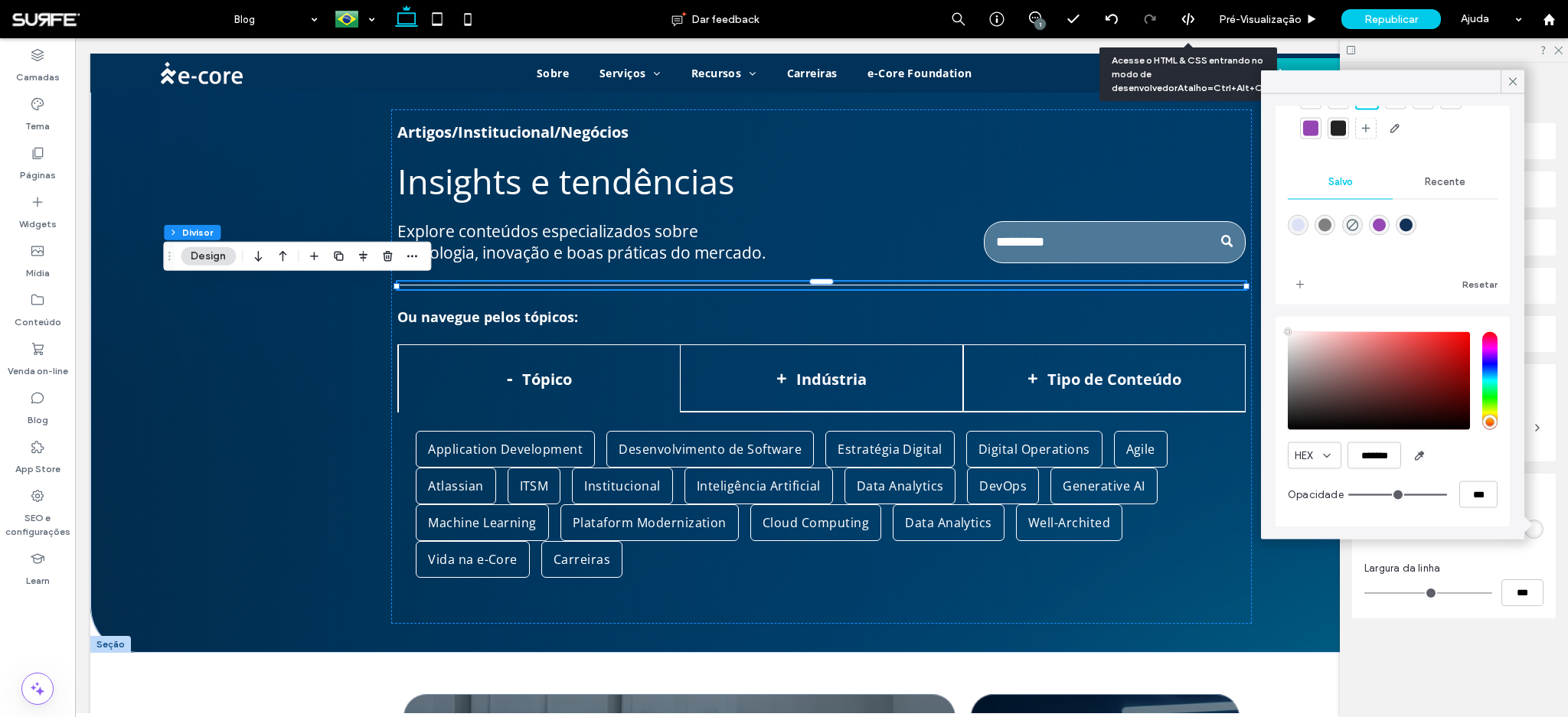 type on "**" 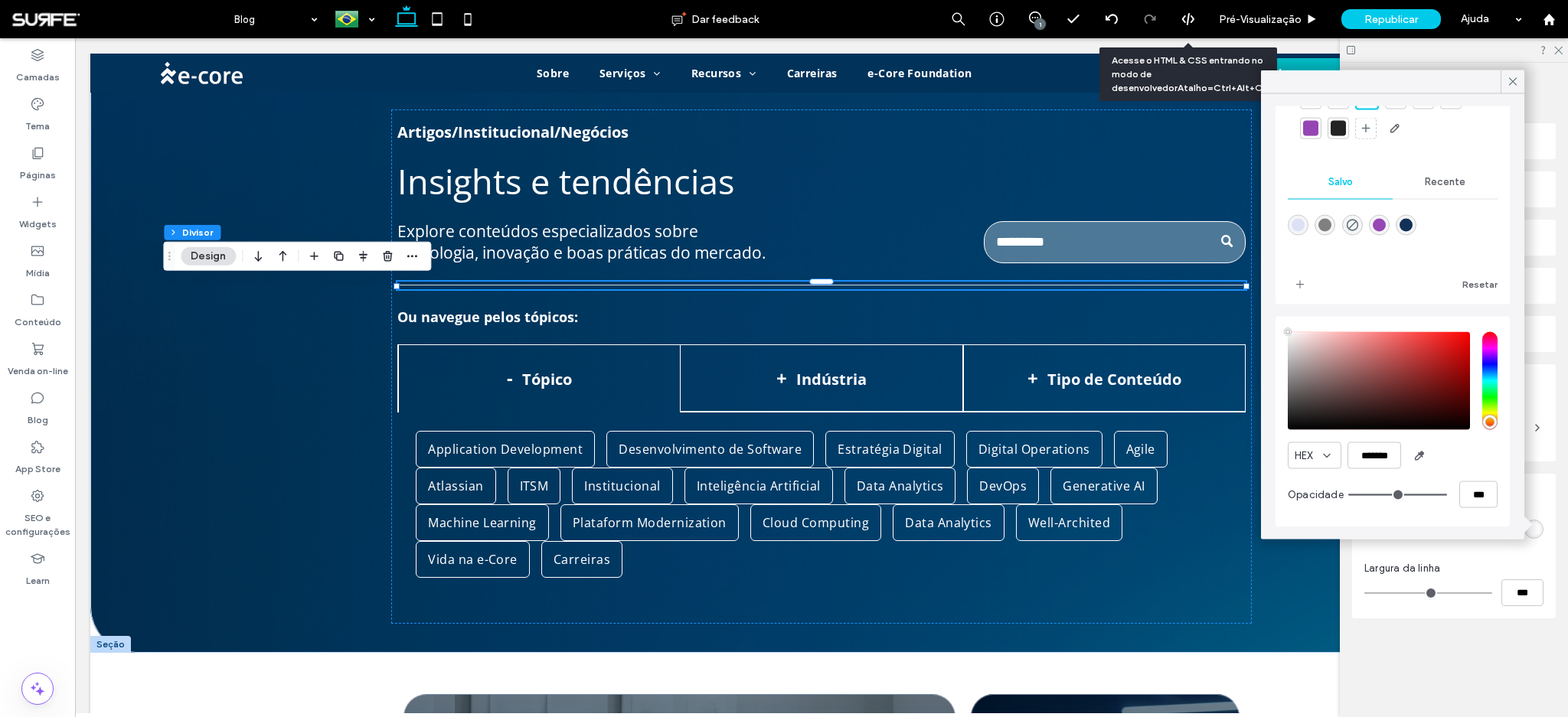 type on "**" 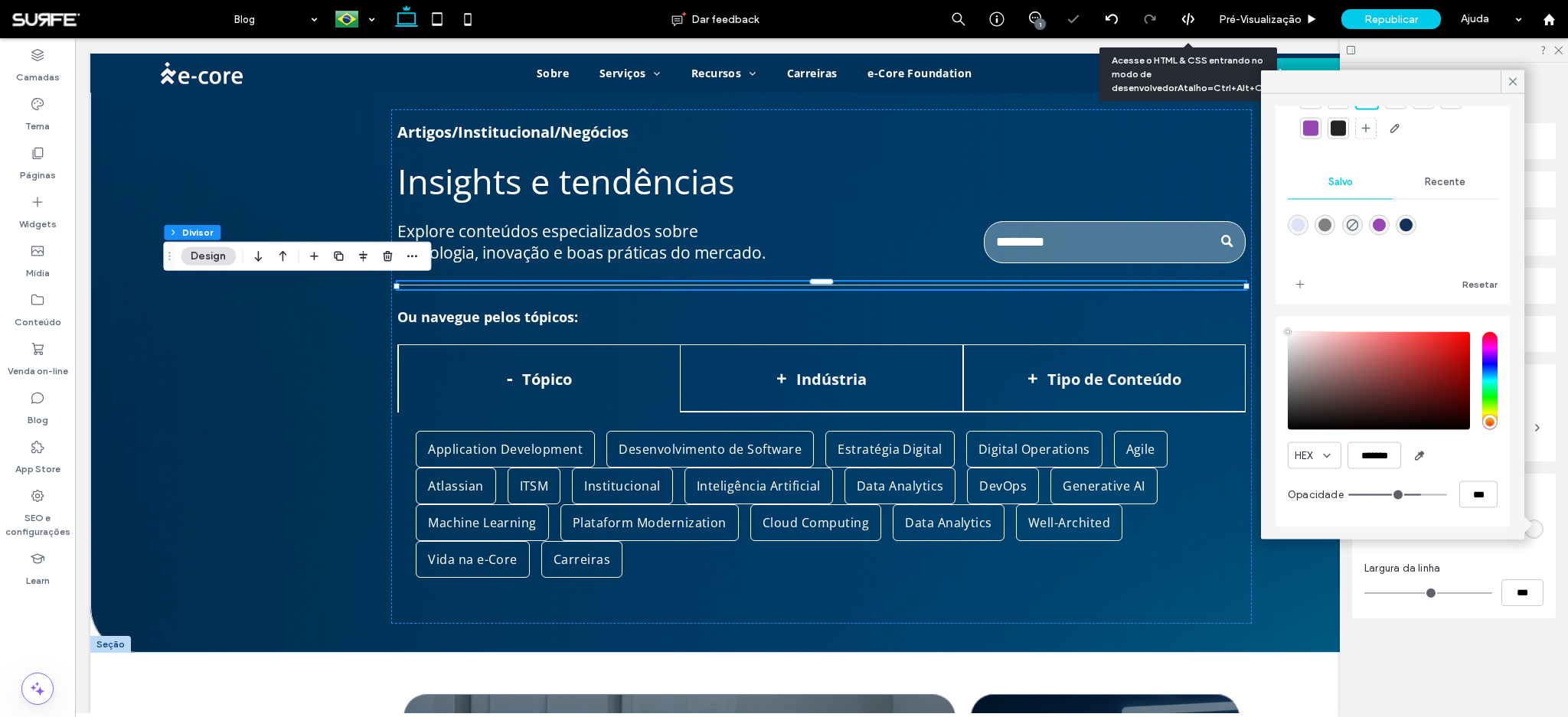 type on "**" 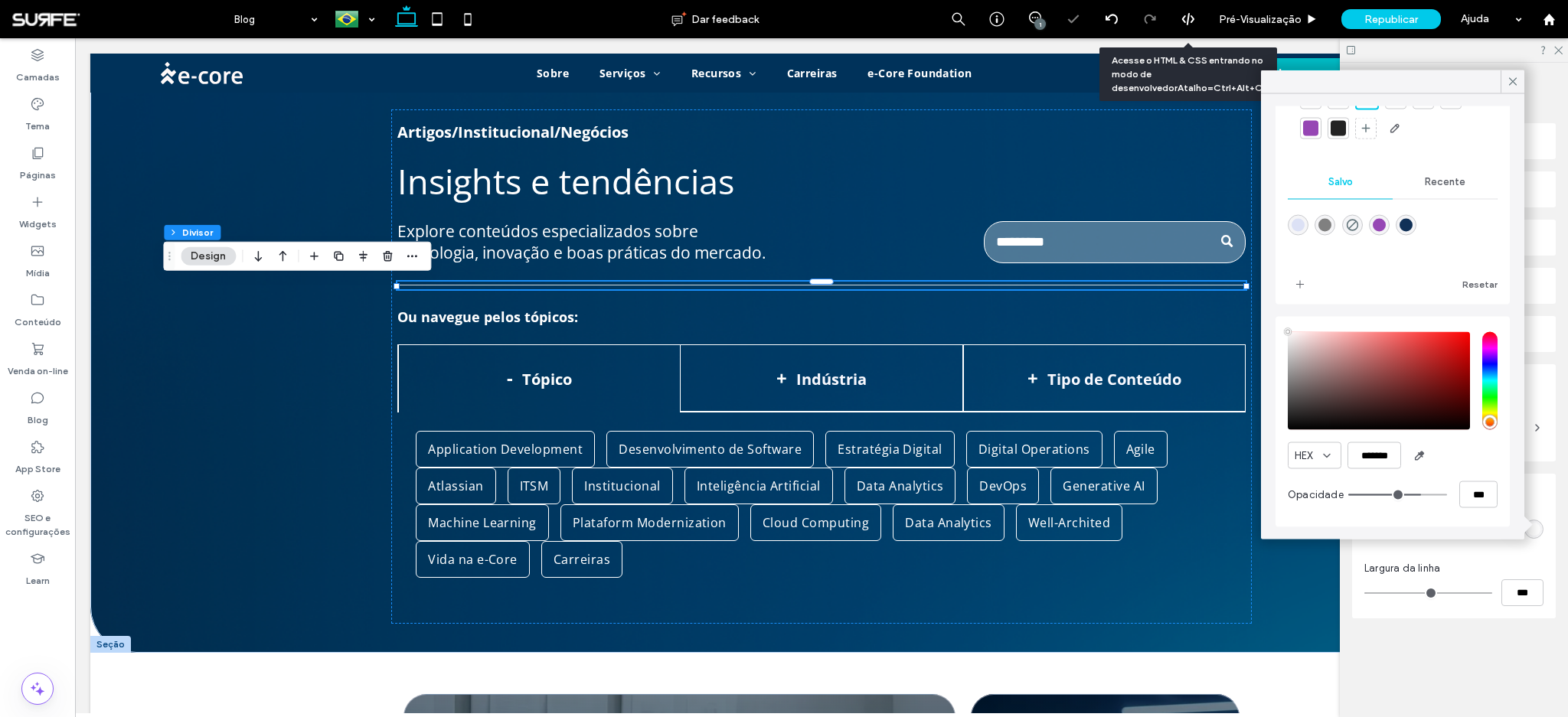 type on "***" 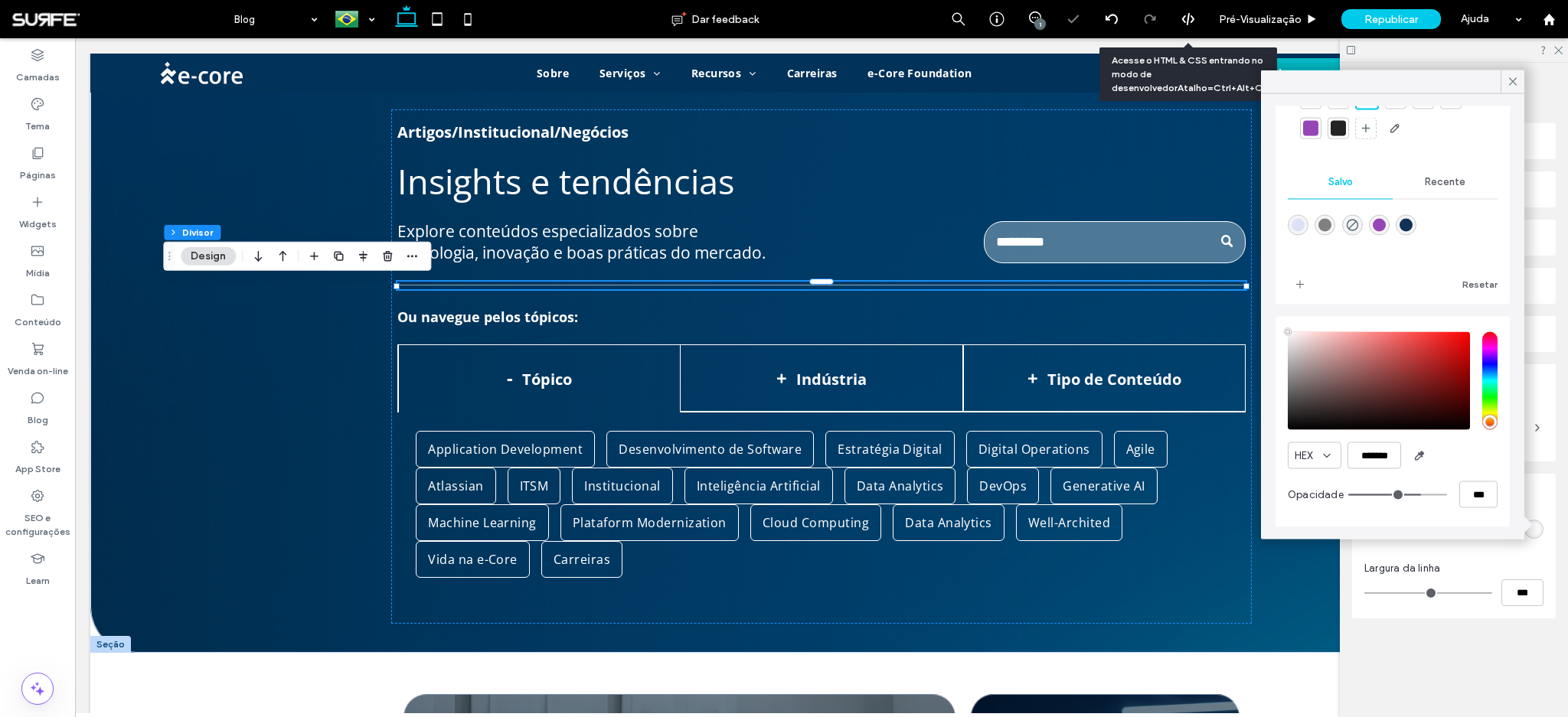 type on "**" 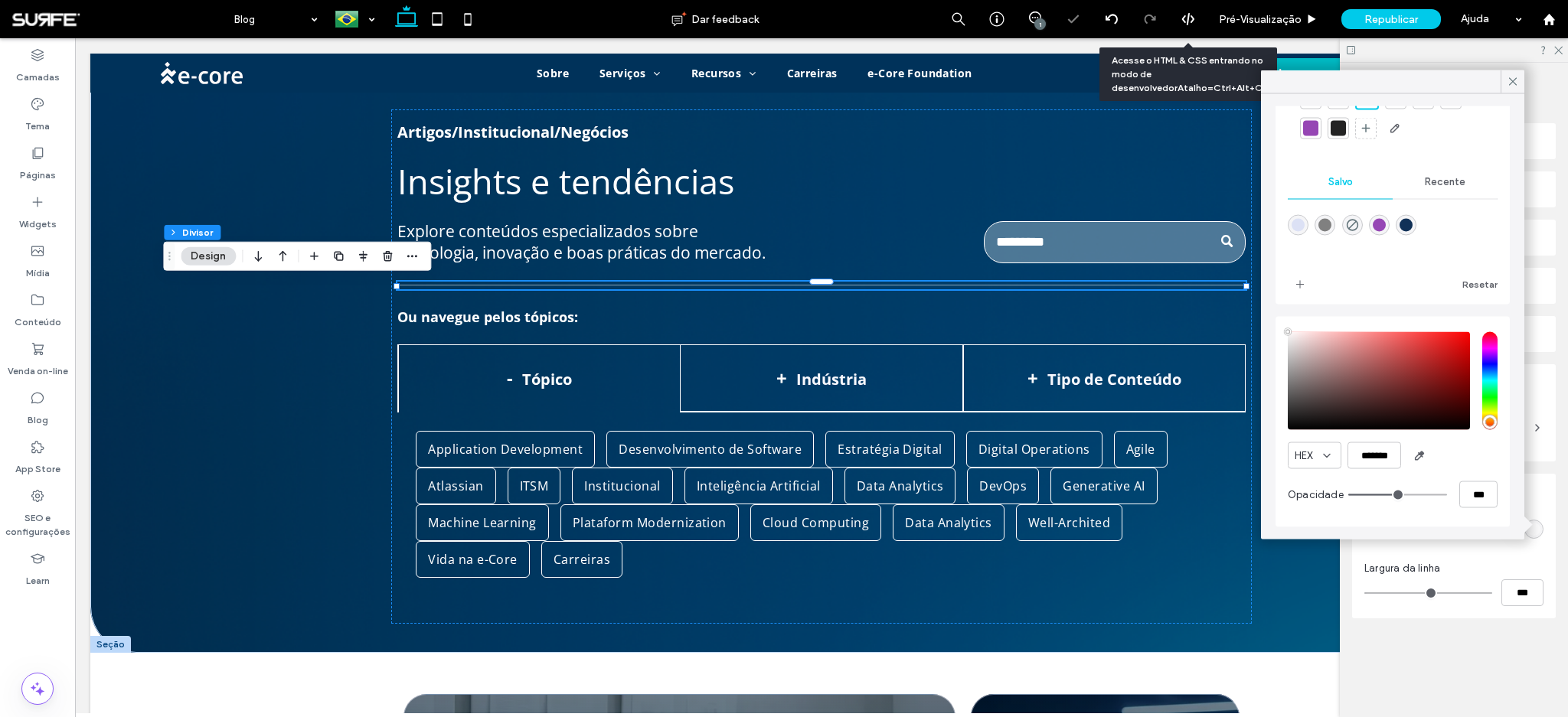 type on "**" 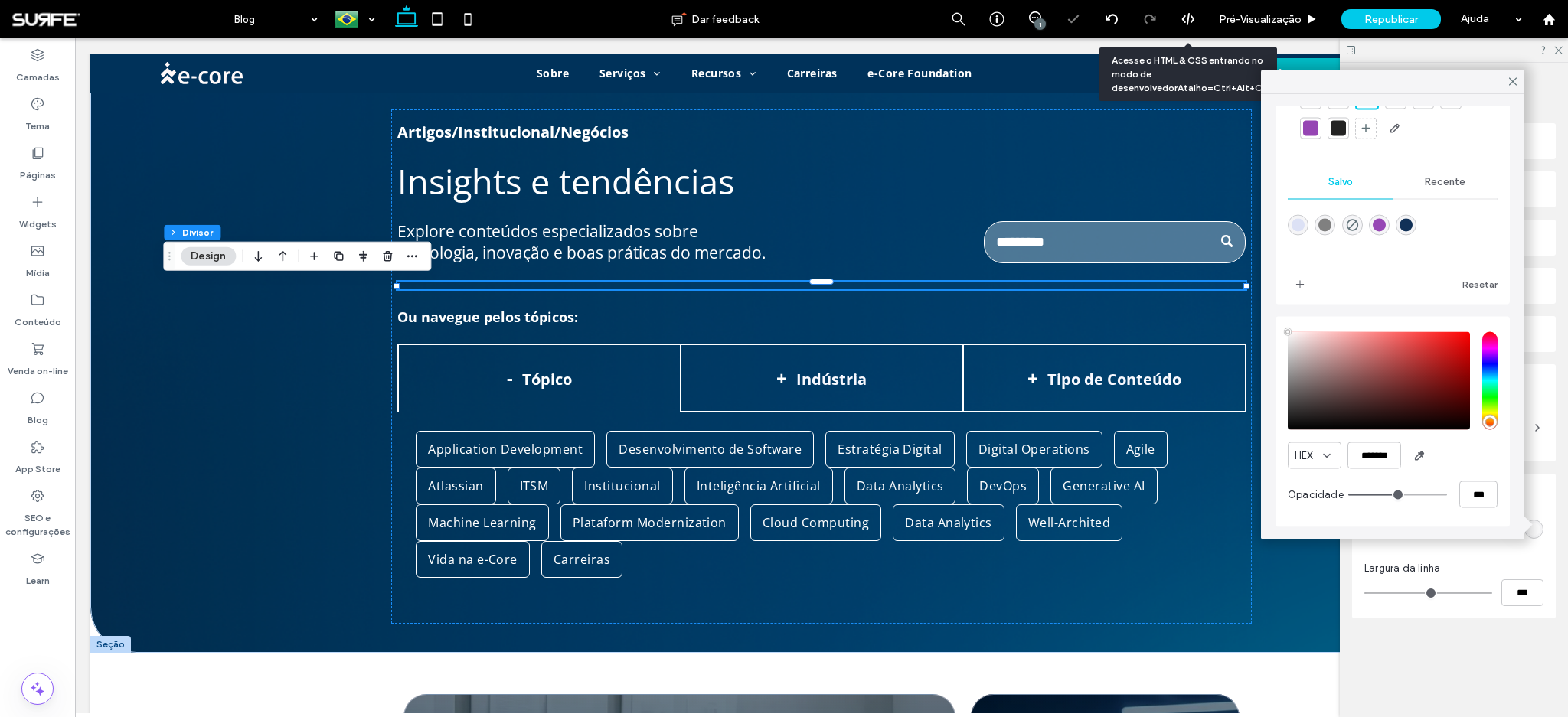 type on "***" 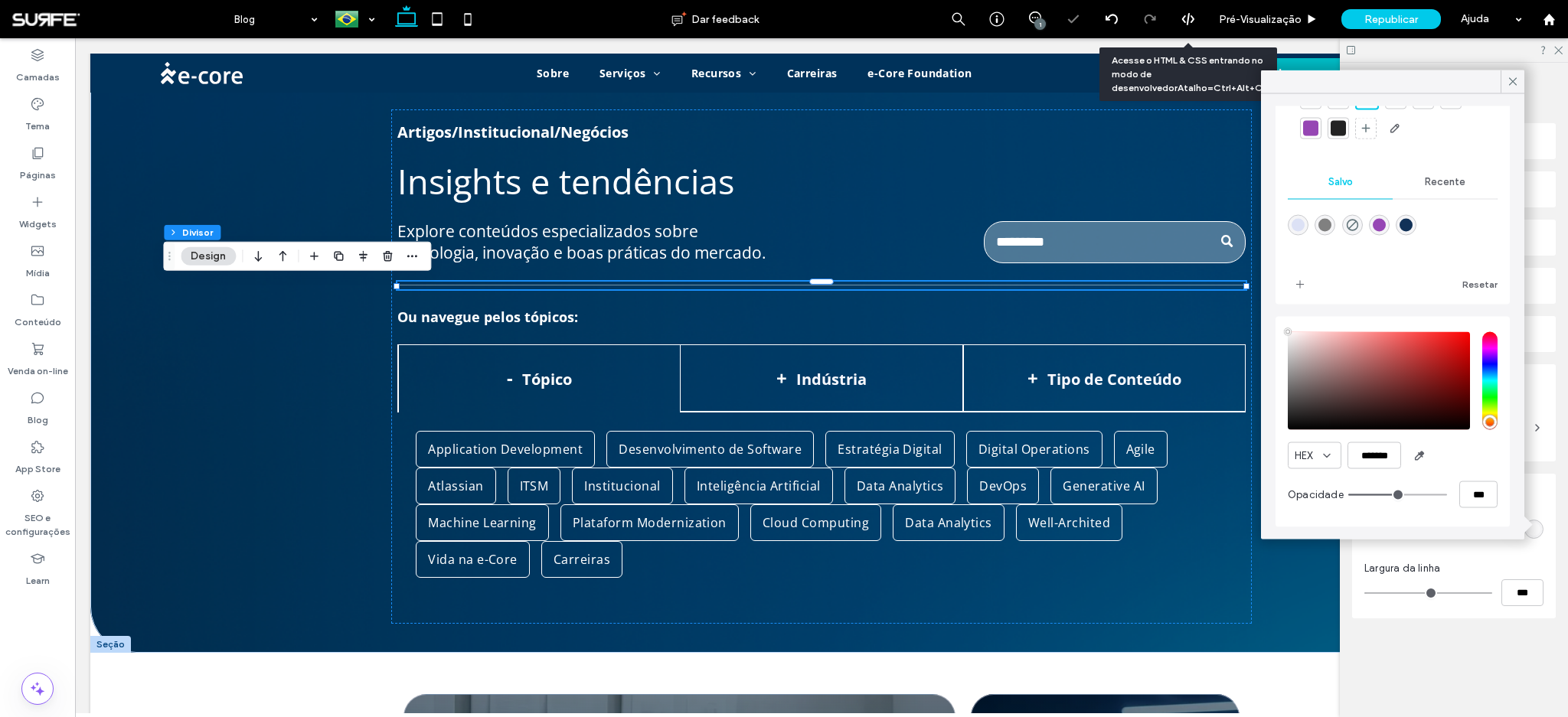 type on "**" 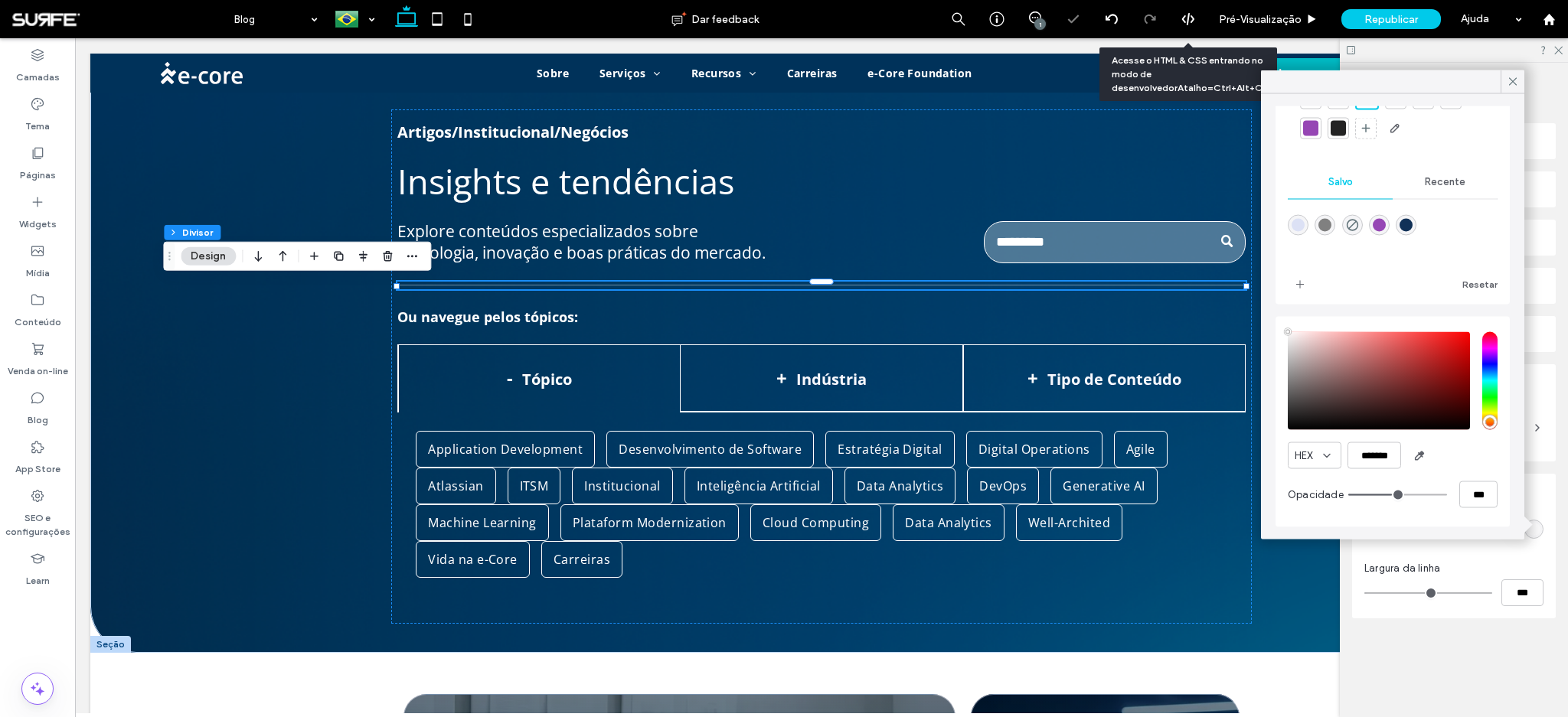 type on "**" 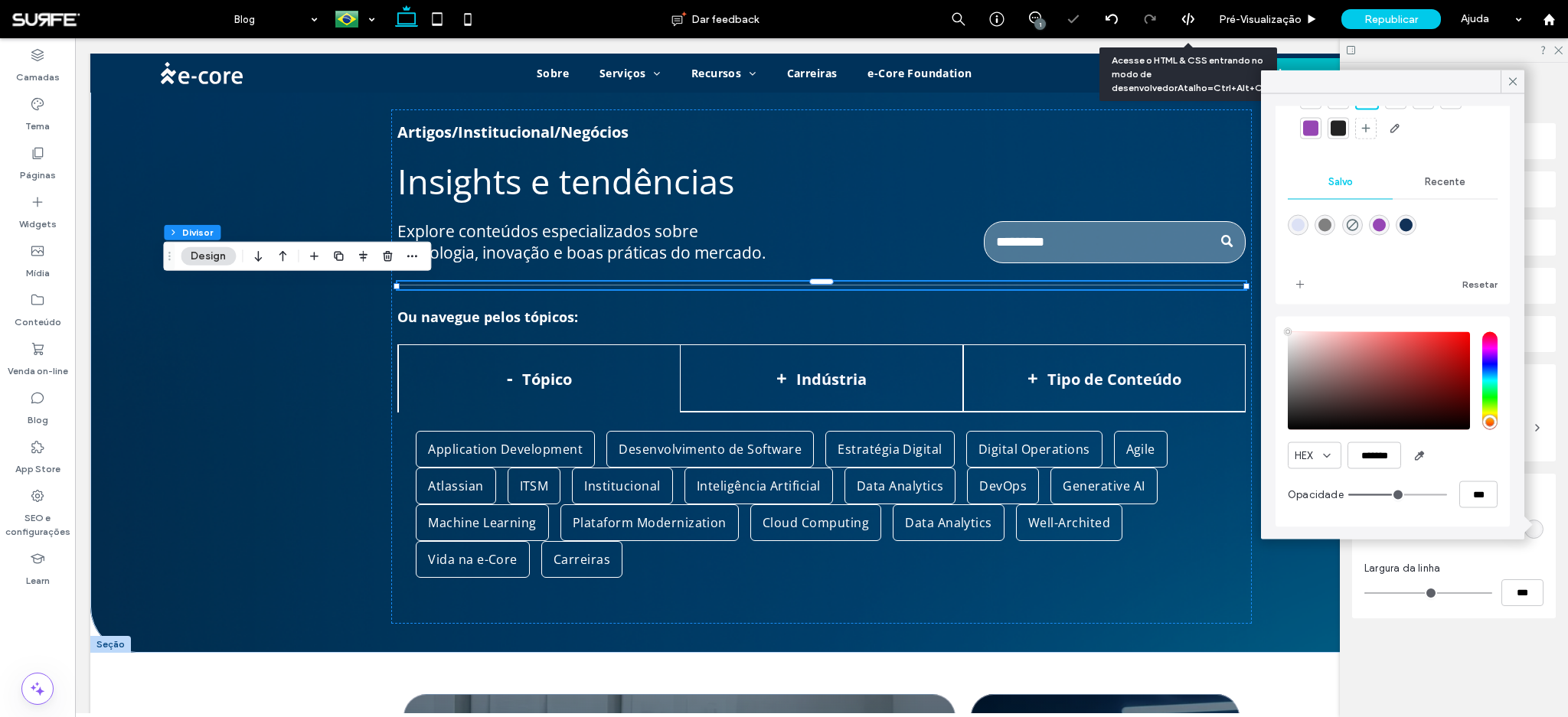 type on "***" 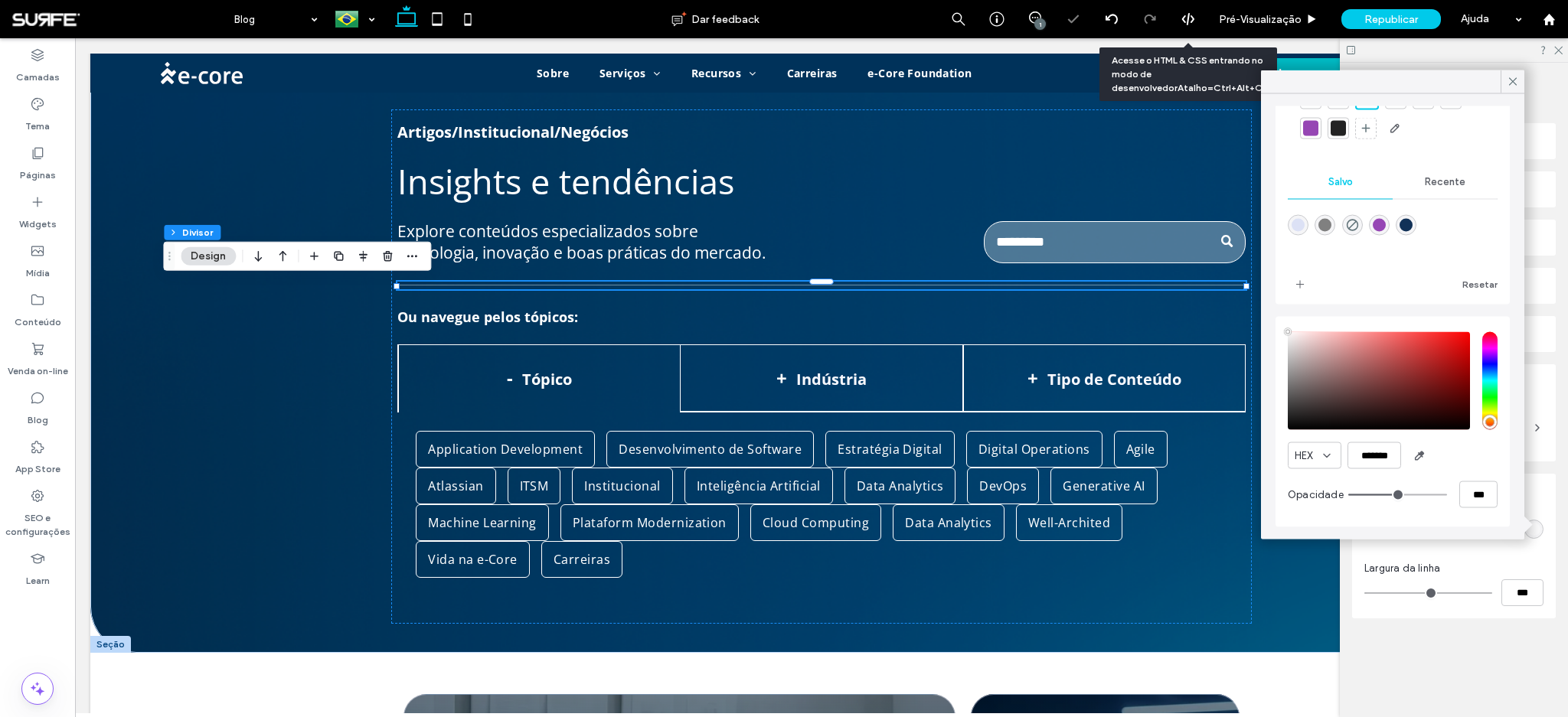 type on "**" 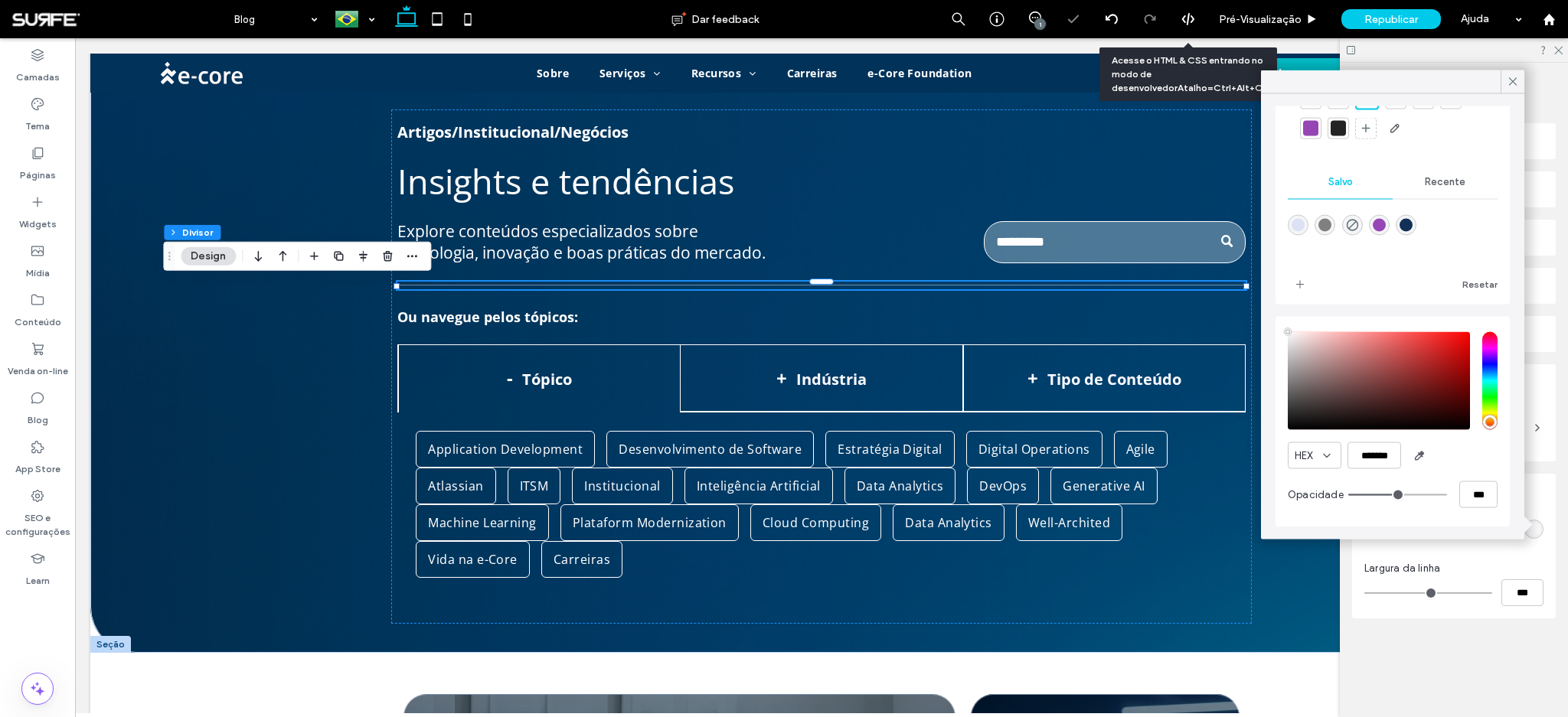 type on "***" 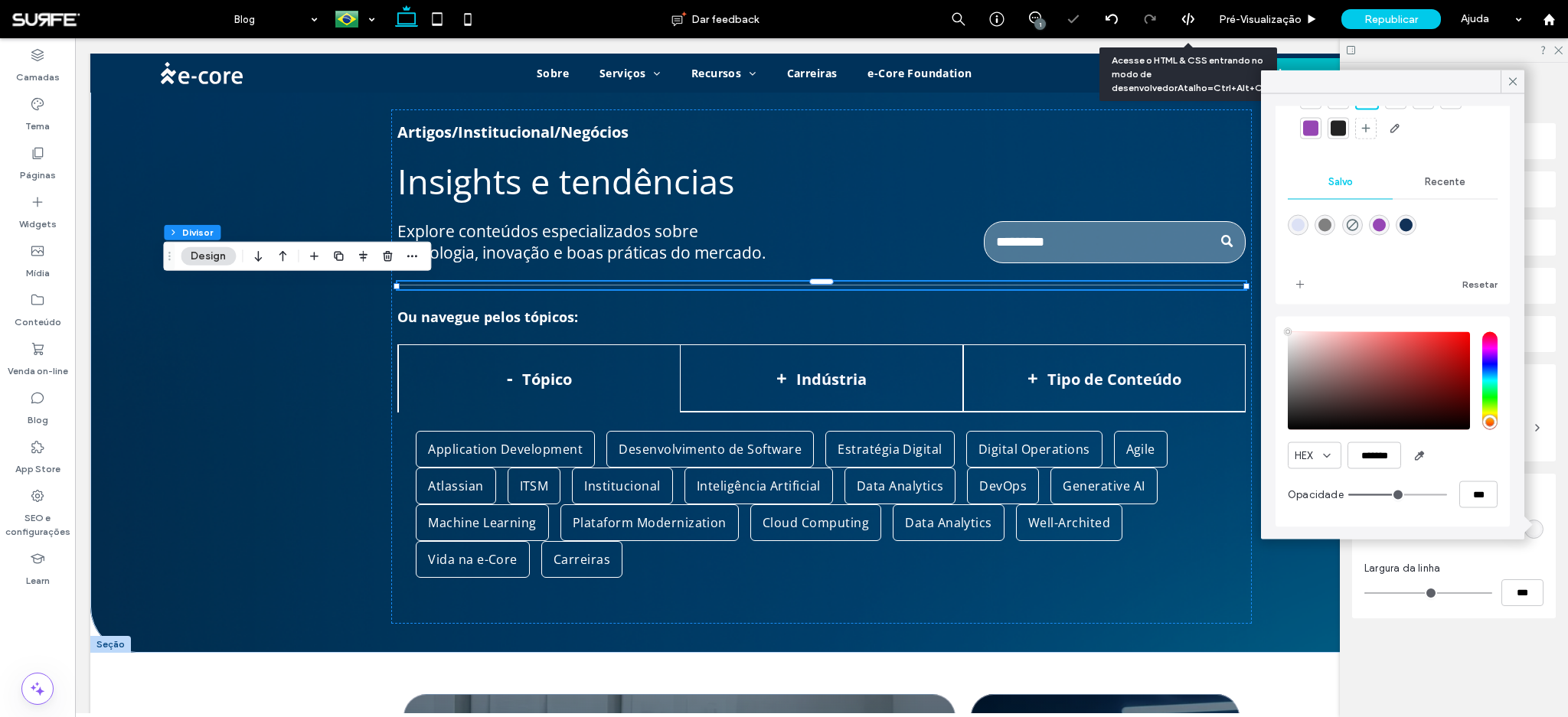type on "**" 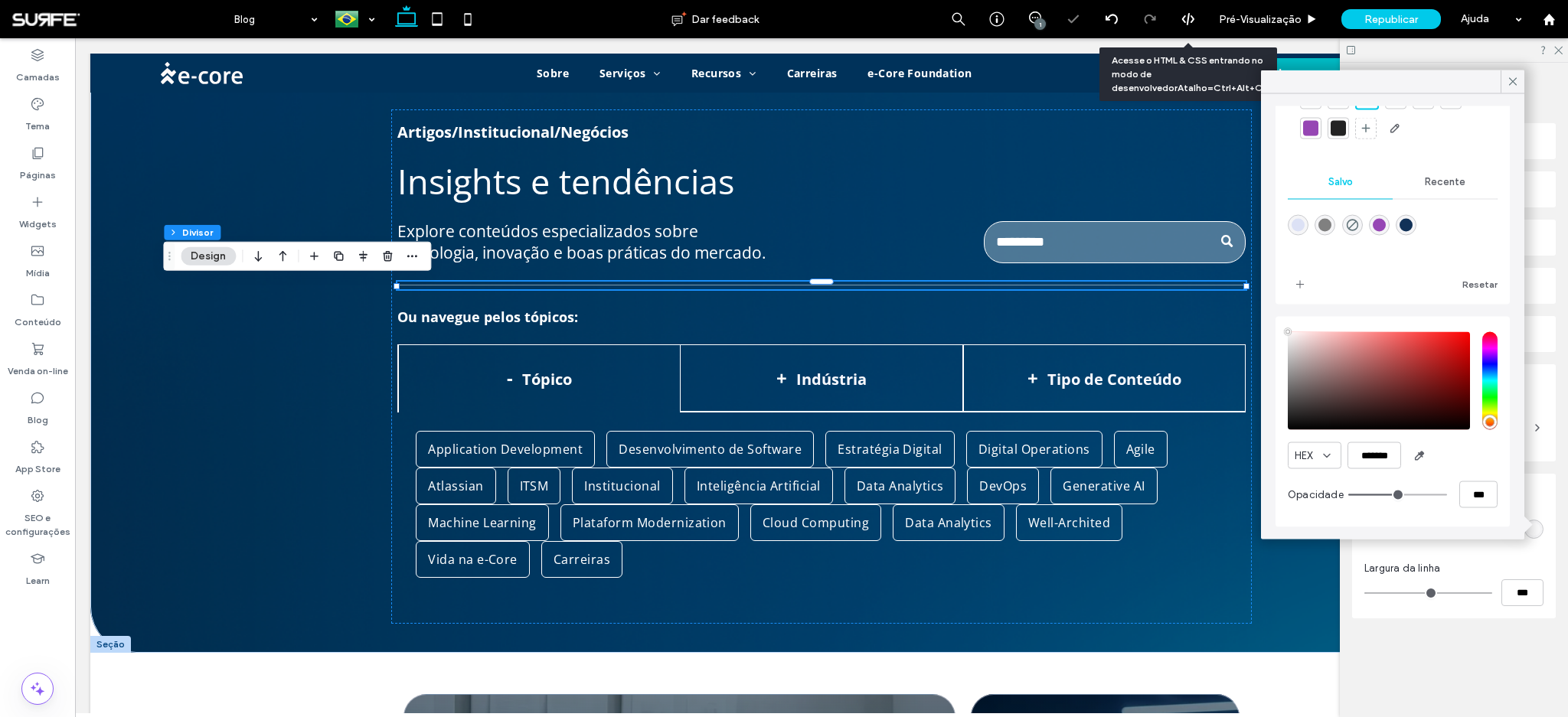 type on "**" 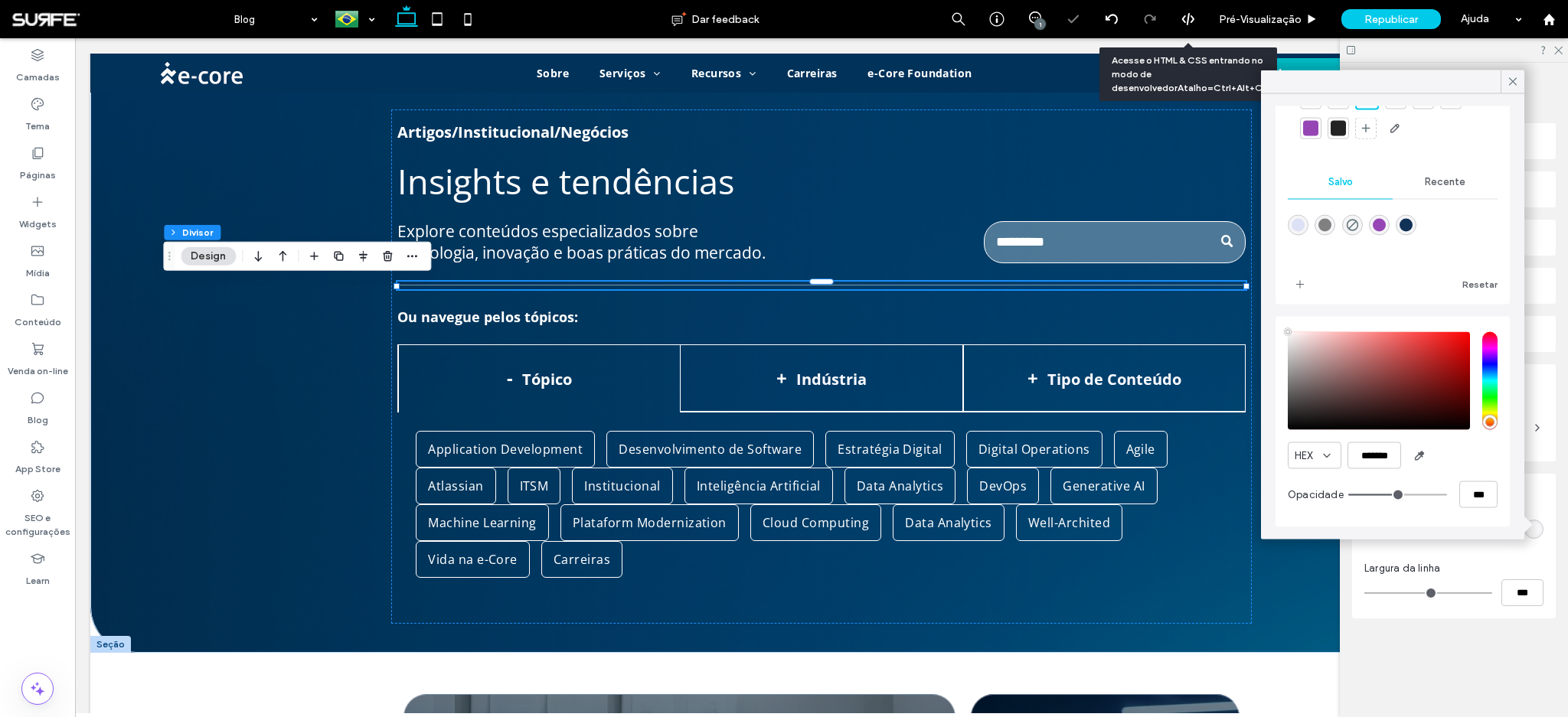 type on "***" 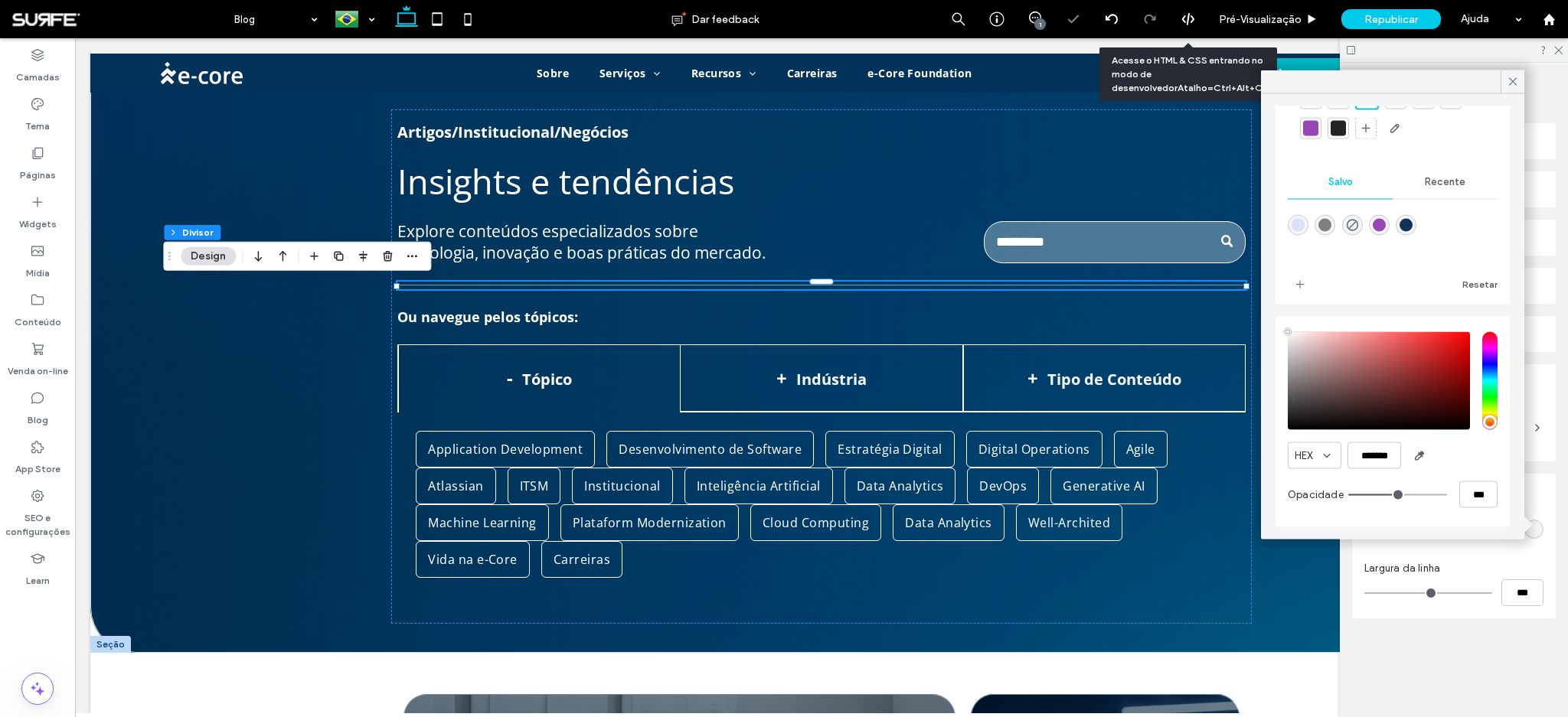 type on "**" 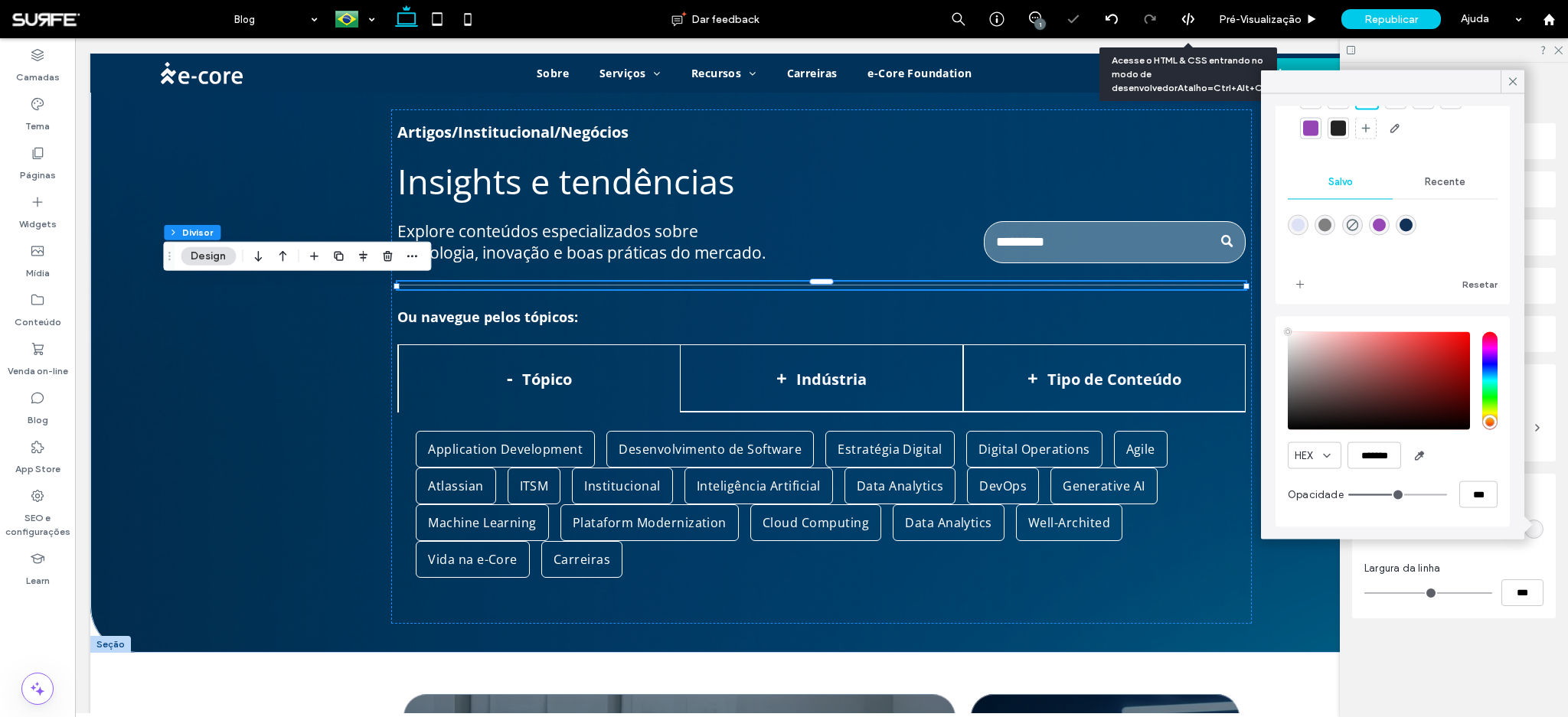 type on "***" 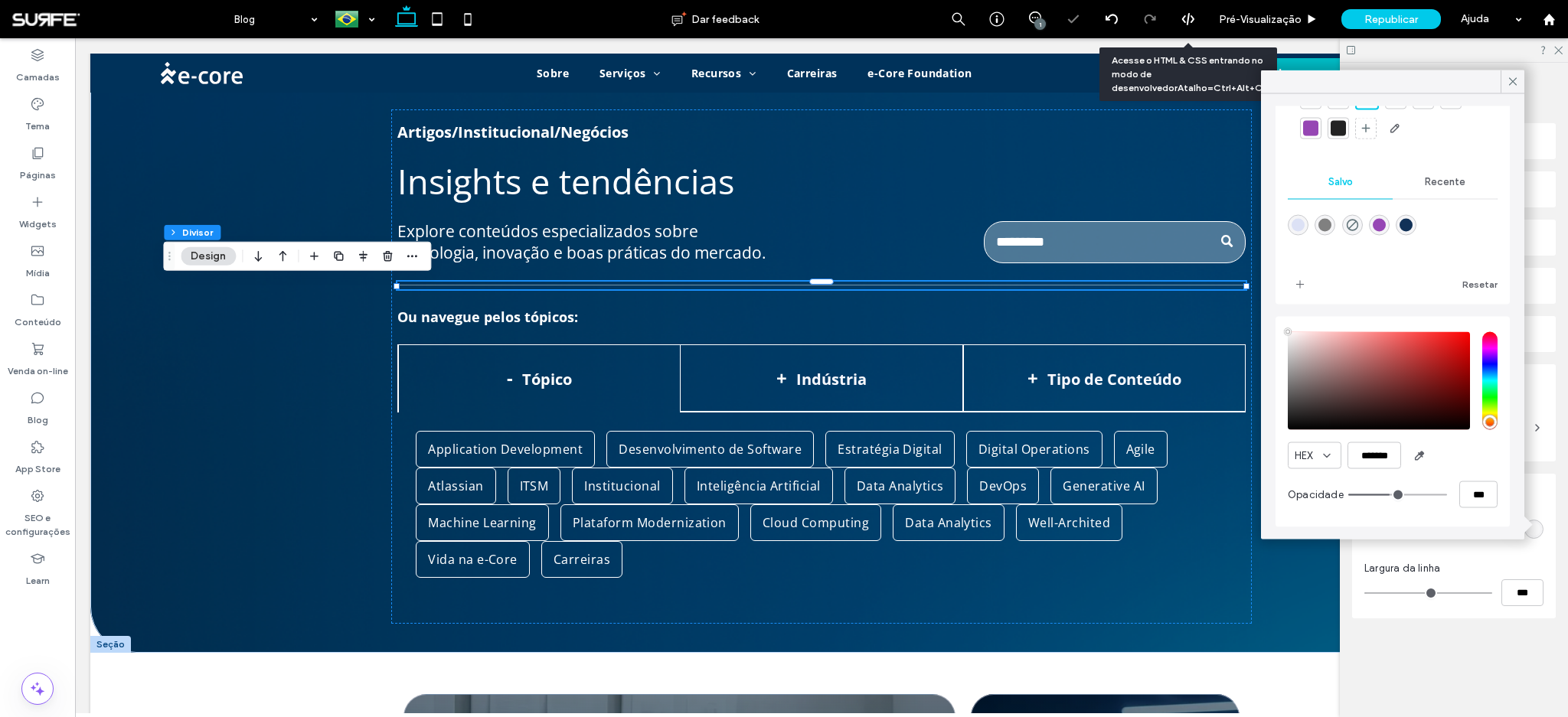 type on "**" 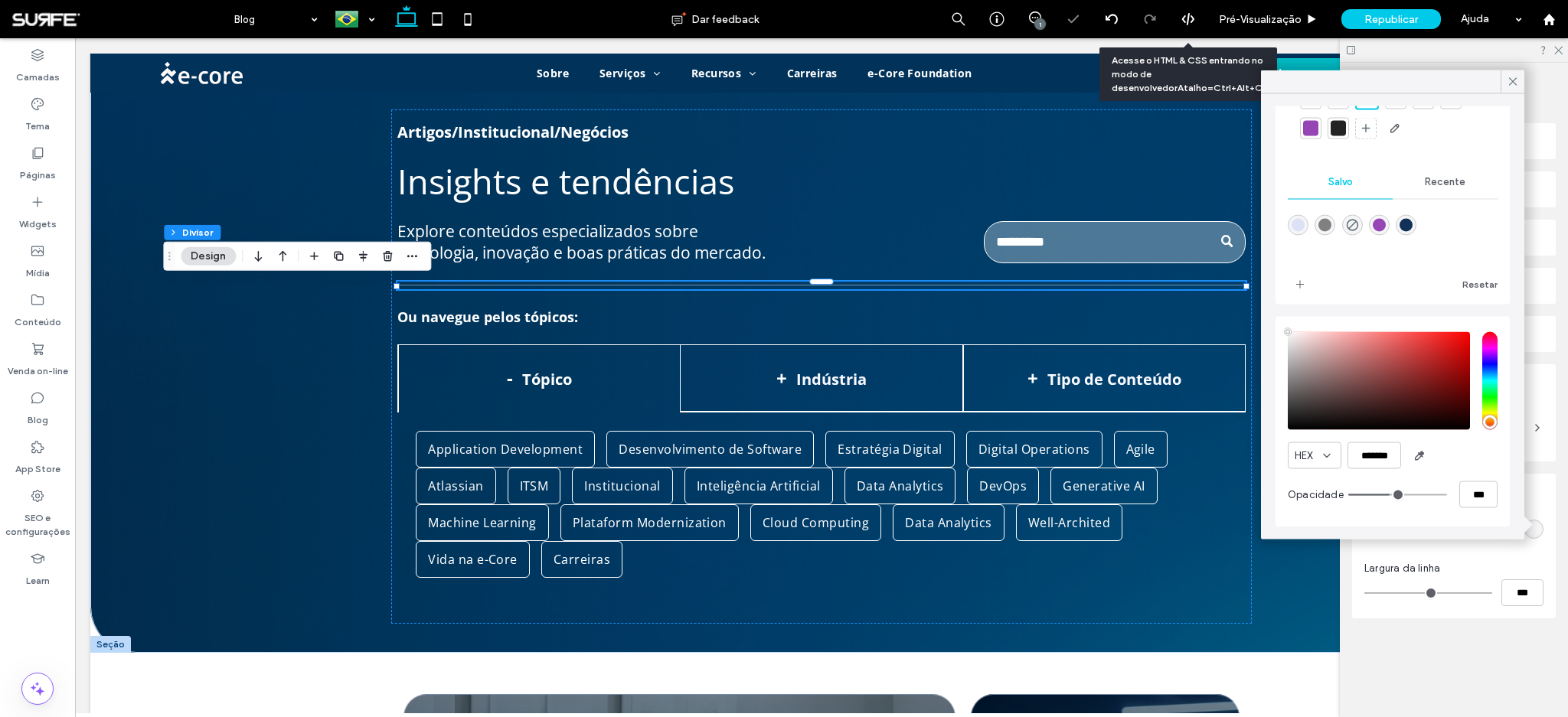 type on "***" 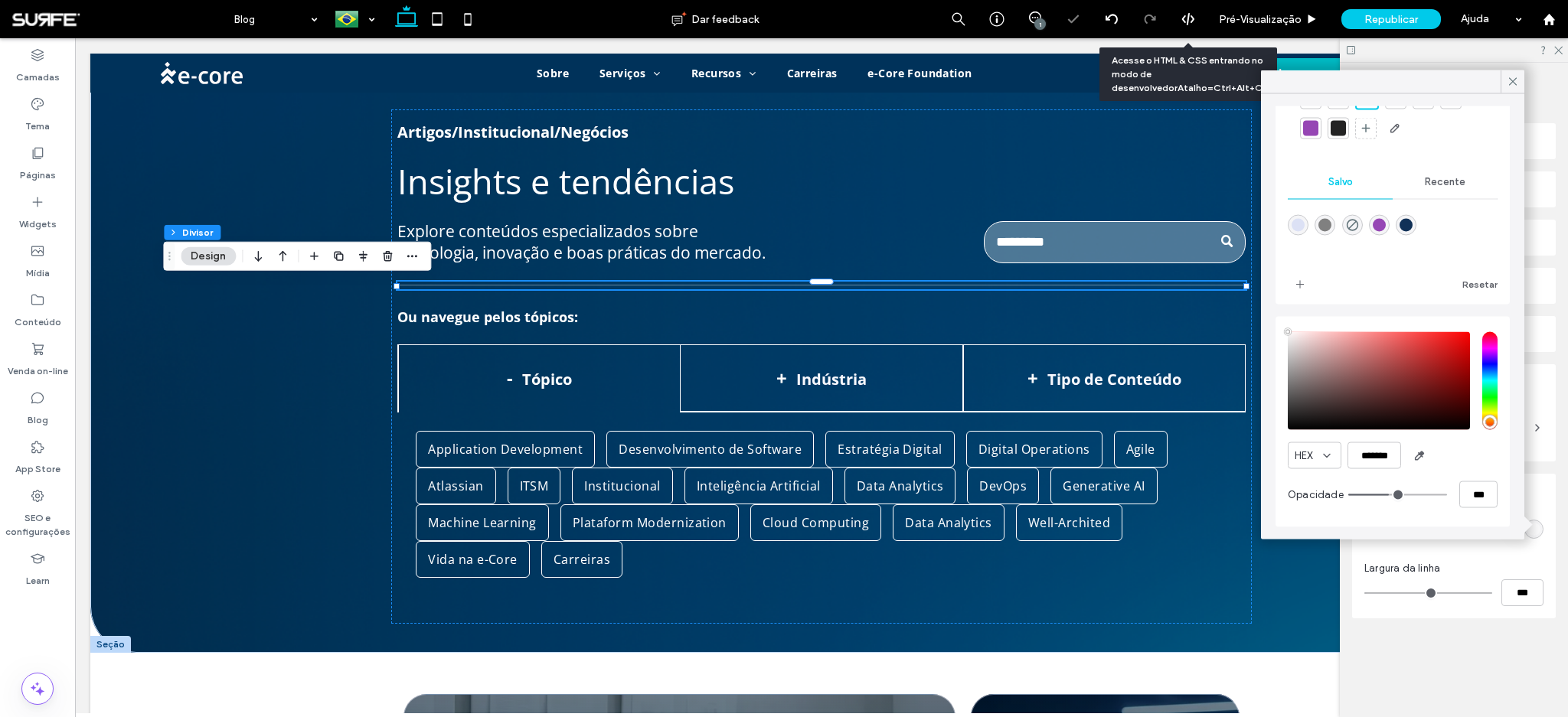 type on "**" 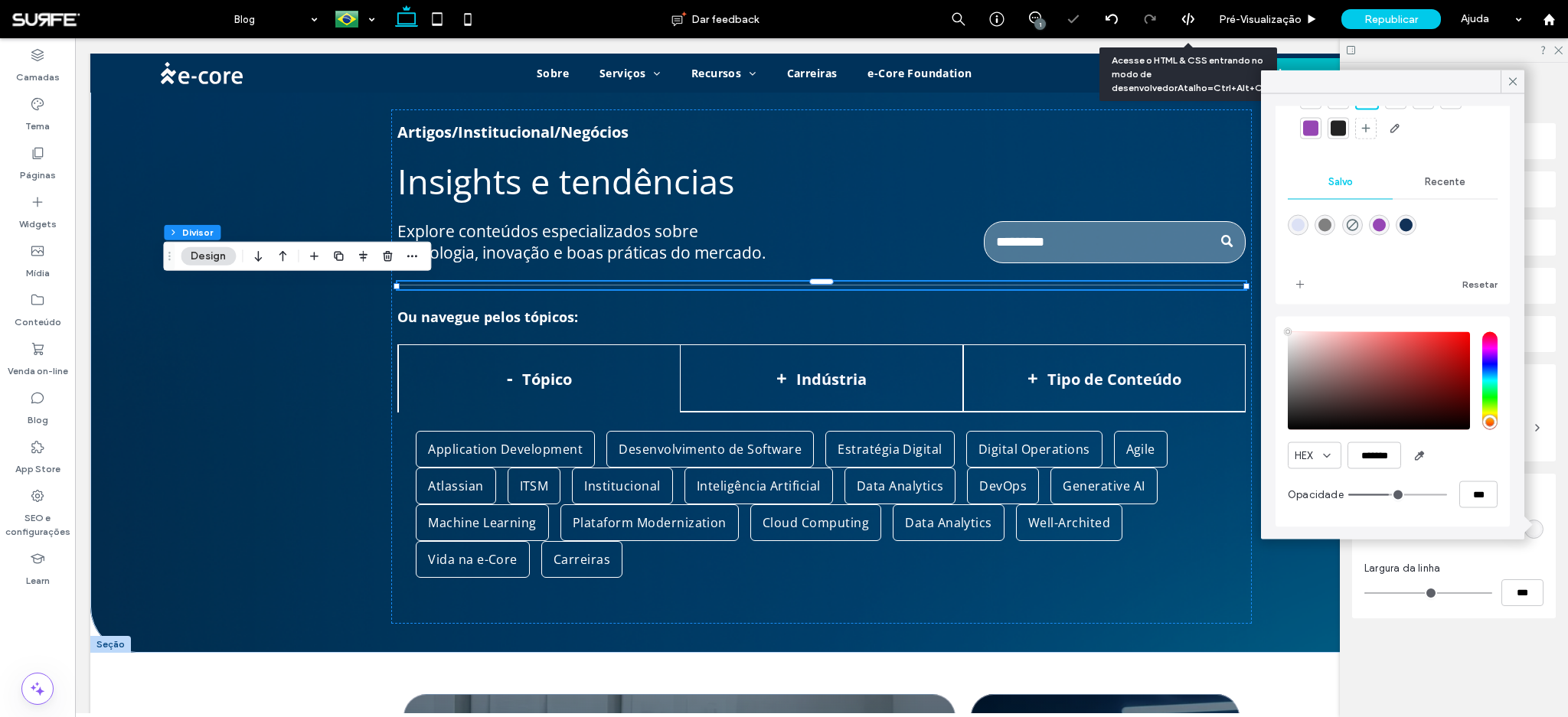type on "***" 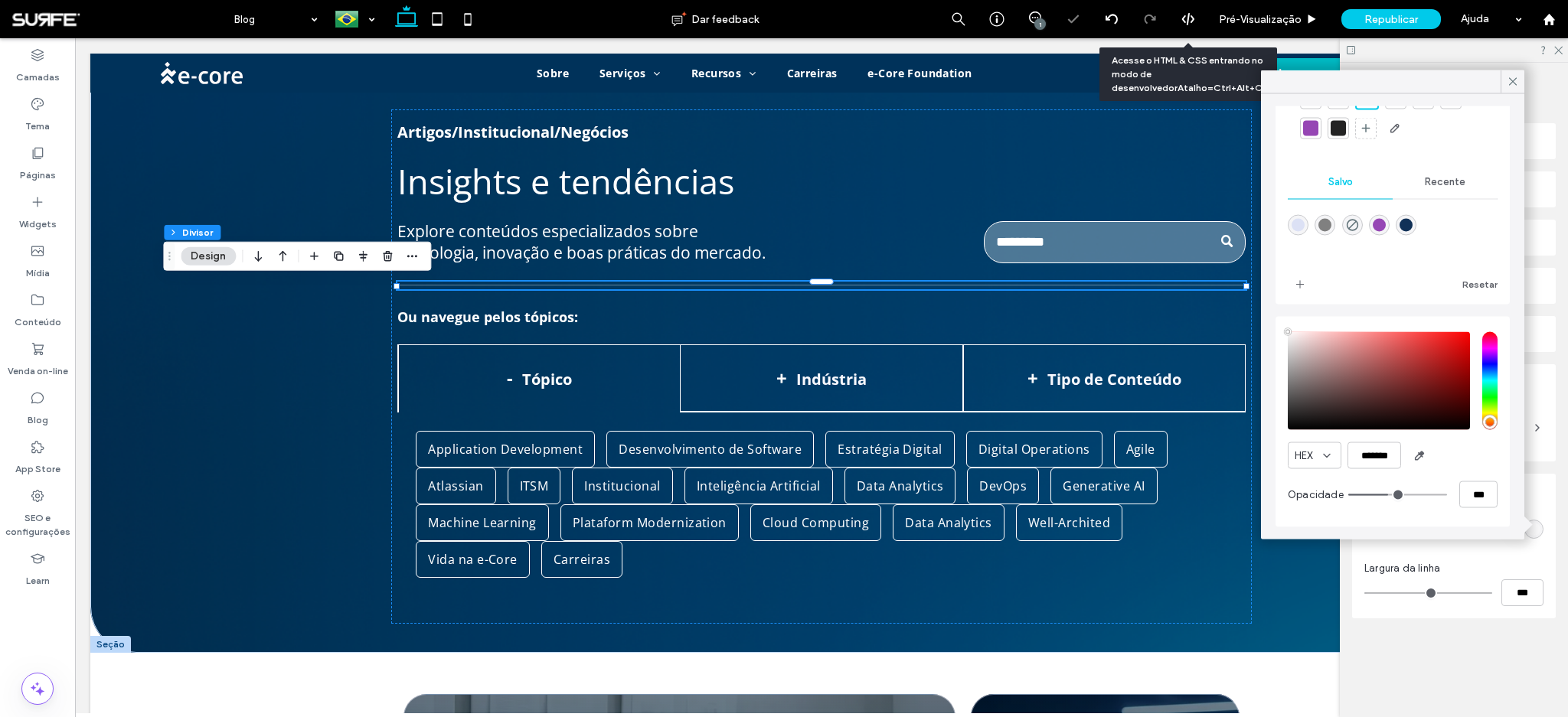 drag, startPoint x: 1427, startPoint y: 494, endPoint x: 1379, endPoint y: 499, distance: 48.25971 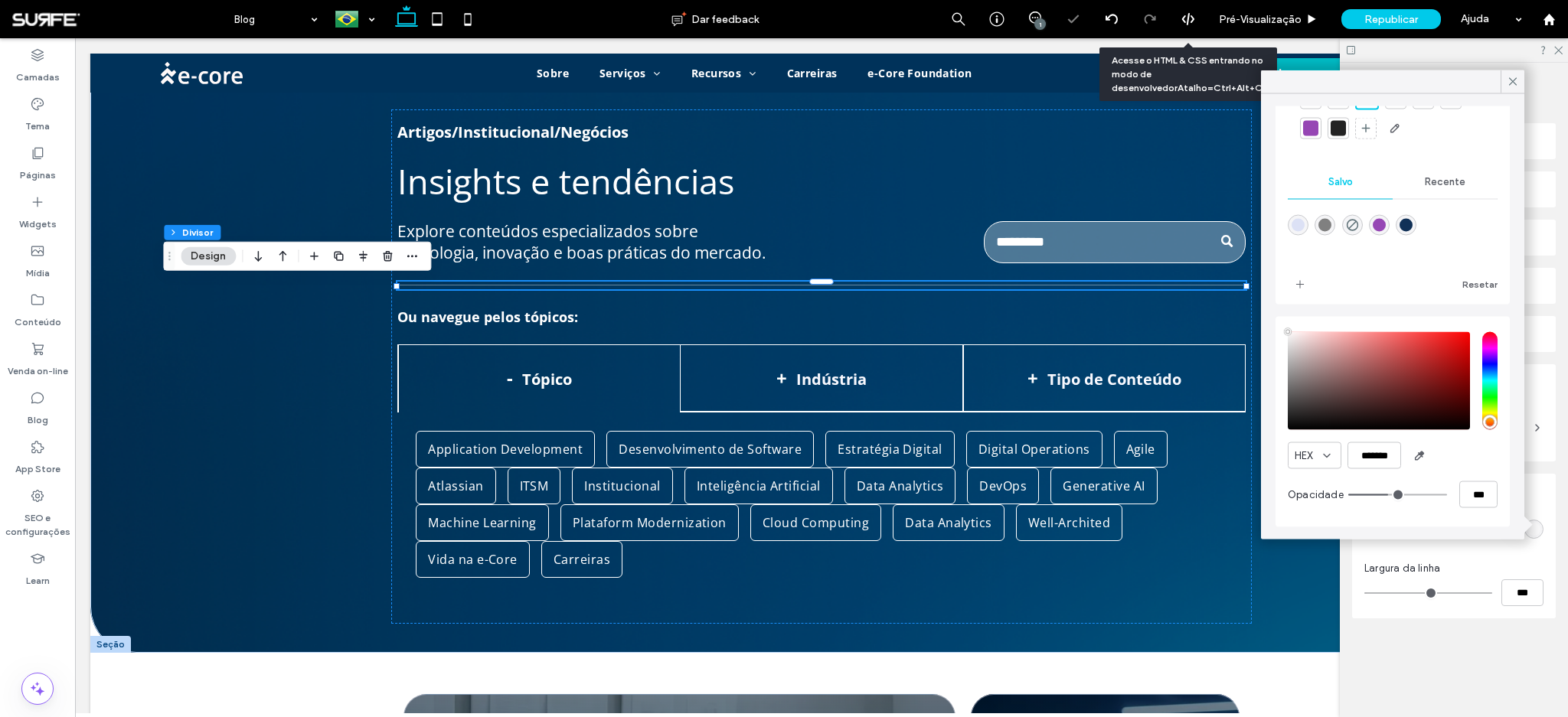 type on "**" 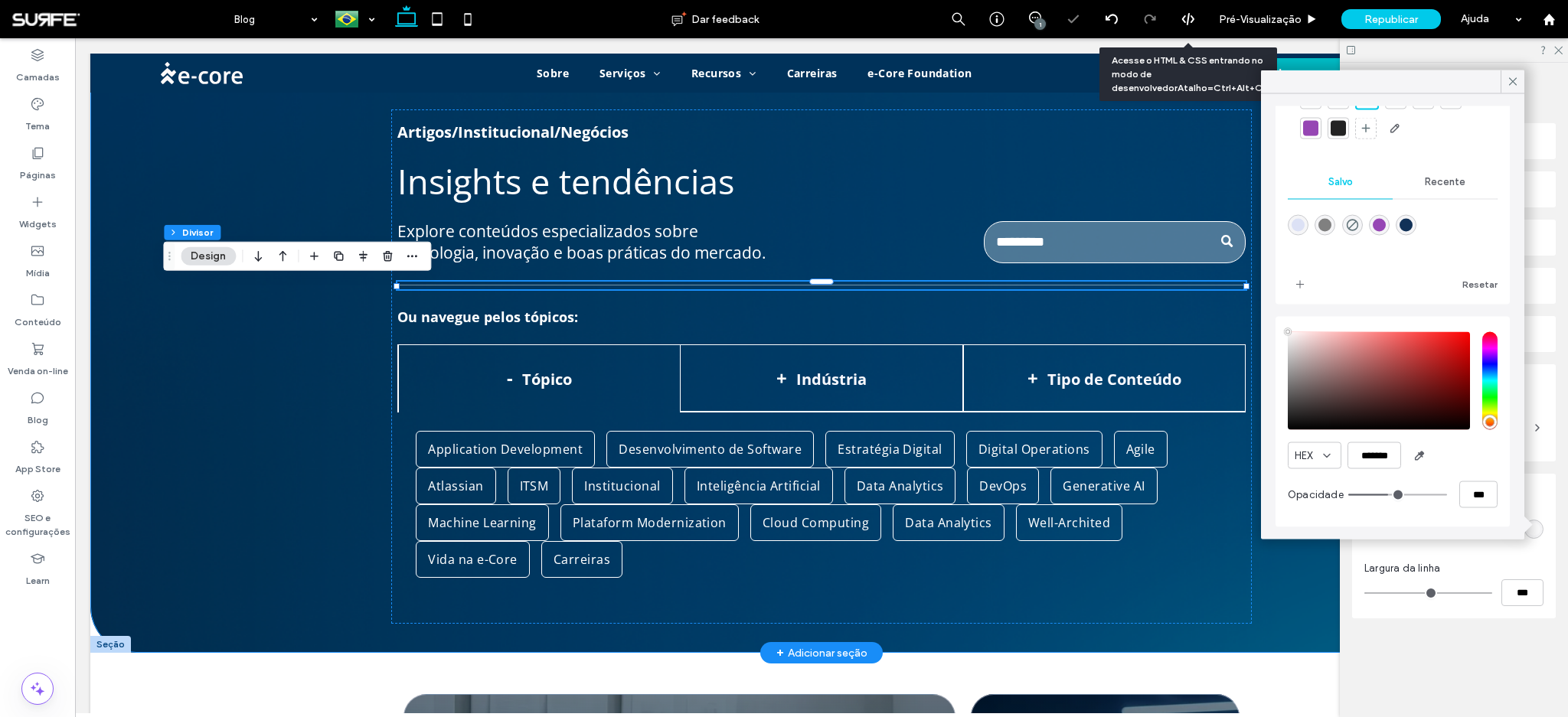 click on "Artigos/Institucional/Negócios
Insights e tendências
Explore conteúdos especializados sobre tecnologia, inovação e boas práticas do mercado.
Ou navegue pelos tópicos:
Tópico
Indústria
Tipo de Conteúdo
Application Development
Desenvolvimento de Software
Estratégia Digital
Digital Operations
Agile
Atlassian
ITSM
Institucional
Inteligência Artificial
Data Analytics
DevOps
Generative AI
Machine Learning
Plataform Modernization
Cloud Computing" at bounding box center [822, 306] 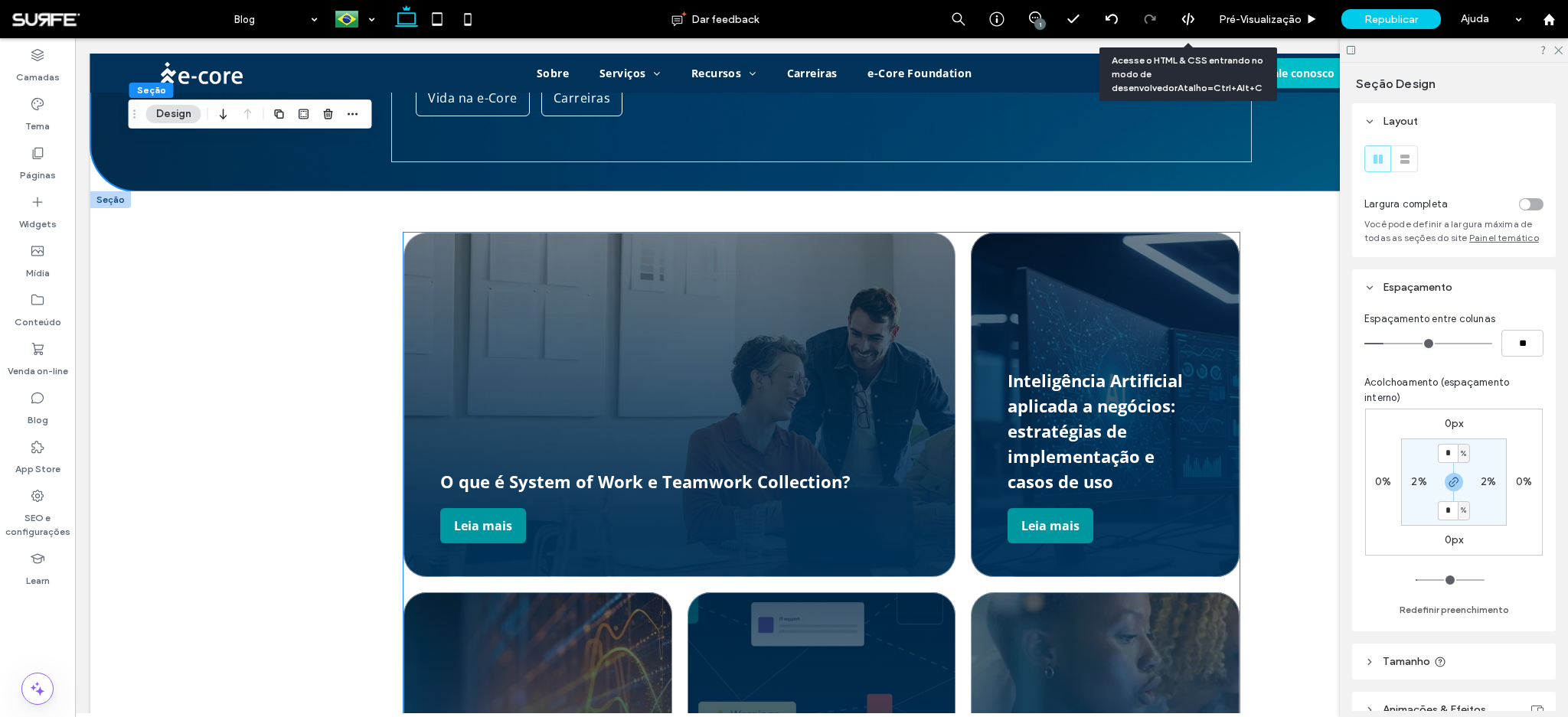 scroll, scrollTop: 216, scrollLeft: 0, axis: vertical 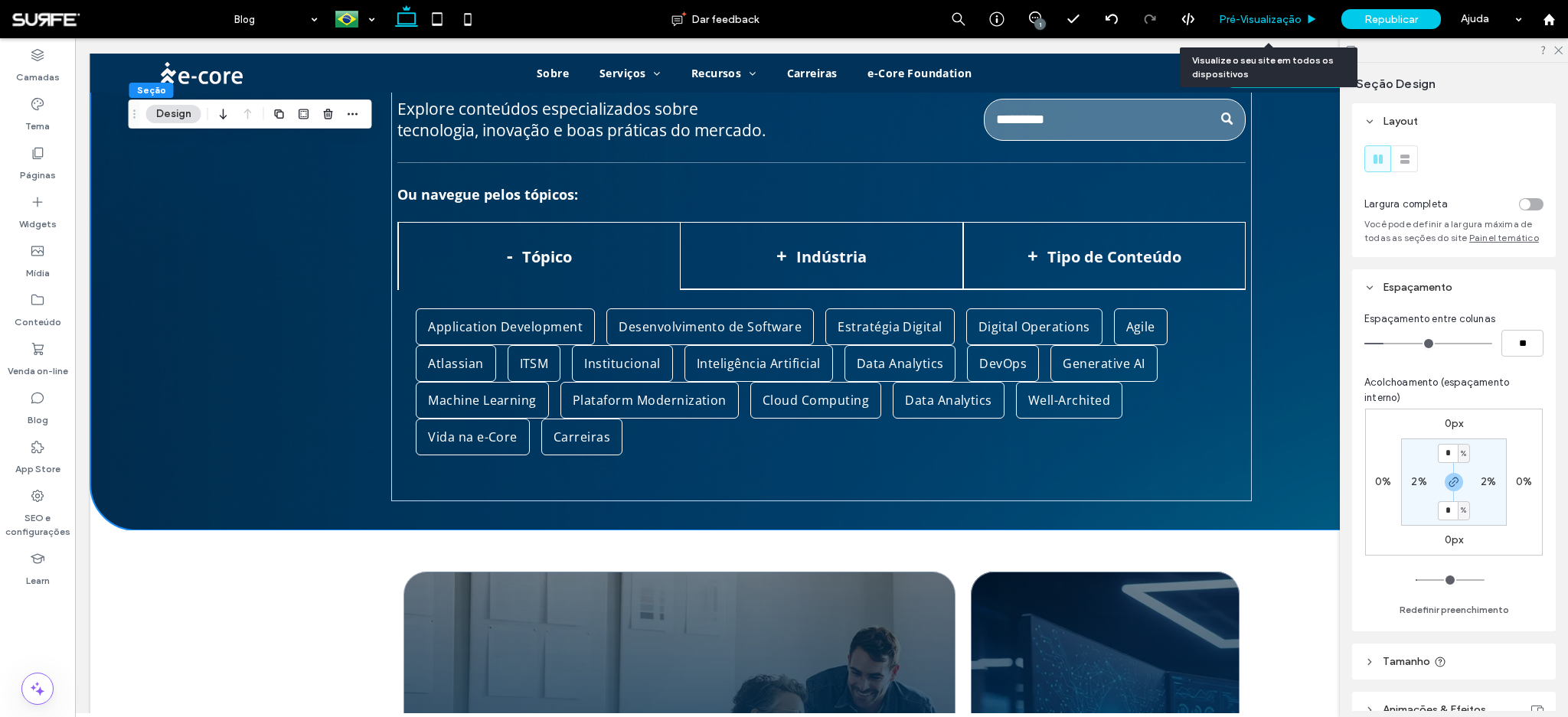 click on "Pré-Visualizaçāo" at bounding box center [1260, 19] 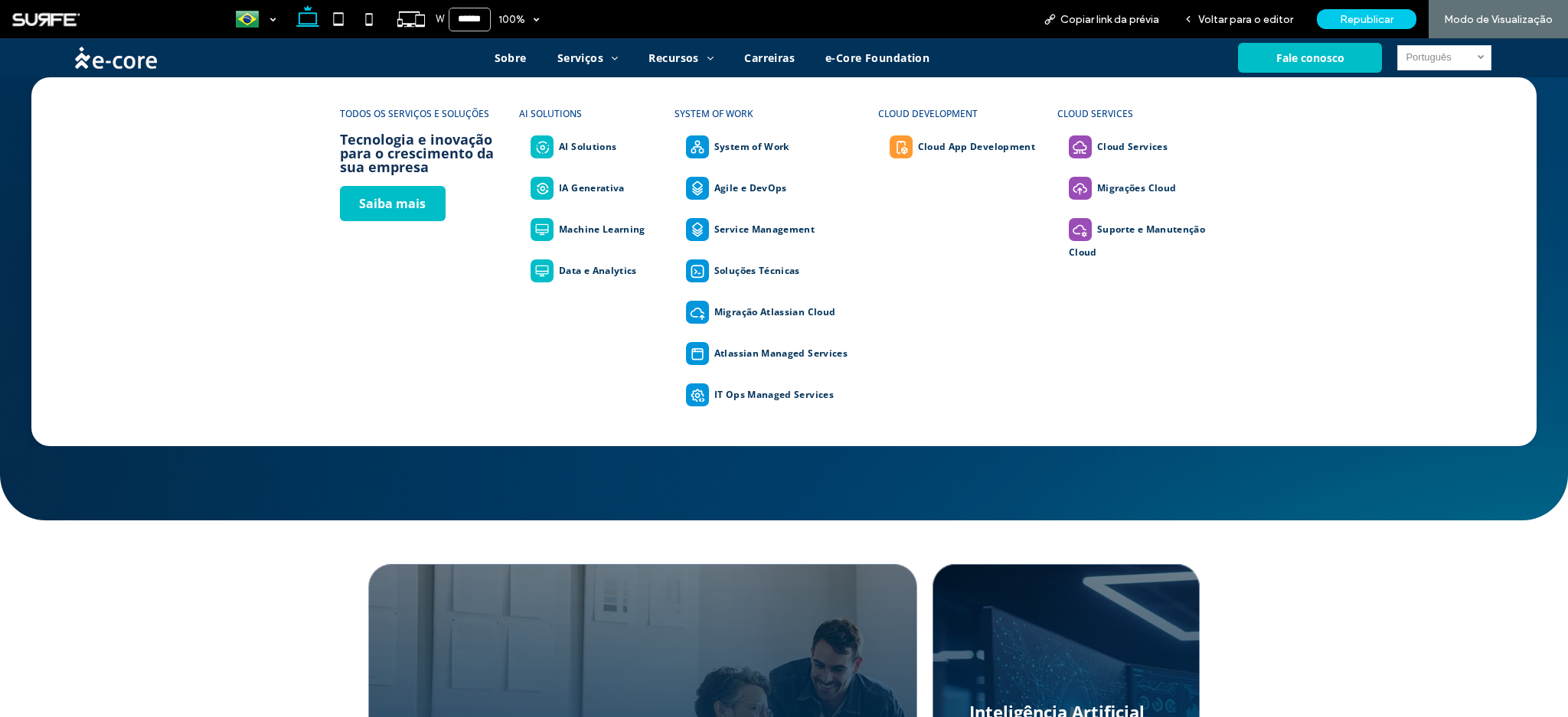 scroll, scrollTop: 217, scrollLeft: 0, axis: vertical 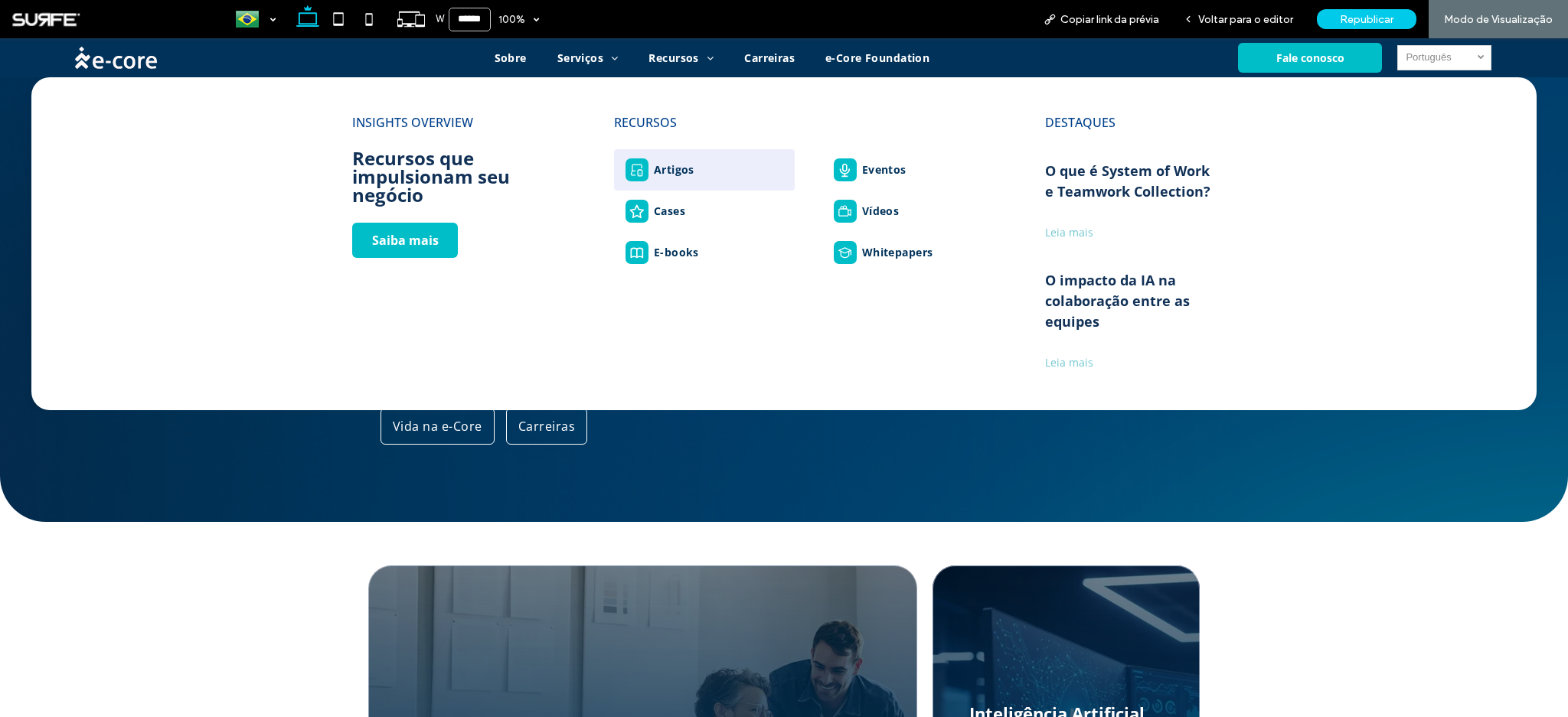 click on "Artigos" at bounding box center [660, 170] 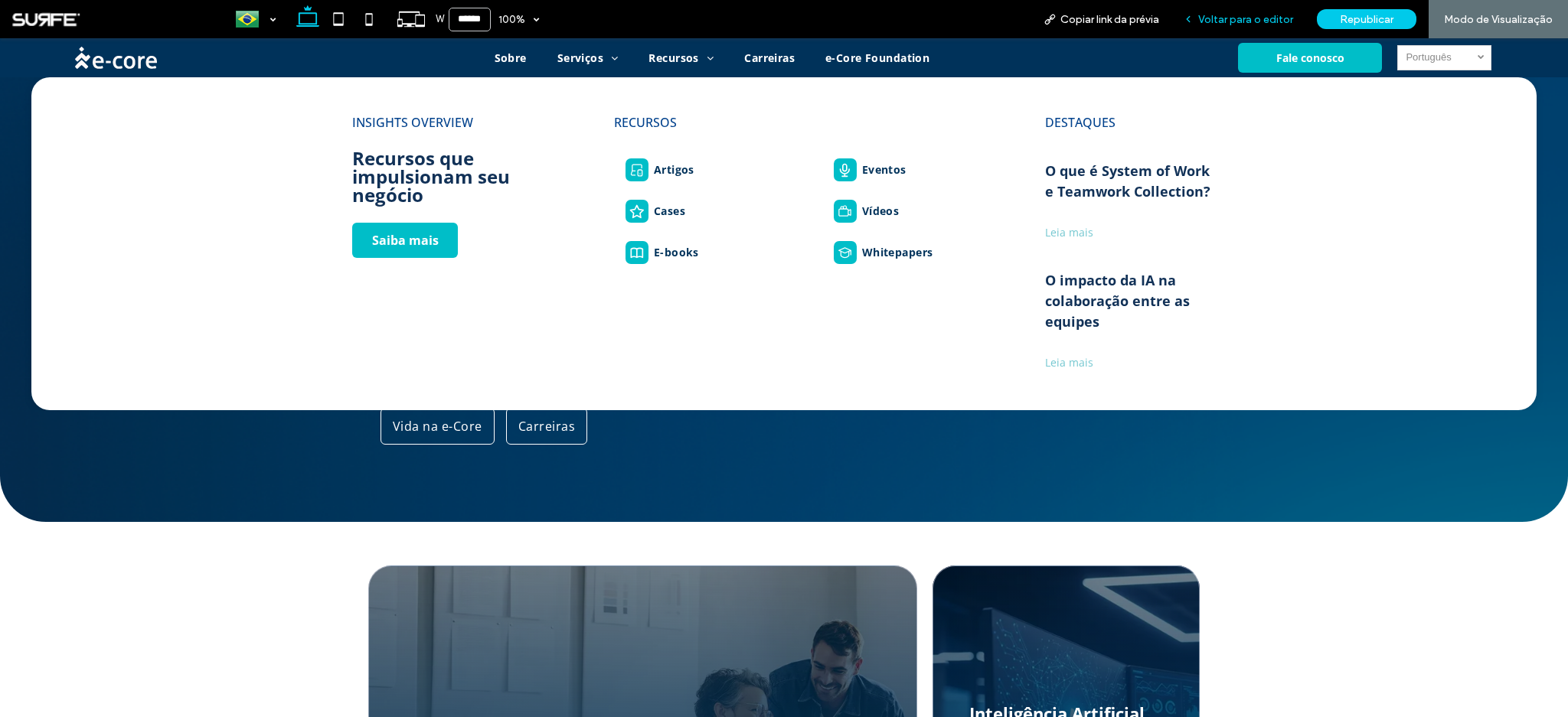 click on "Voltar para o editor" at bounding box center (1238, 19) 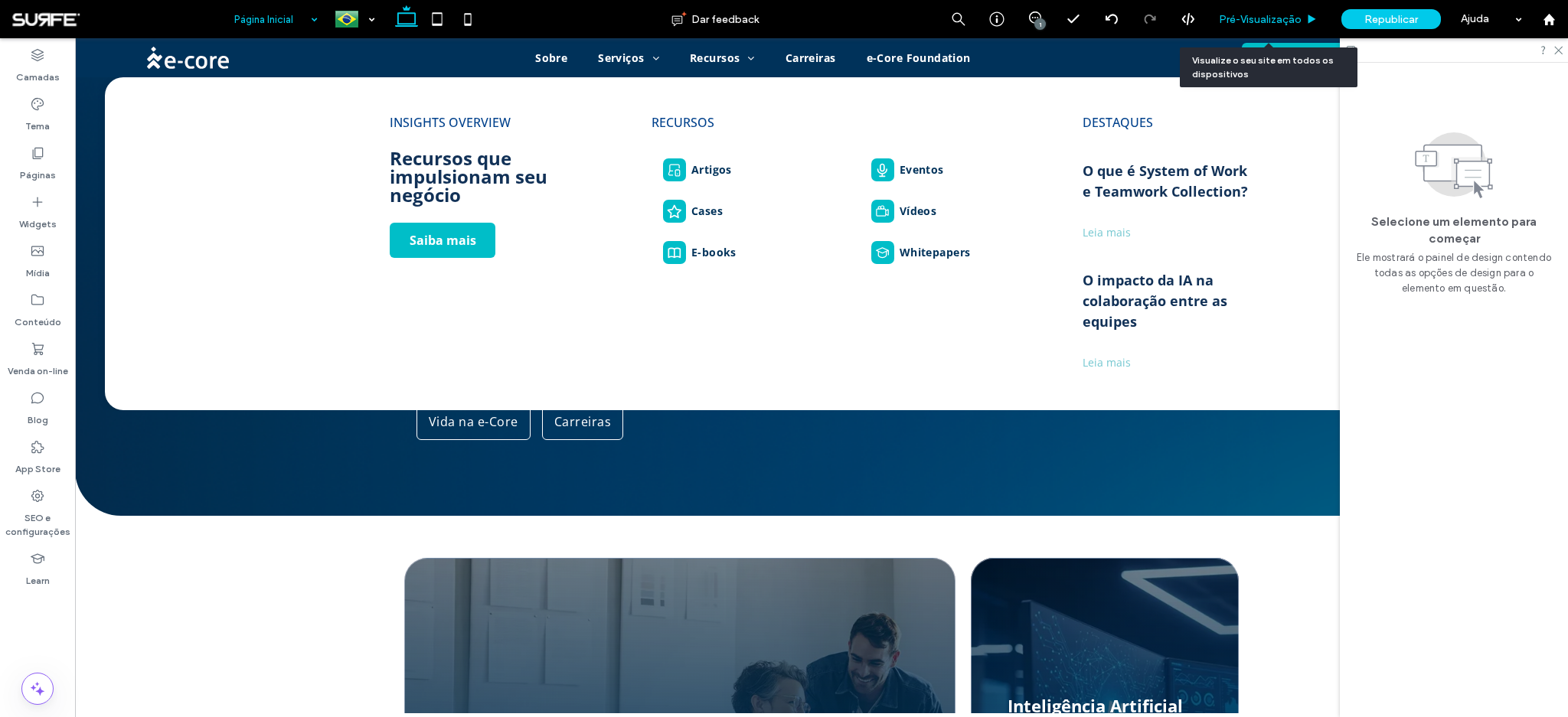 click on "Pré-Visualizaçāo" at bounding box center [1260, 19] 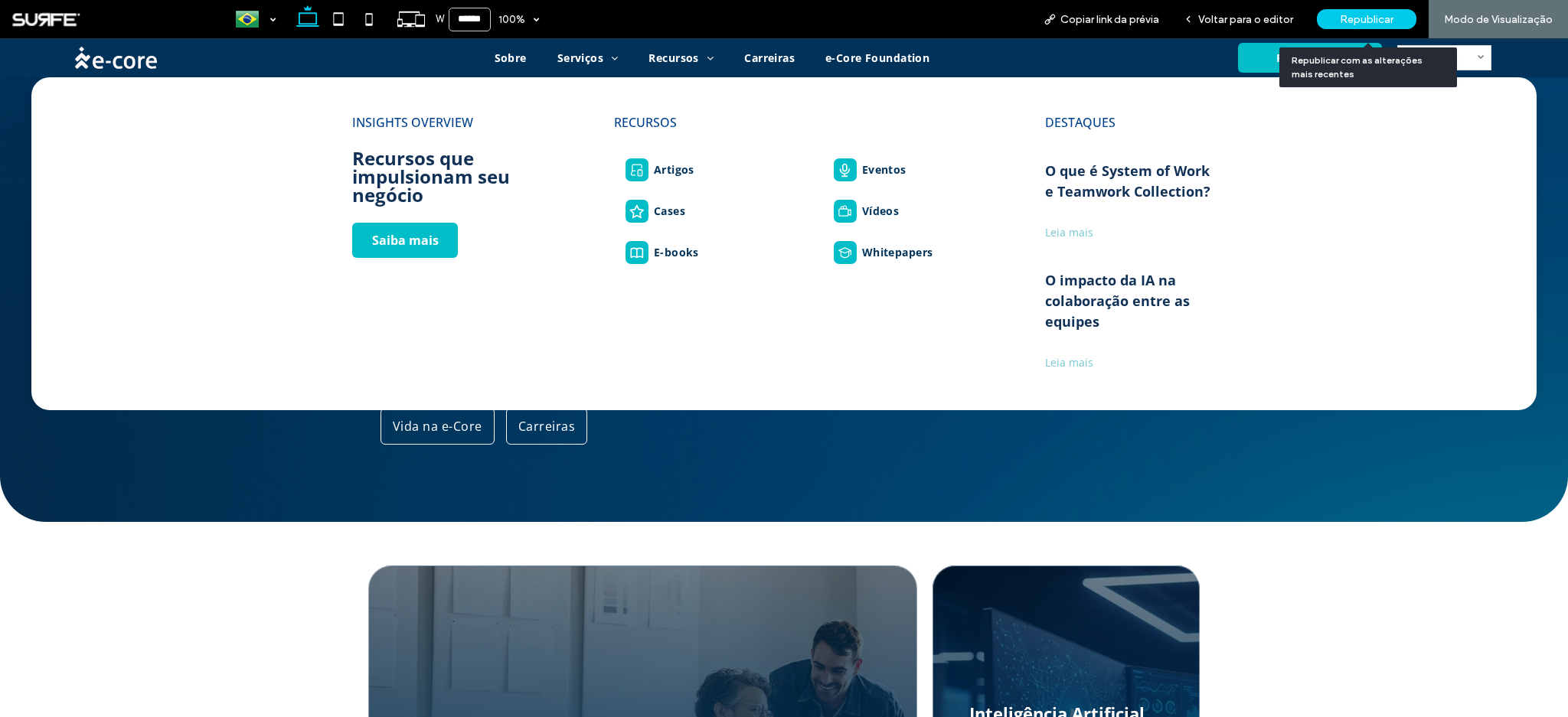 click on "Republicar" at bounding box center (1367, 19) 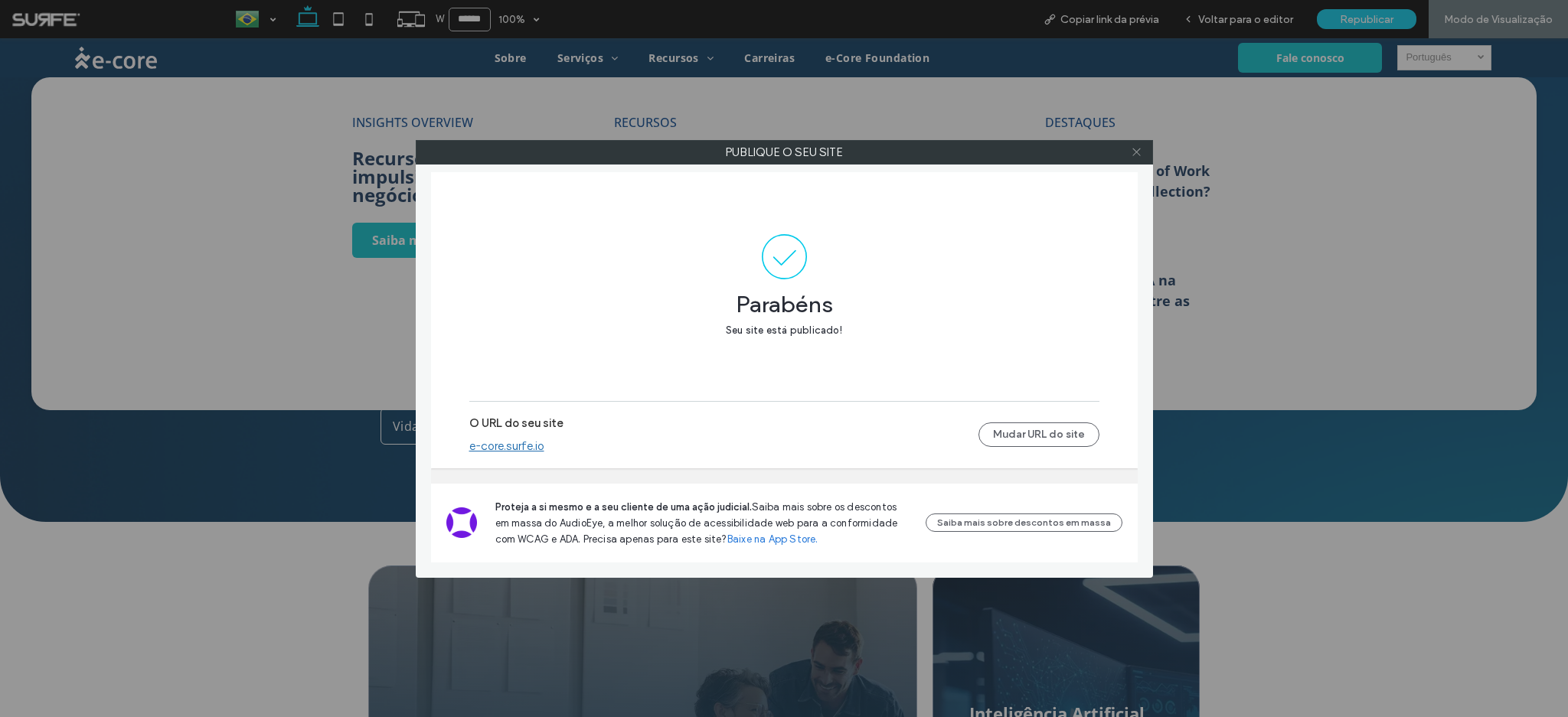 click 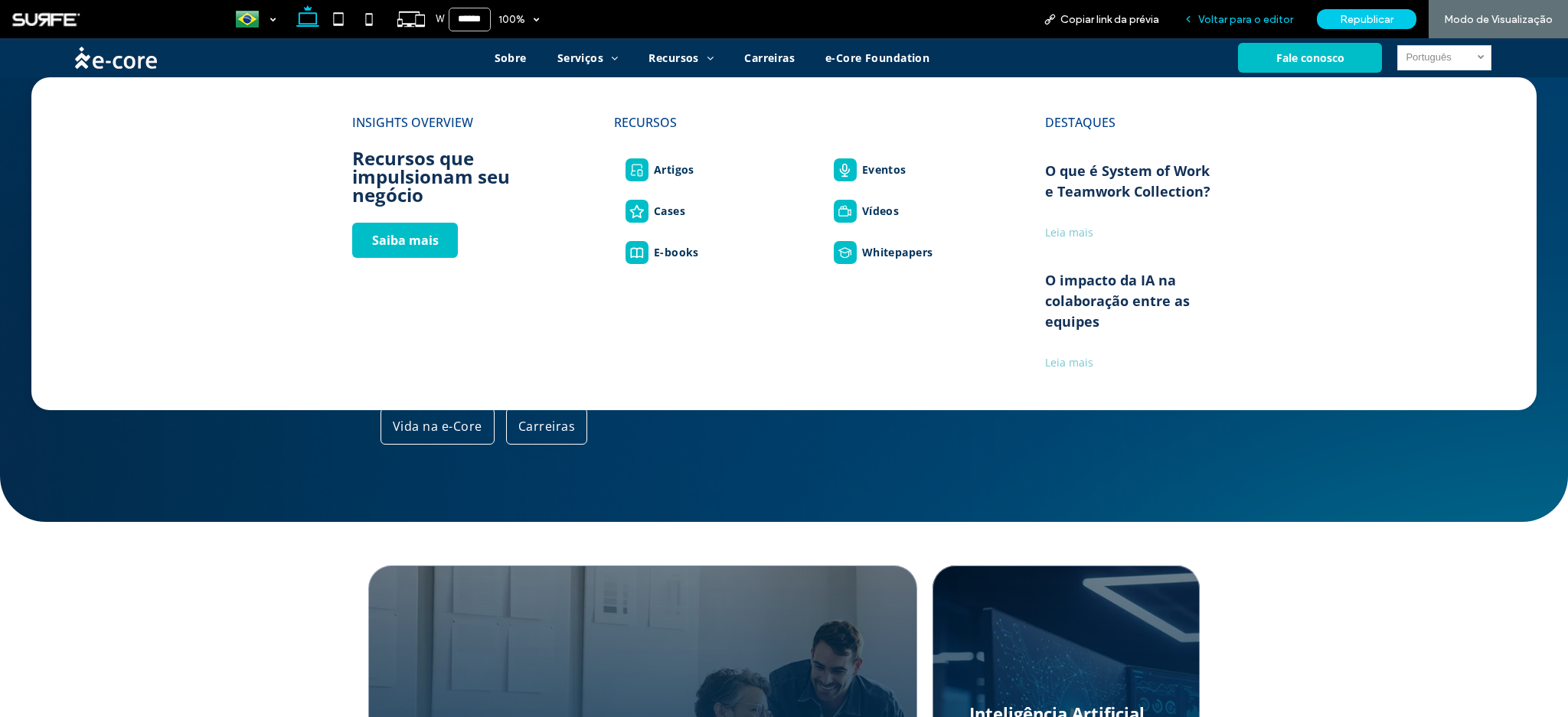 click on "Voltar para o editor" at bounding box center [1238, 19] 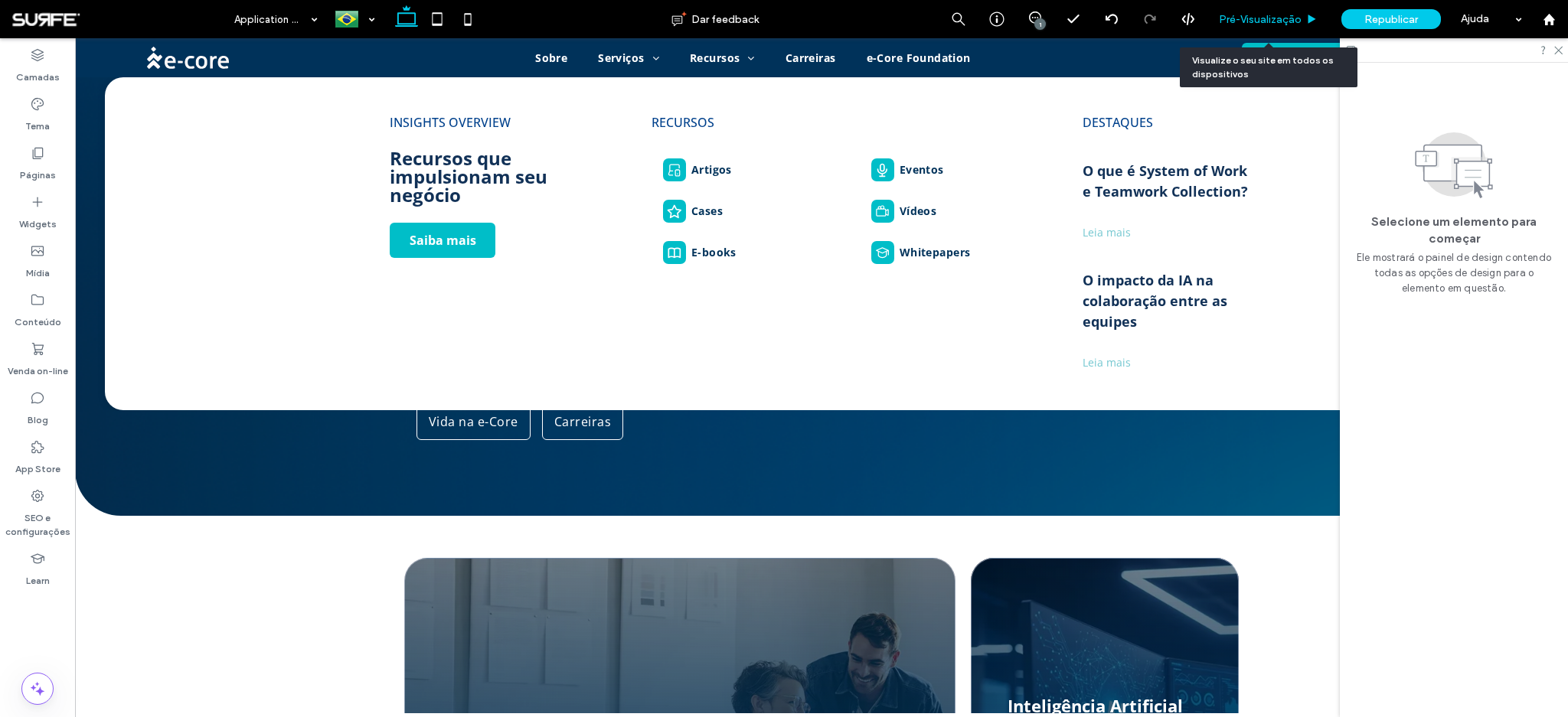 click on "Pré-Visualizaçāo" at bounding box center (1260, 19) 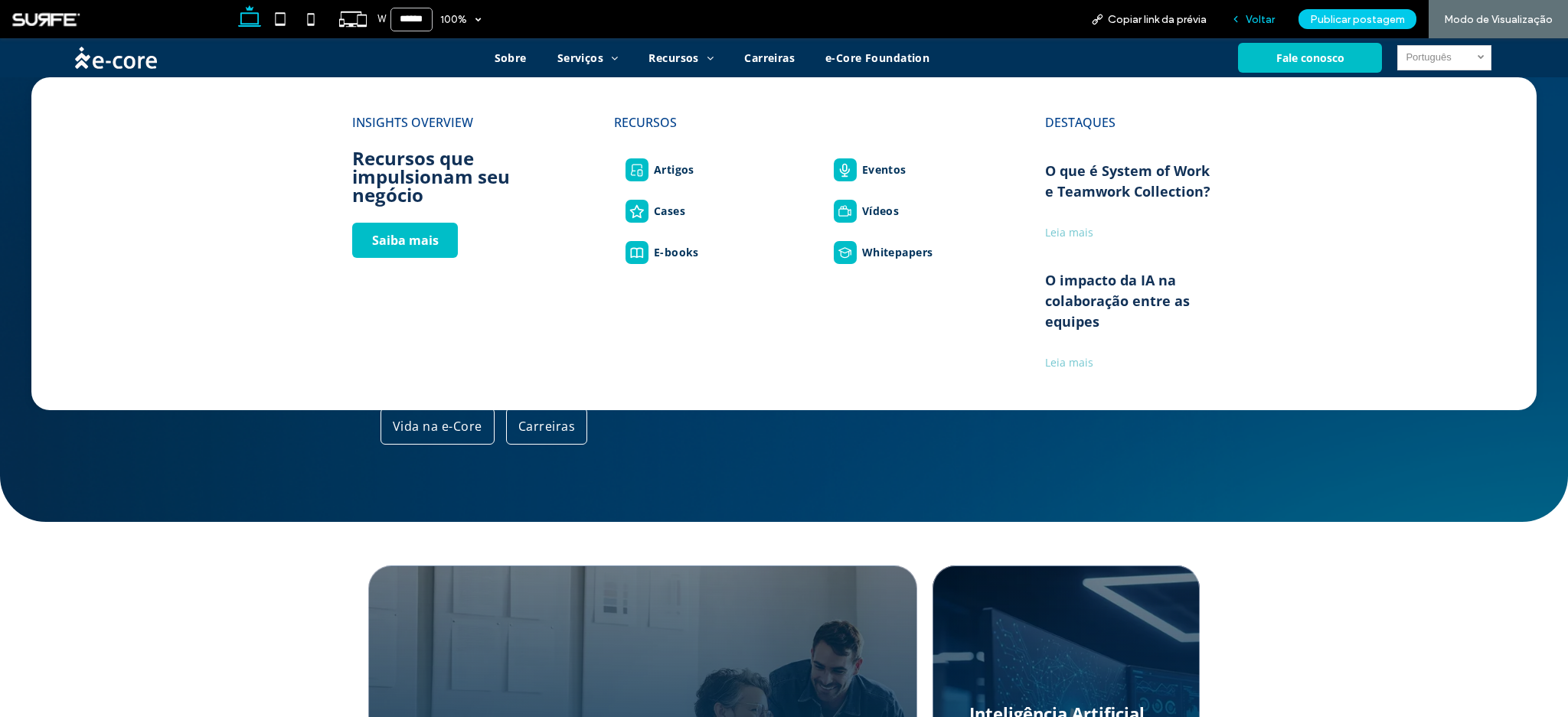 click on "Voltar" at bounding box center (1260, 19) 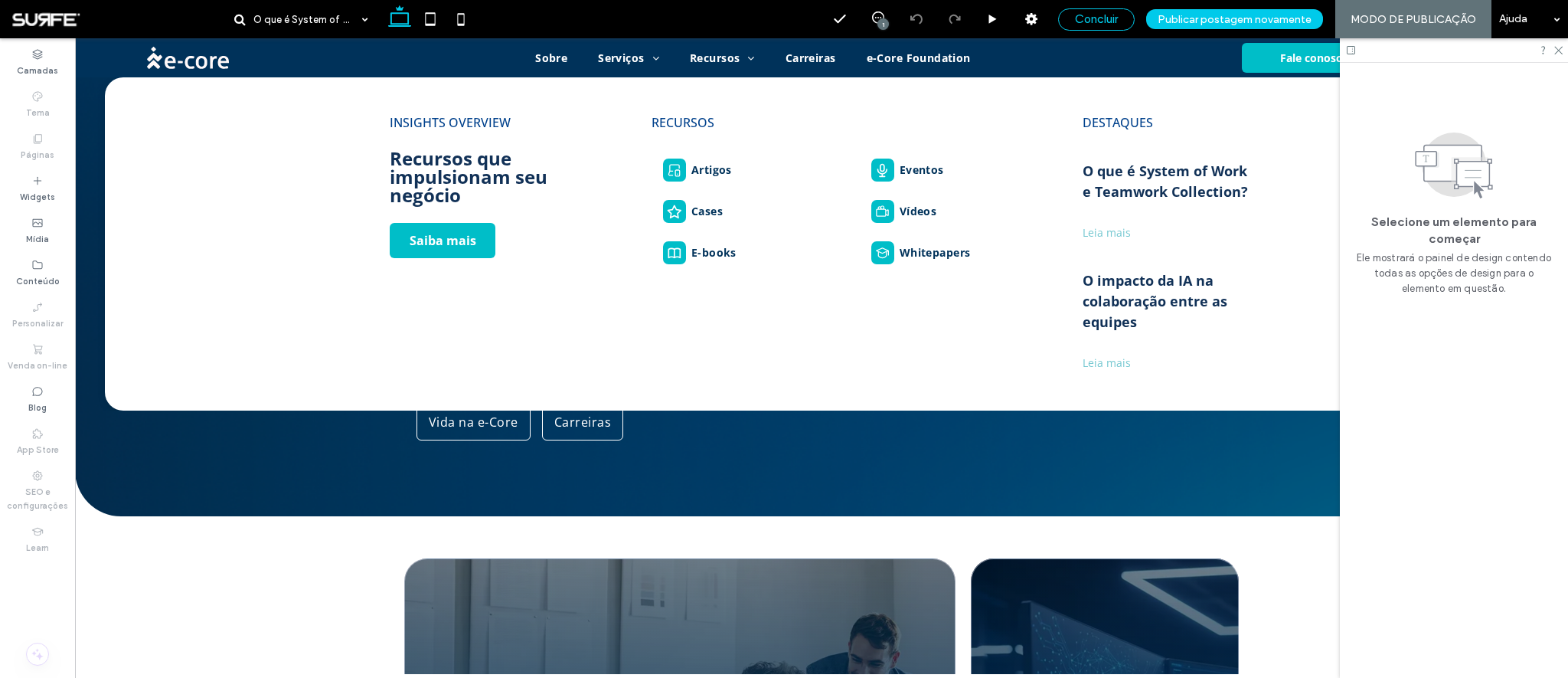 click on "Concluir" at bounding box center (1096, 19) 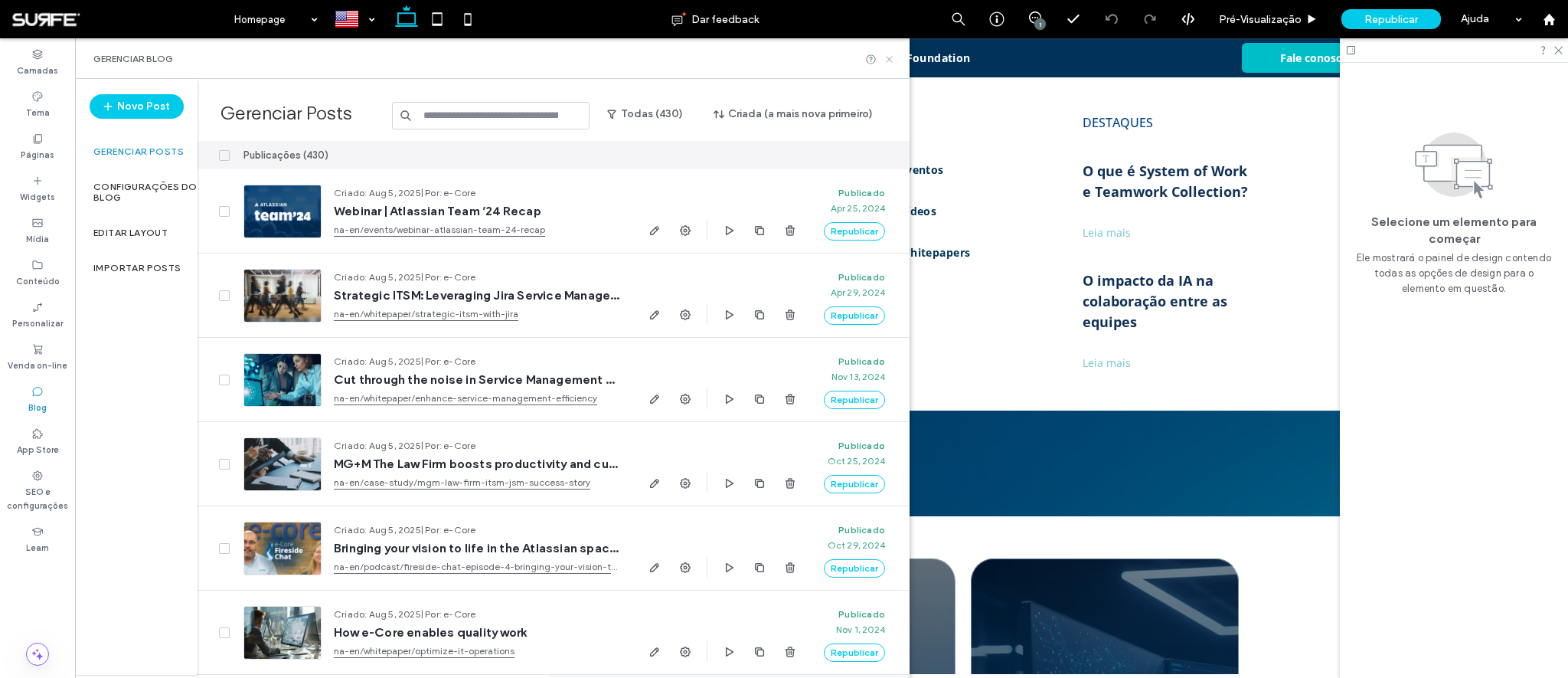 click 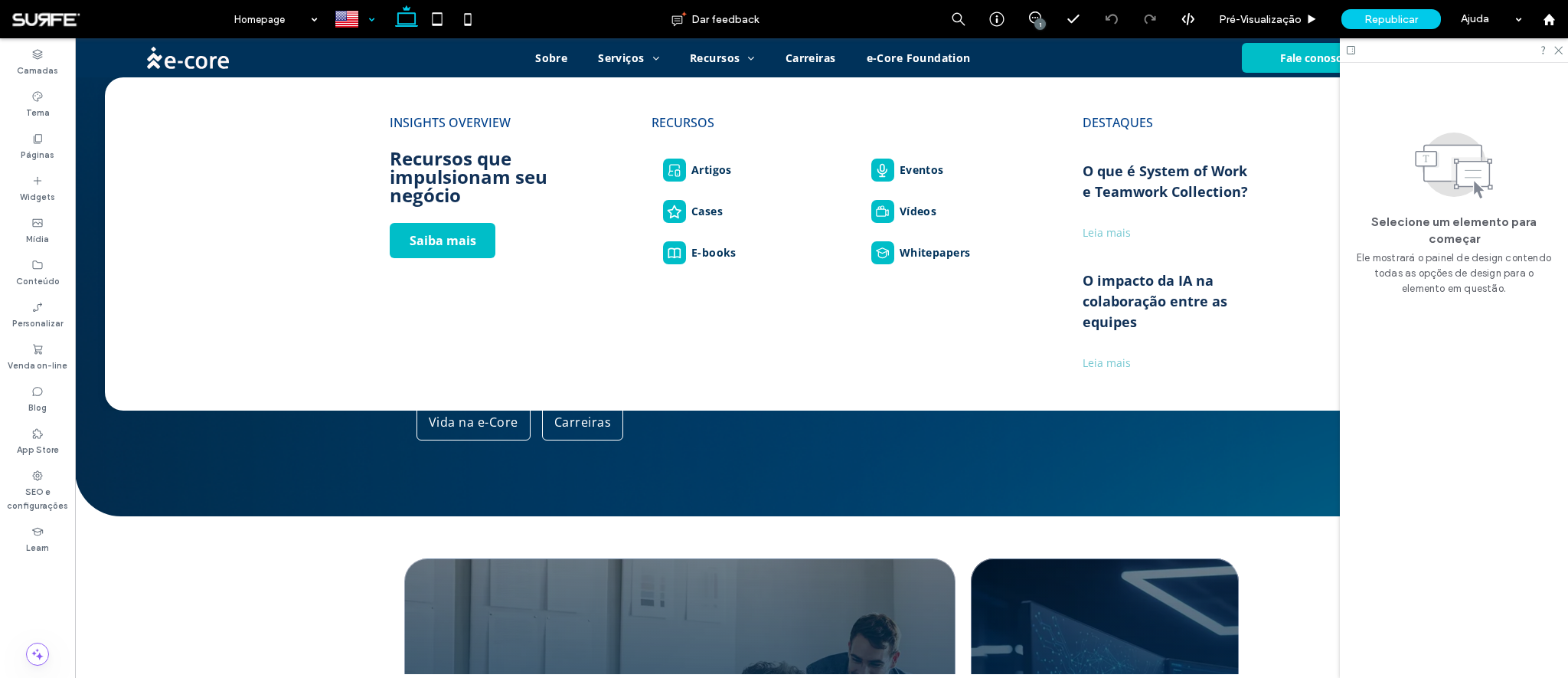 click at bounding box center (354, 19) 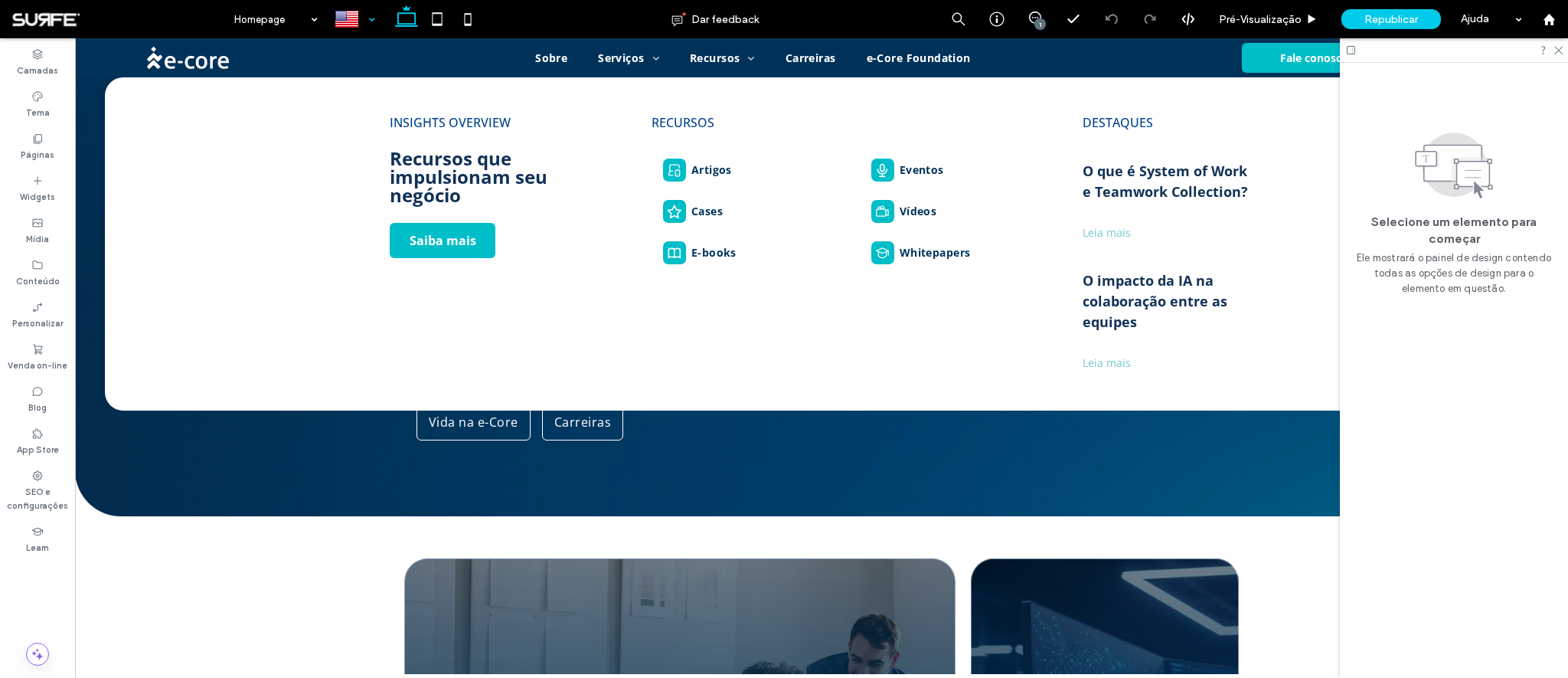 click at bounding box center [784, 339] 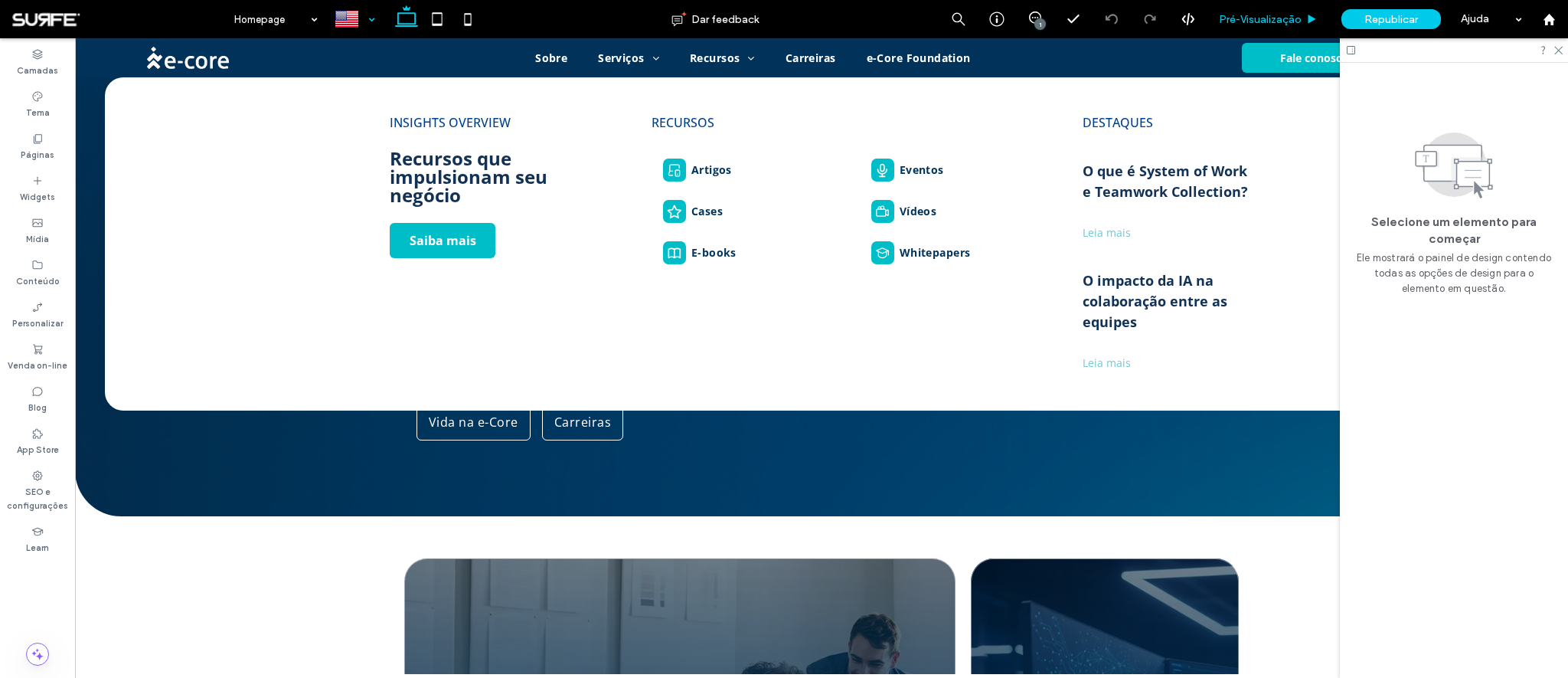 click on "Pré-Visualizaçāo" at bounding box center (1260, 19) 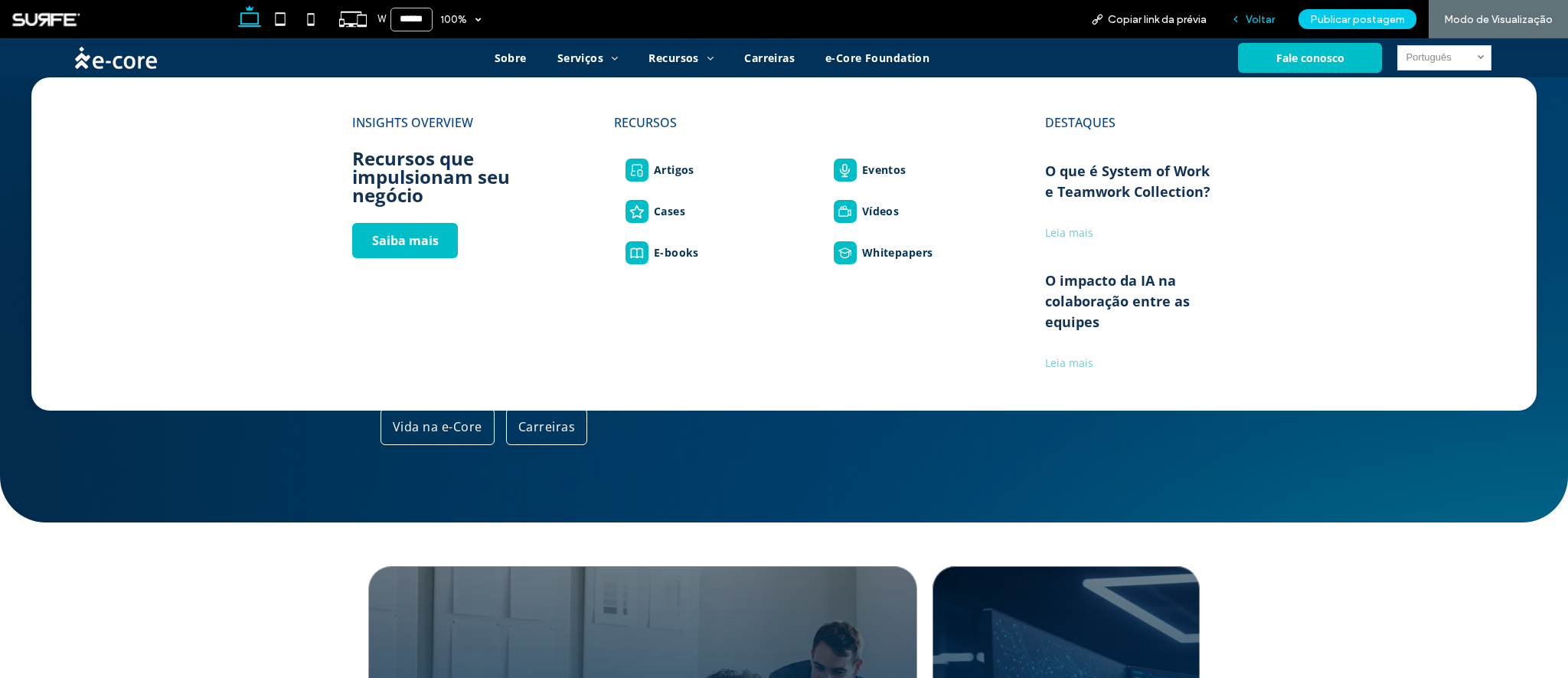 click on "Voltar" at bounding box center [1260, 19] 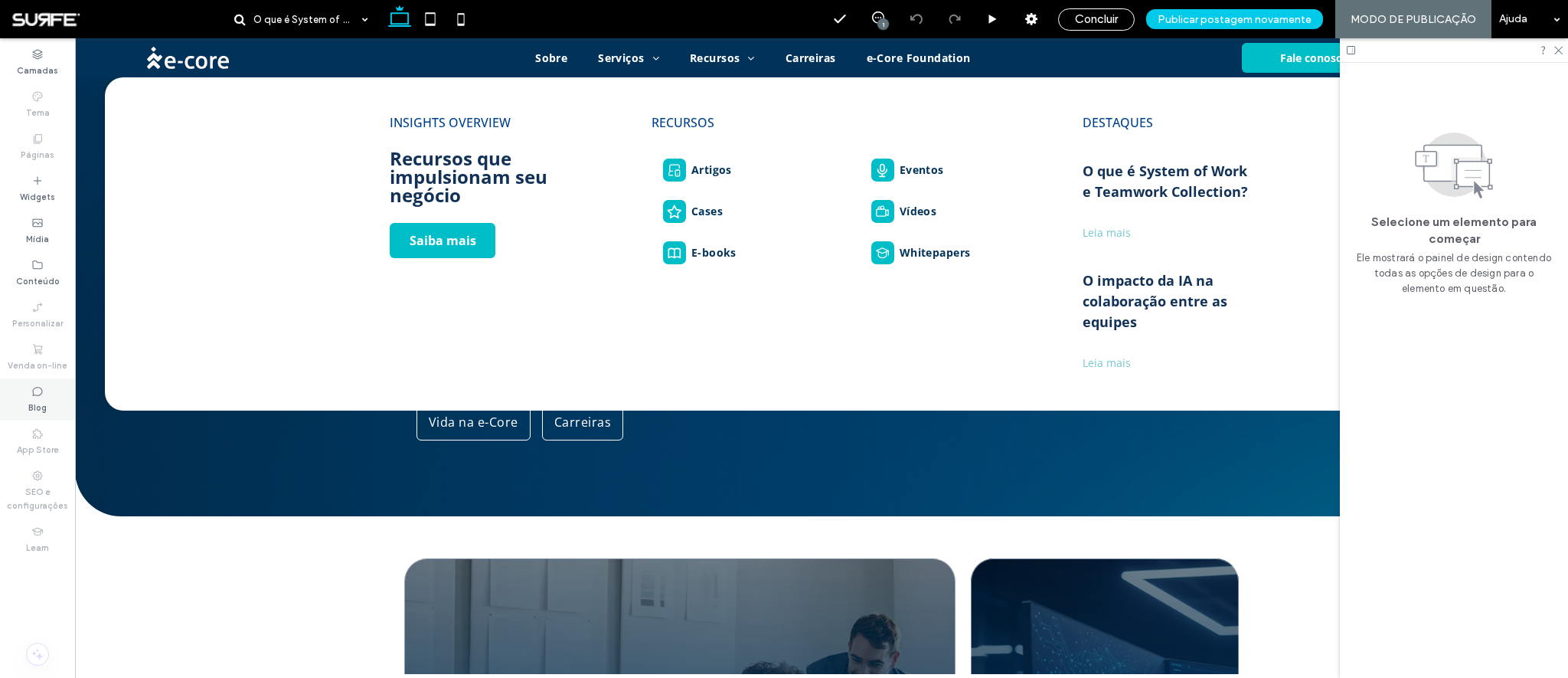 drag, startPoint x: 35, startPoint y: 393, endPoint x: 1325, endPoint y: 1, distance: 1348.2448 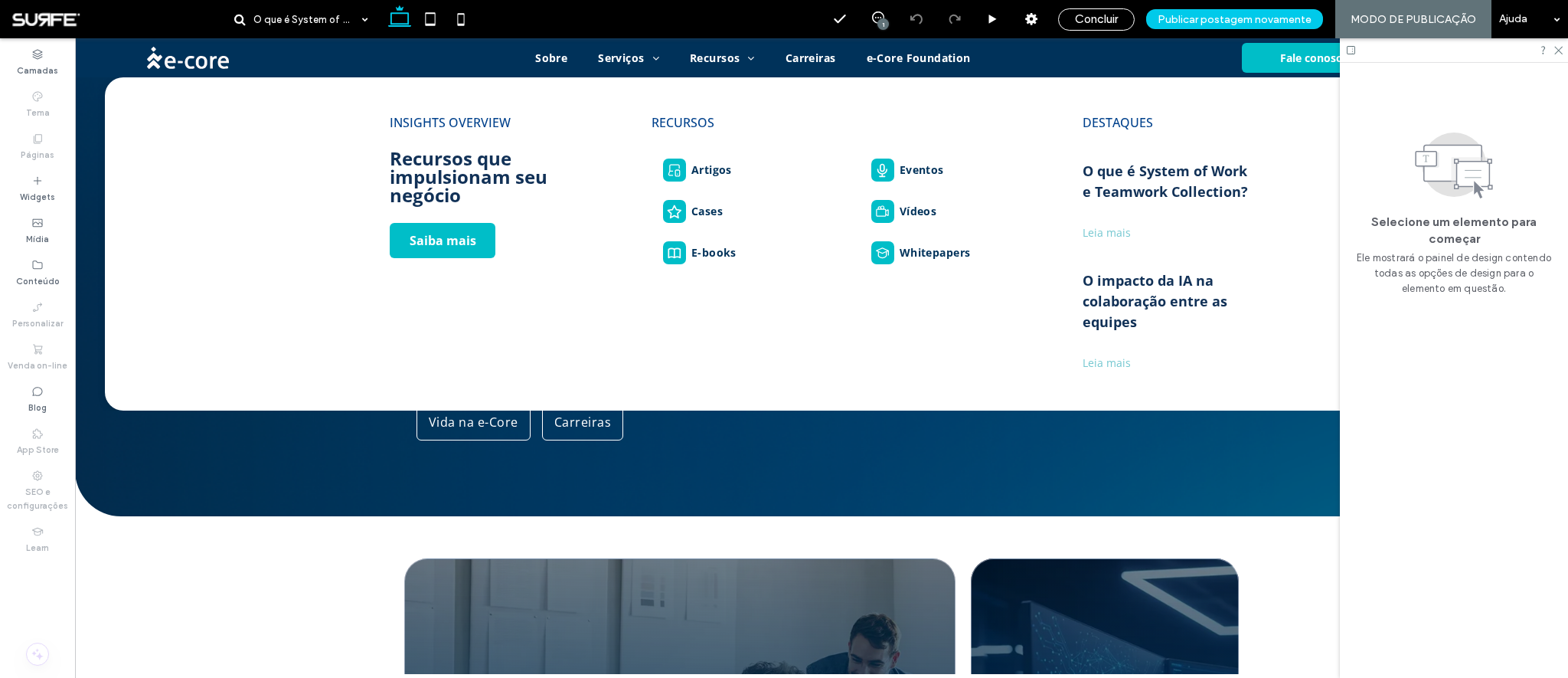 click 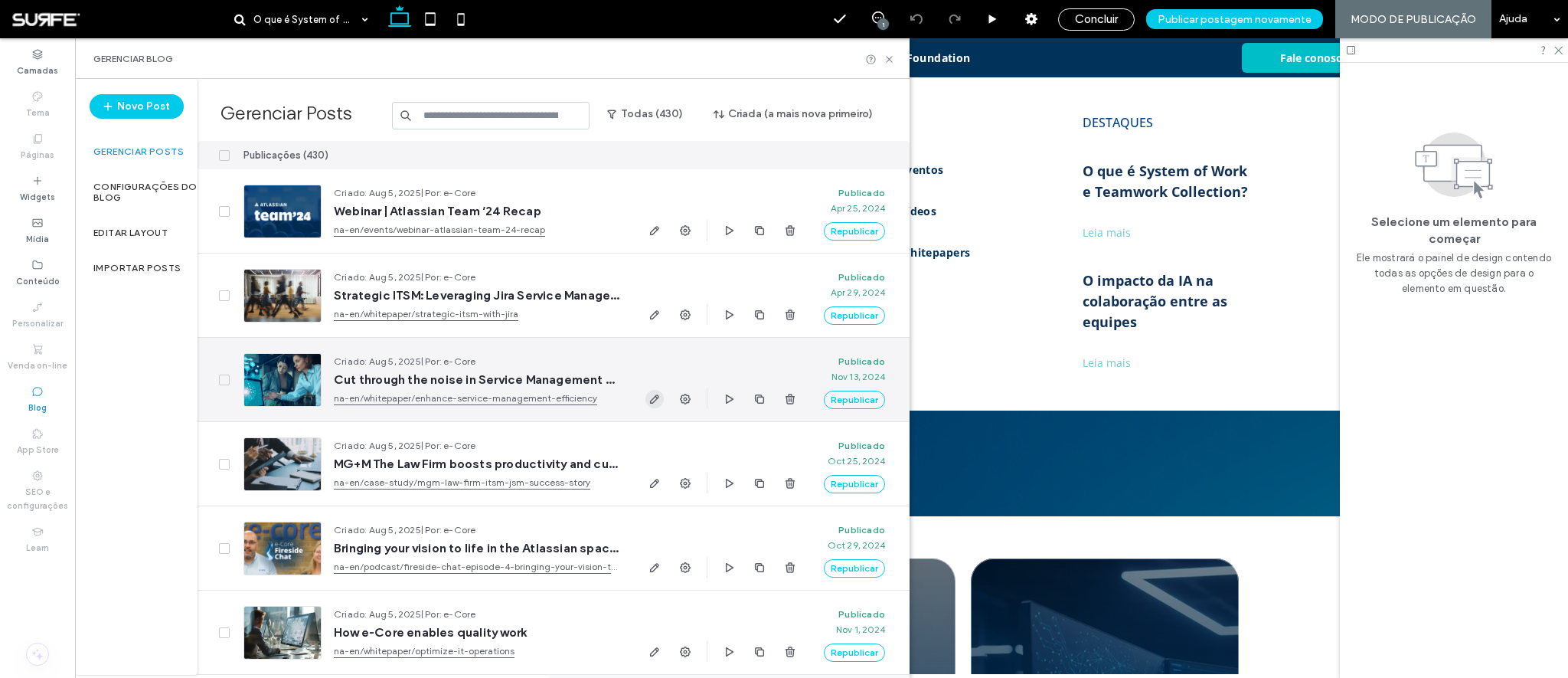 click 